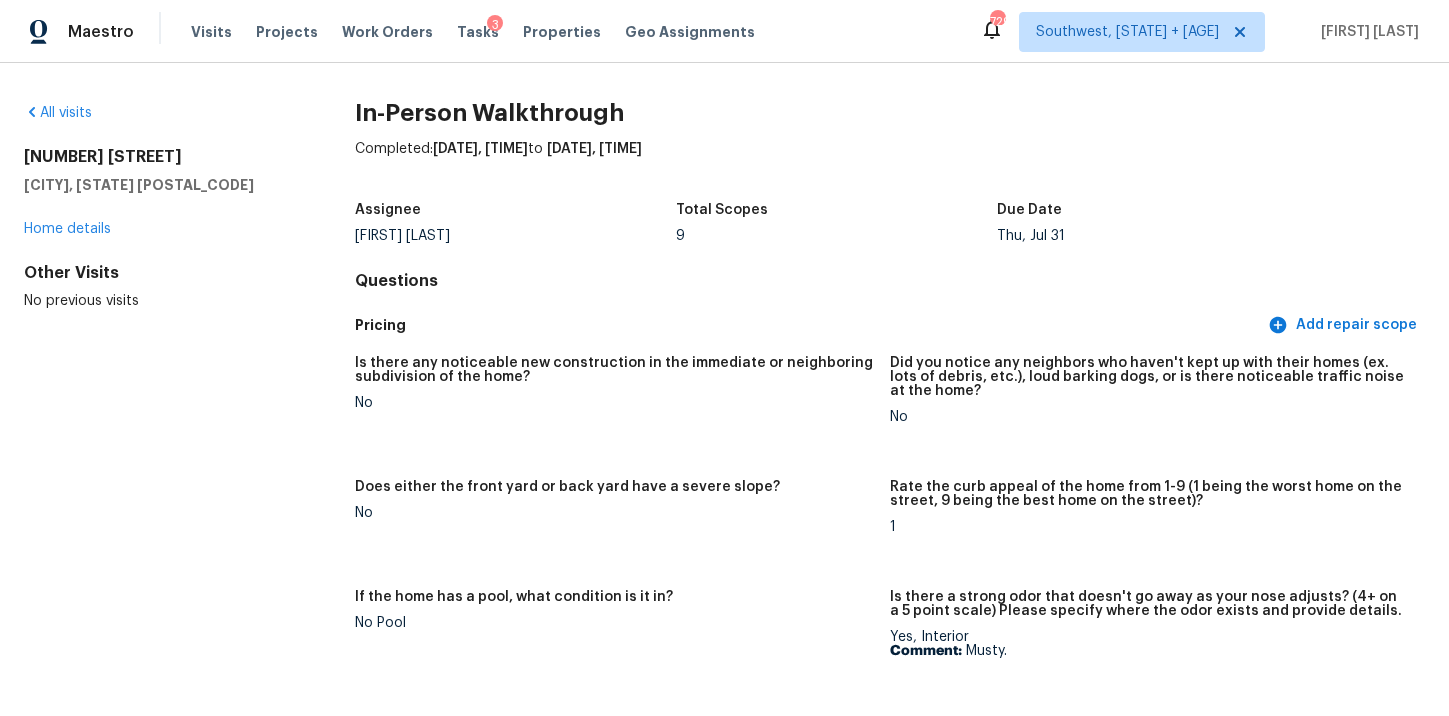 scroll, scrollTop: 0, scrollLeft: 0, axis: both 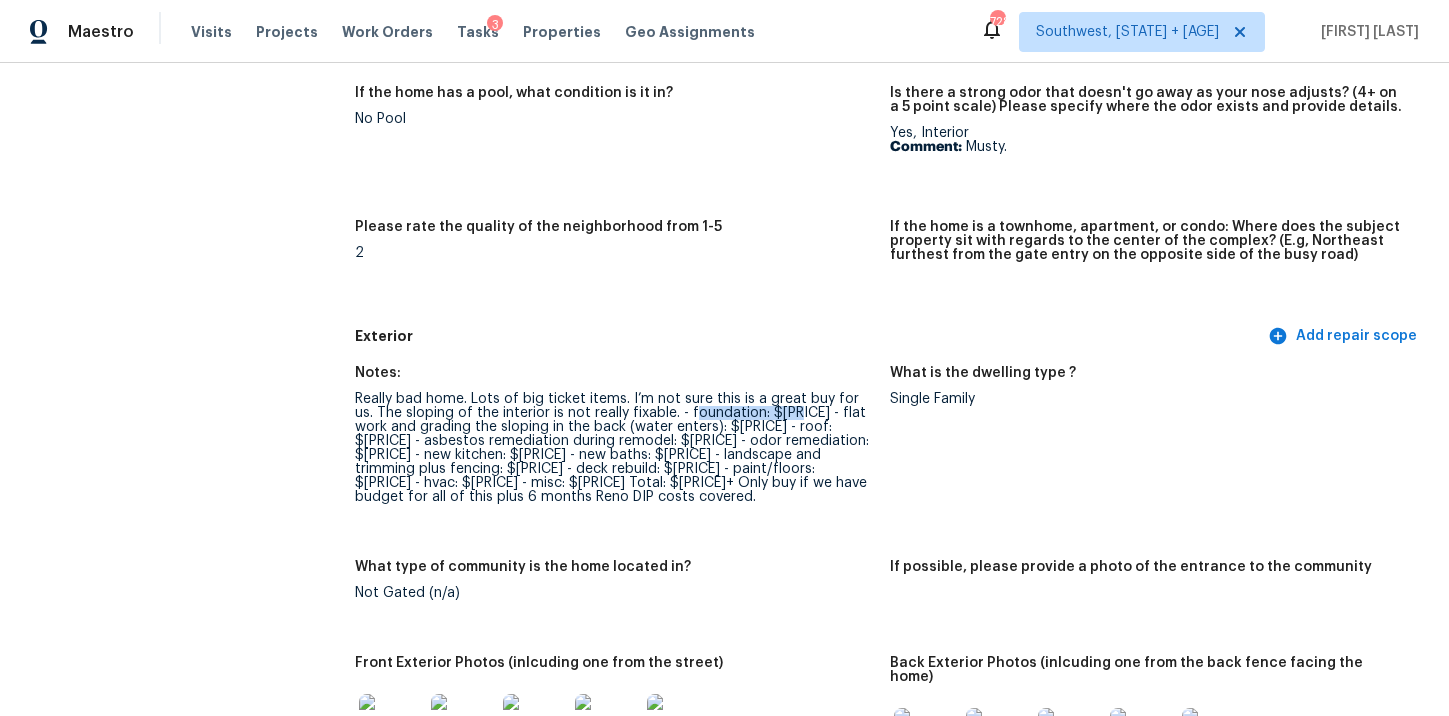 drag, startPoint x: 669, startPoint y: 414, endPoint x: 780, endPoint y: 411, distance: 111.040535 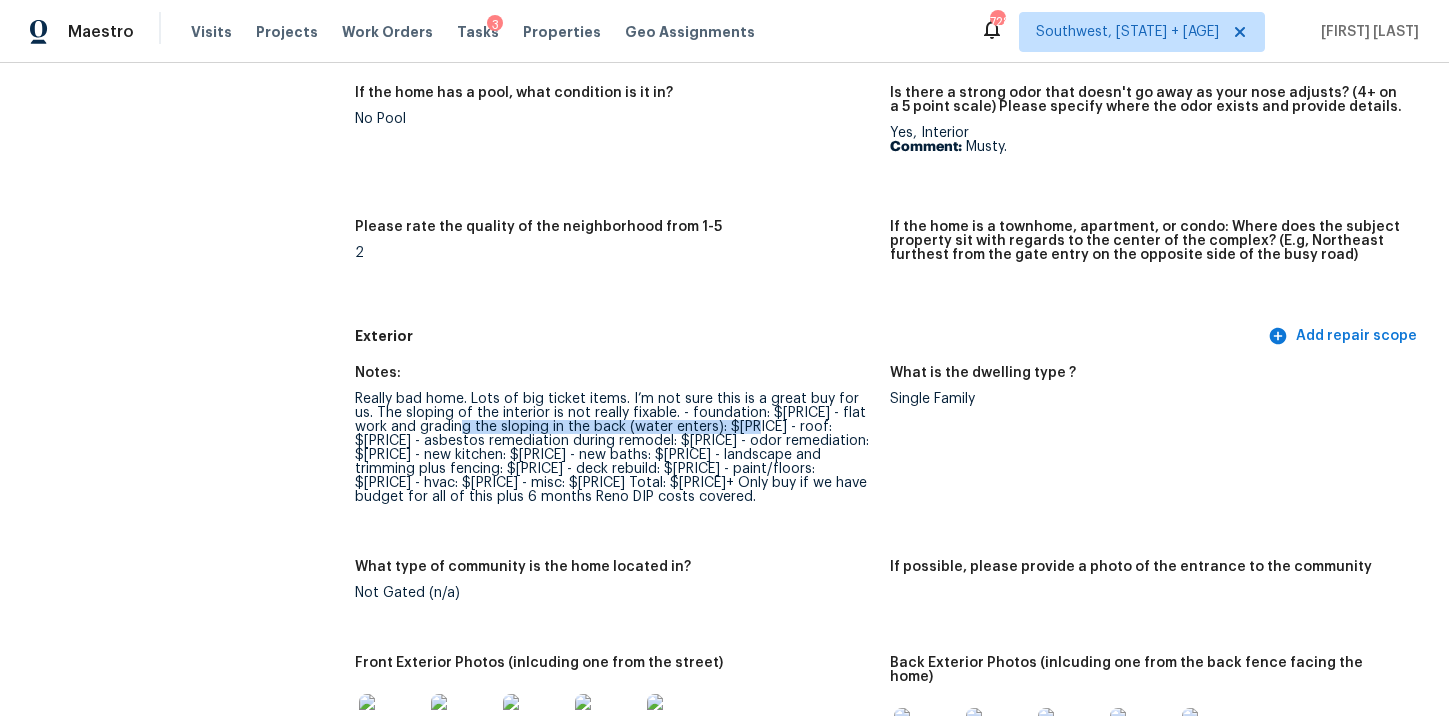 drag, startPoint x: 452, startPoint y: 424, endPoint x: 739, endPoint y: 422, distance: 287.00696 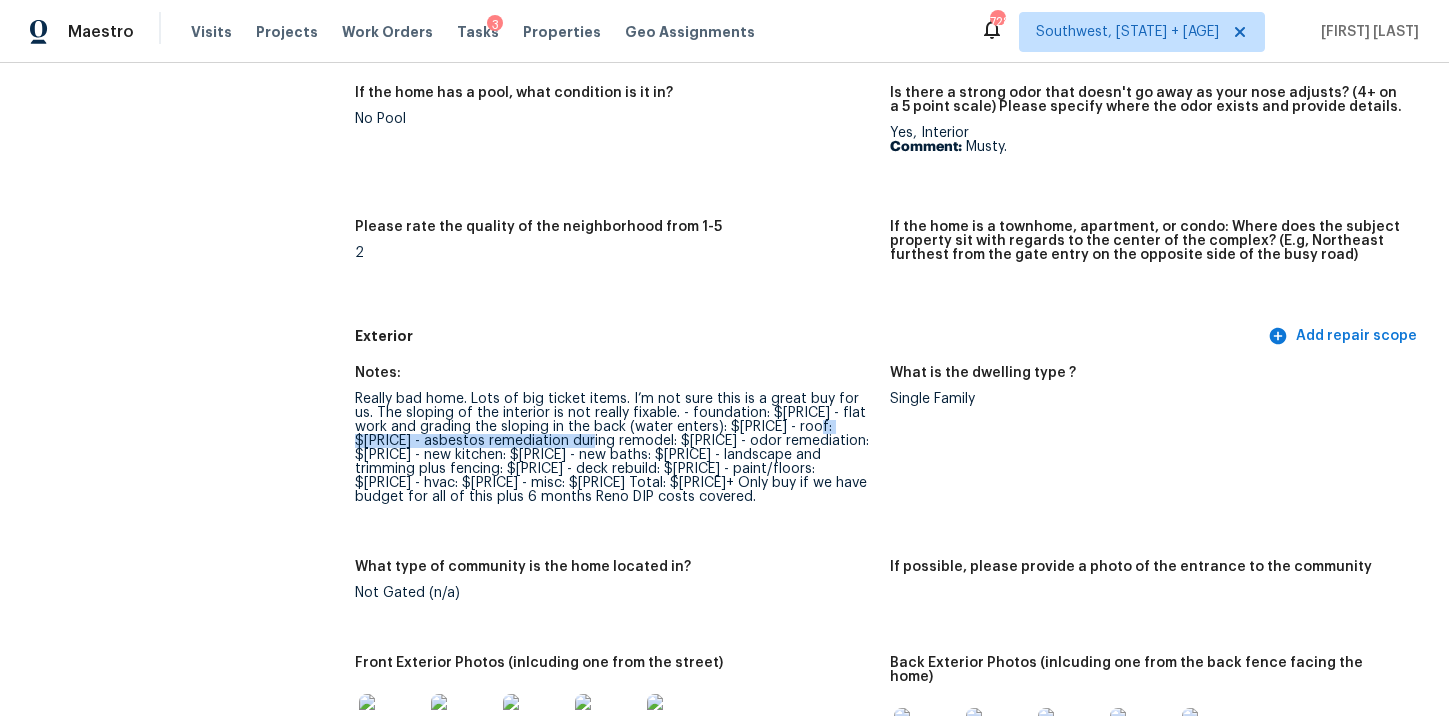 drag, startPoint x: 804, startPoint y: 425, endPoint x: 542, endPoint y: 448, distance: 263.0076 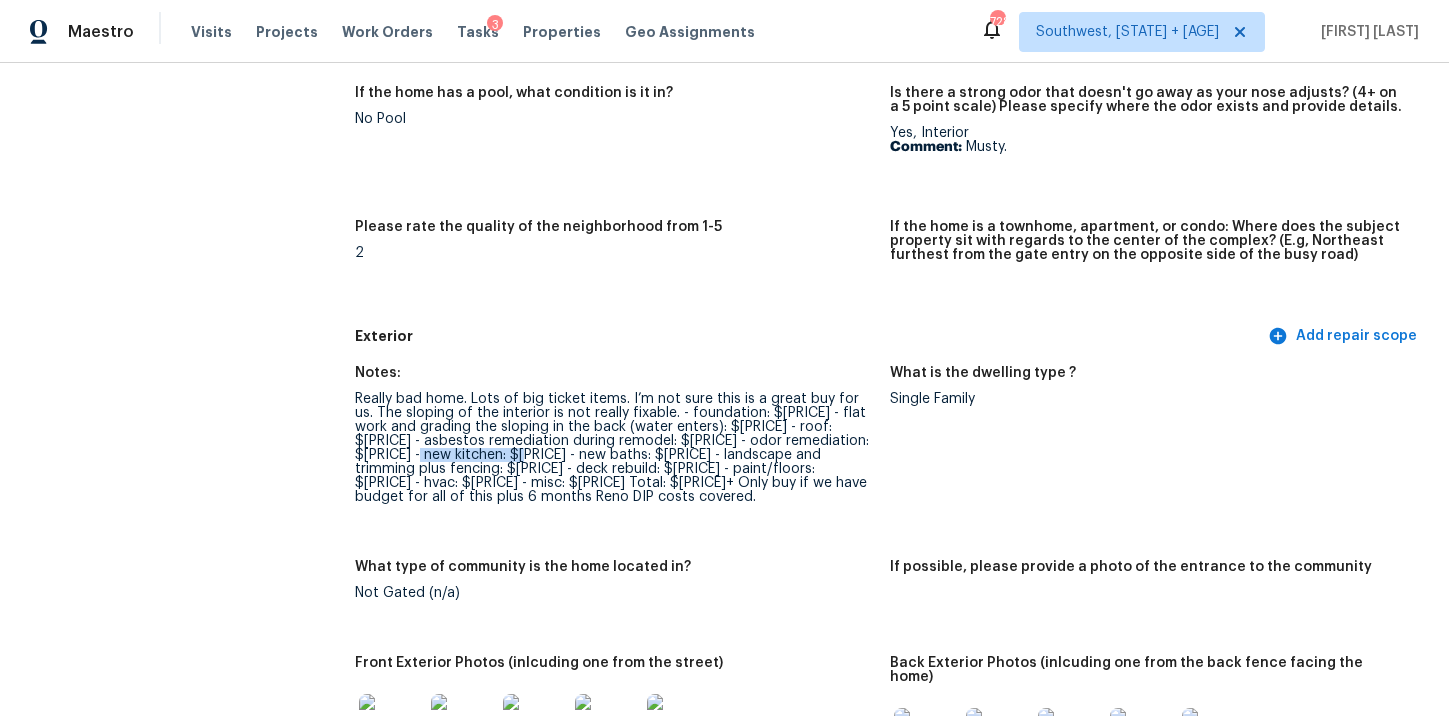 drag, startPoint x: 363, startPoint y: 458, endPoint x: 474, endPoint y: 458, distance: 111 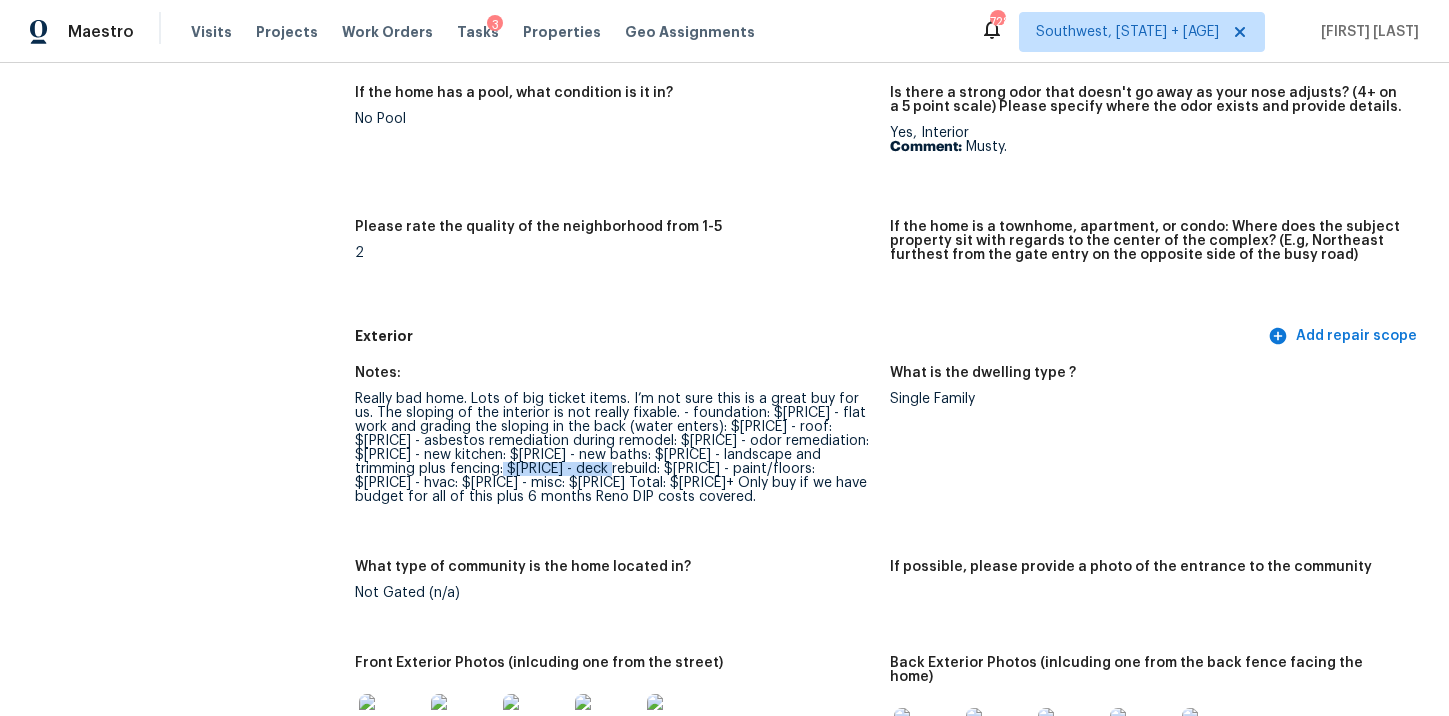 drag, startPoint x: 402, startPoint y: 472, endPoint x: 503, endPoint y: 468, distance: 101.07918 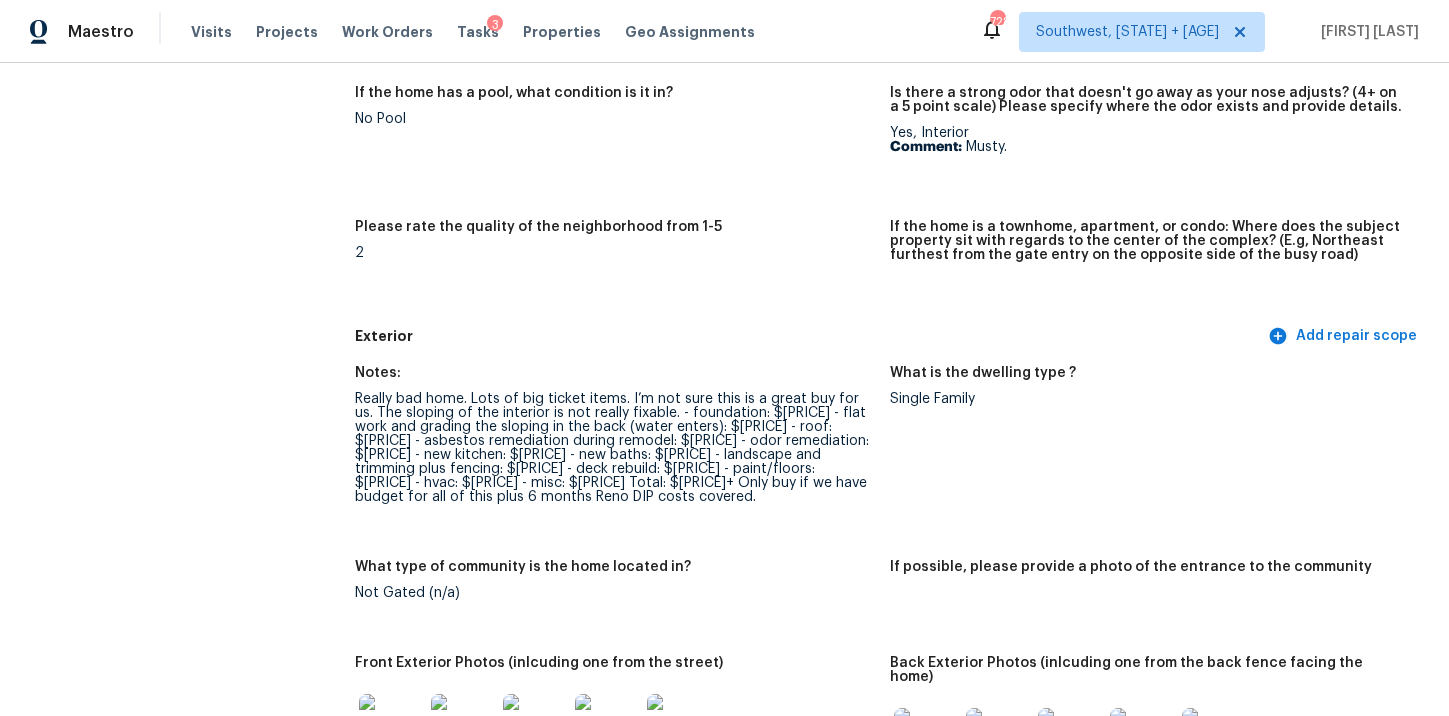click on "Really bad home. Lots of big ticket items. I’m not sure this is a great buy for us. The sloping of the interior is not really fixable.
- foundation: $50k
- flat work and grading the sloping in the back (water enters): $20k
- roof: $17k
- asbestos remediation during remodel: $20k
- odor remediation: $5k
- new kitchen: $15k
- new baths: $20k
- landscape and trimming plus fencing: $25k
- deck rebuild: $10k
- paint/floors: $8k
- hvac: $13k
- misc: $10k
Total: $200k+
Only buy if we have budget for all of this plus 6 months Reno DIP costs covered." at bounding box center (614, 448) 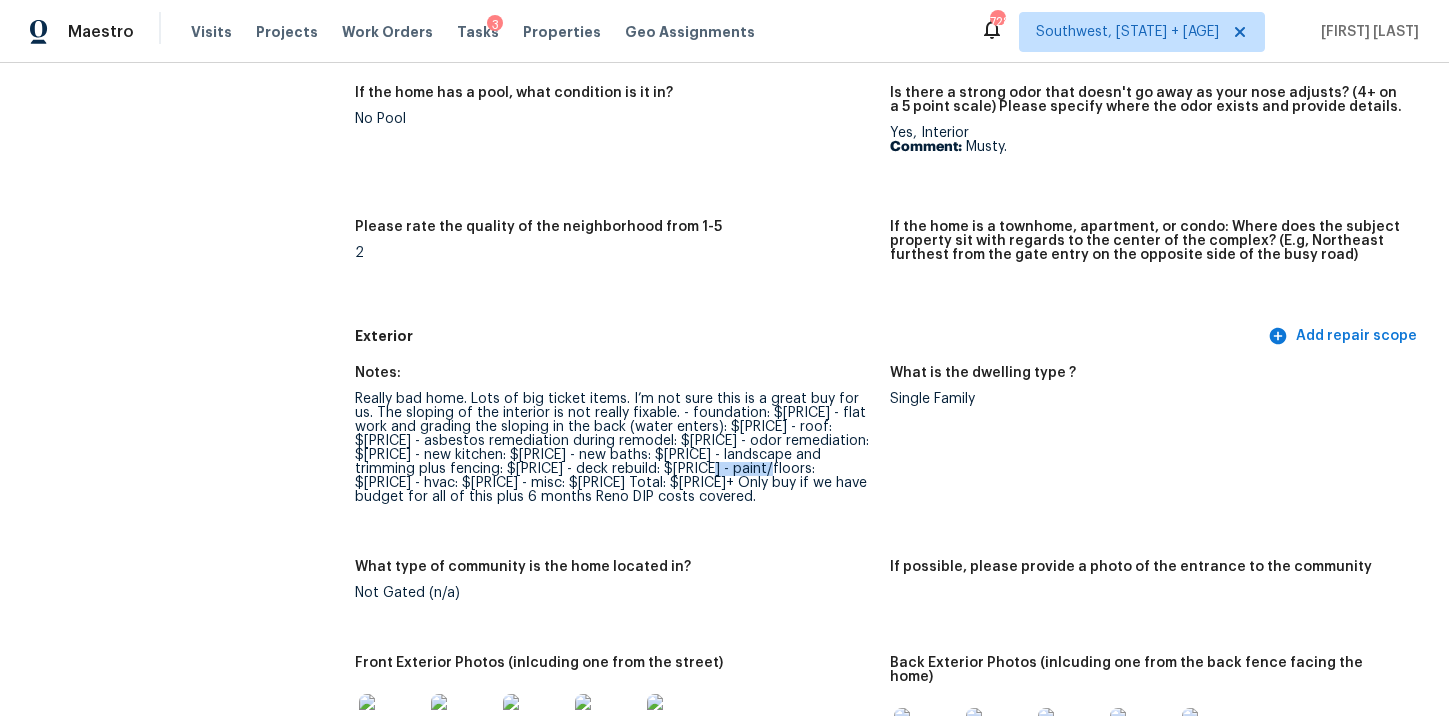 drag, startPoint x: 602, startPoint y: 469, endPoint x: 669, endPoint y: 468, distance: 67.00746 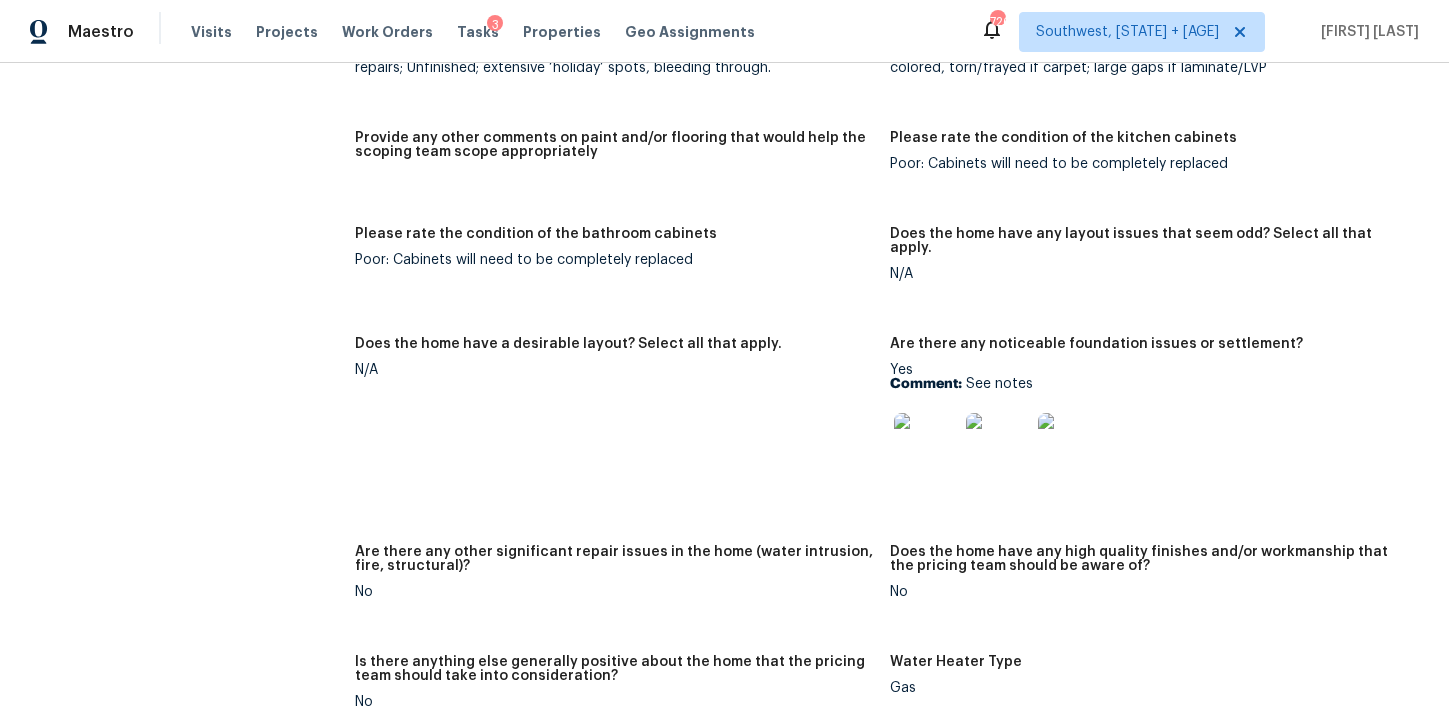 scroll, scrollTop: 3714, scrollLeft: 0, axis: vertical 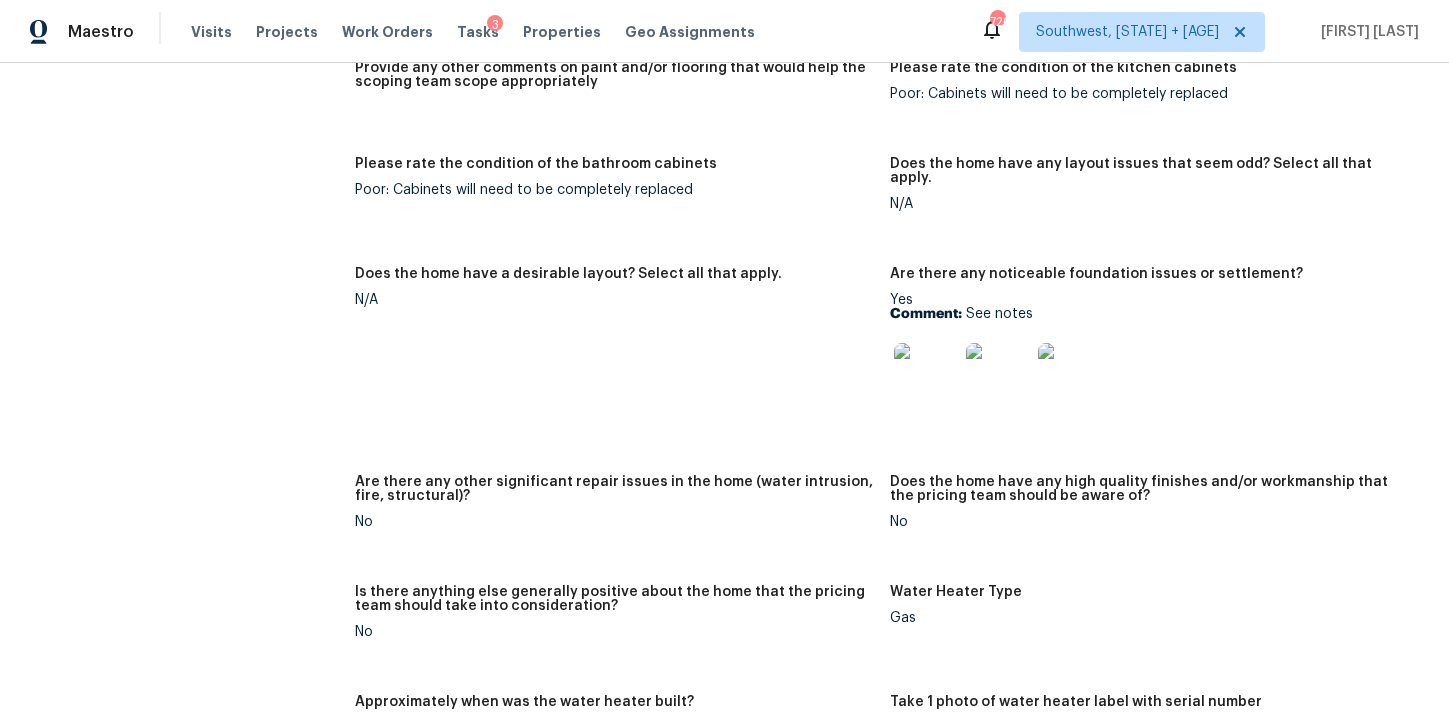 click at bounding box center (926, 375) 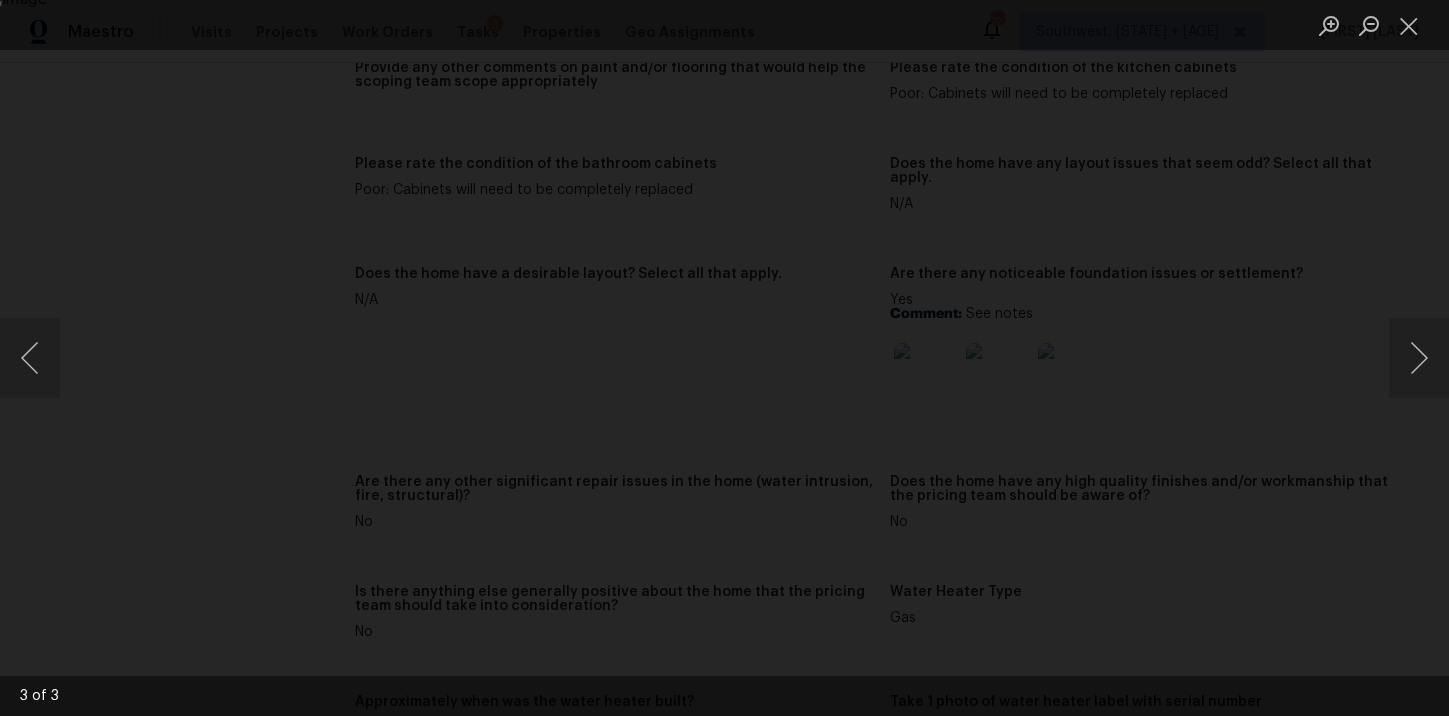 click at bounding box center [724, 358] 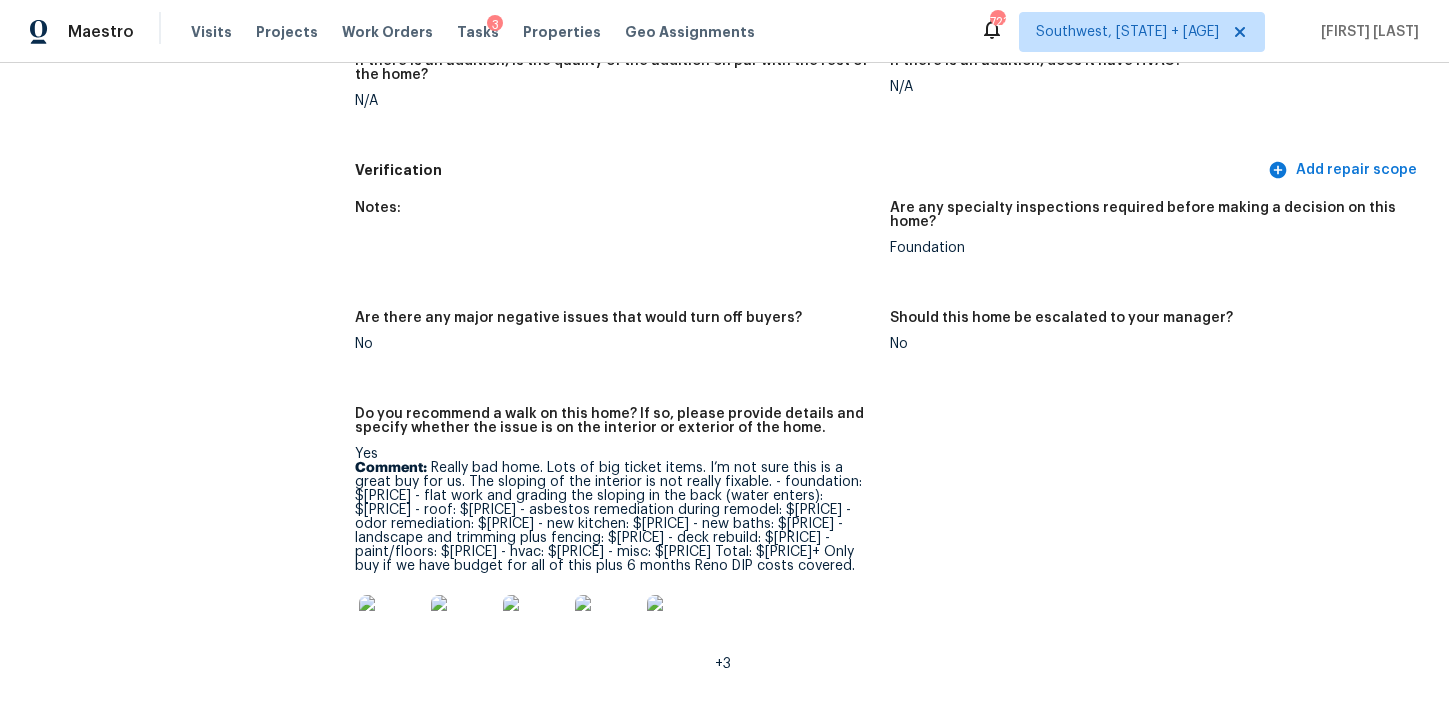 scroll, scrollTop: 4937, scrollLeft: 0, axis: vertical 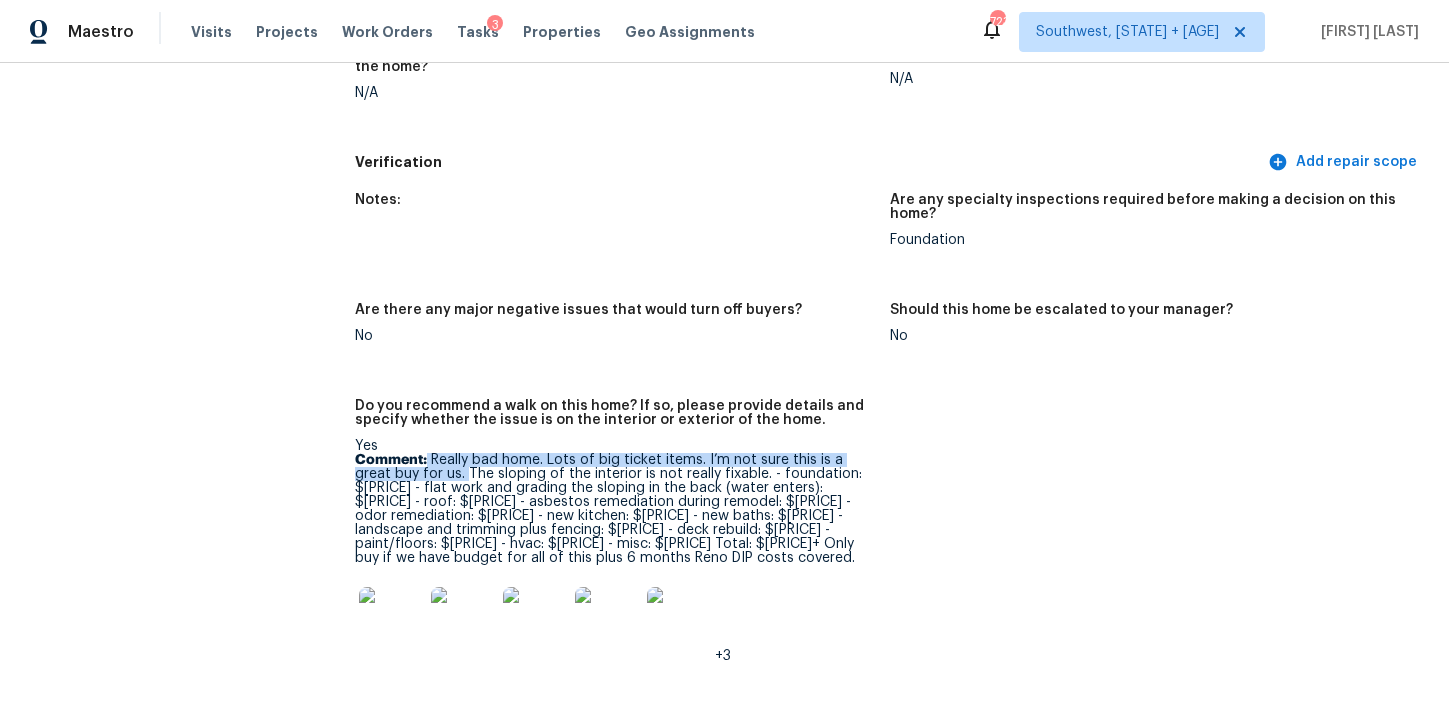 drag, startPoint x: 429, startPoint y: 416, endPoint x: 426, endPoint y: 427, distance: 11.401754 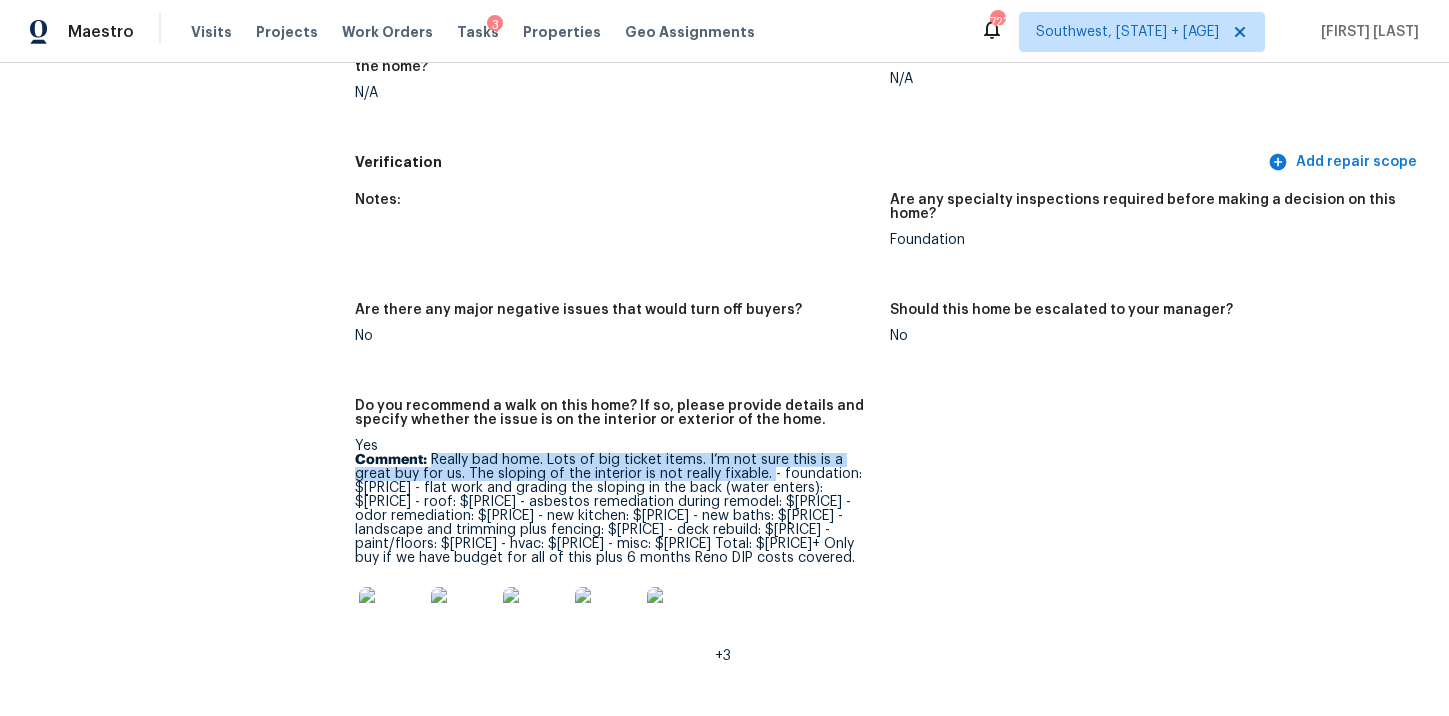 drag, startPoint x: 430, startPoint y: 412, endPoint x: 731, endPoint y: 429, distance: 301.47968 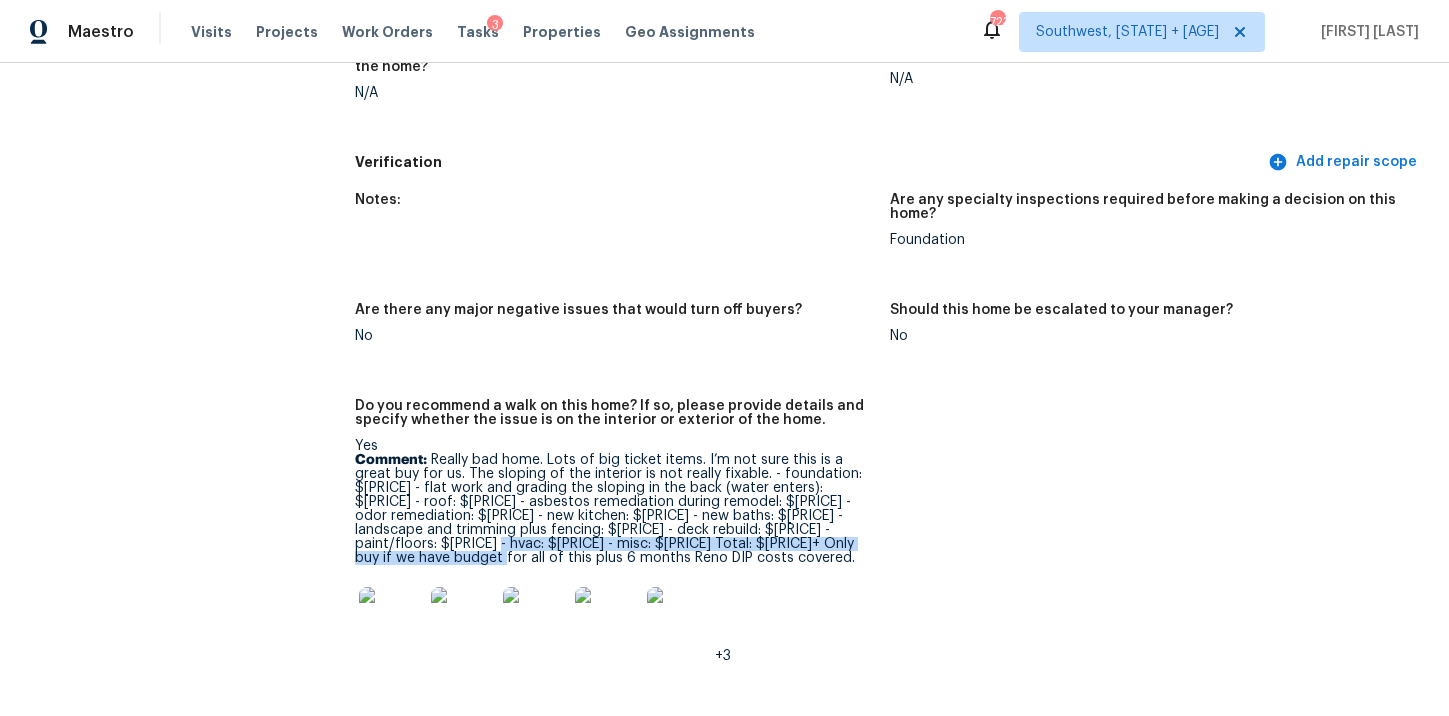 drag, startPoint x: 357, startPoint y: 500, endPoint x: 415, endPoint y: 510, distance: 58.855755 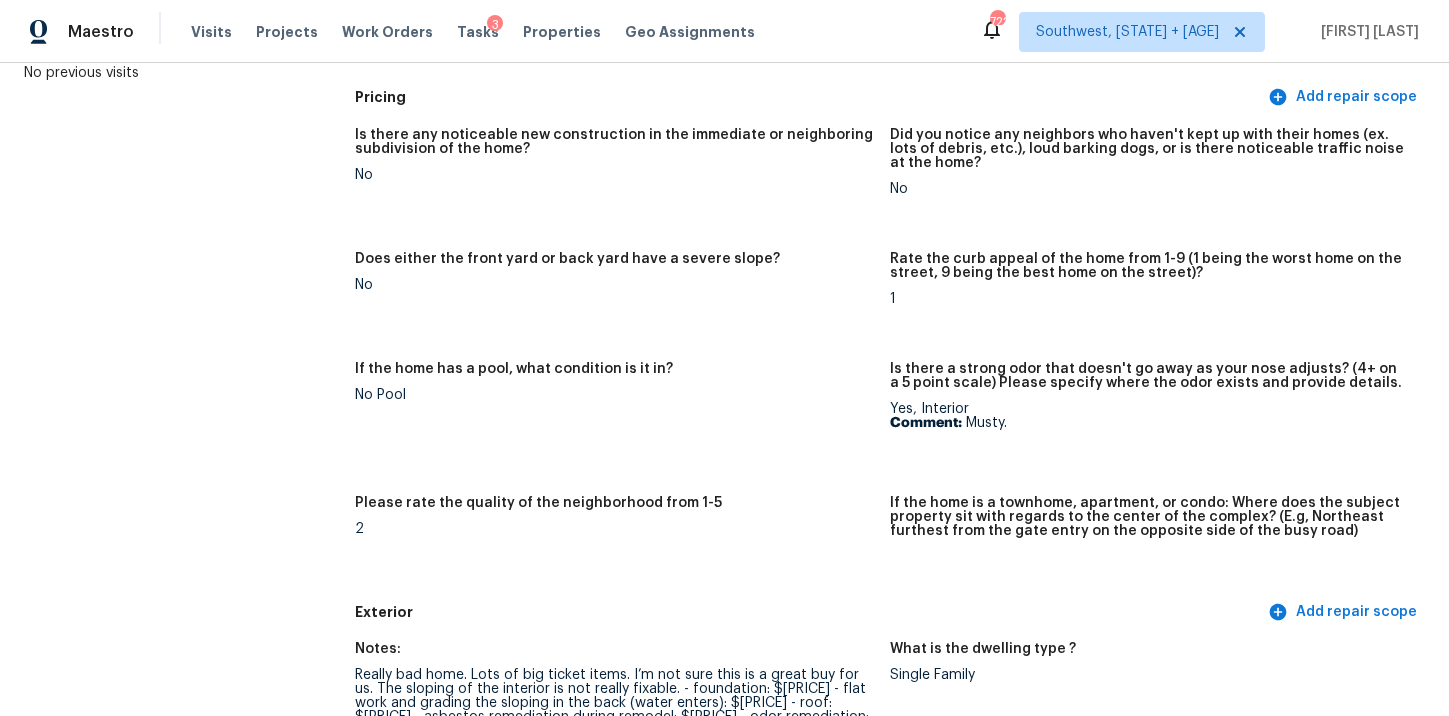 scroll, scrollTop: 0, scrollLeft: 0, axis: both 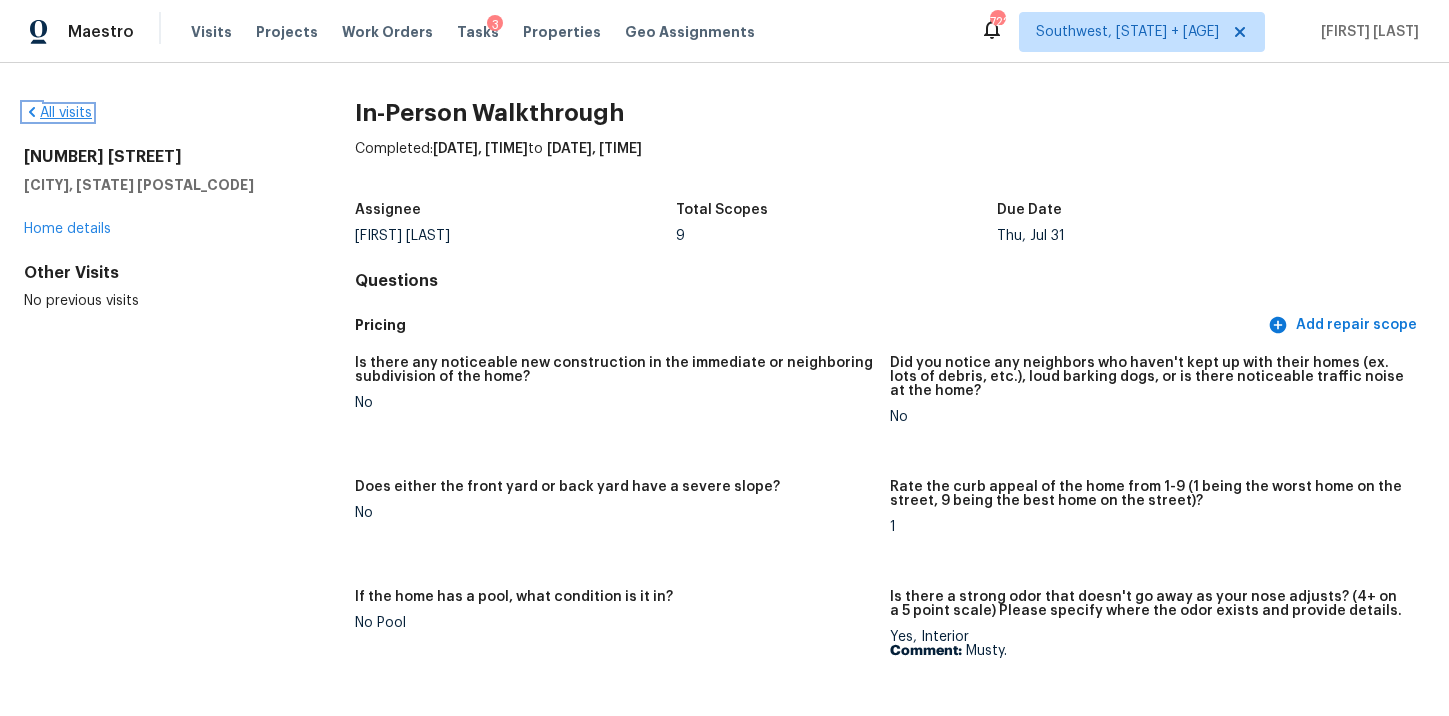 click on "All visits" at bounding box center (58, 113) 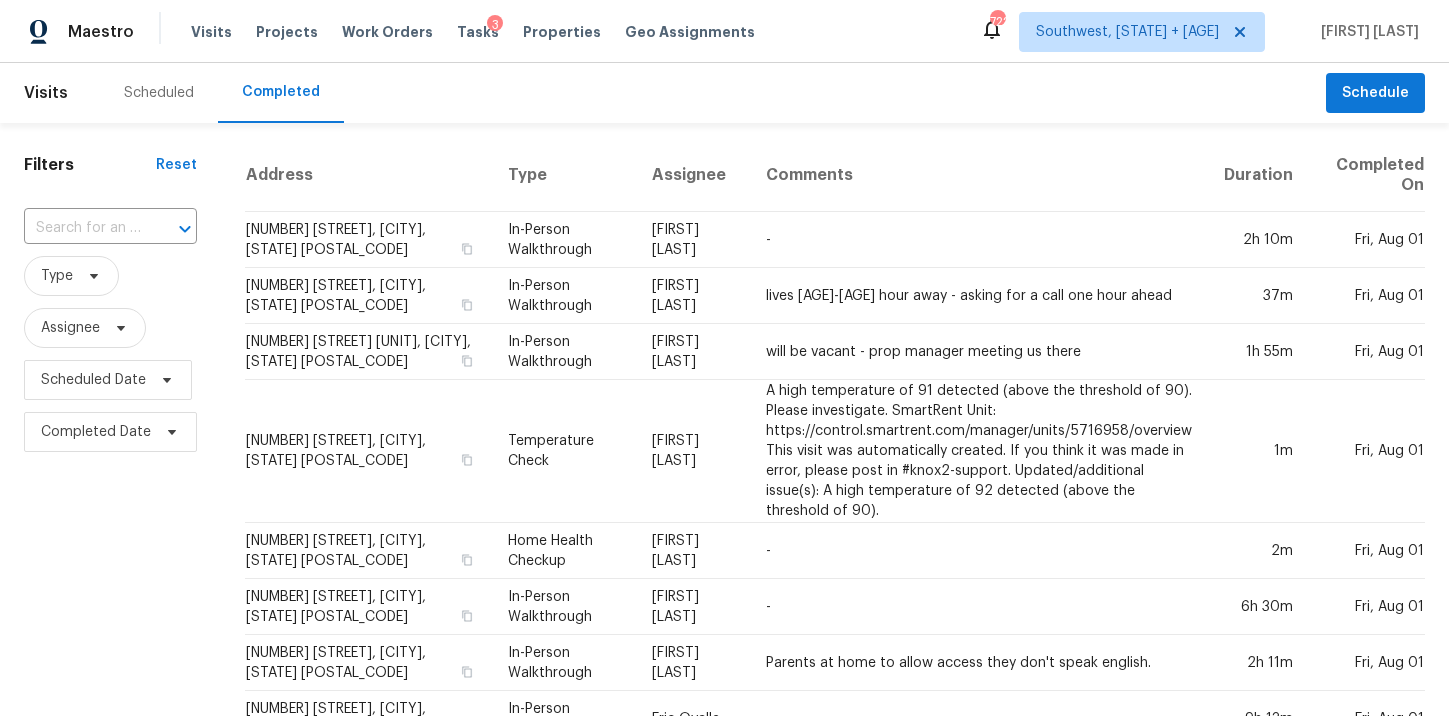 click on "​" at bounding box center [110, 228] 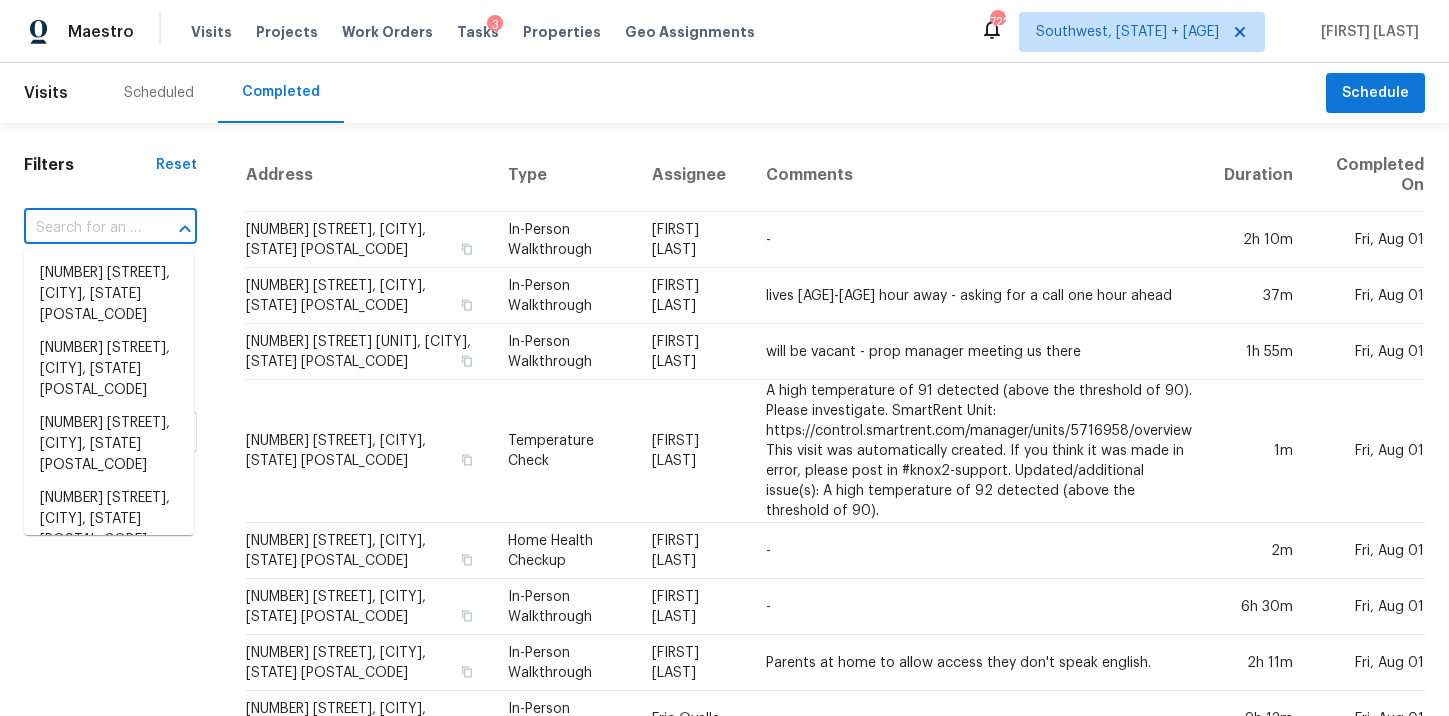 click at bounding box center [82, 228] 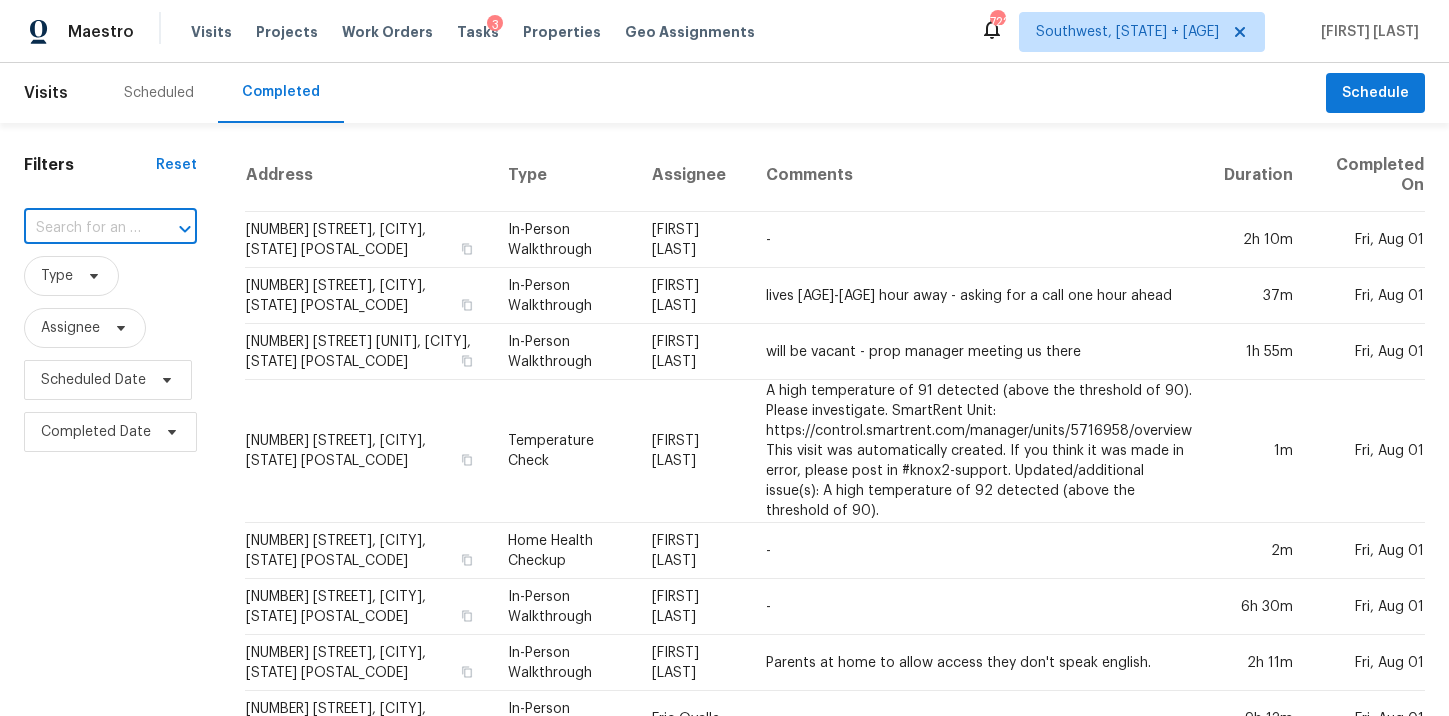 paste on "406 Apache Trl, Leander, TX 78641" 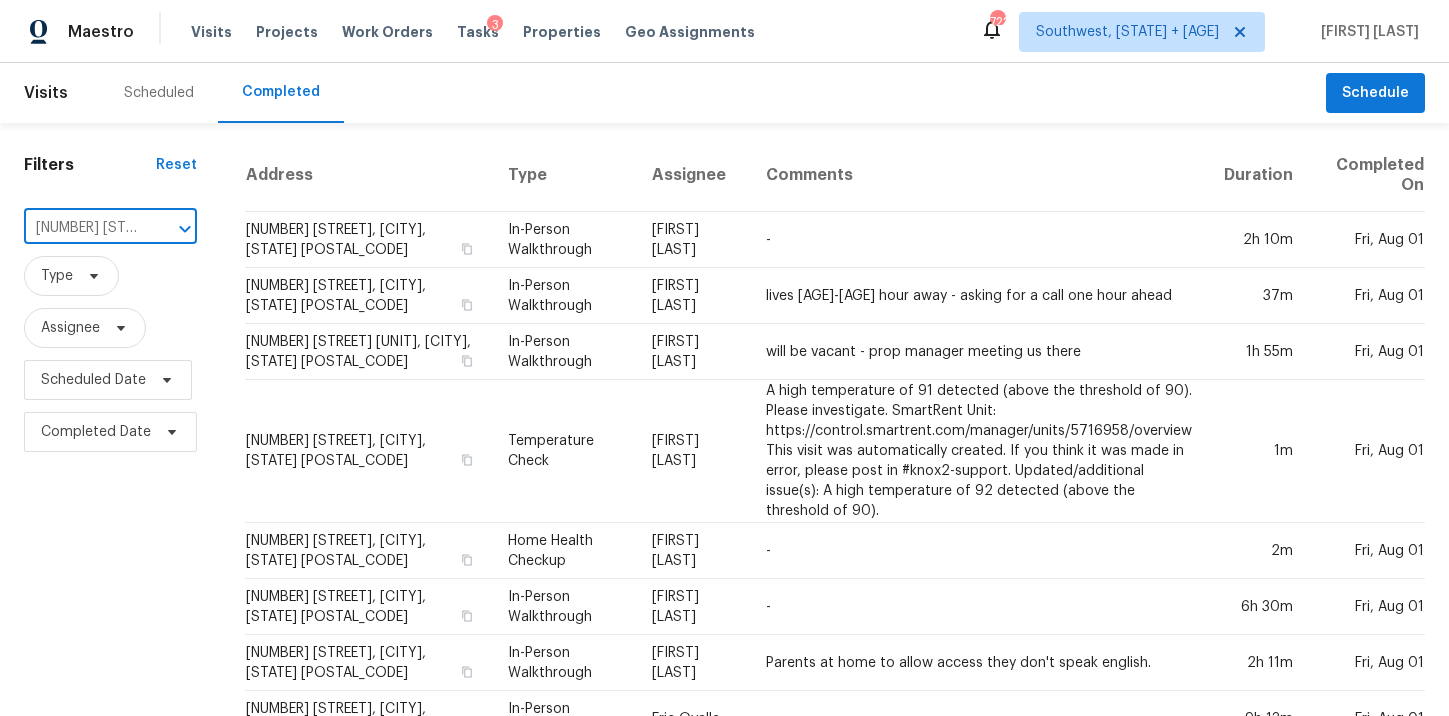 scroll, scrollTop: 0, scrollLeft: 124, axis: horizontal 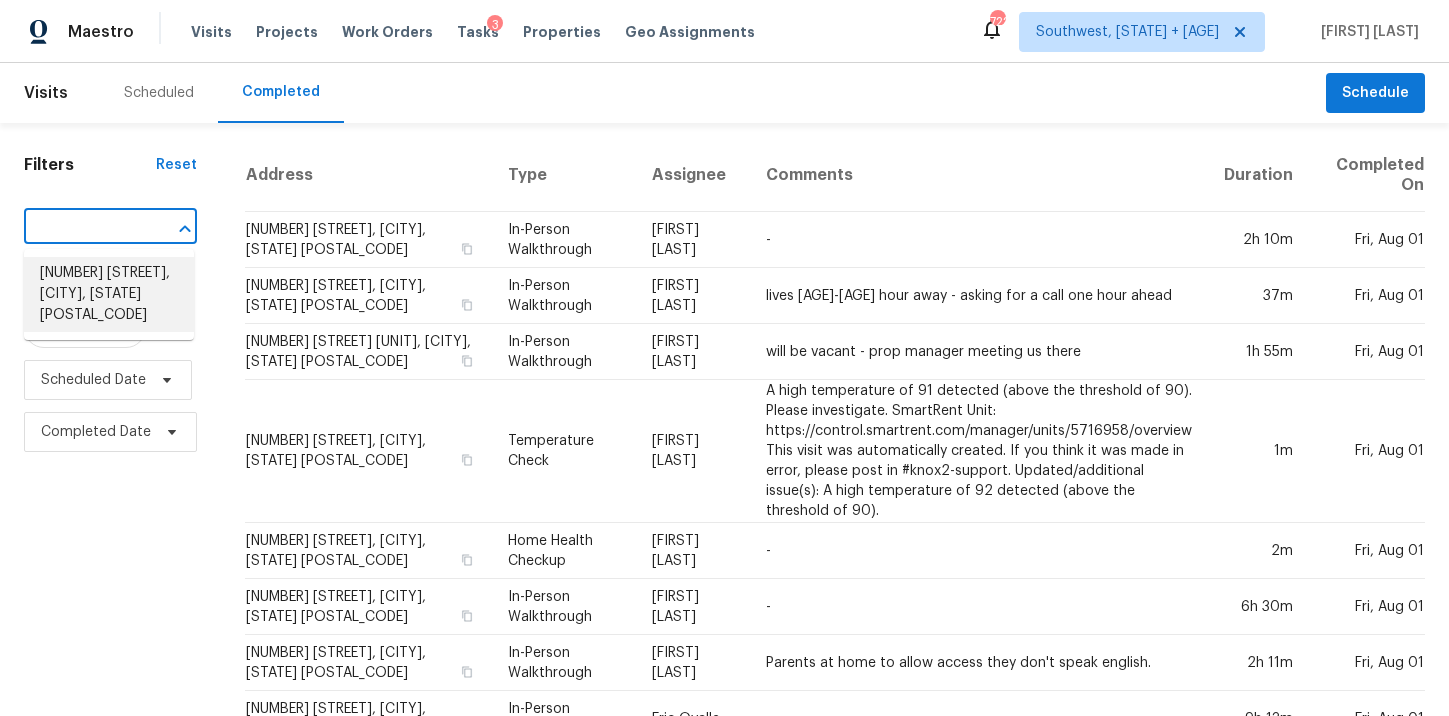 click on "406 Apache Trl, Leander, TX 78641" at bounding box center (109, 294) 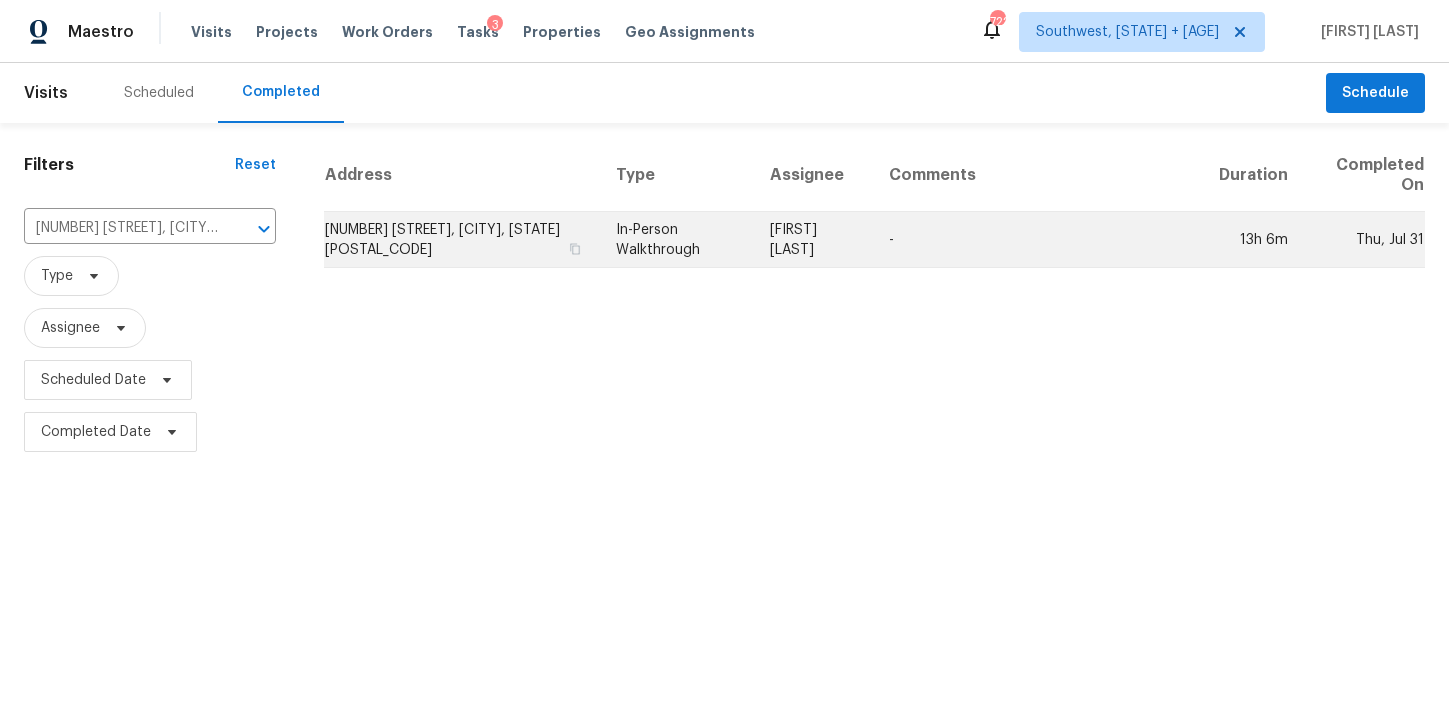 click on "In-Person Walkthrough" at bounding box center [677, 240] 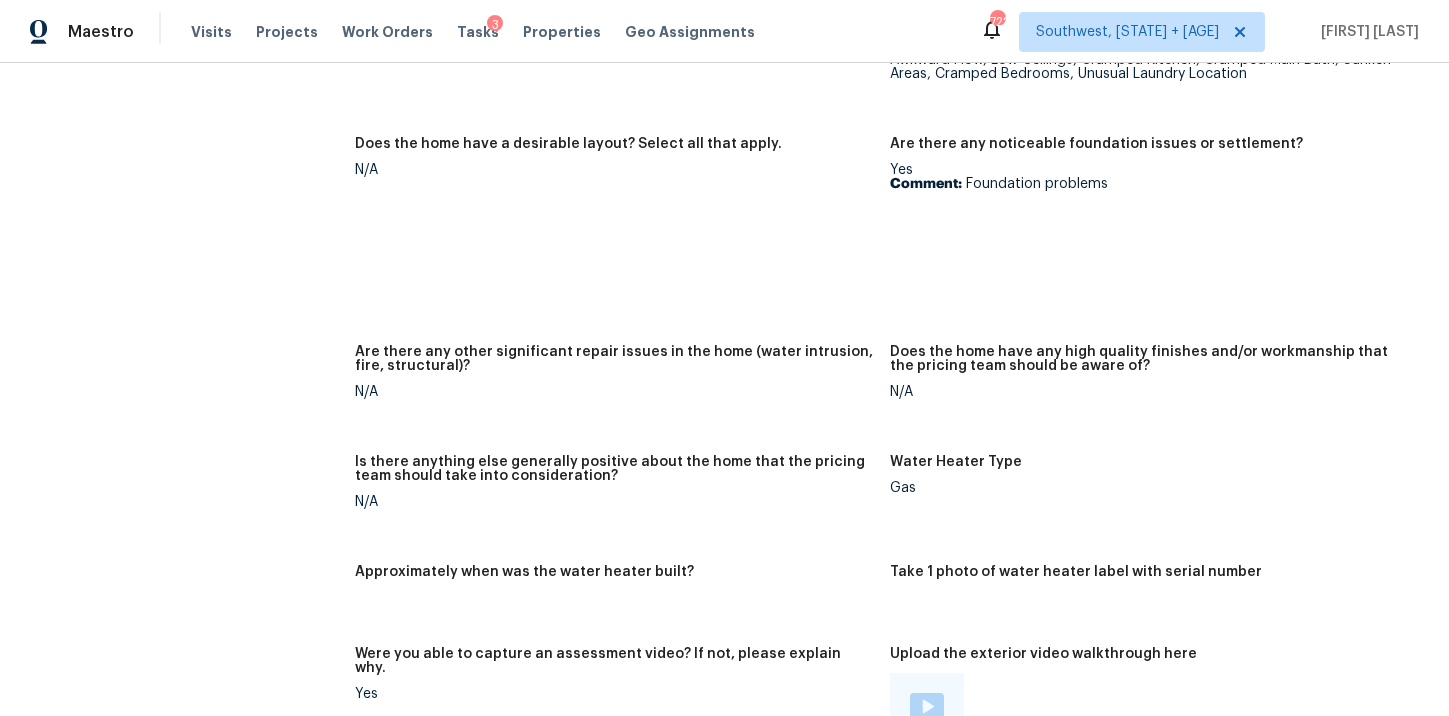 scroll, scrollTop: 4389, scrollLeft: 0, axis: vertical 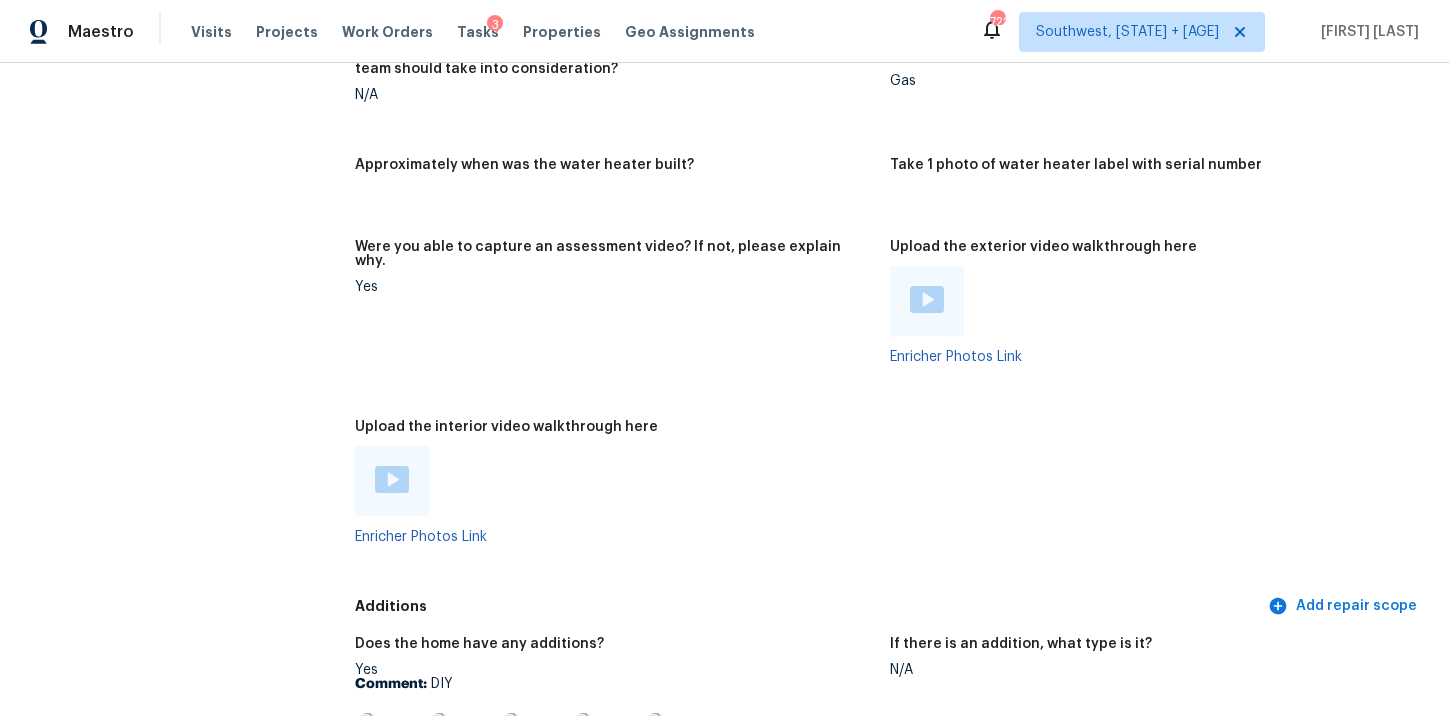 click at bounding box center (392, 479) 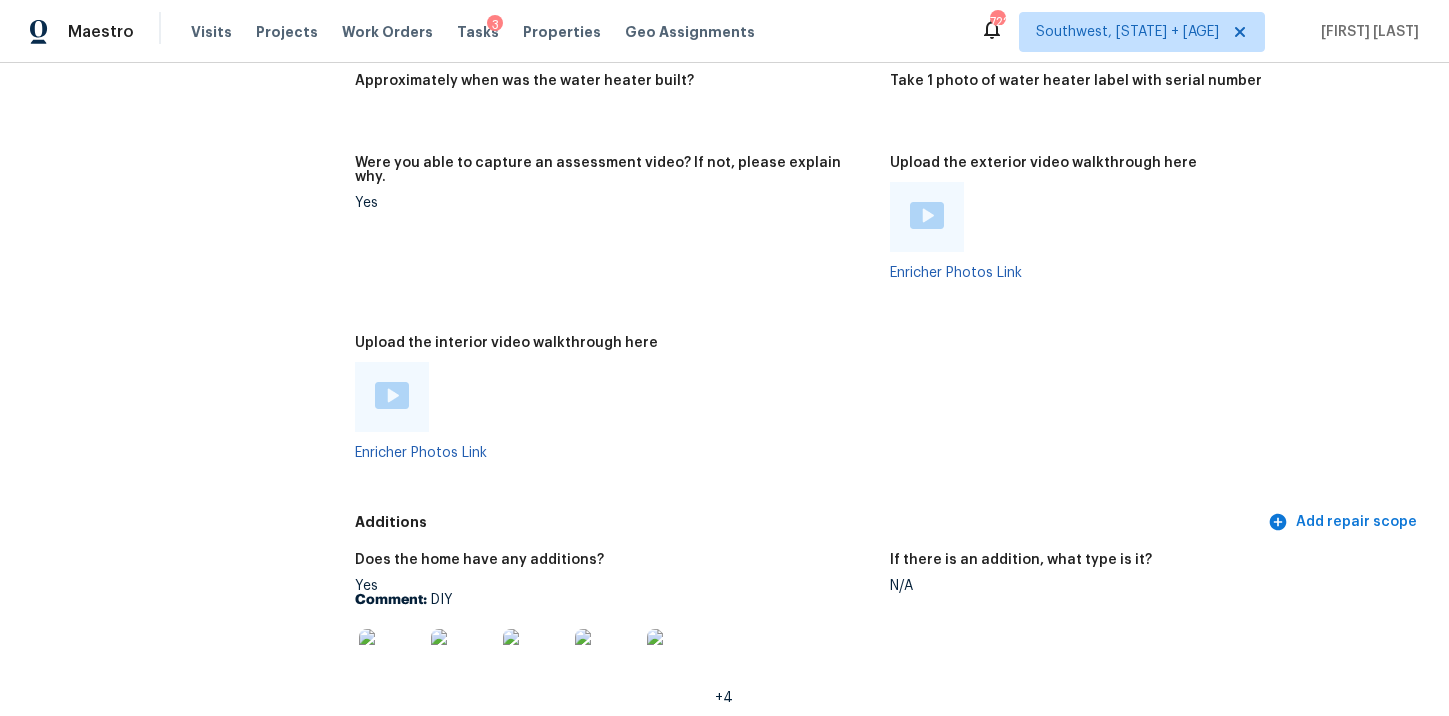 scroll, scrollTop: 4446, scrollLeft: 0, axis: vertical 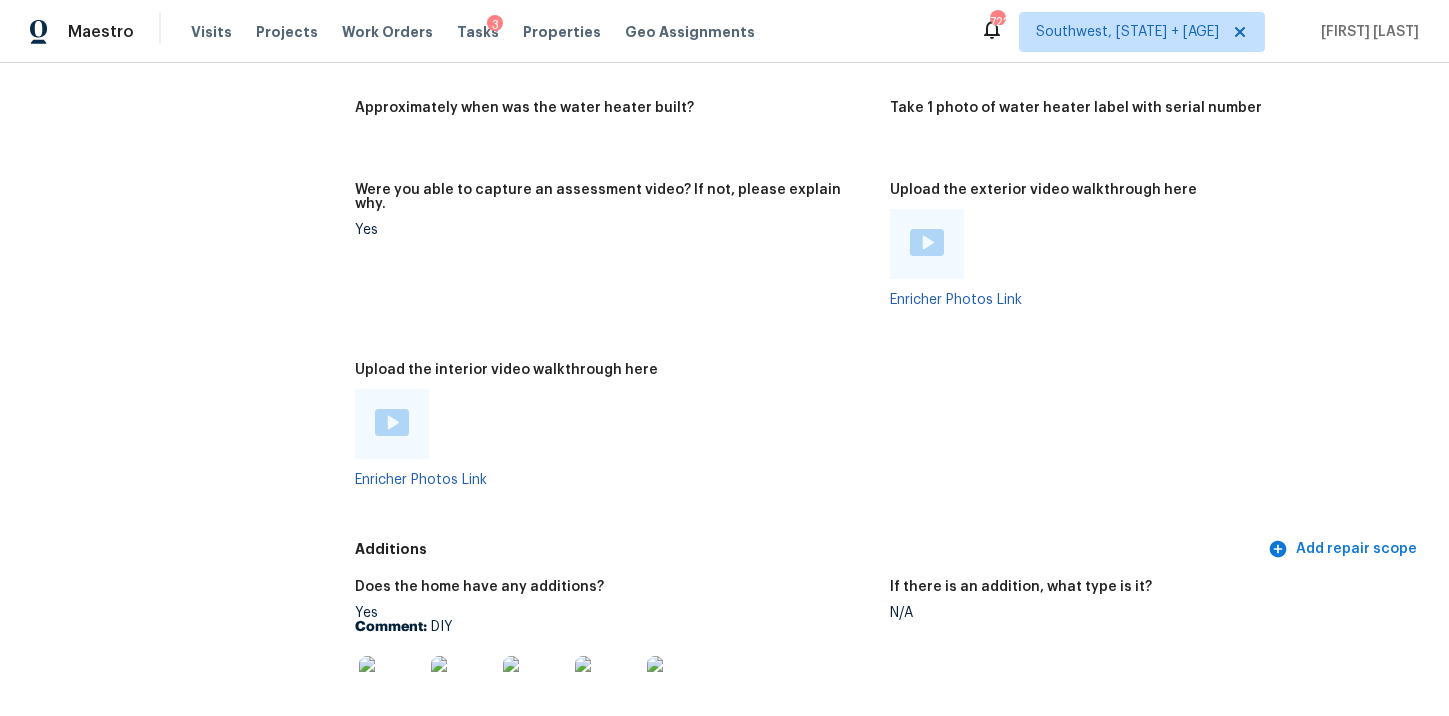 click at bounding box center (927, 242) 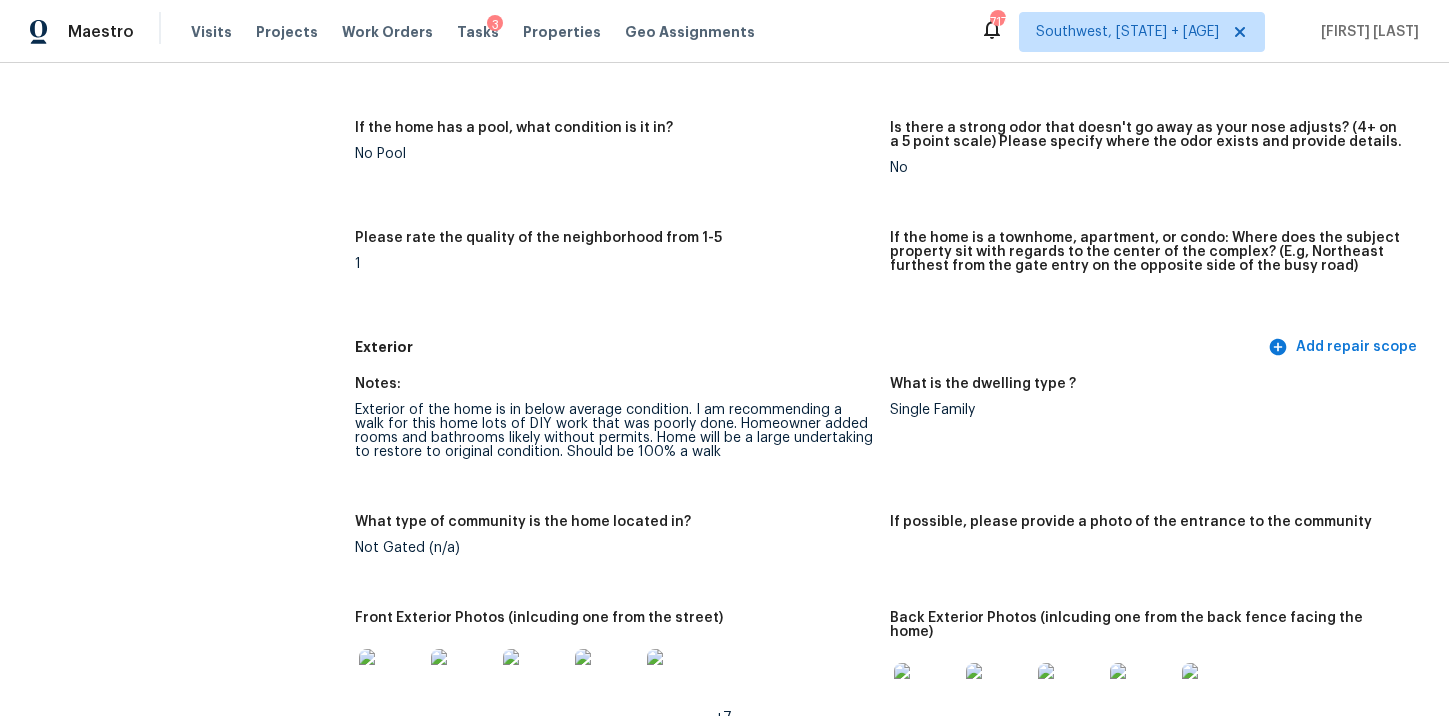 scroll, scrollTop: 516, scrollLeft: 0, axis: vertical 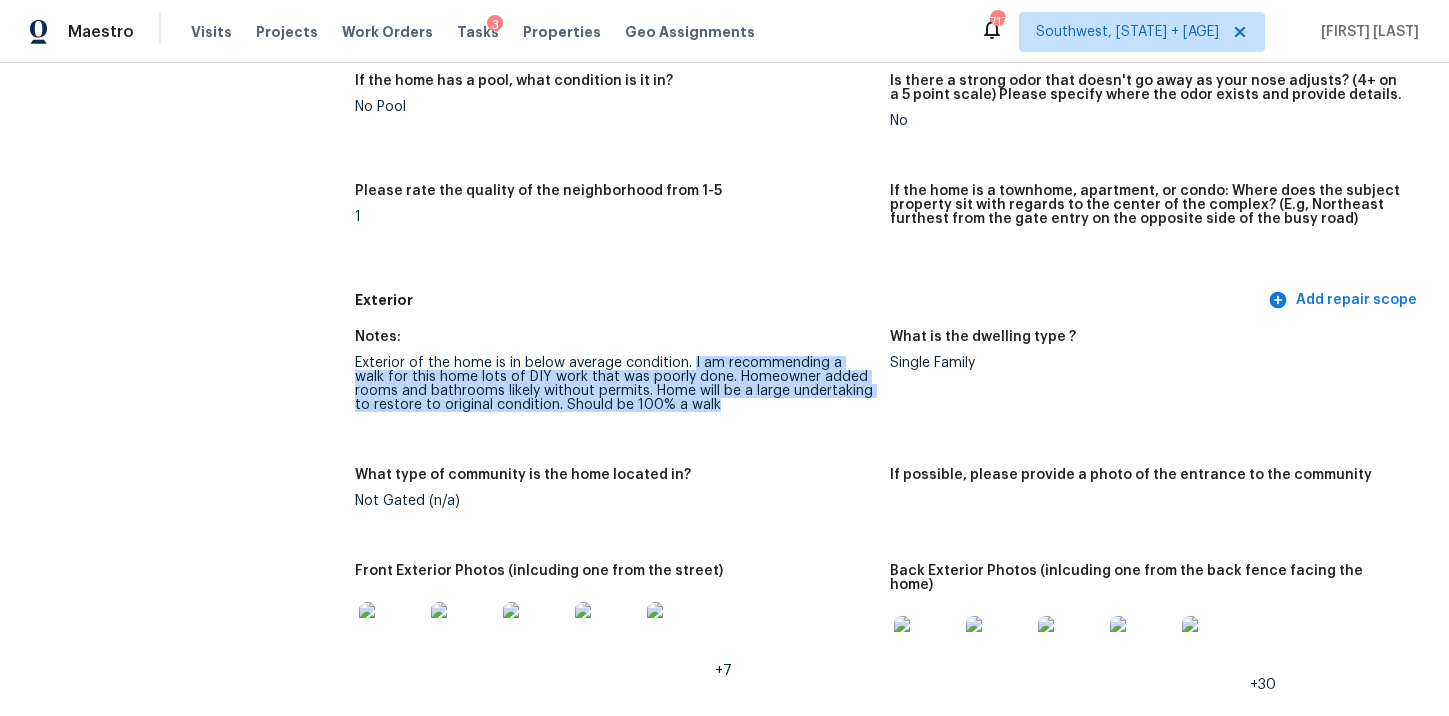 drag, startPoint x: 693, startPoint y: 362, endPoint x: 697, endPoint y: 401, distance: 39.20459 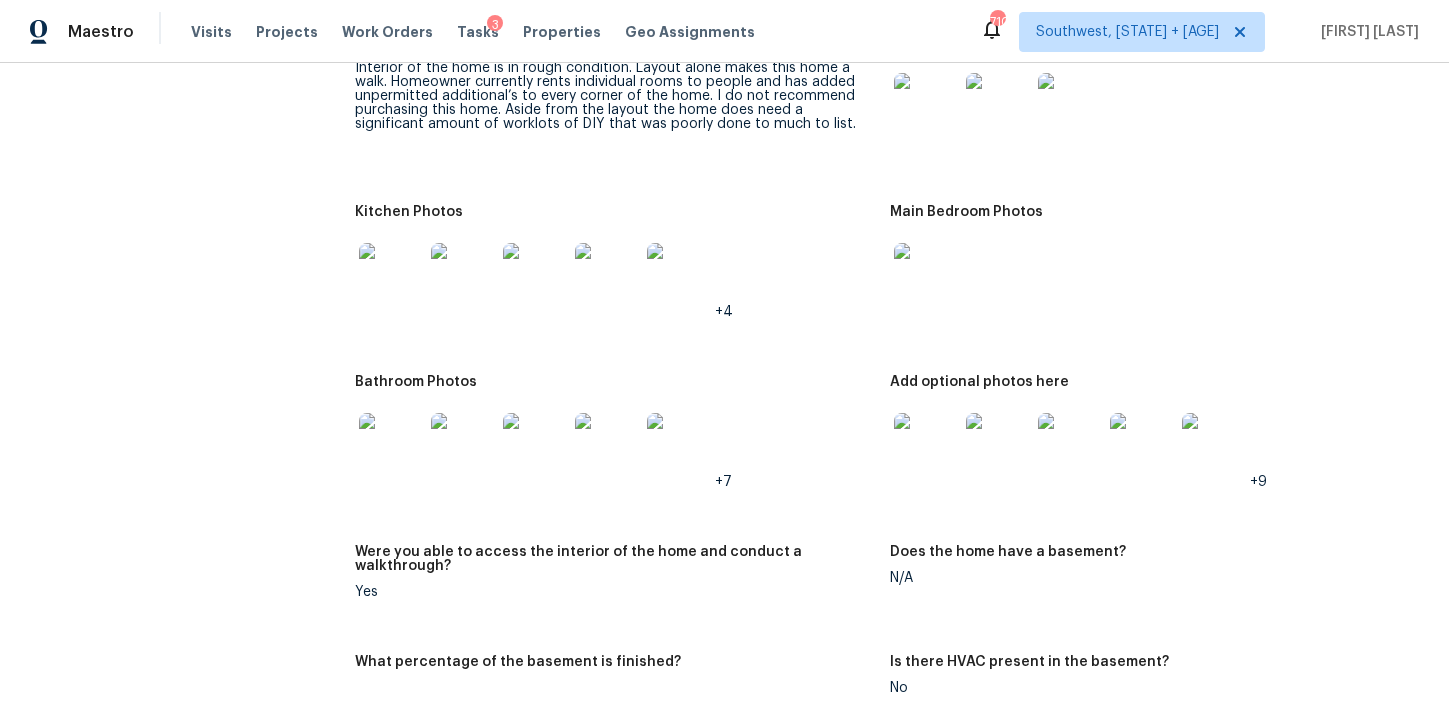 scroll, scrollTop: 2762, scrollLeft: 0, axis: vertical 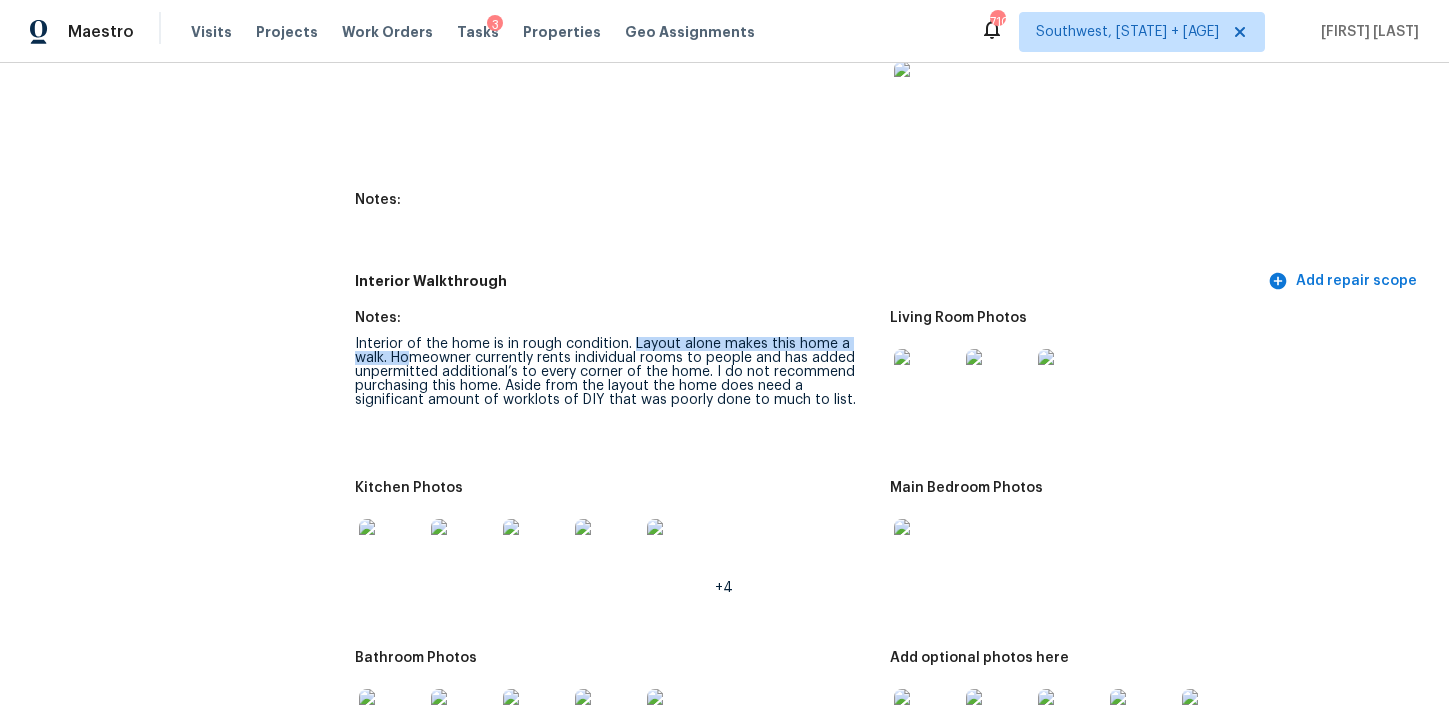 drag, startPoint x: 635, startPoint y: 329, endPoint x: 411, endPoint y: 345, distance: 224.5707 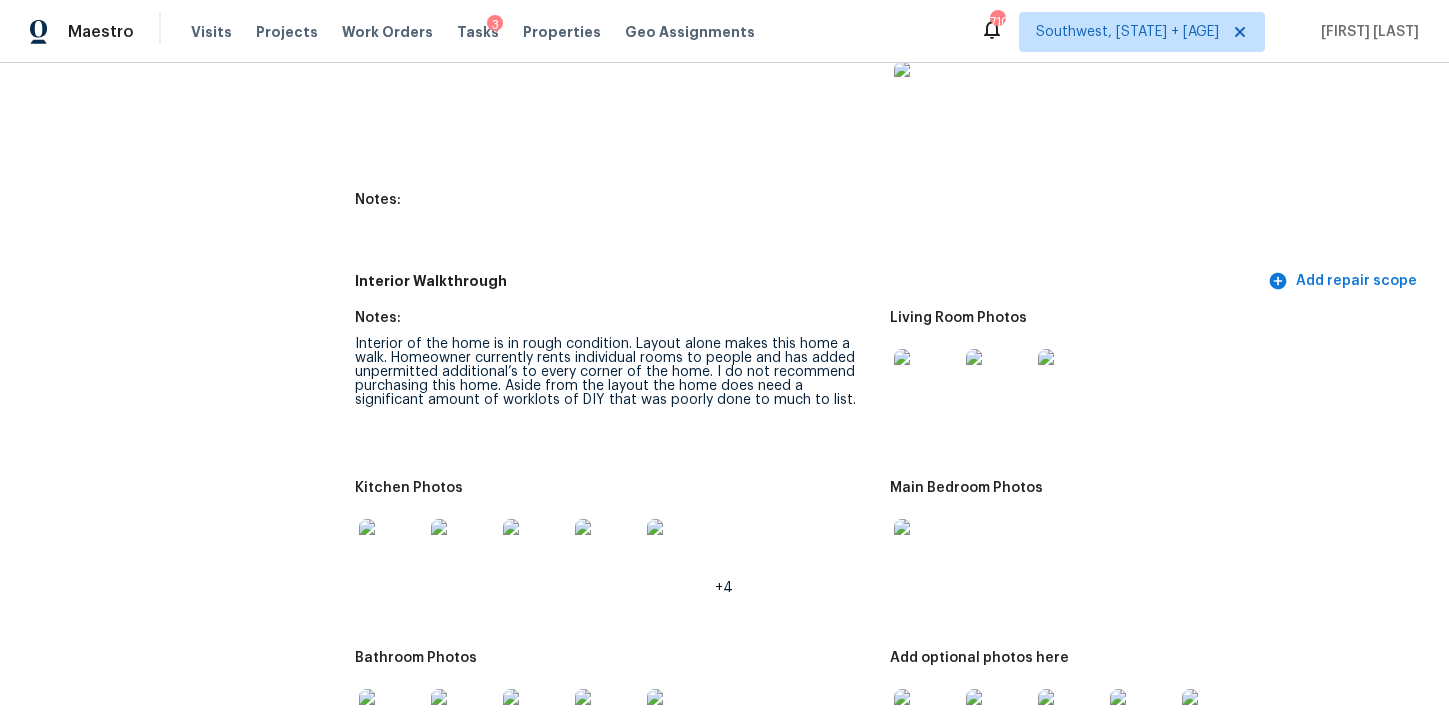 click on "Notes: Interior of the home is in rough condition. Layout alone makes this home a walk. Homeowner currently rents individual rooms to people and has added unpermitted additional’s to every corner of the home. I do not recommend purchasing this home. Aside from the layout the home does need a significant amount of worklots of DIY that was poorly done to much to list. Living Room Photos Kitchen Photos  +4 Main Bedroom Photos Bathroom Photos  +7 Add optional photos here  +9 Were you able to access the interior of the home and conduct a walkthrough? Yes Does the home have a basement? N/A What percentage of the basement is finished? Is there HVAC present in the basement? No Please rate the condition of the paint including walls, ceilings, and trim. Poor: Overspray, mismatched sheens, ceiling bumps, clearly visible previous repairs; Unfinished; extensive ‘holiday’ spots, bleeding through. Please rate the condition of the flooring Please rate the condition of the kitchen cabinets N/A Yes Comment:   N/A N/A N/A" at bounding box center (890, 1257) 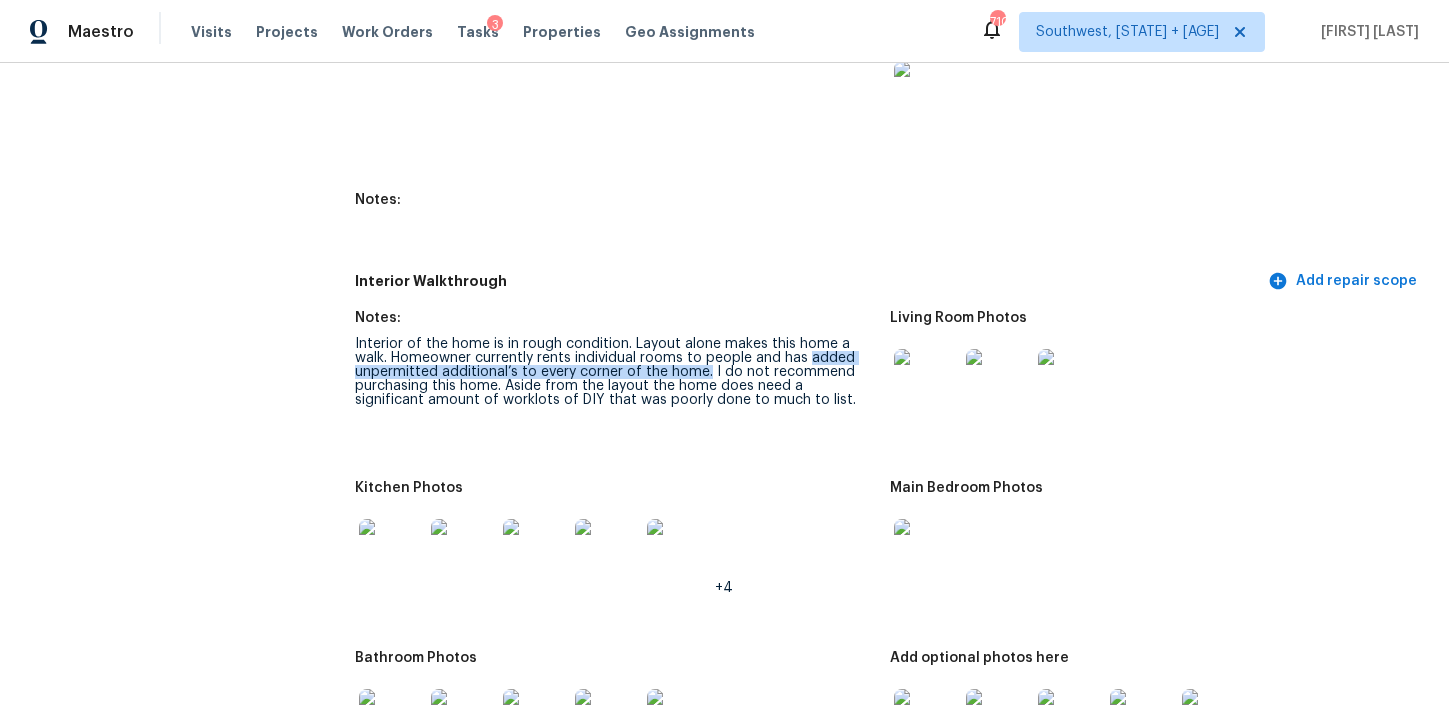 drag, startPoint x: 811, startPoint y: 343, endPoint x: 704, endPoint y: 357, distance: 107.912 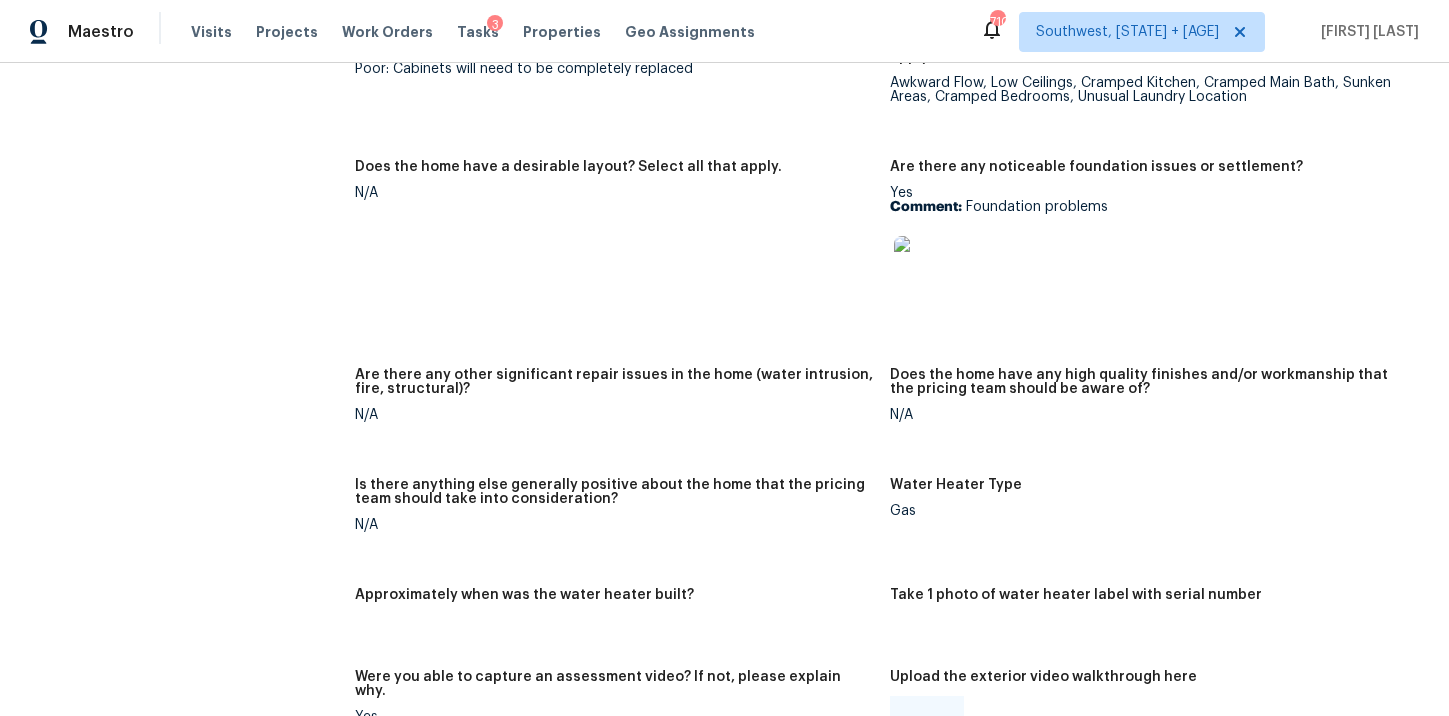 scroll, scrollTop: 3891, scrollLeft: 0, axis: vertical 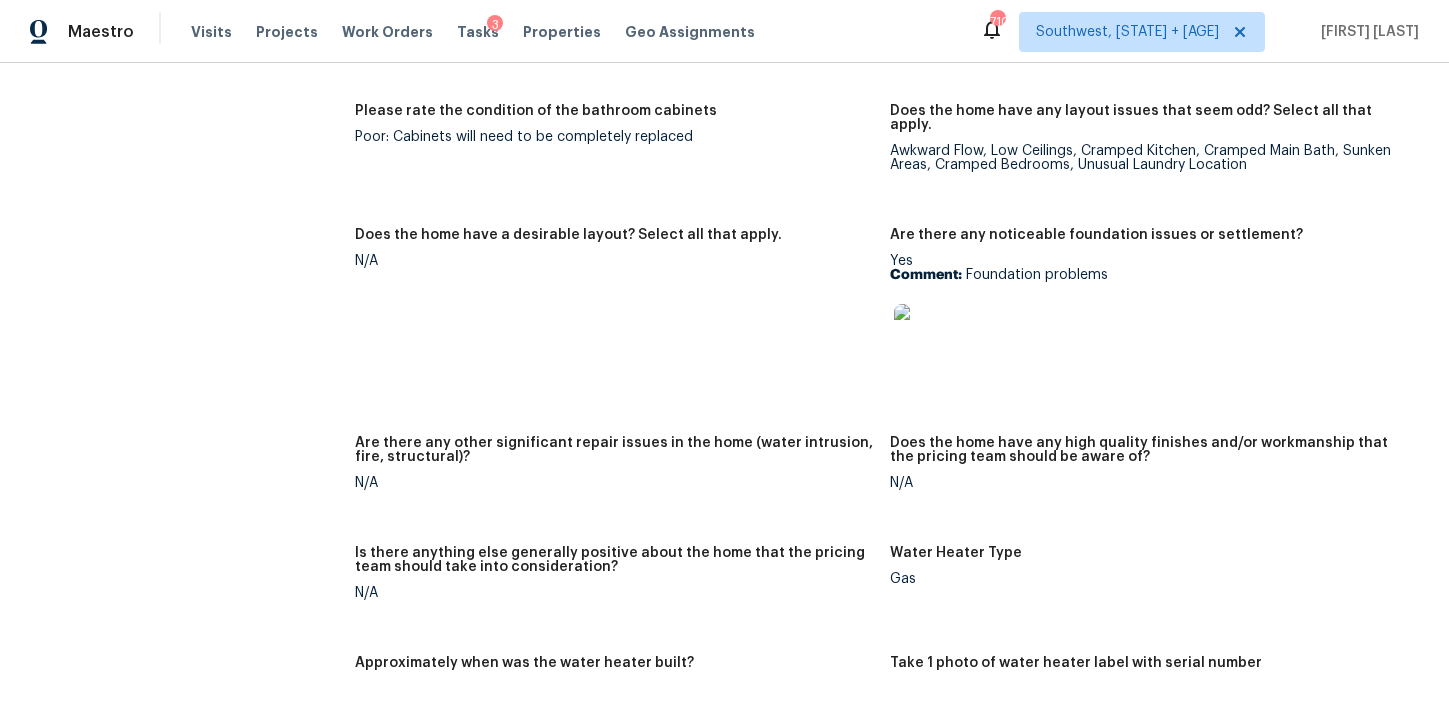 click at bounding box center (926, 336) 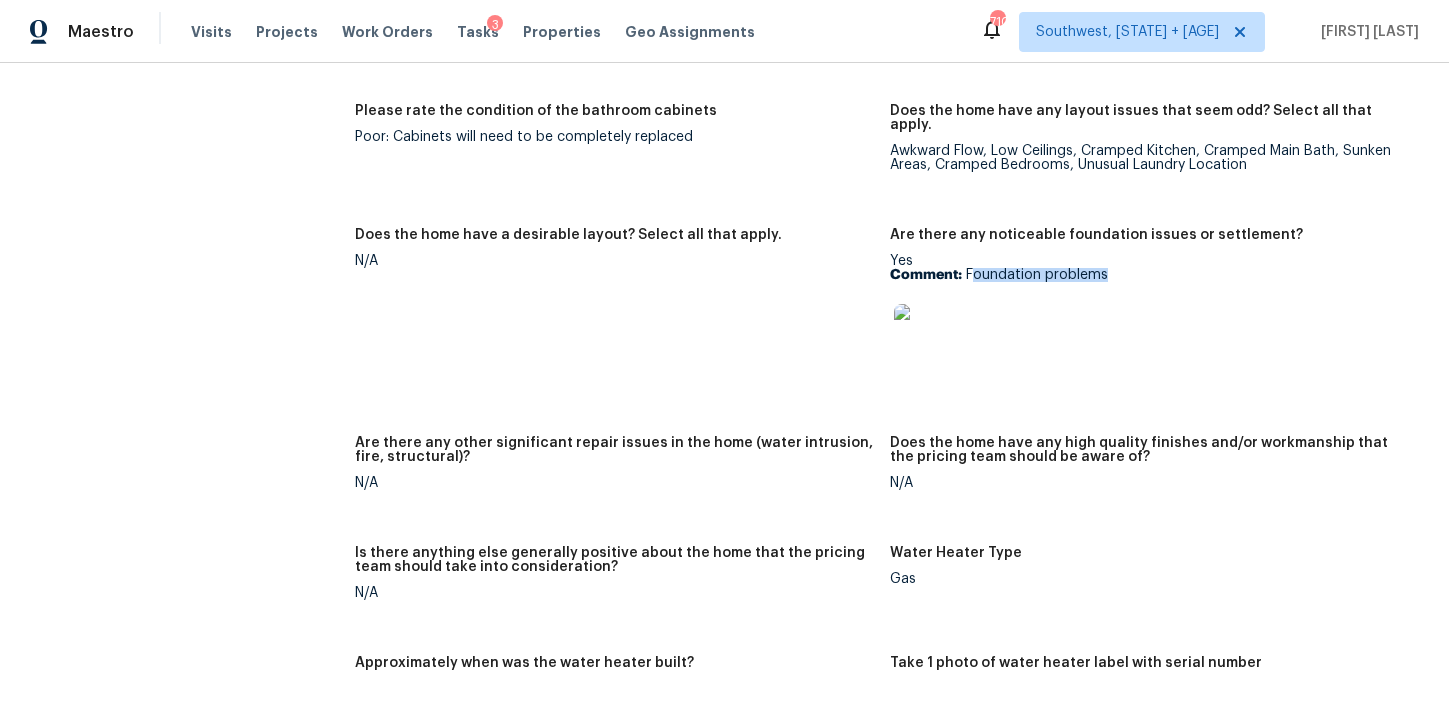 drag, startPoint x: 970, startPoint y: 233, endPoint x: 1113, endPoint y: 231, distance: 143.01399 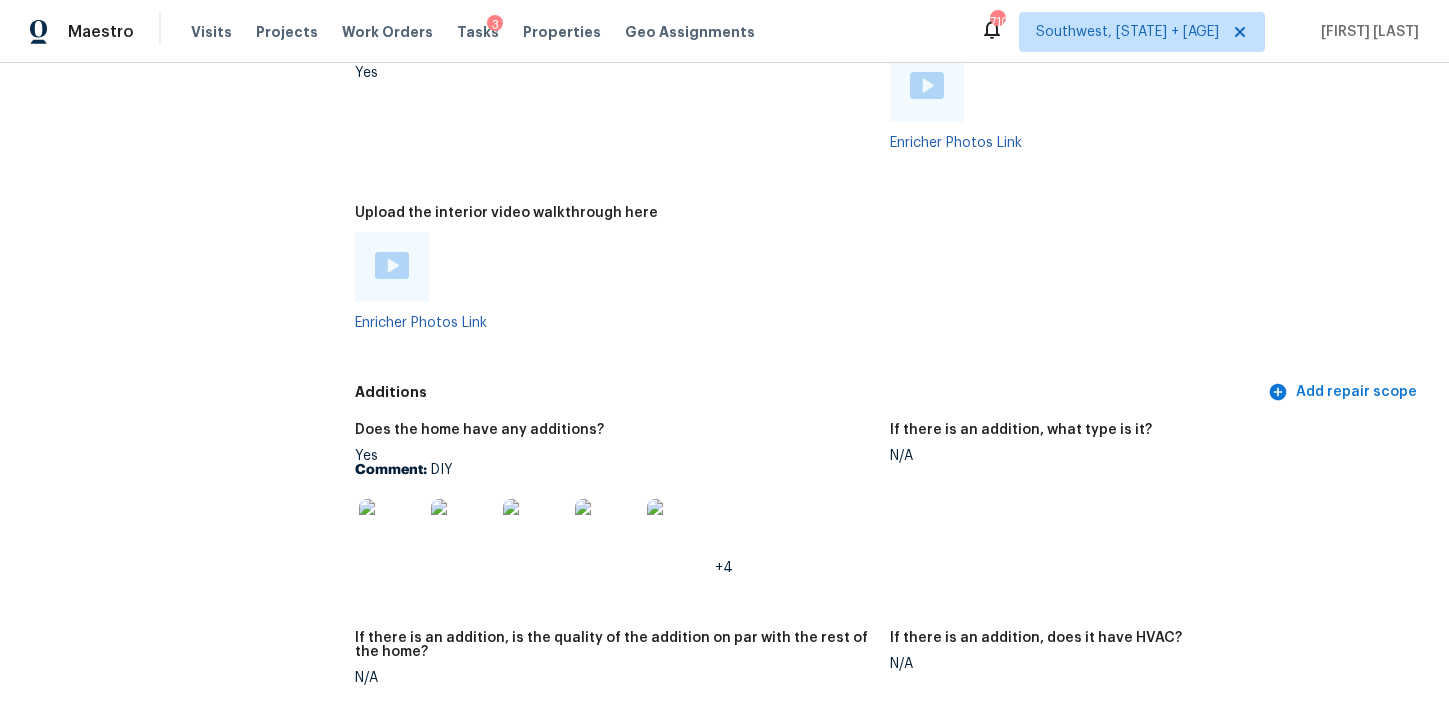 scroll, scrollTop: 4607, scrollLeft: 0, axis: vertical 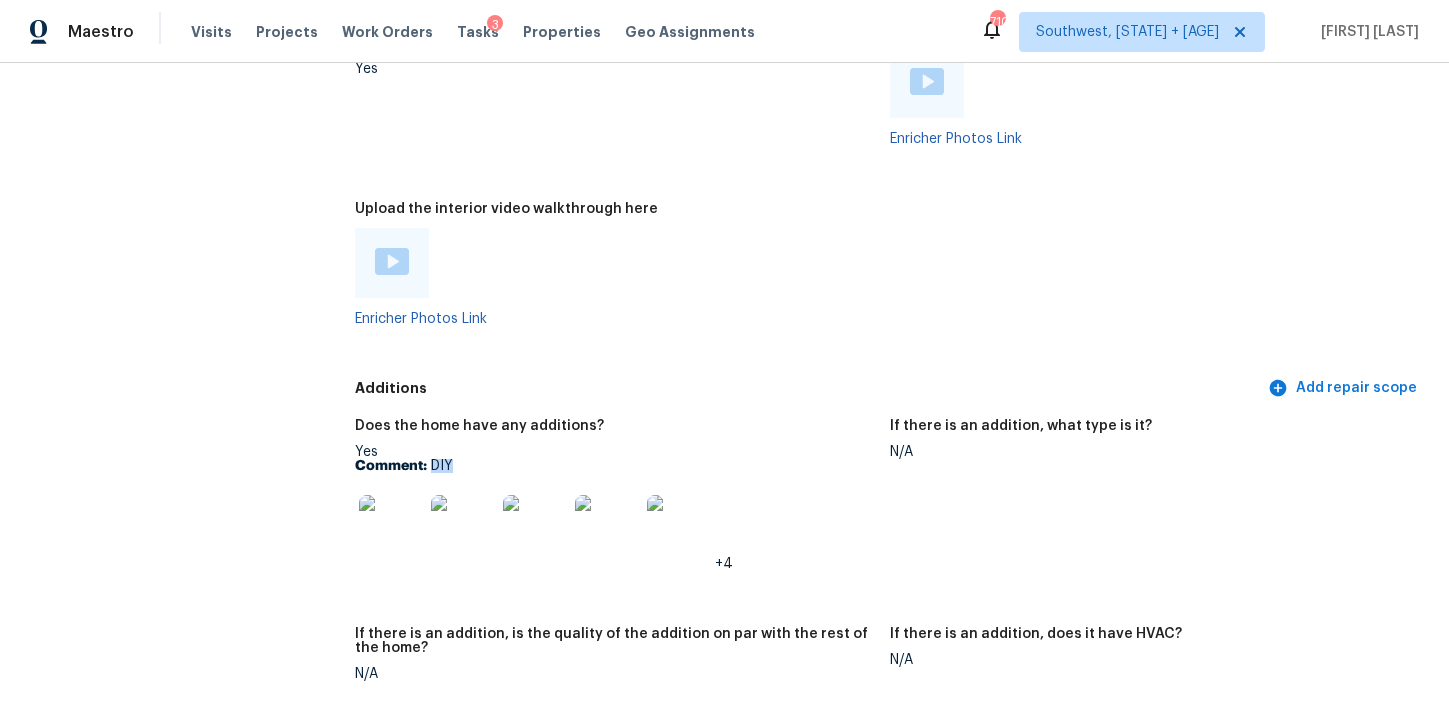 drag, startPoint x: 430, startPoint y: 420, endPoint x: 477, endPoint y: 420, distance: 47 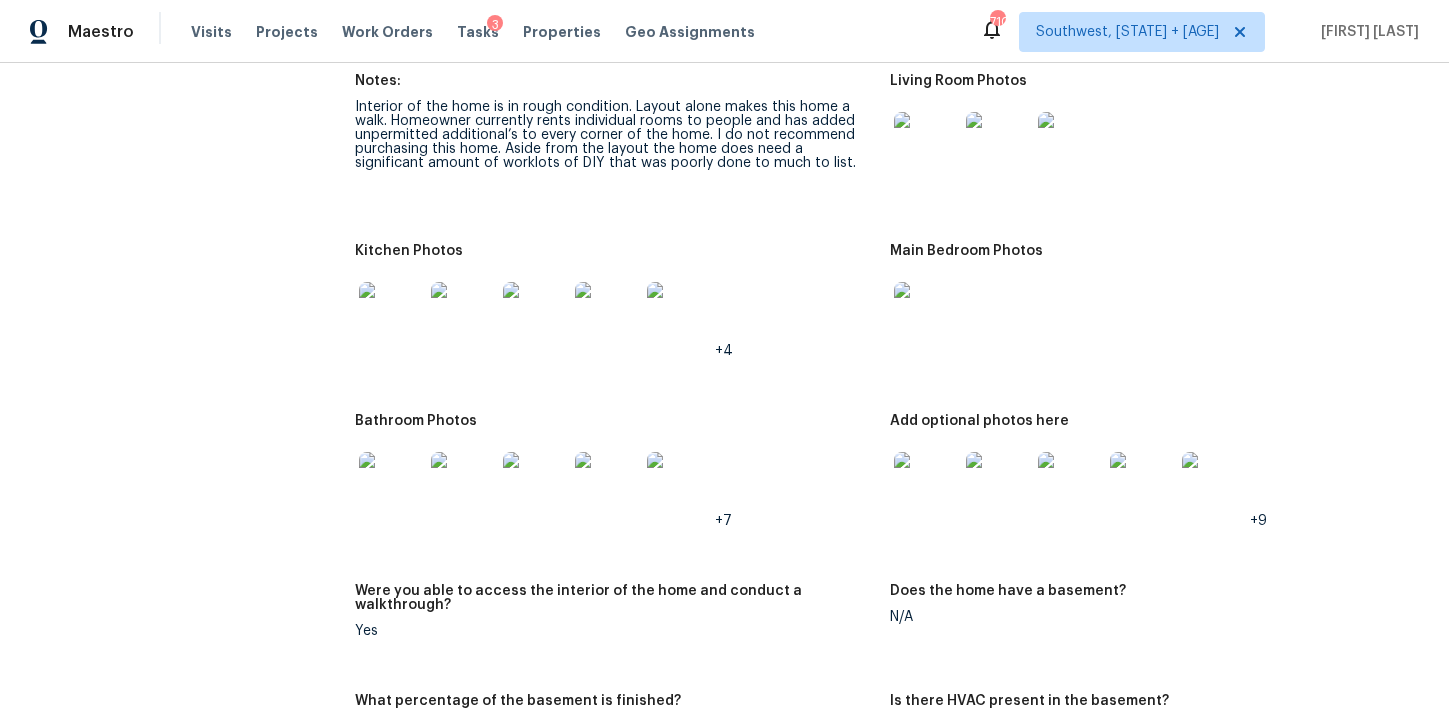 scroll, scrollTop: 3029, scrollLeft: 0, axis: vertical 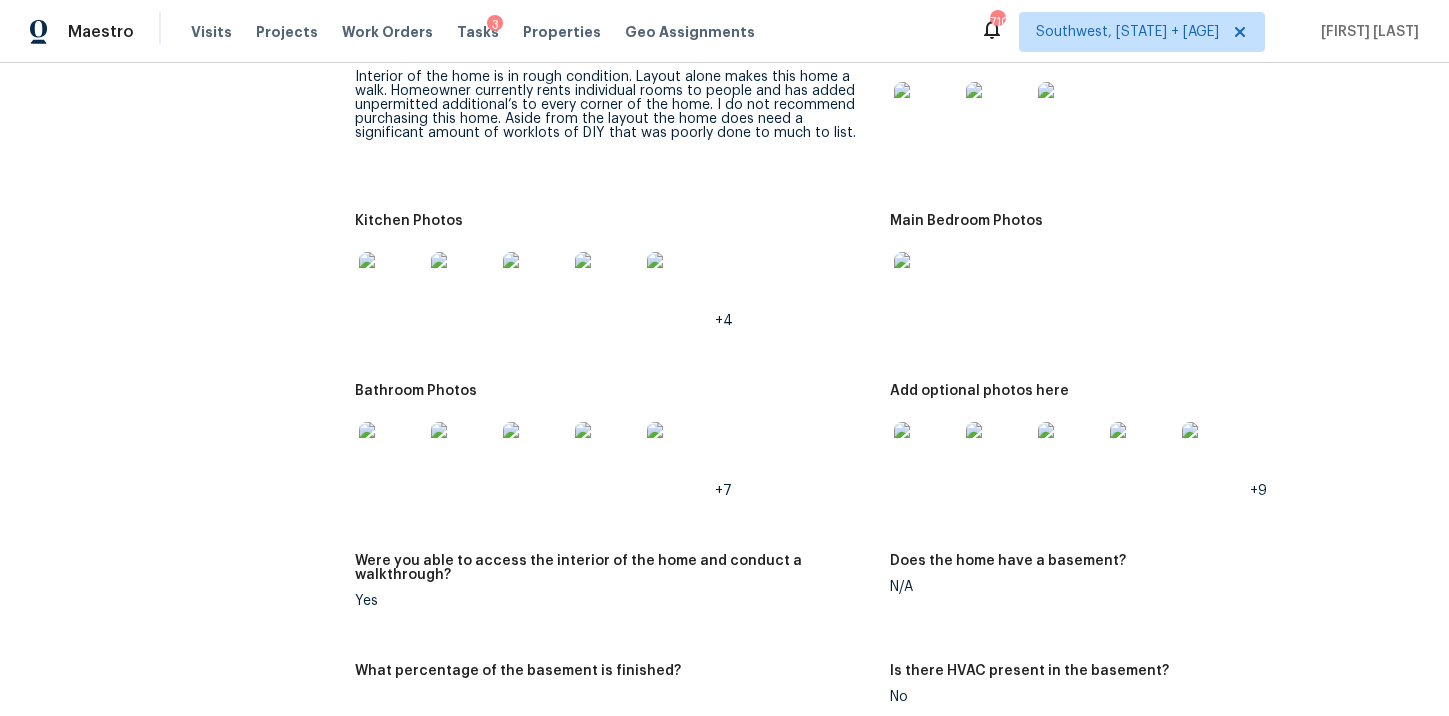 click at bounding box center (391, 454) 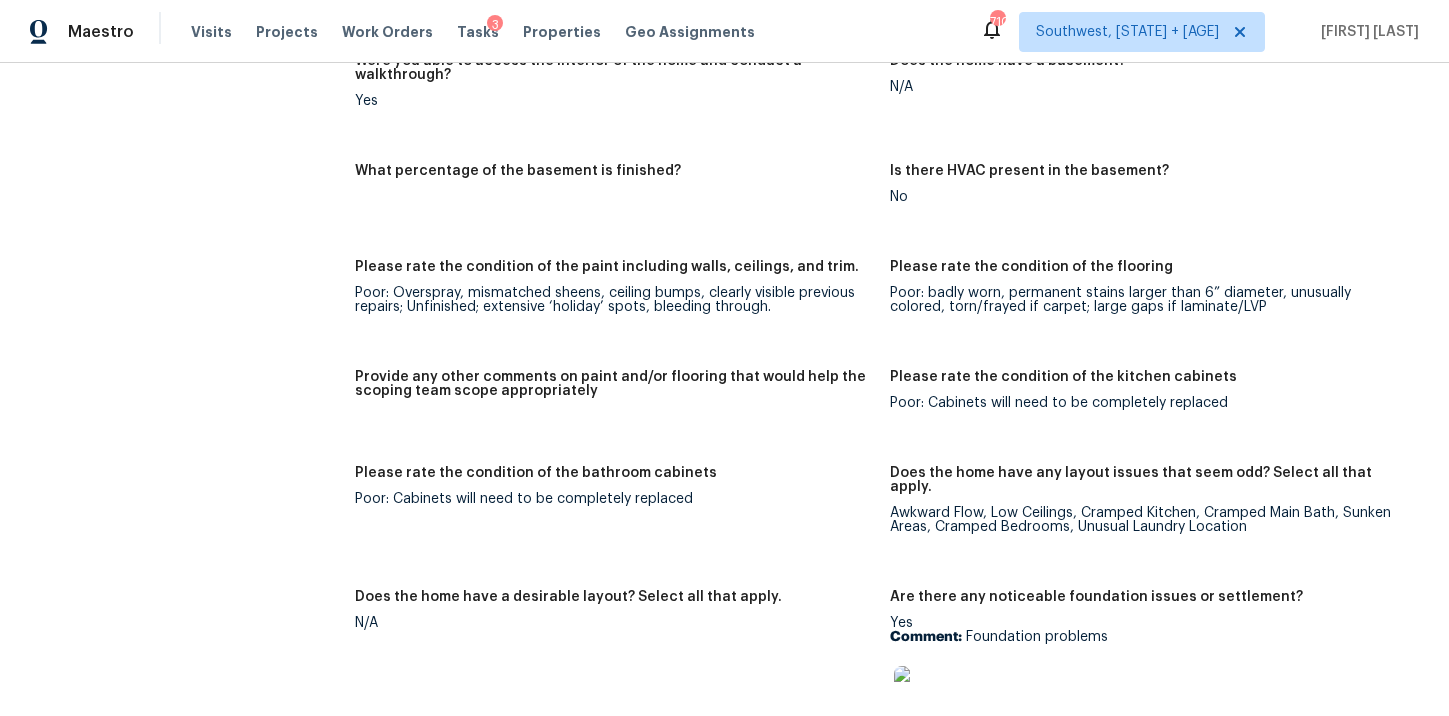 scroll, scrollTop: 3532, scrollLeft: 0, axis: vertical 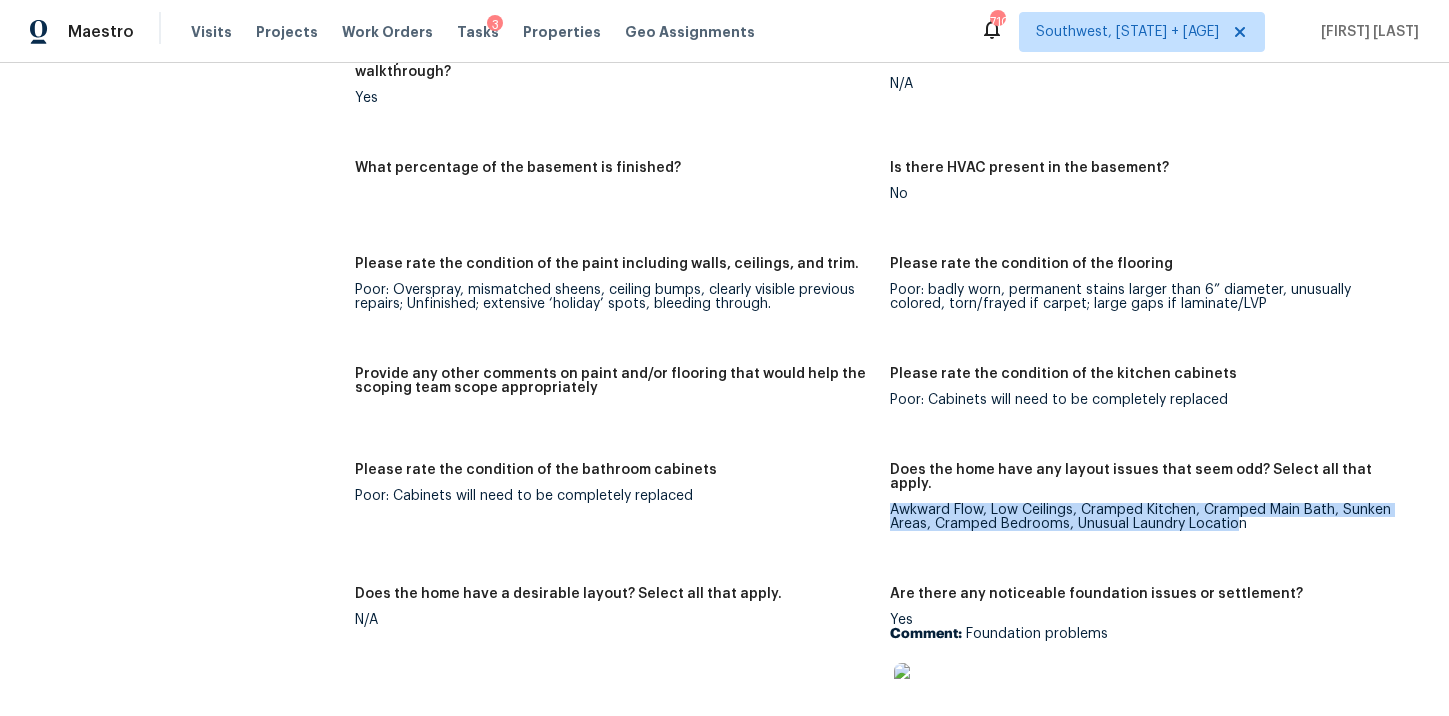 drag, startPoint x: 891, startPoint y: 469, endPoint x: 1239, endPoint y: 479, distance: 348.14365 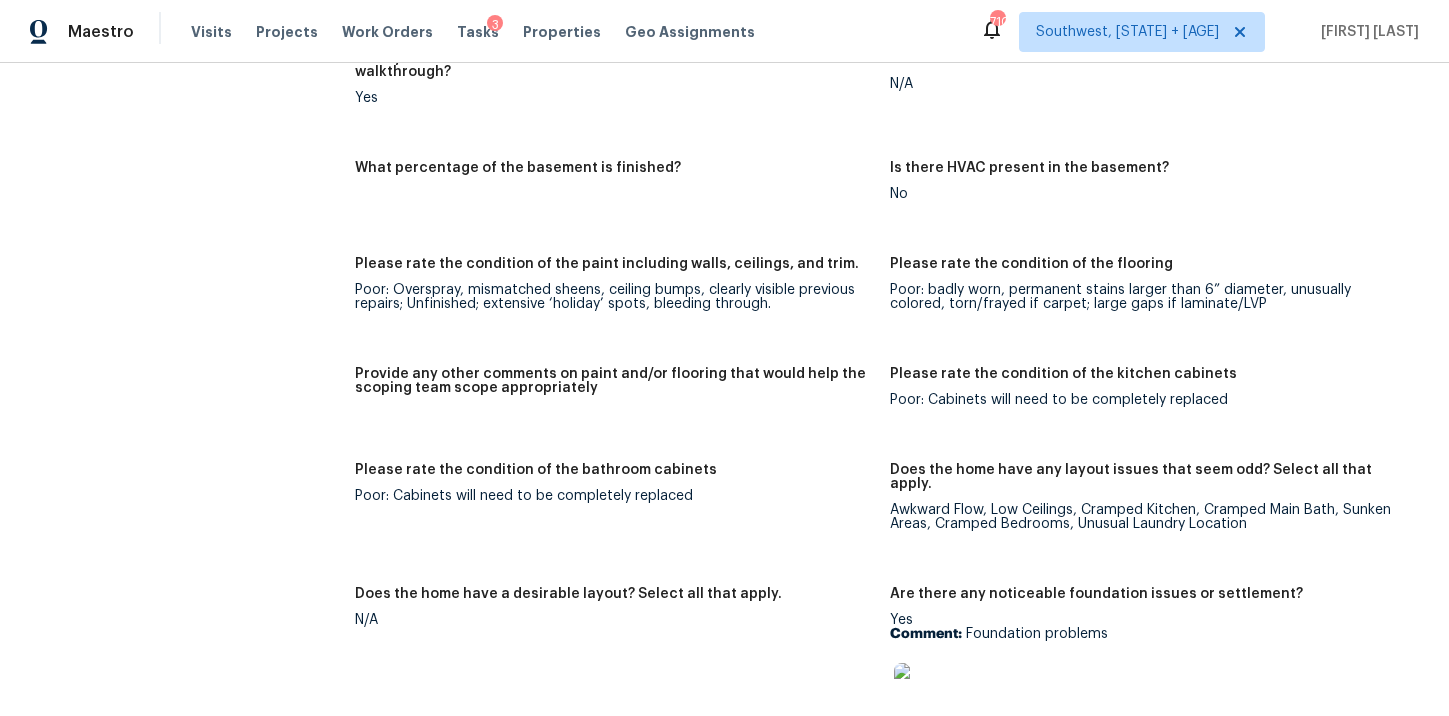 click on "Awkward Flow, Low Ceilings, Cramped Kitchen, Cramped Main Bath, Sunken Areas, Cramped Bedrooms, Unusual Laundry Location" at bounding box center (1149, 517) 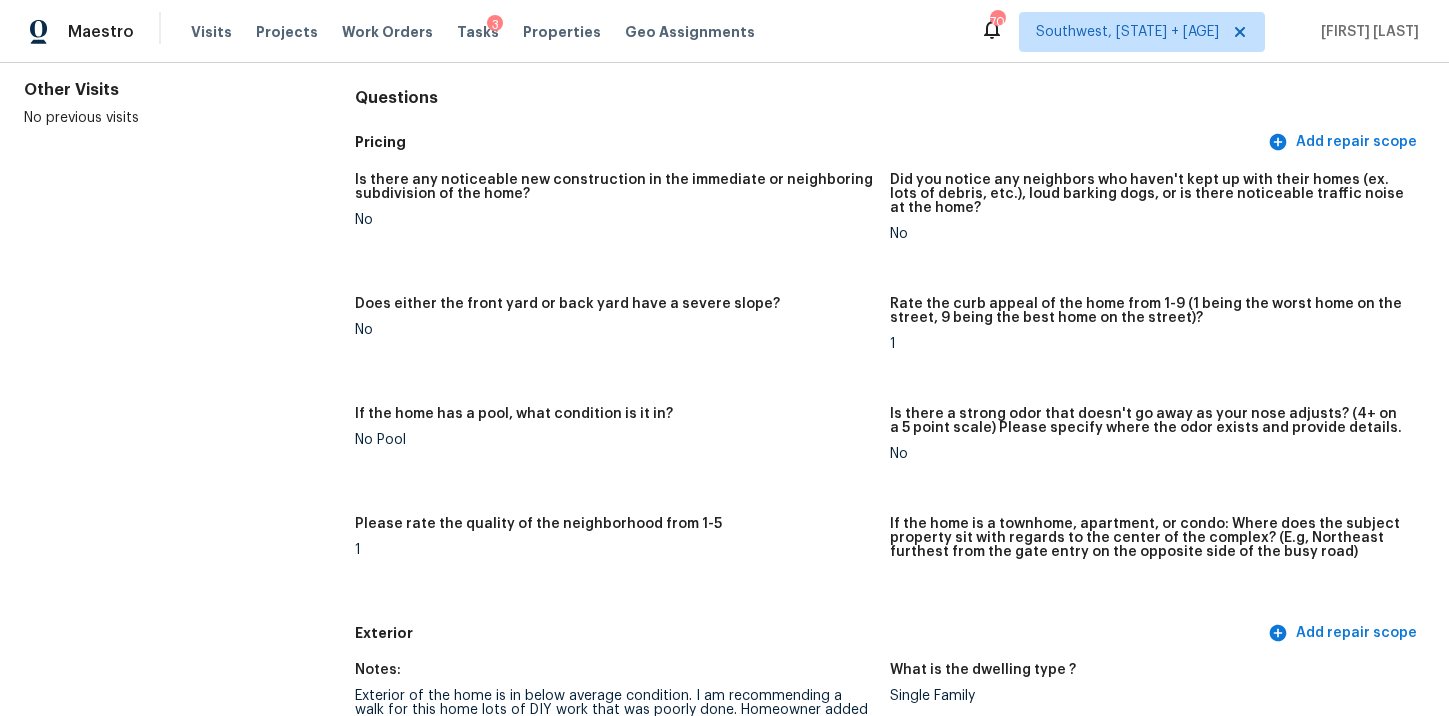 scroll, scrollTop: 0, scrollLeft: 0, axis: both 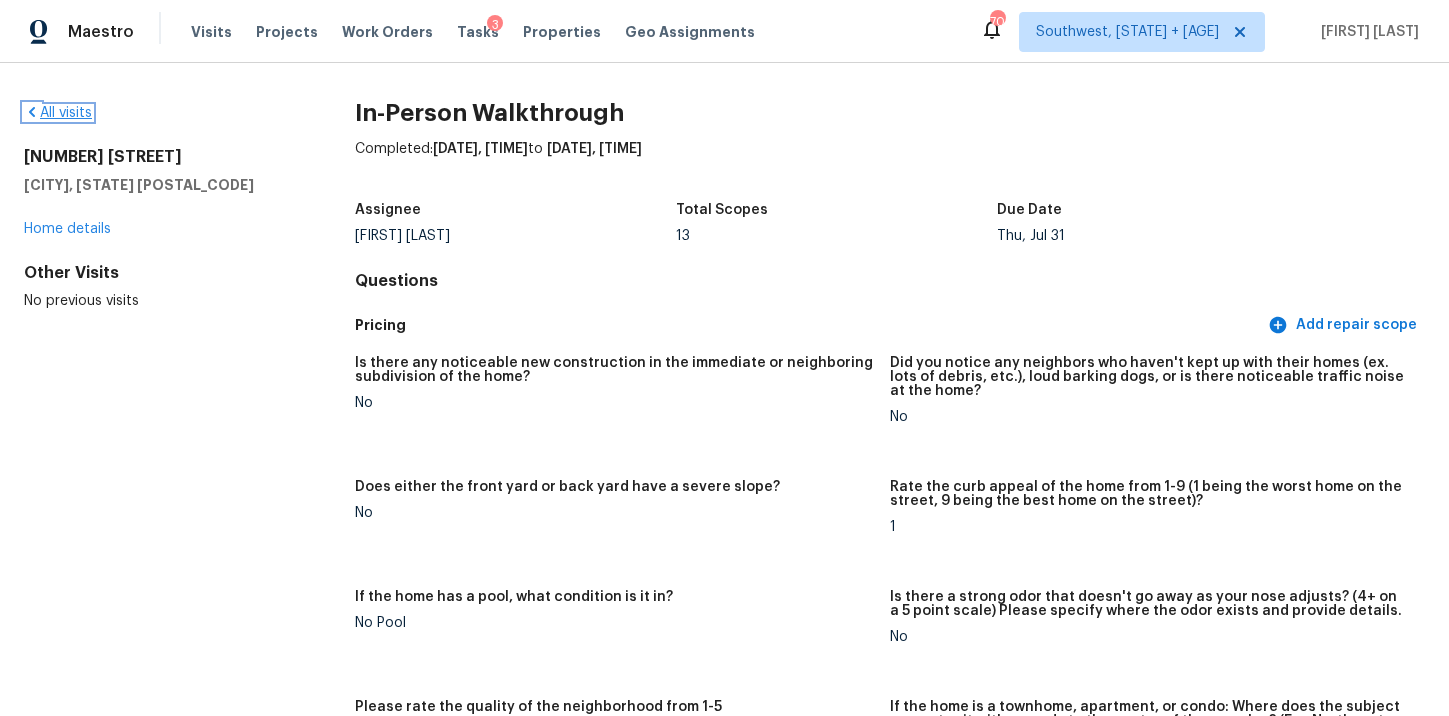 click on "All visits" at bounding box center (58, 113) 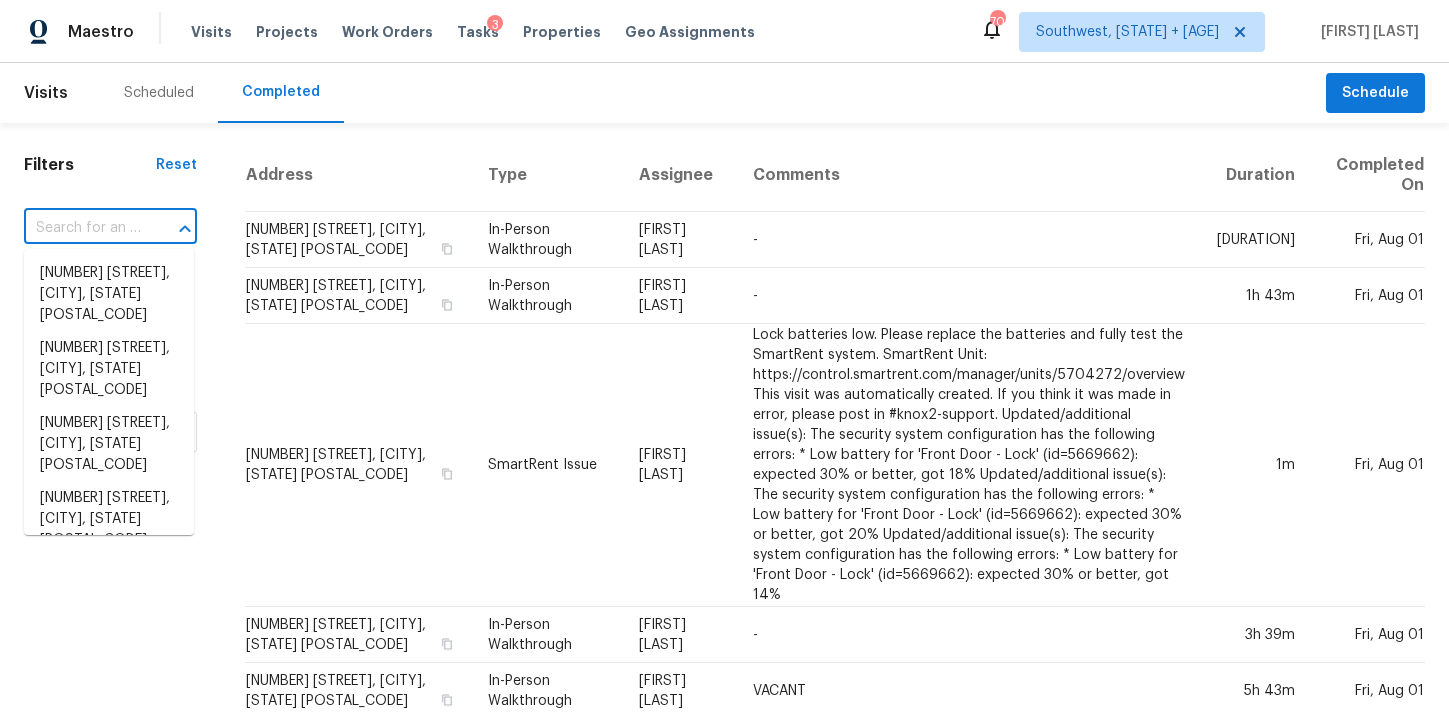 click at bounding box center [82, 228] 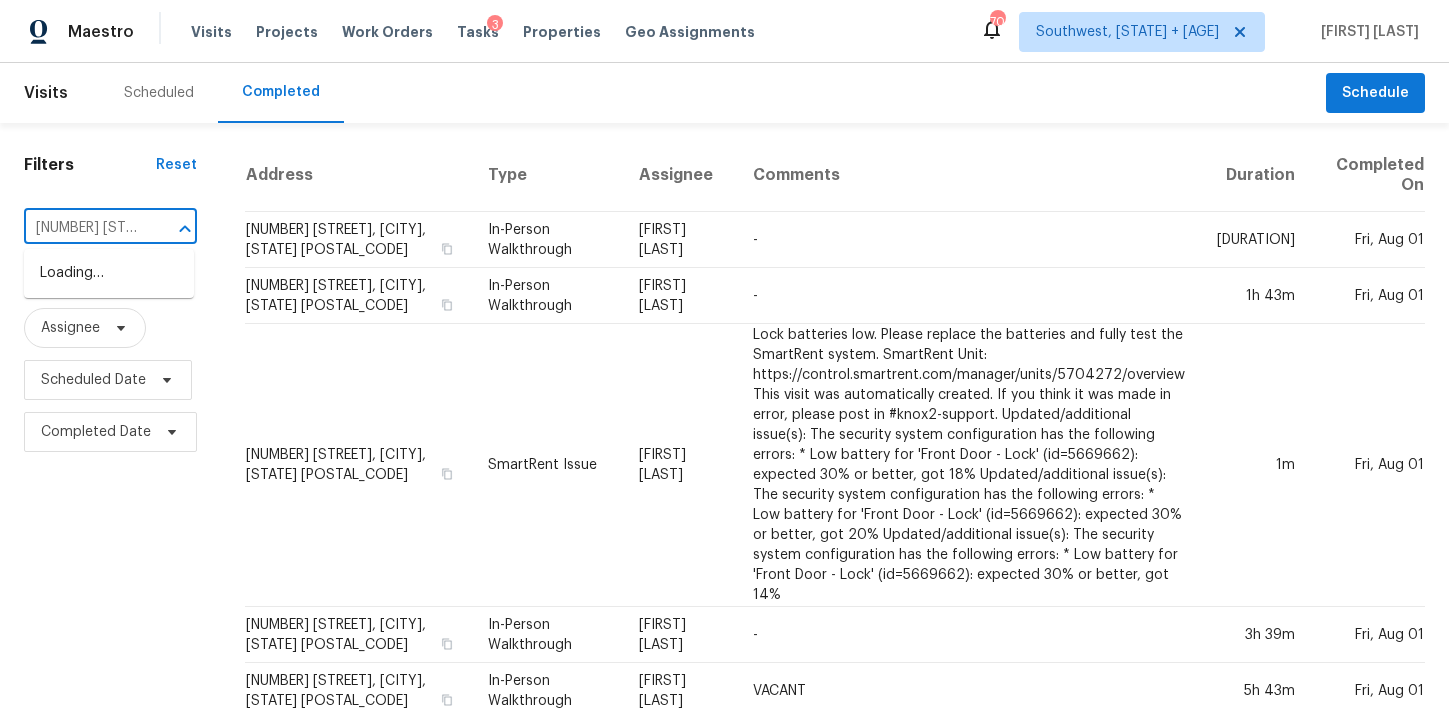 scroll, scrollTop: 0, scrollLeft: 145, axis: horizontal 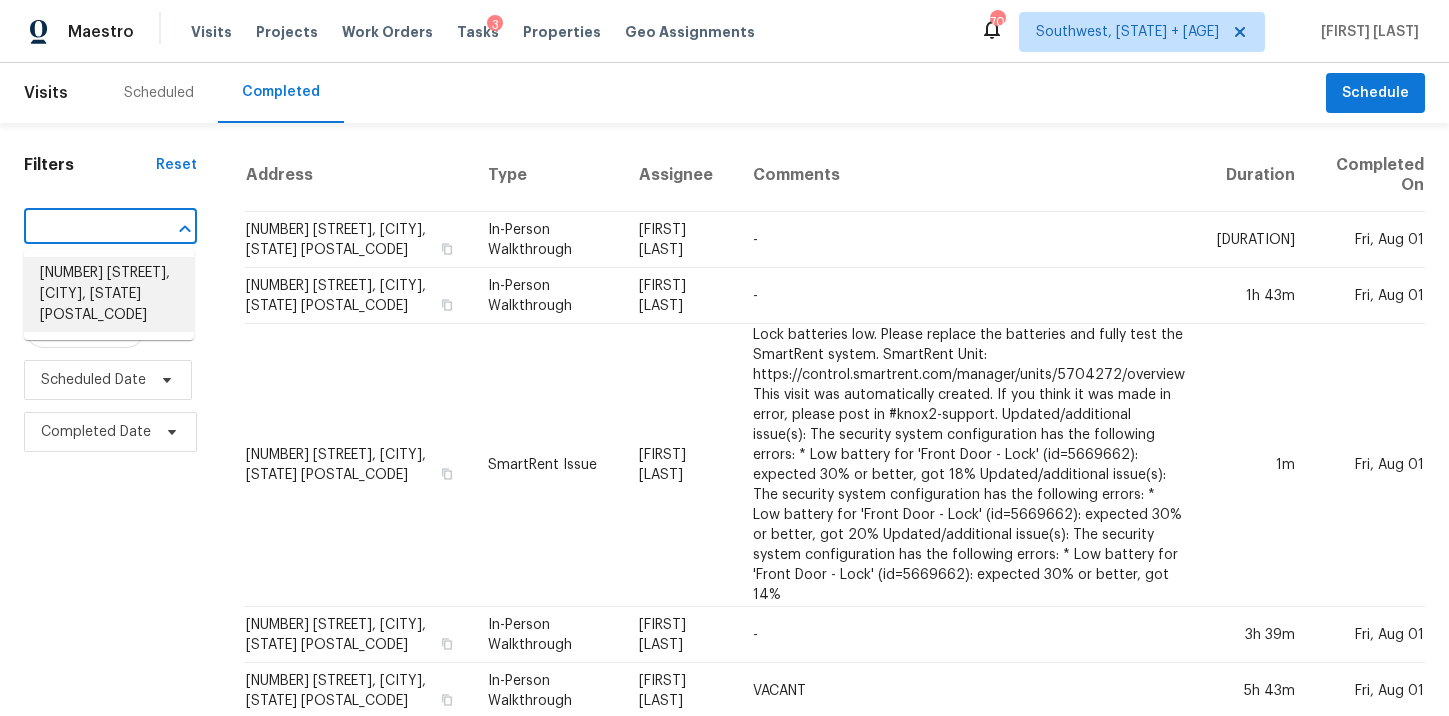 click on "8006 Pine Cup Cir, Humble, TX 77346" at bounding box center (109, 294) 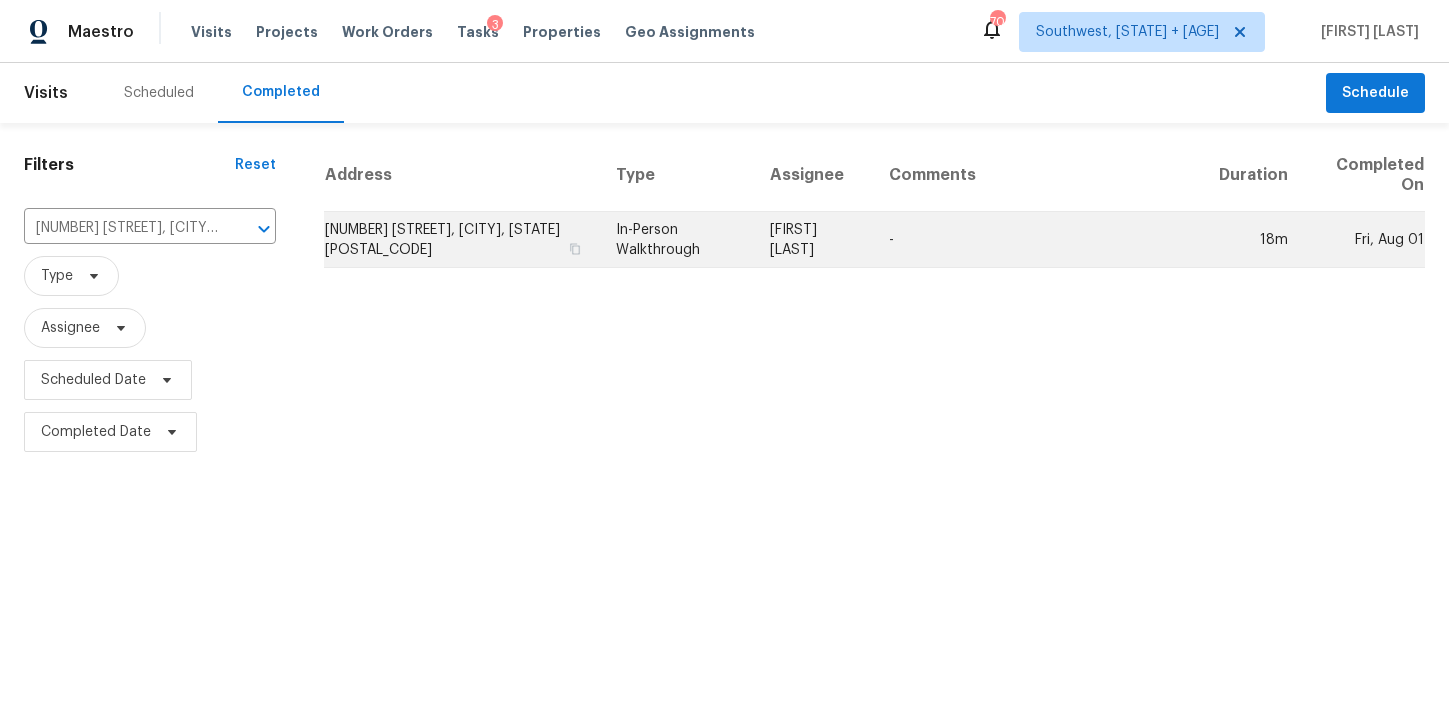 click on "In-Person Walkthrough" at bounding box center [677, 240] 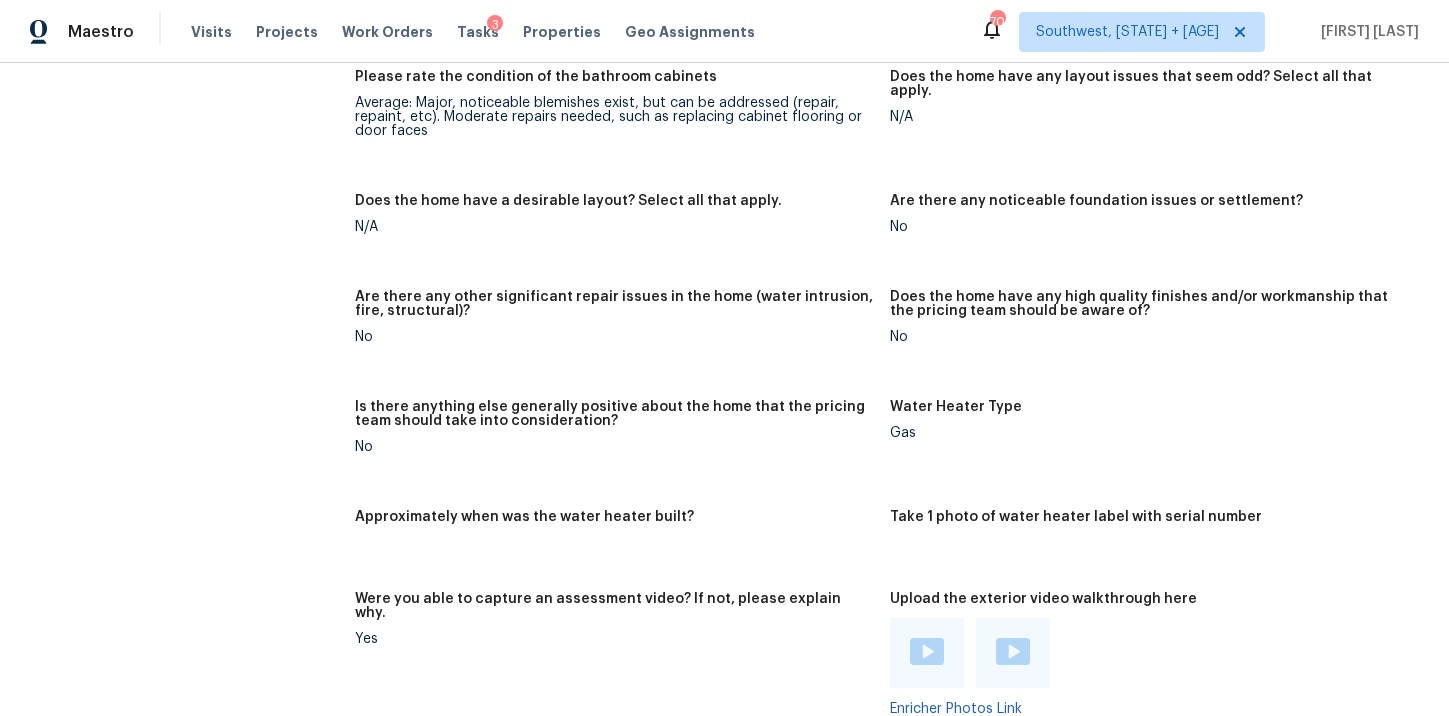scroll, scrollTop: 3590, scrollLeft: 0, axis: vertical 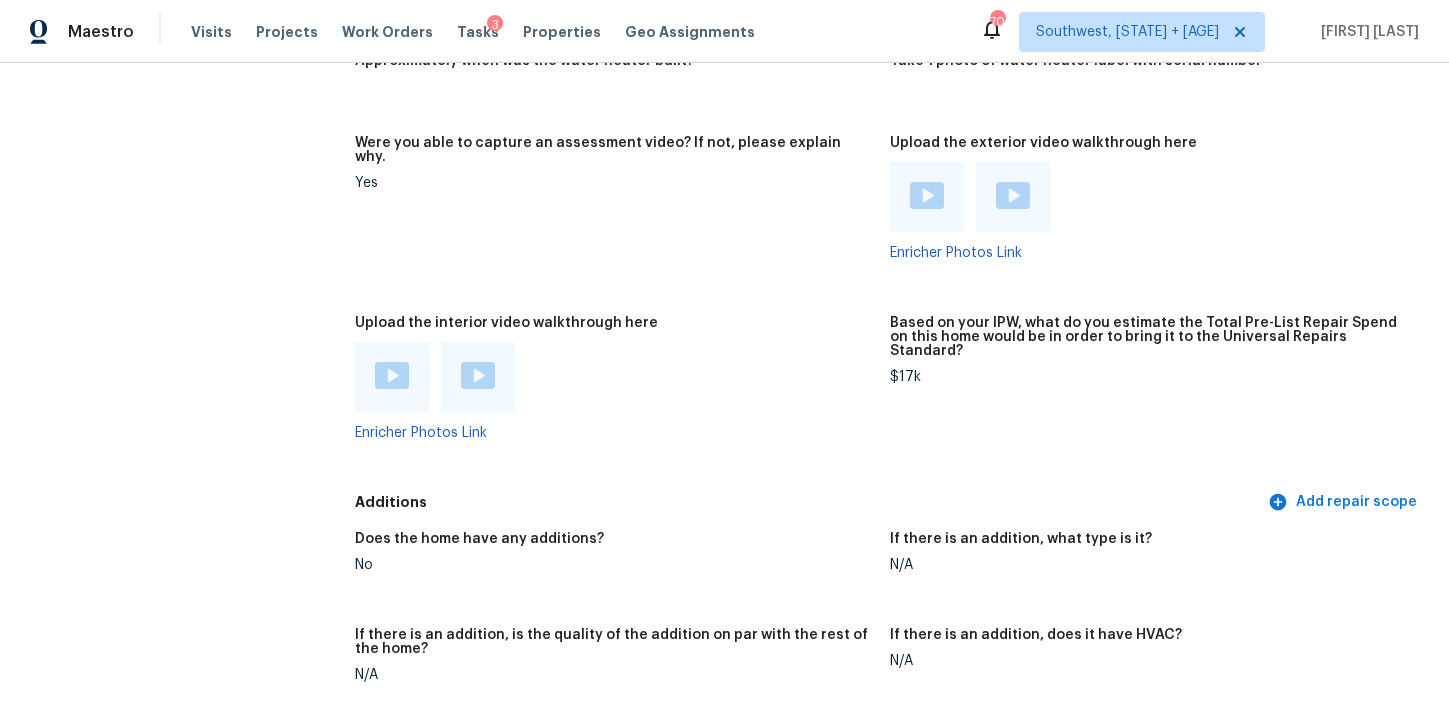 click at bounding box center (392, 375) 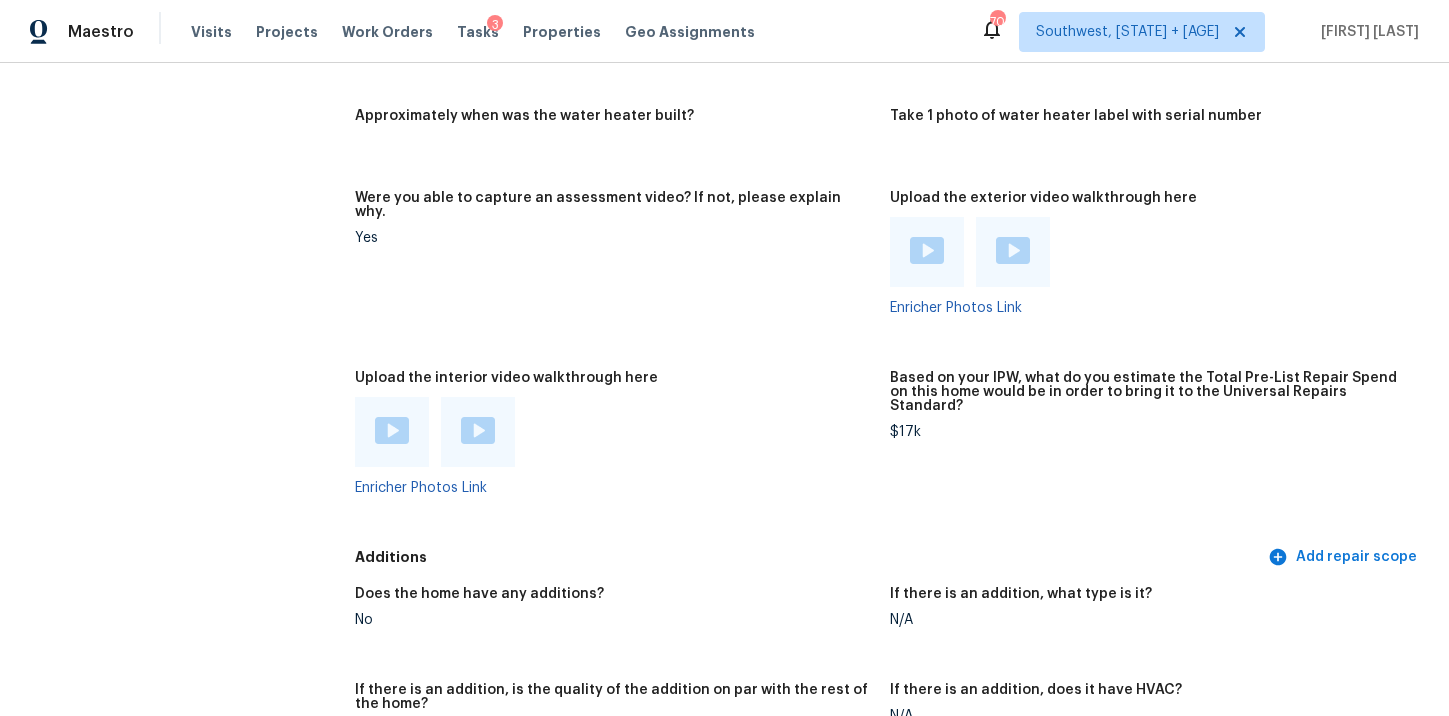 scroll, scrollTop: 3549, scrollLeft: 0, axis: vertical 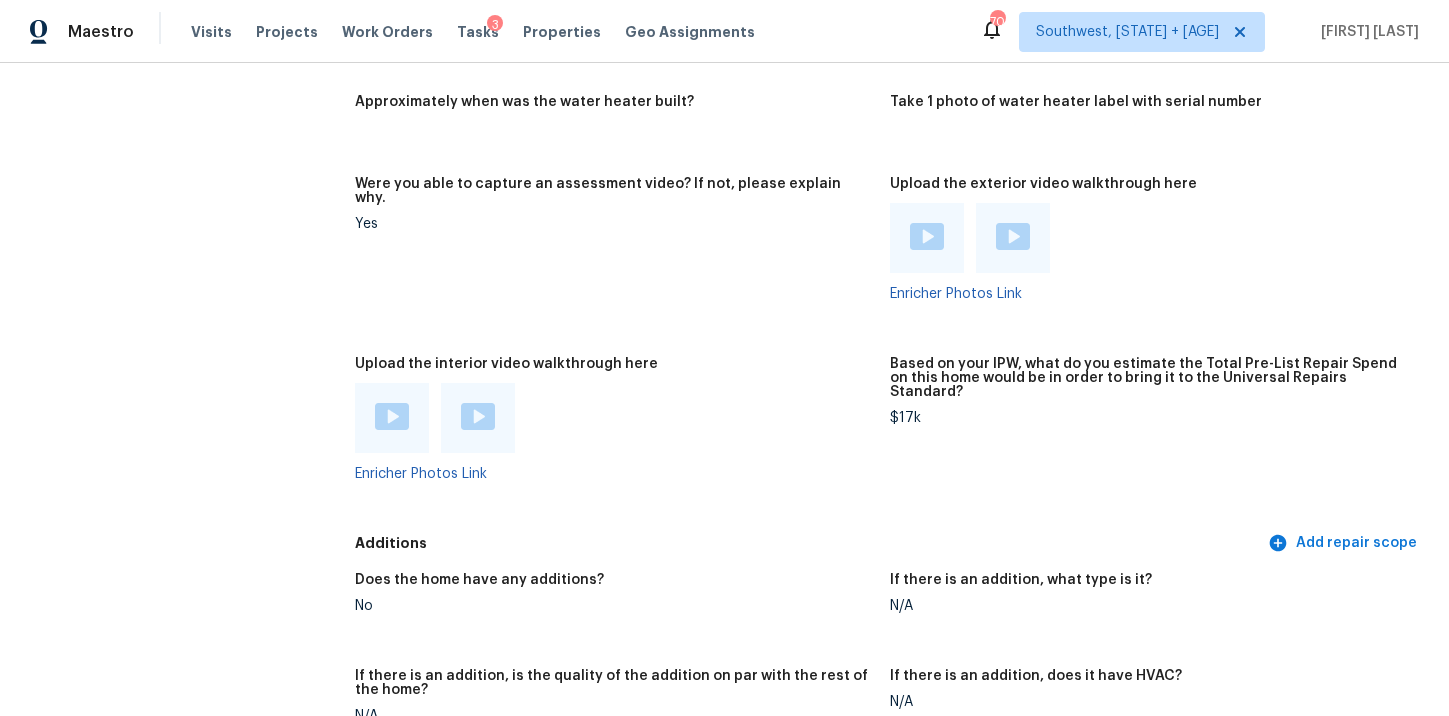 click on "$17k" at bounding box center (1149, 418) 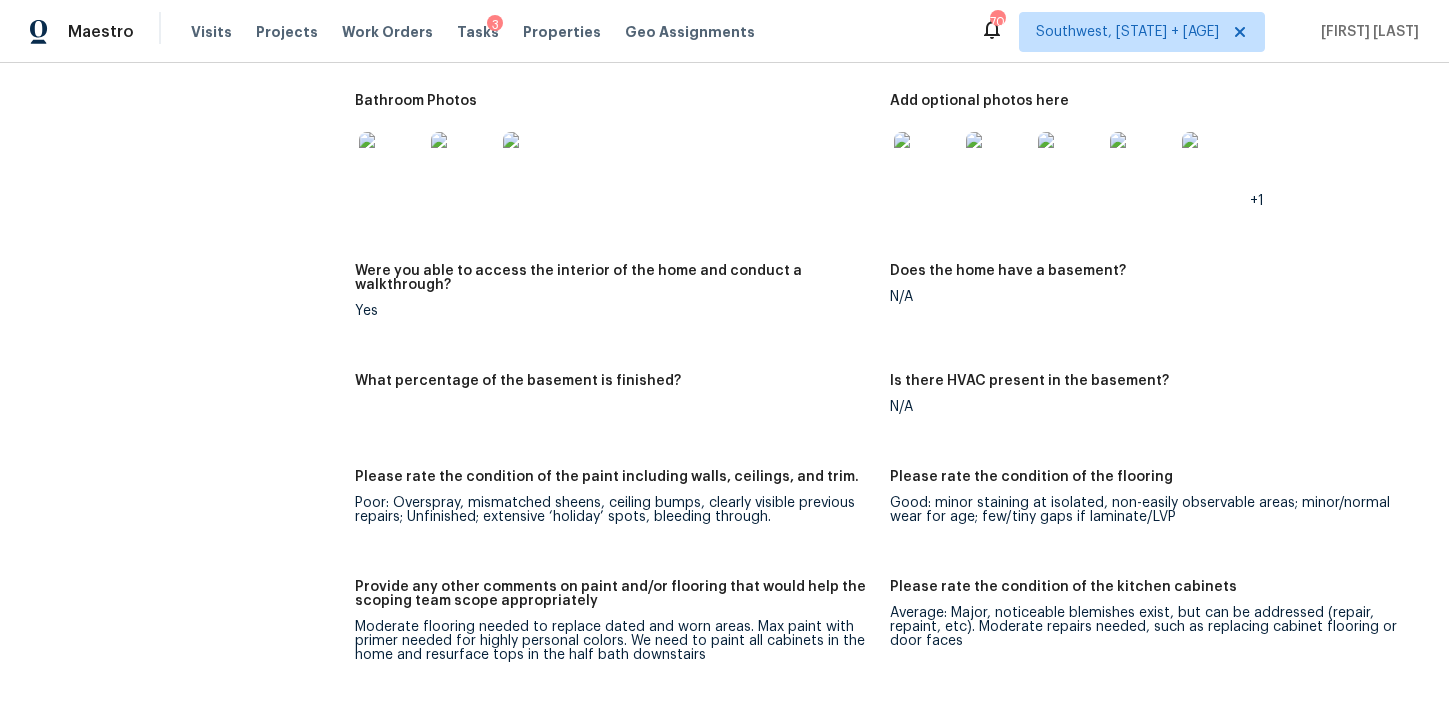 scroll, scrollTop: 2036, scrollLeft: 0, axis: vertical 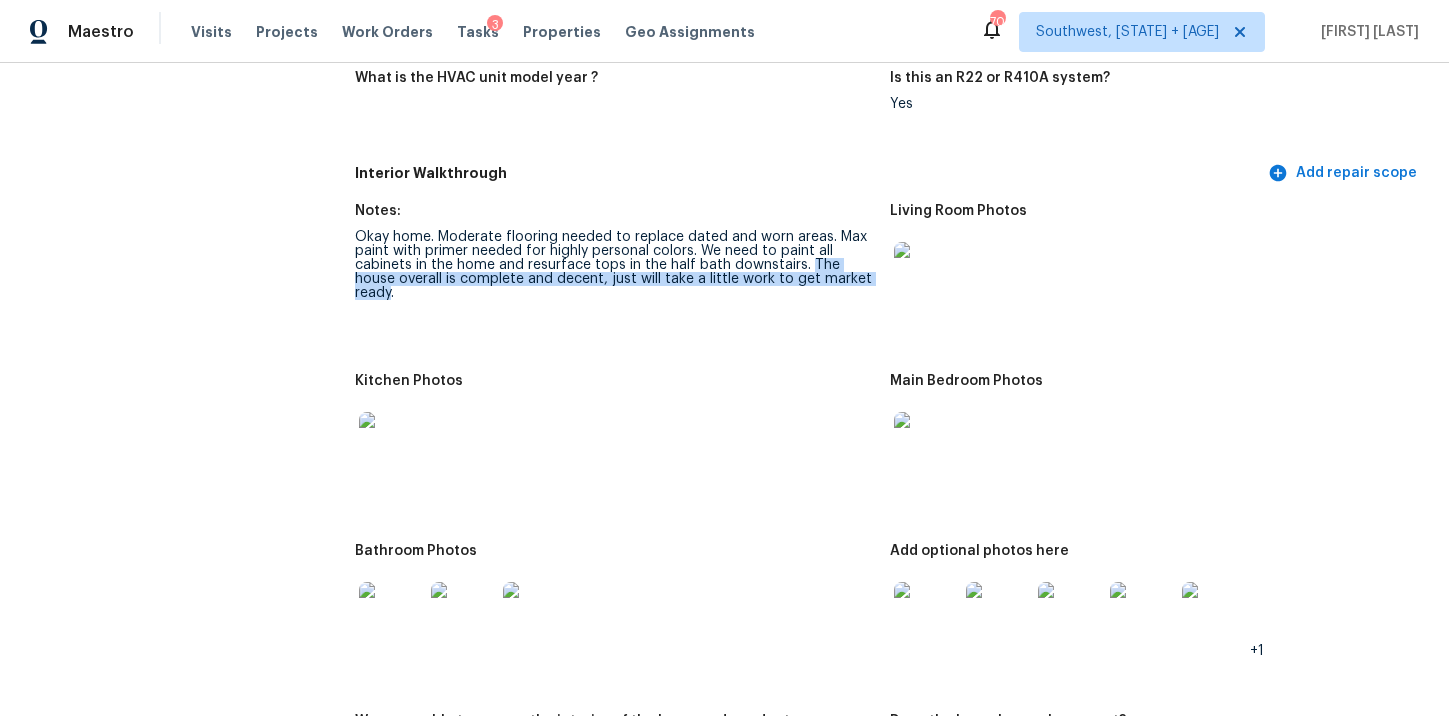 drag, startPoint x: 805, startPoint y: 252, endPoint x: 857, endPoint y: 271, distance: 55.362442 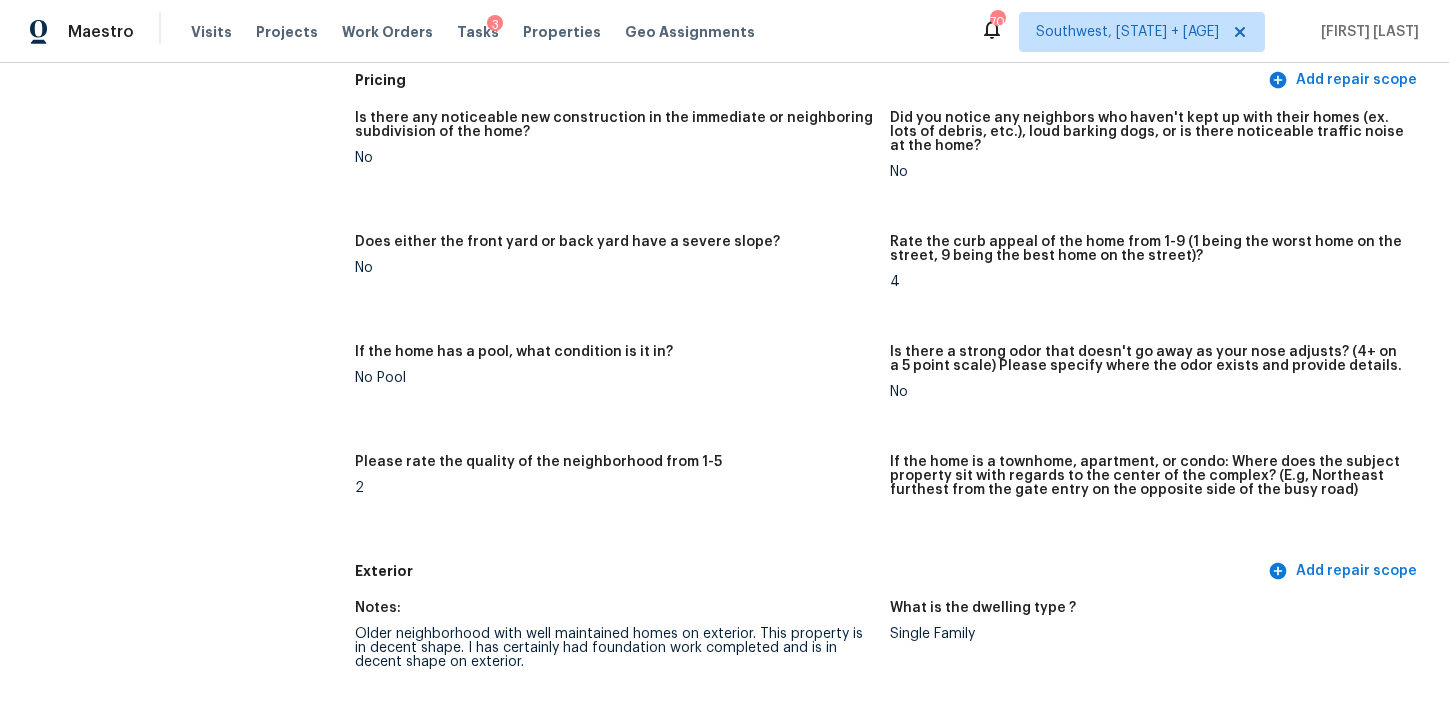 scroll, scrollTop: 0, scrollLeft: 0, axis: both 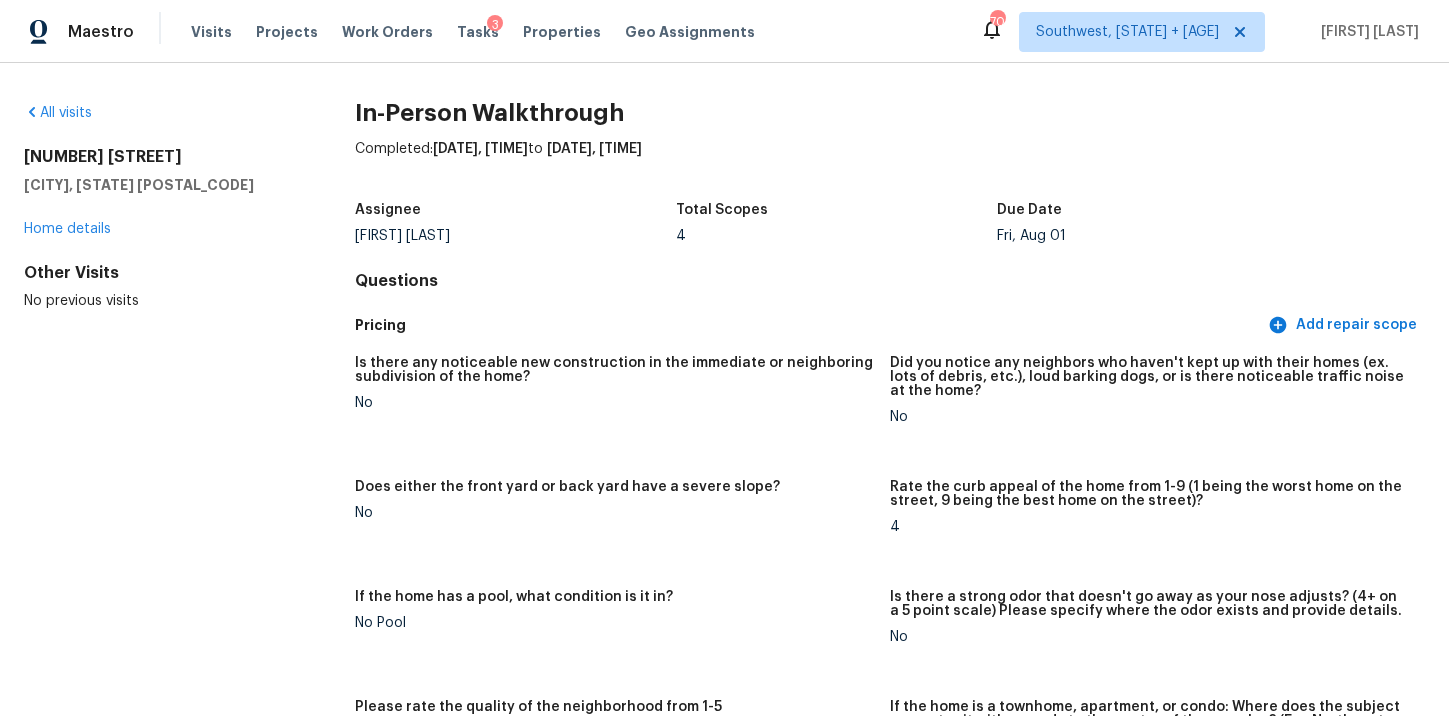 click on "All visits" at bounding box center (157, 113) 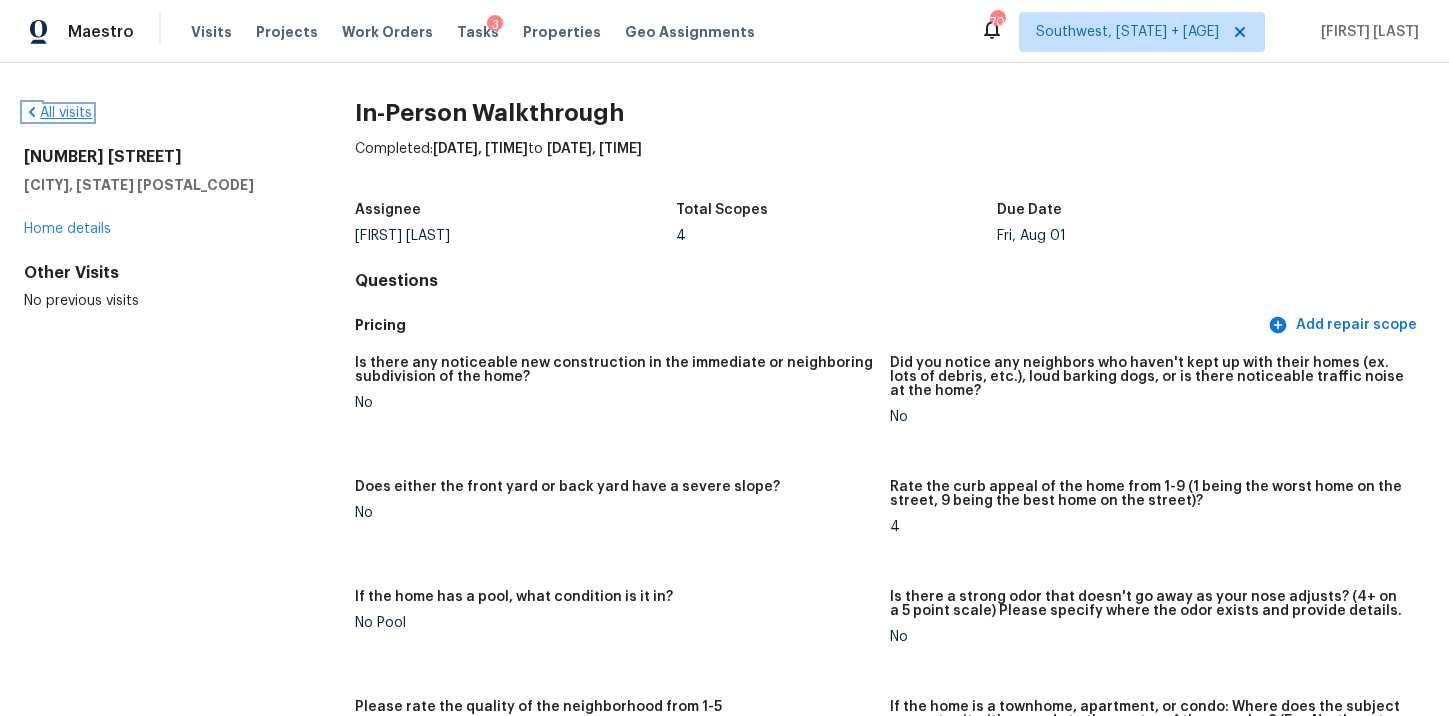click on "All visits" at bounding box center [58, 113] 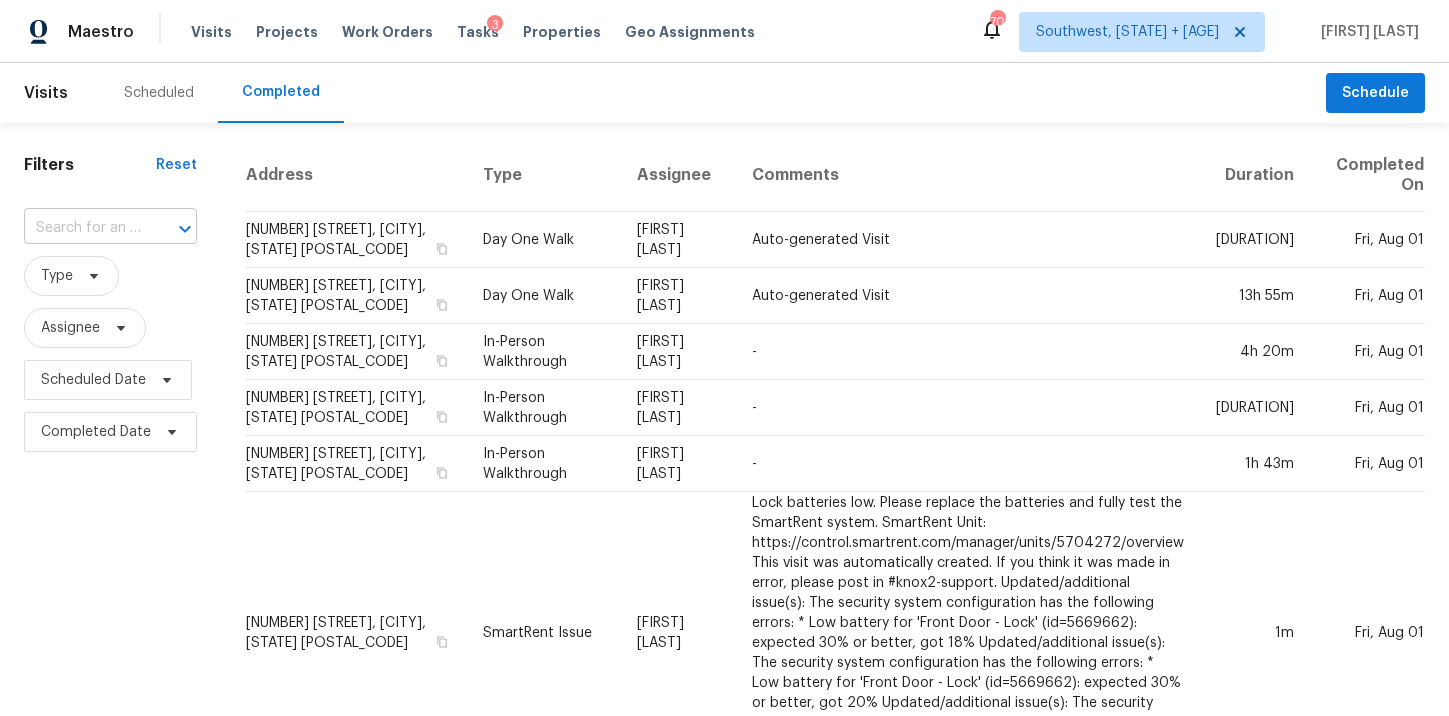 click at bounding box center [82, 228] 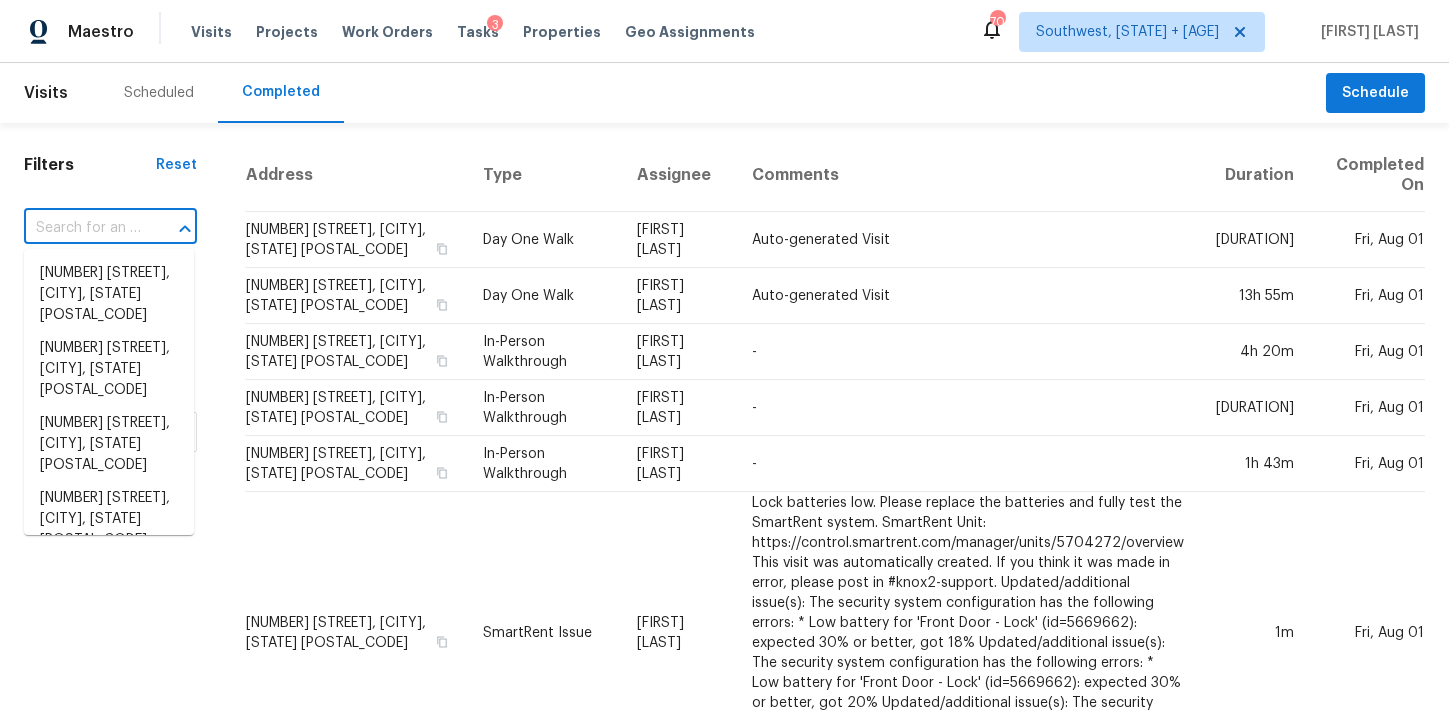 paste on "5606 Calgary St, Timnath, CO 80547" 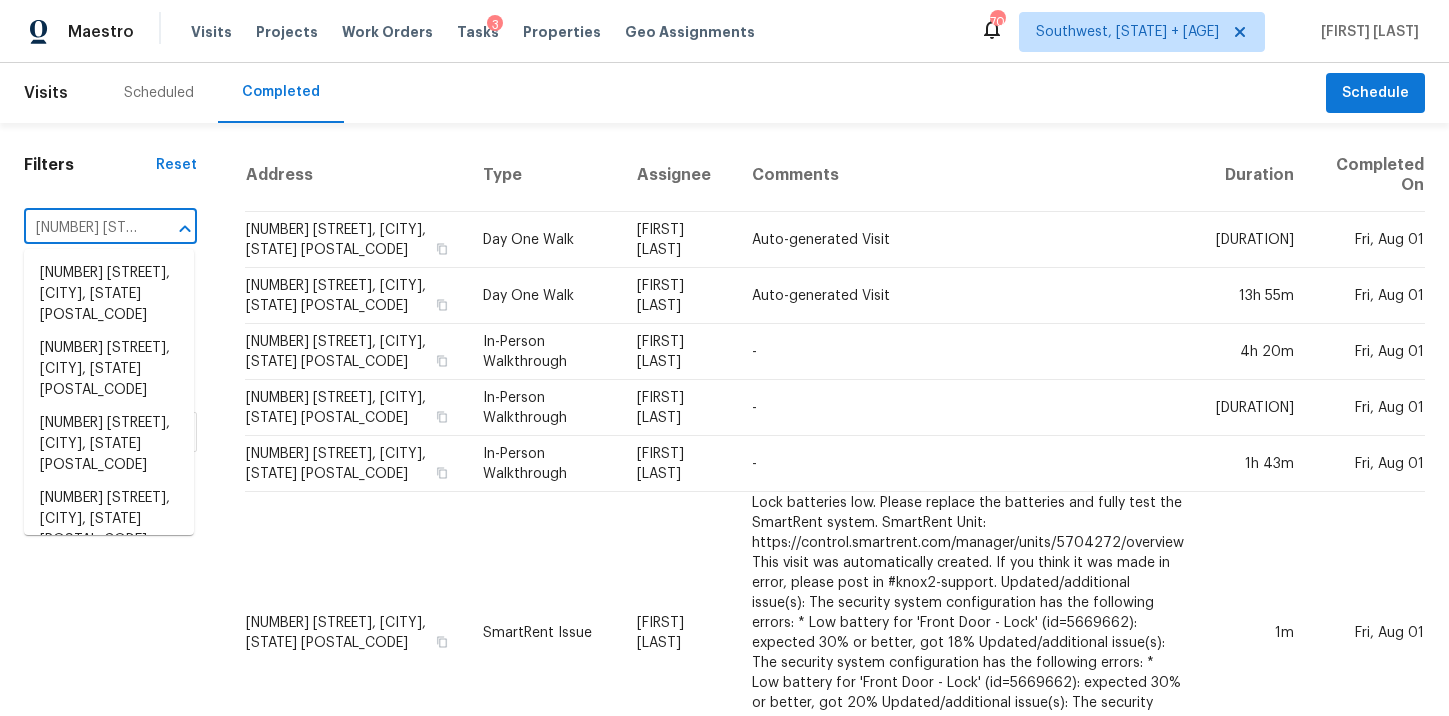 scroll, scrollTop: 0, scrollLeft: 139, axis: horizontal 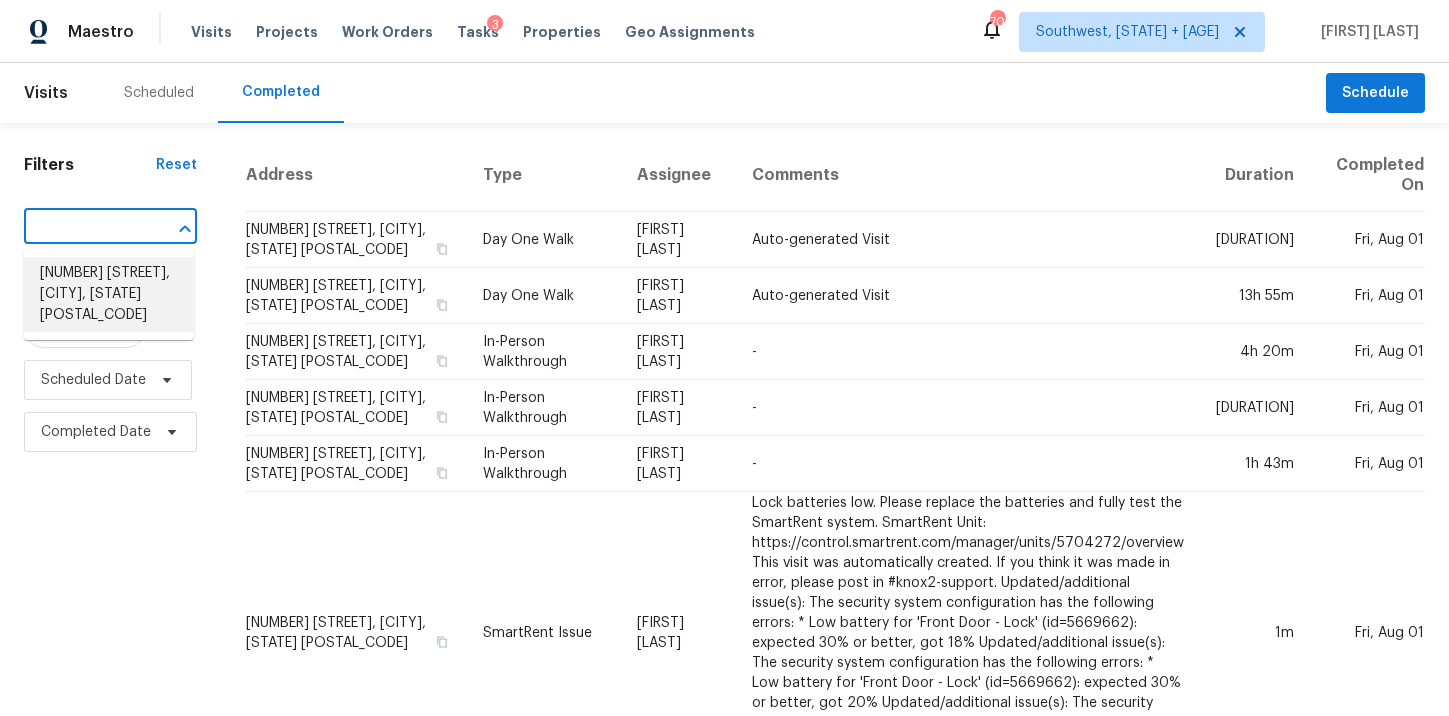 click on "5606 Calgary St, Timnath, CO 80547" at bounding box center (109, 294) 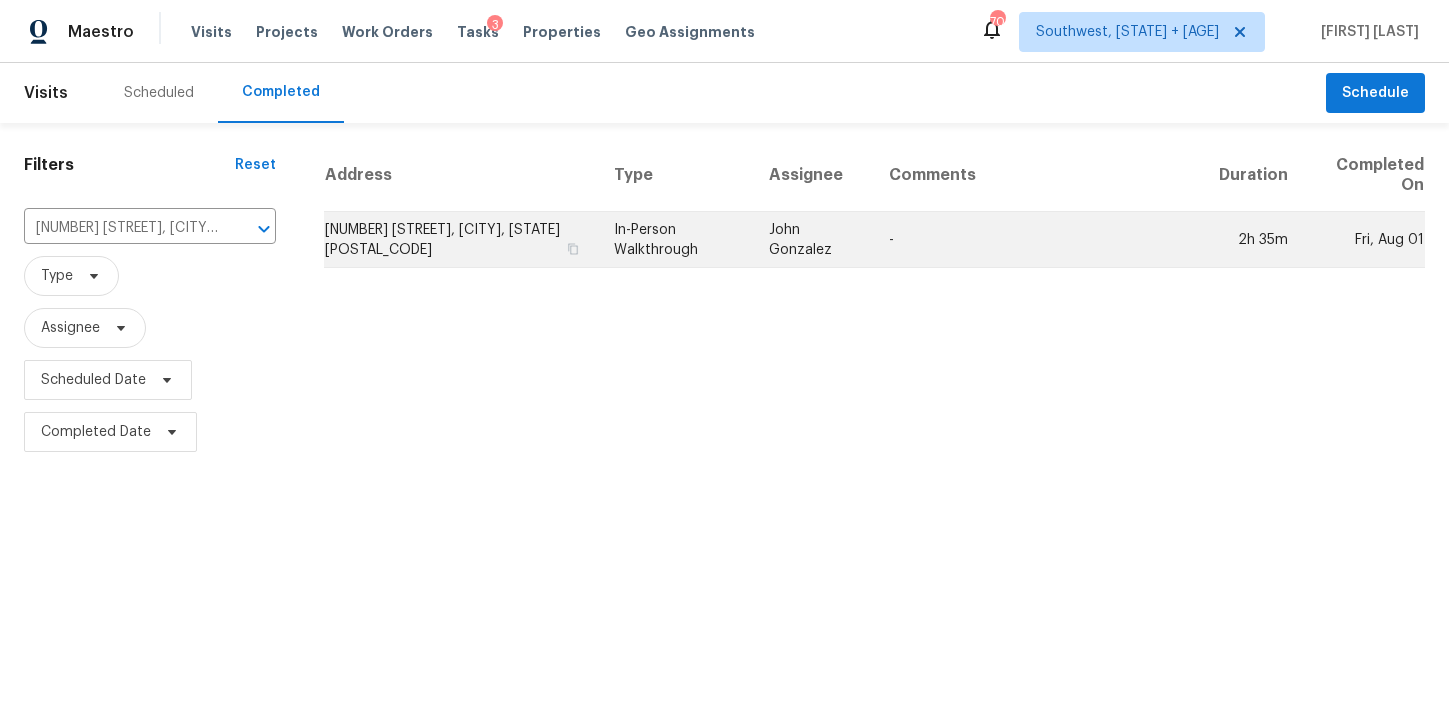 click on "In-Person Walkthrough" at bounding box center (675, 240) 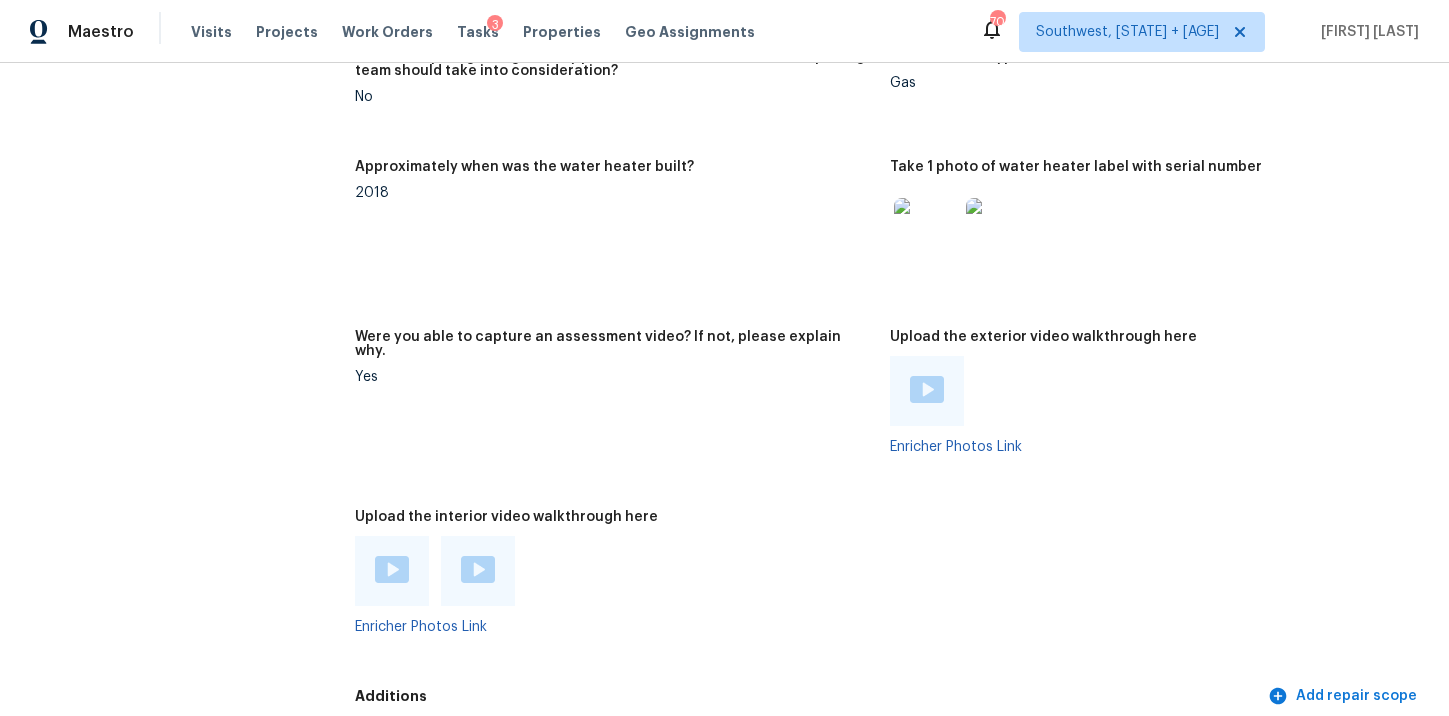 scroll, scrollTop: 4667, scrollLeft: 0, axis: vertical 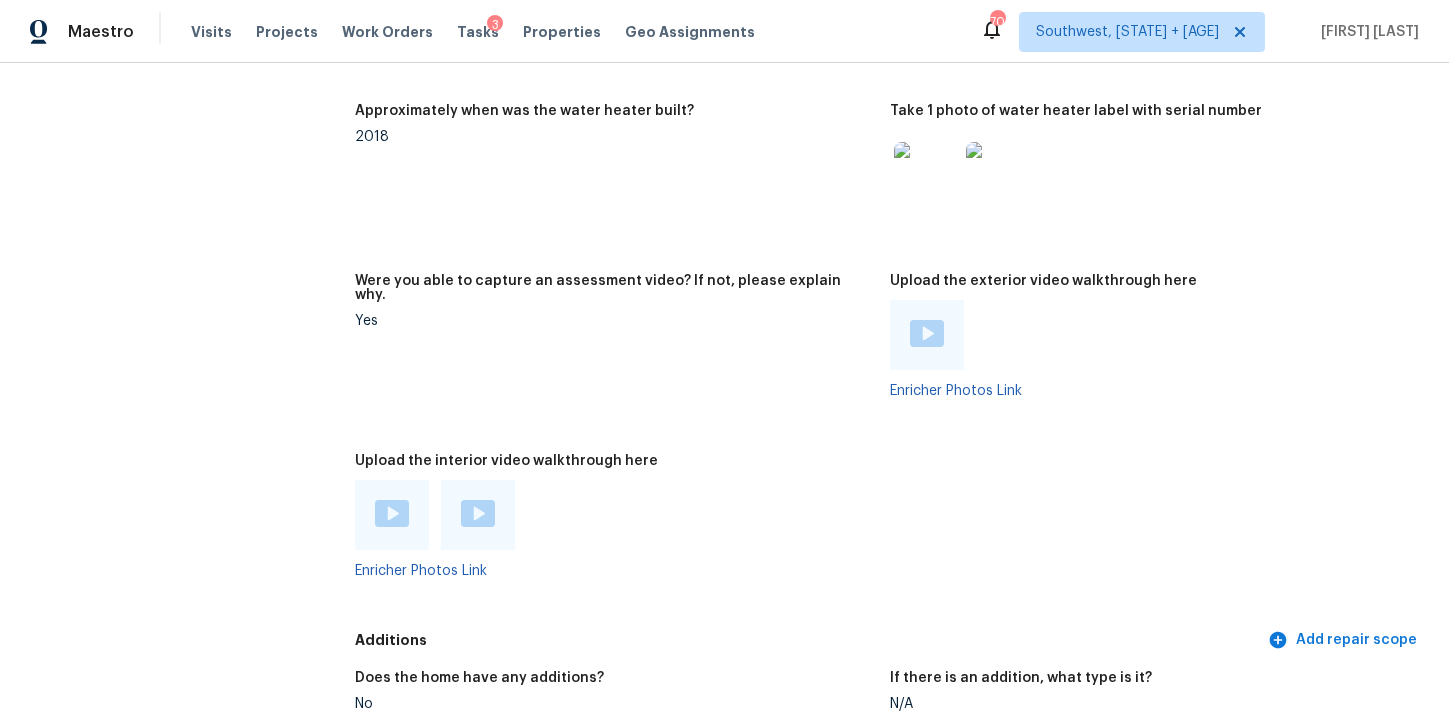 click at bounding box center [392, 515] 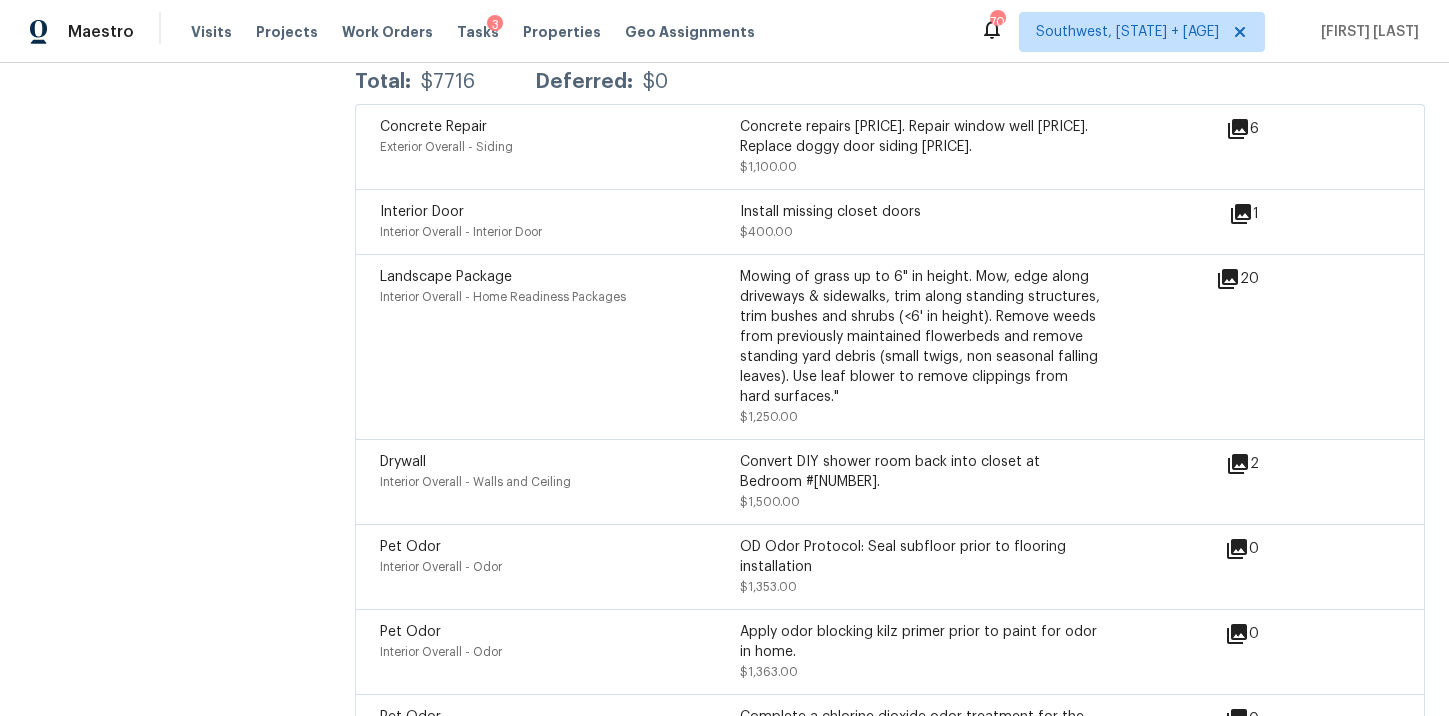 scroll, scrollTop: 5994, scrollLeft: 0, axis: vertical 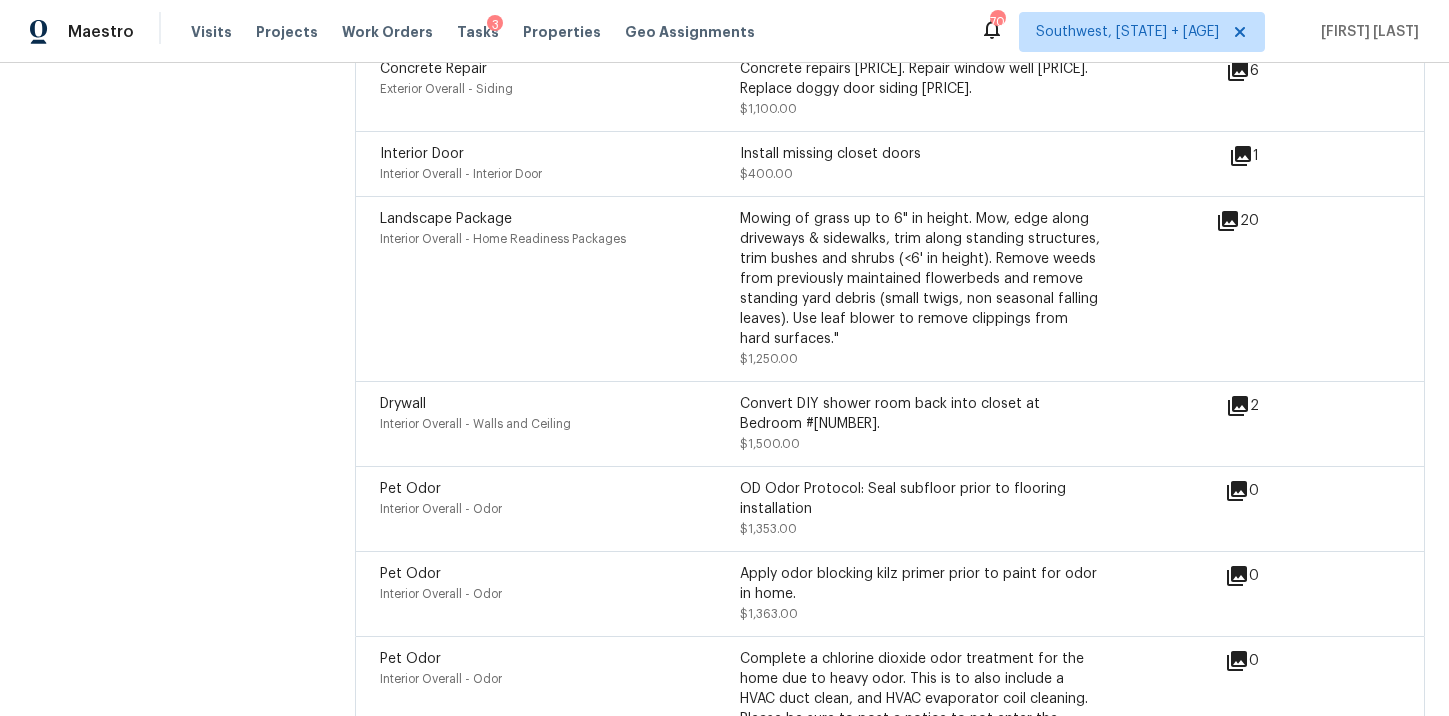 click 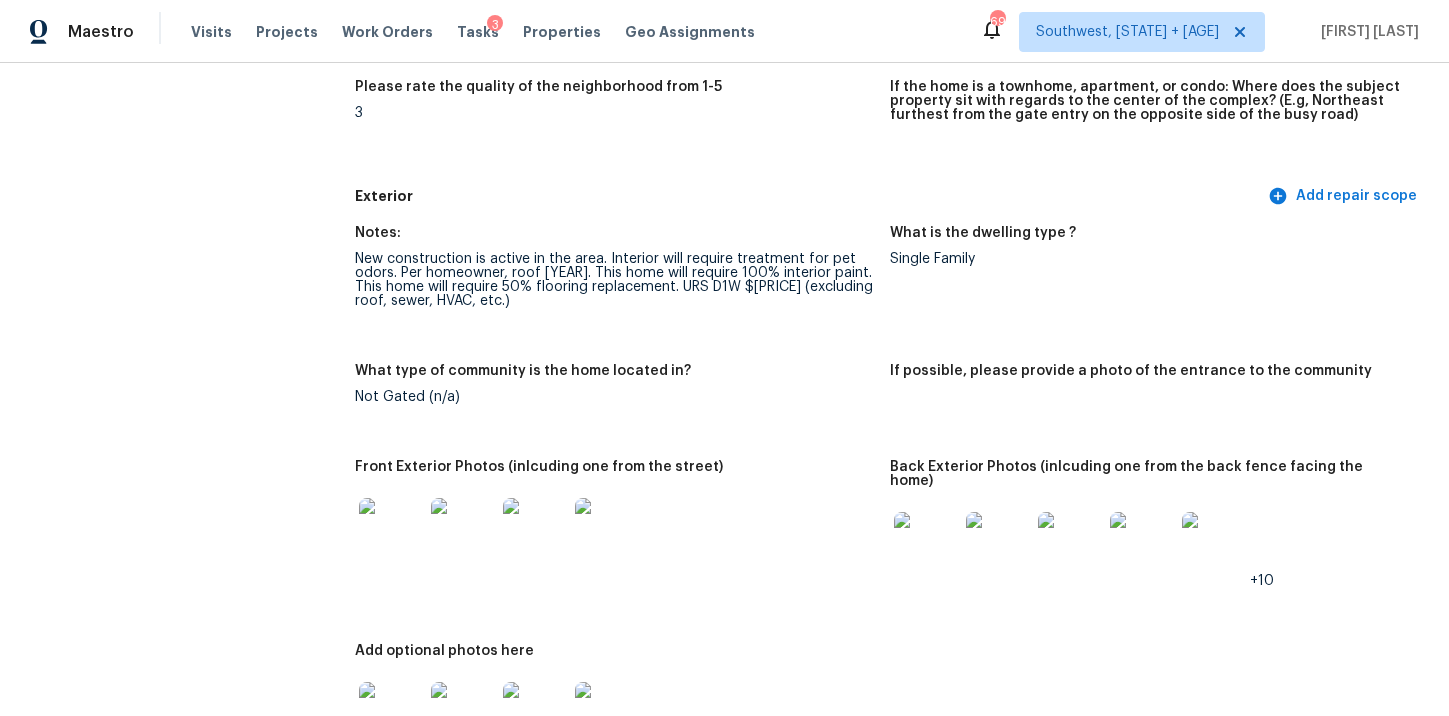 scroll, scrollTop: 0, scrollLeft: 0, axis: both 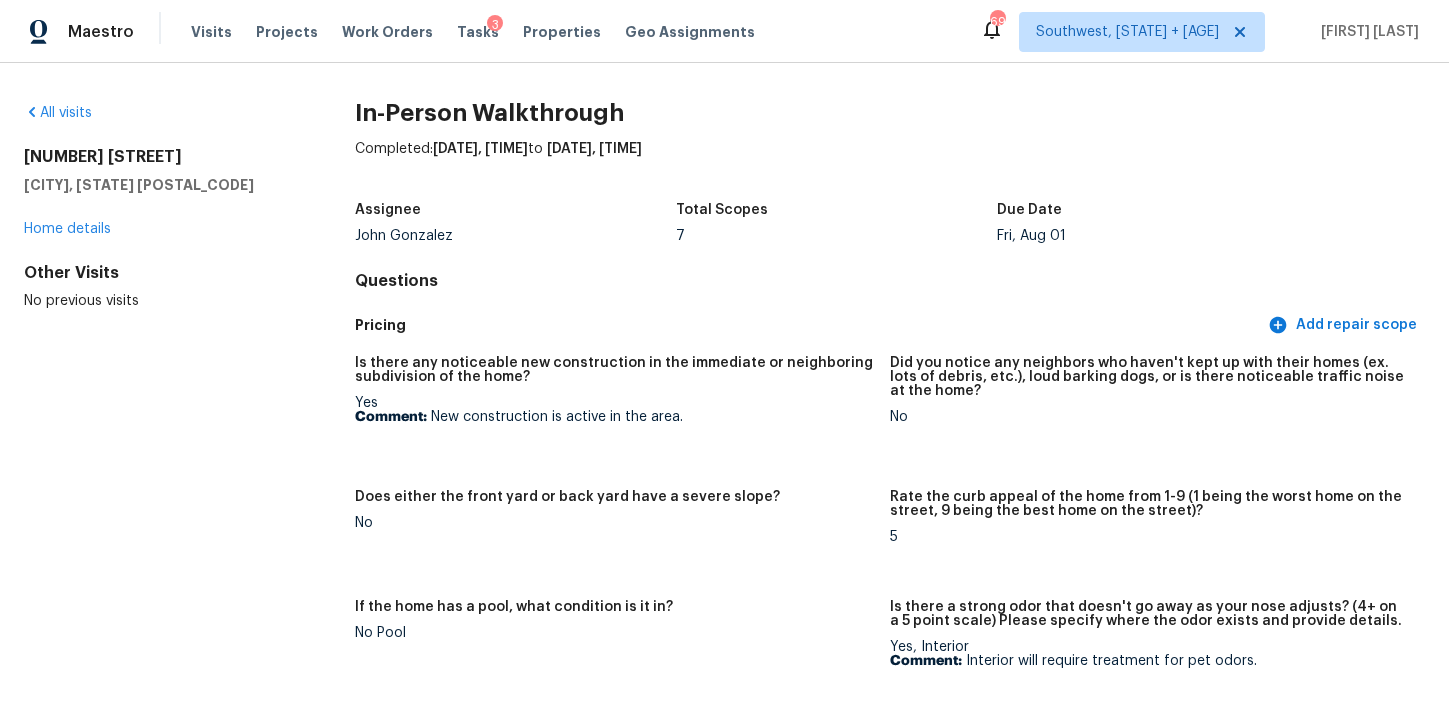click on "All visits" at bounding box center (157, 113) 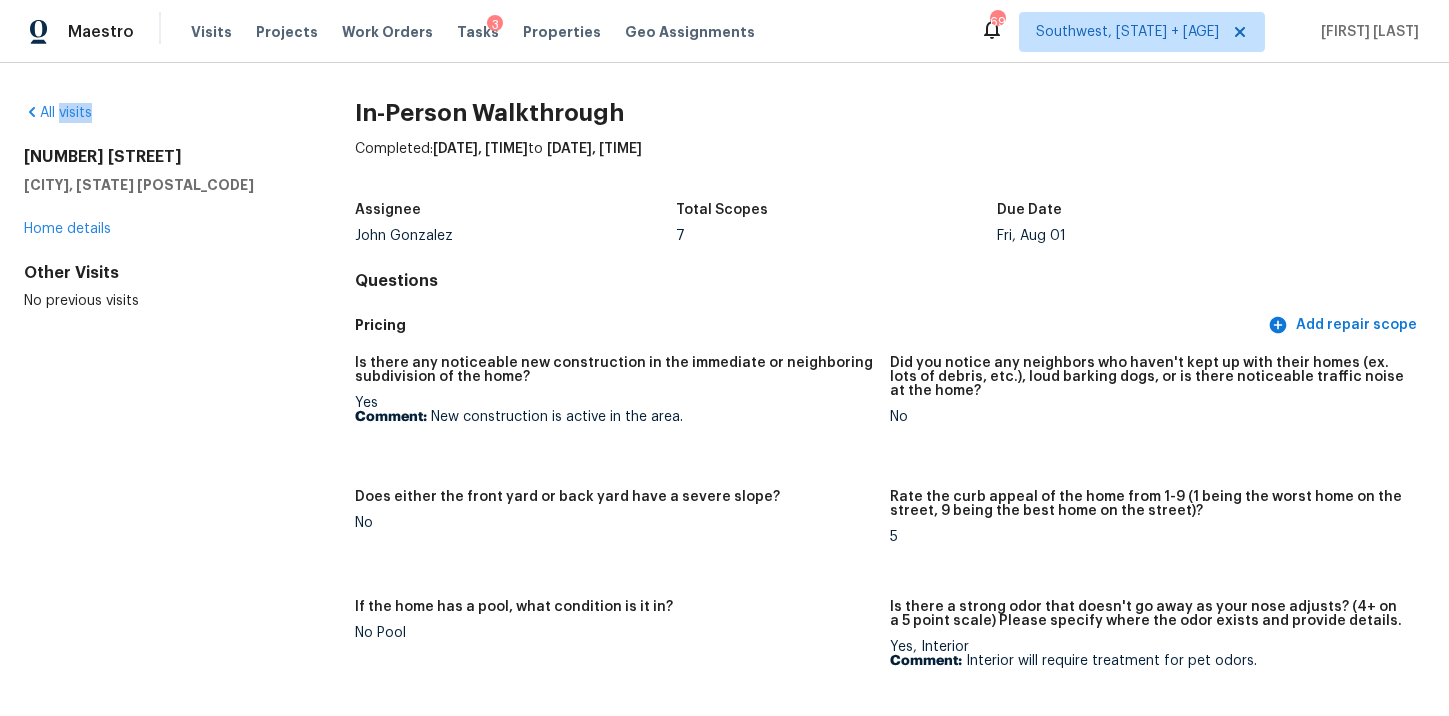 click on "All visits" at bounding box center [157, 113] 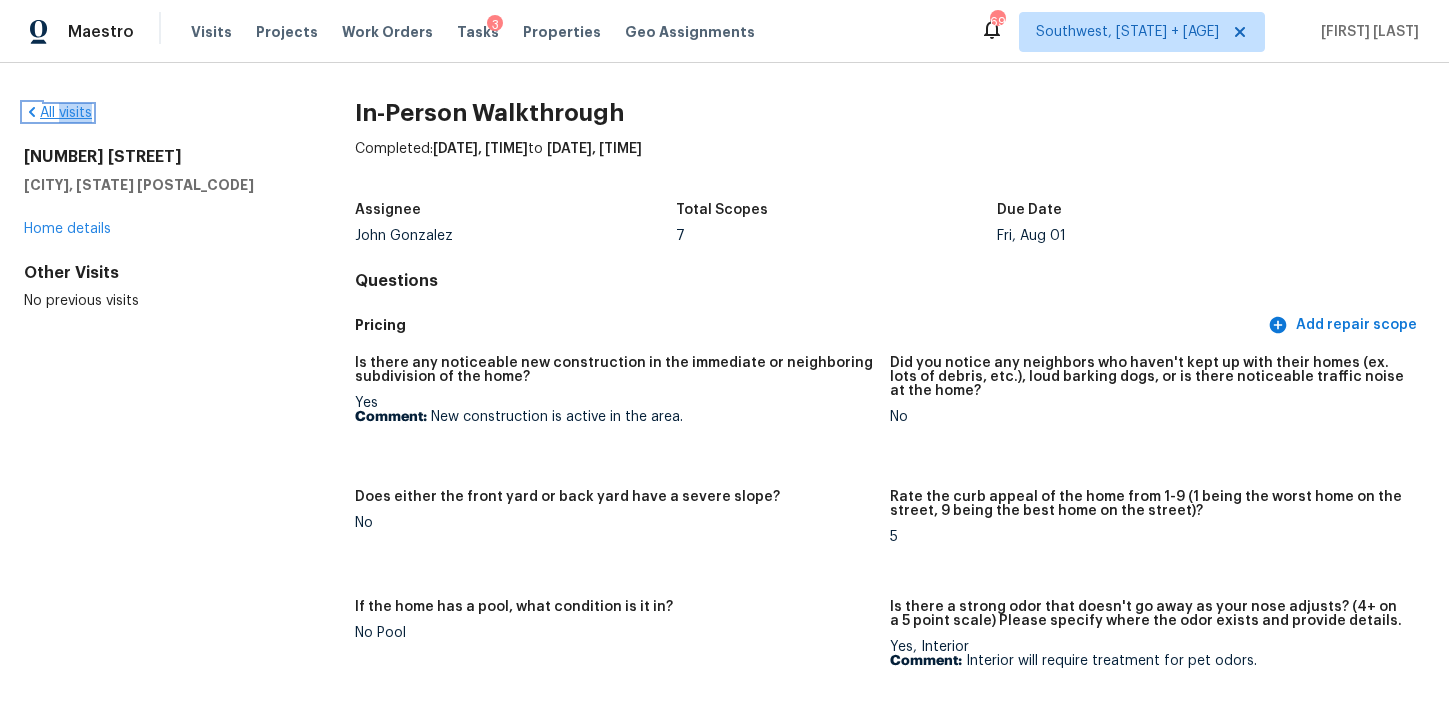 click on "All visits" at bounding box center (58, 113) 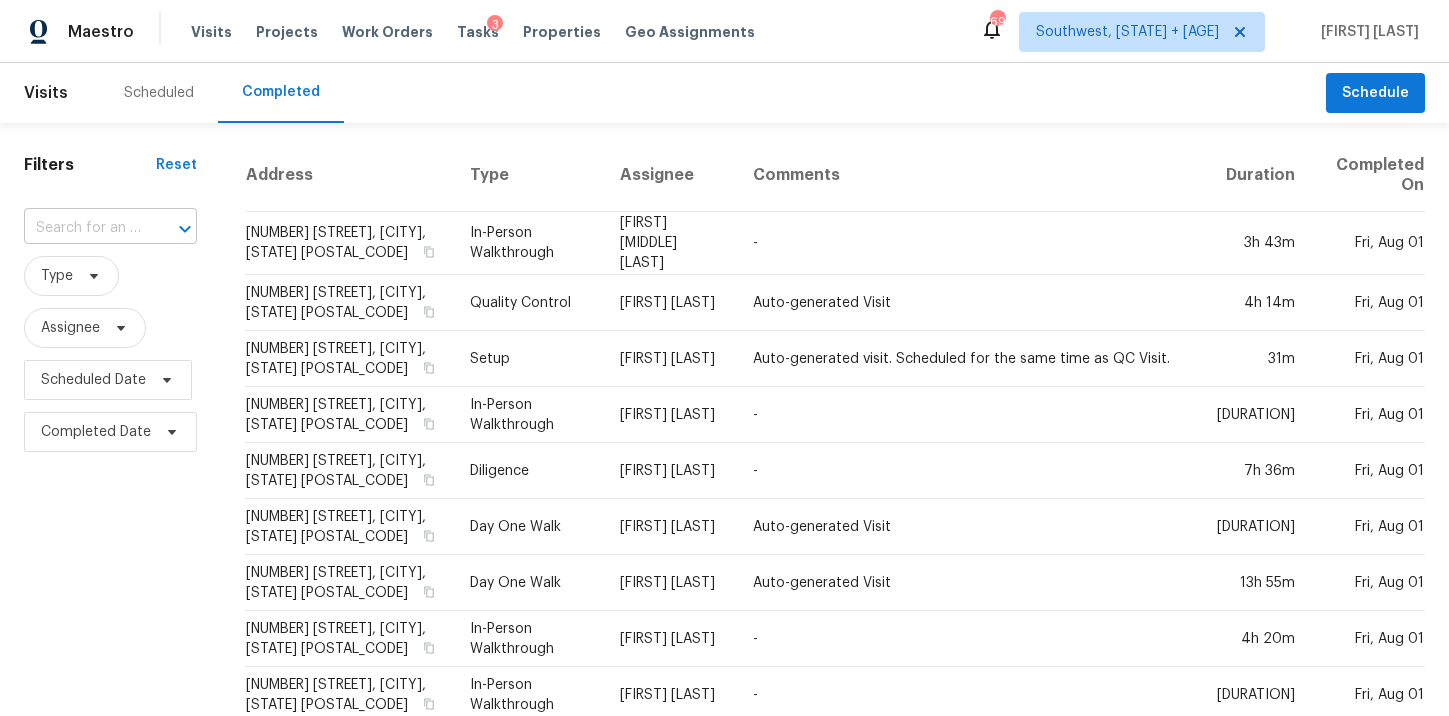click at bounding box center (82, 228) 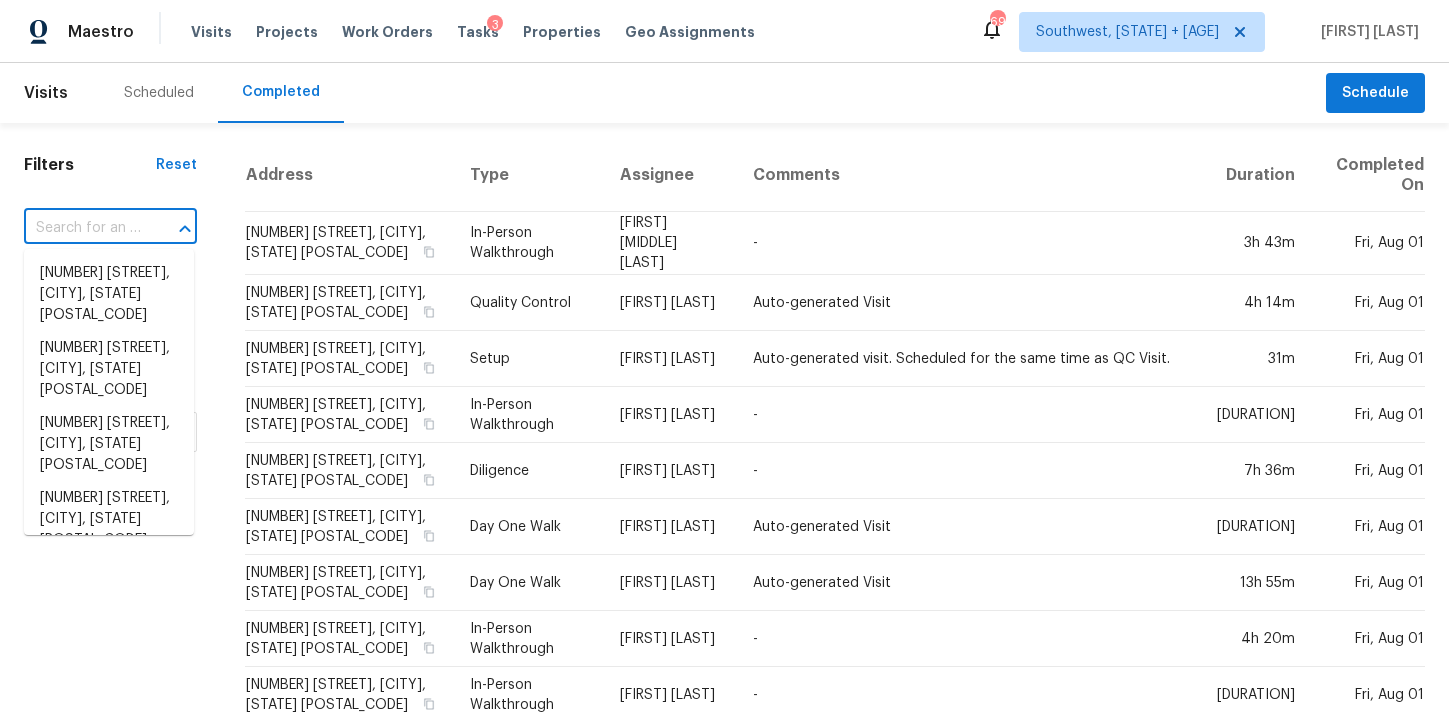 paste on "11321 Pecan Creek Dr, Aubrey, TX 76227" 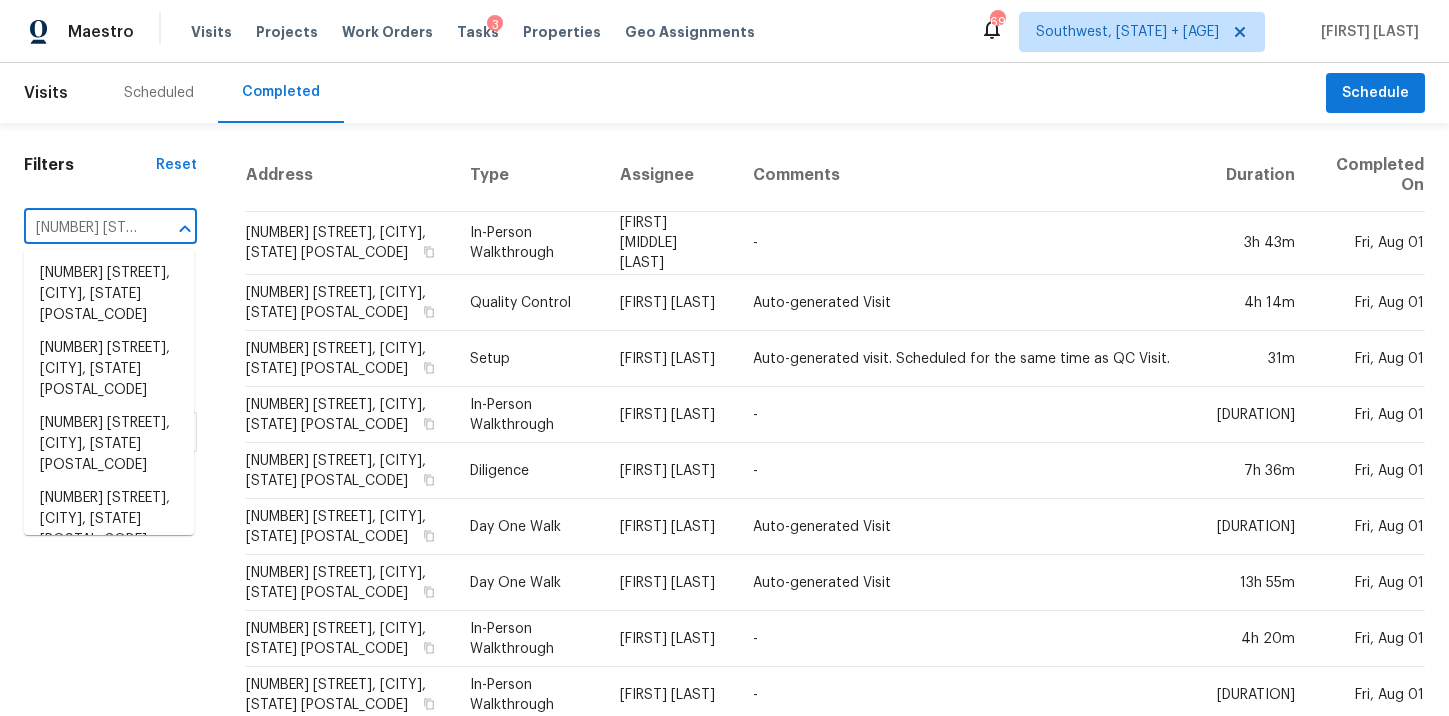 scroll, scrollTop: 0, scrollLeft: 154, axis: horizontal 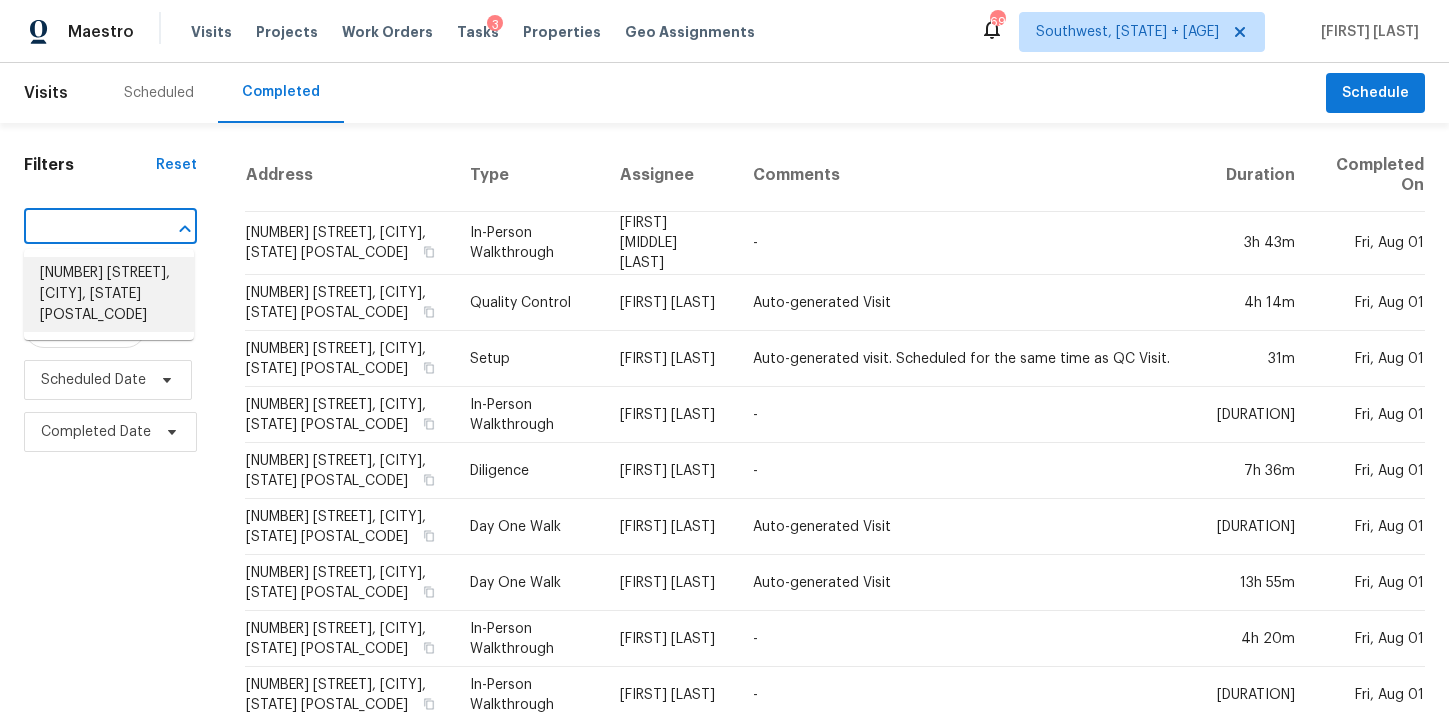 click on "11321 Pecan Creek Dr, Aubrey, TX 76227" at bounding box center (109, 294) 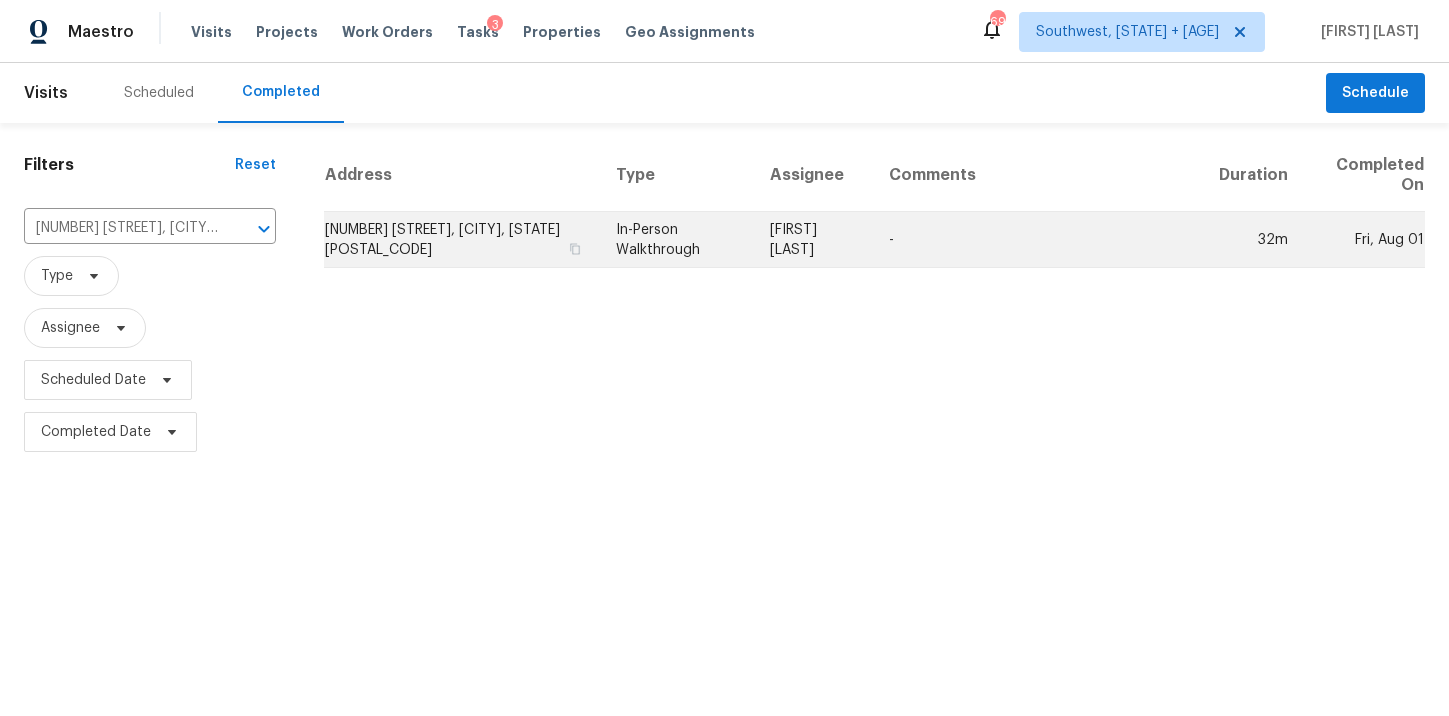 click on "In-Person Walkthrough" at bounding box center [677, 240] 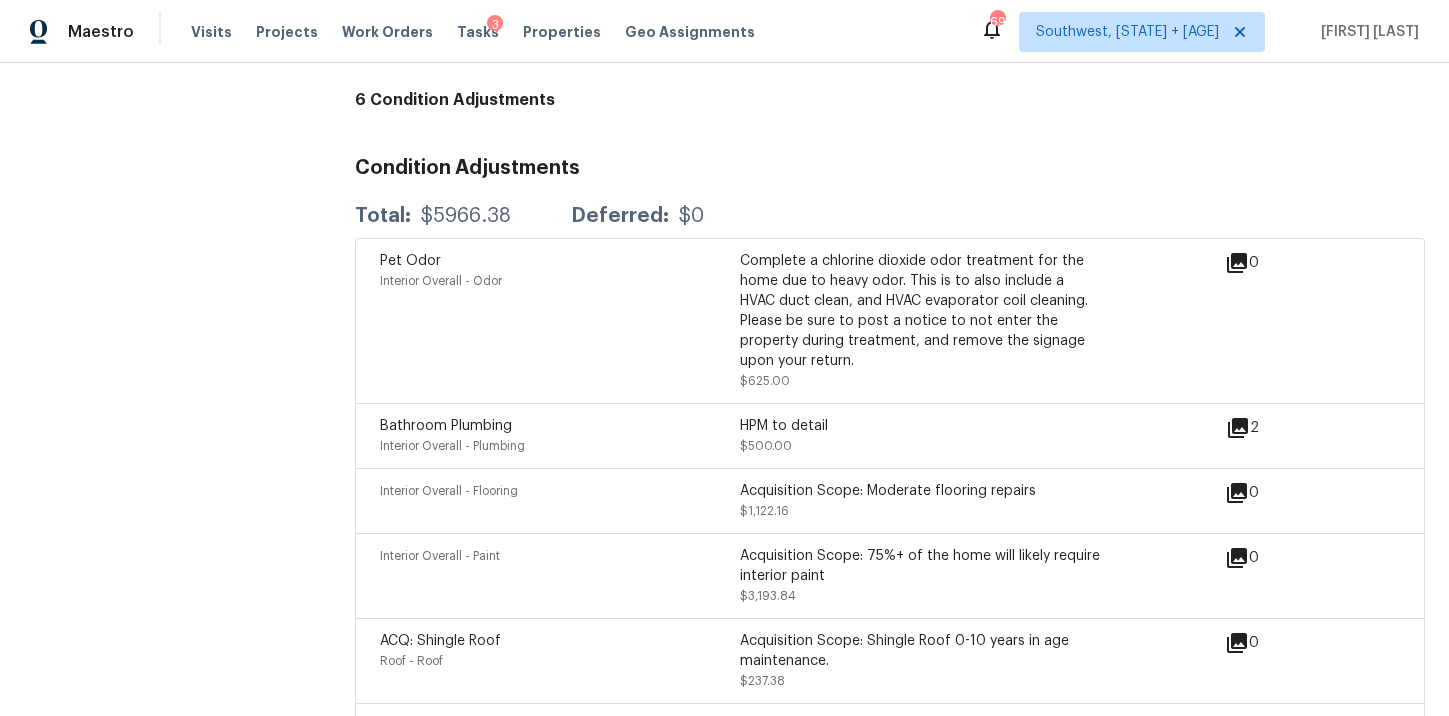 scroll, scrollTop: 4558, scrollLeft: 0, axis: vertical 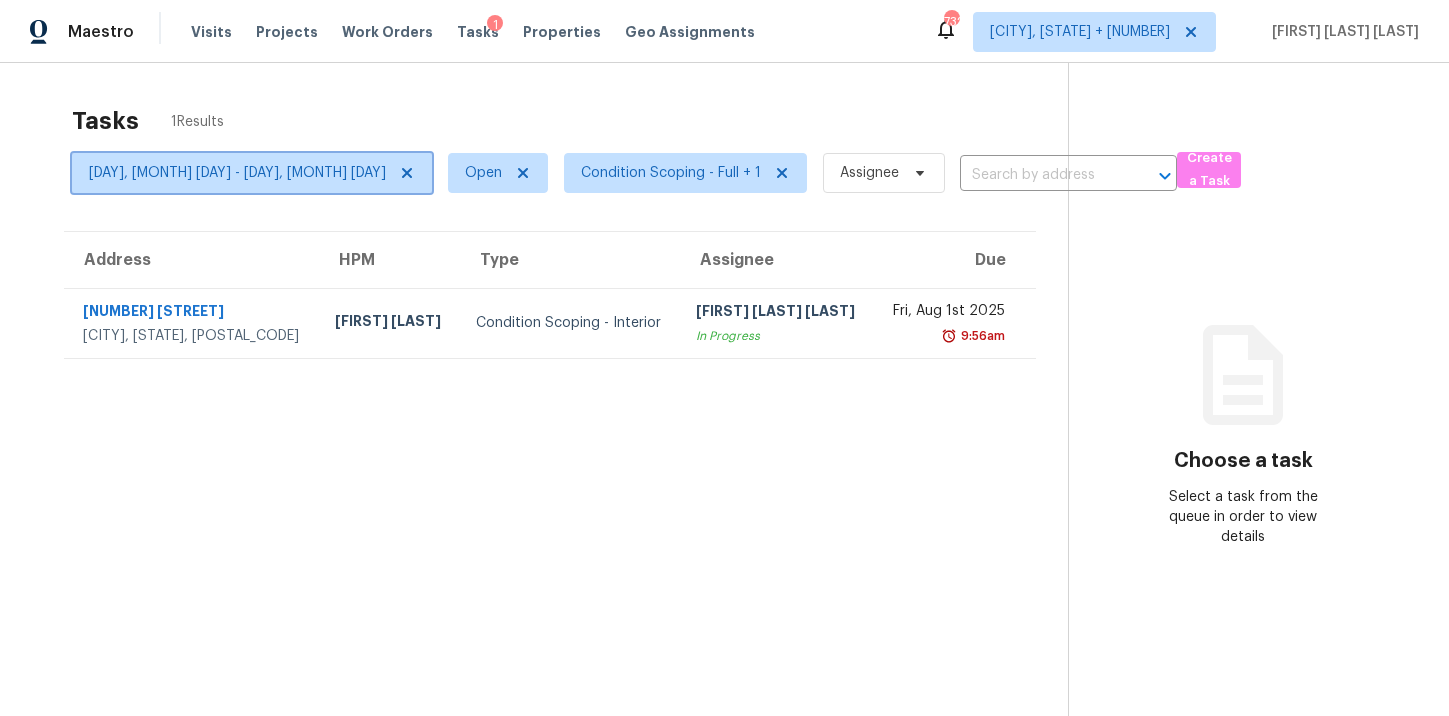 click 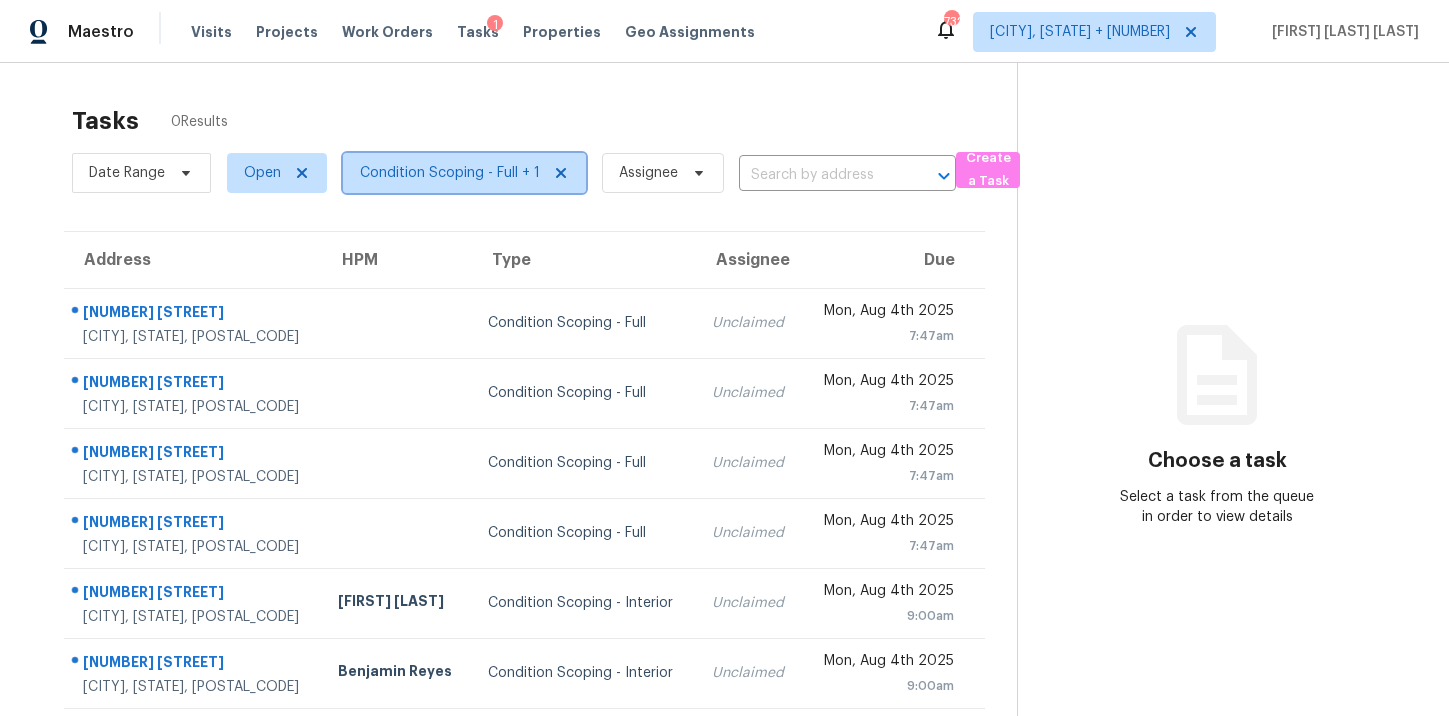 click on "Condition Scoping - Full + 1" at bounding box center (464, 173) 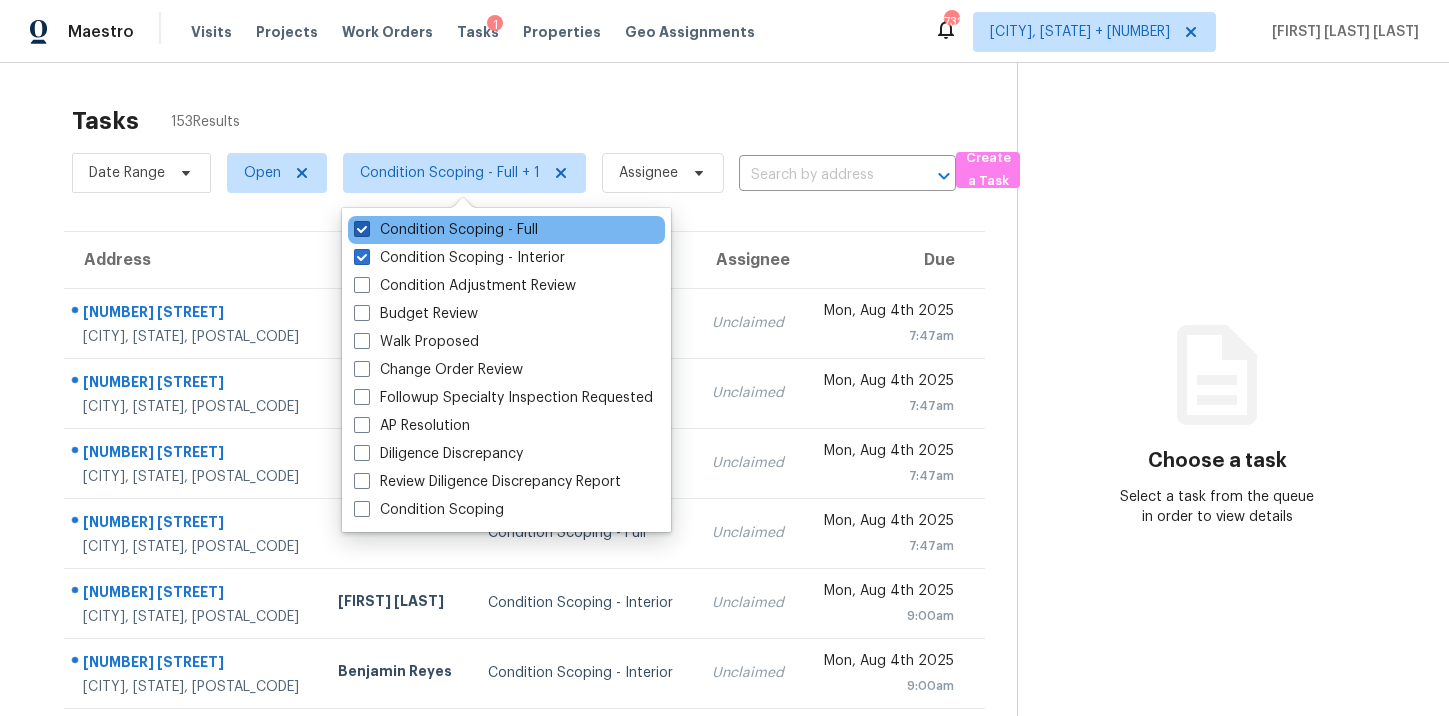 click on "Condition Scoping - Full" at bounding box center [446, 230] 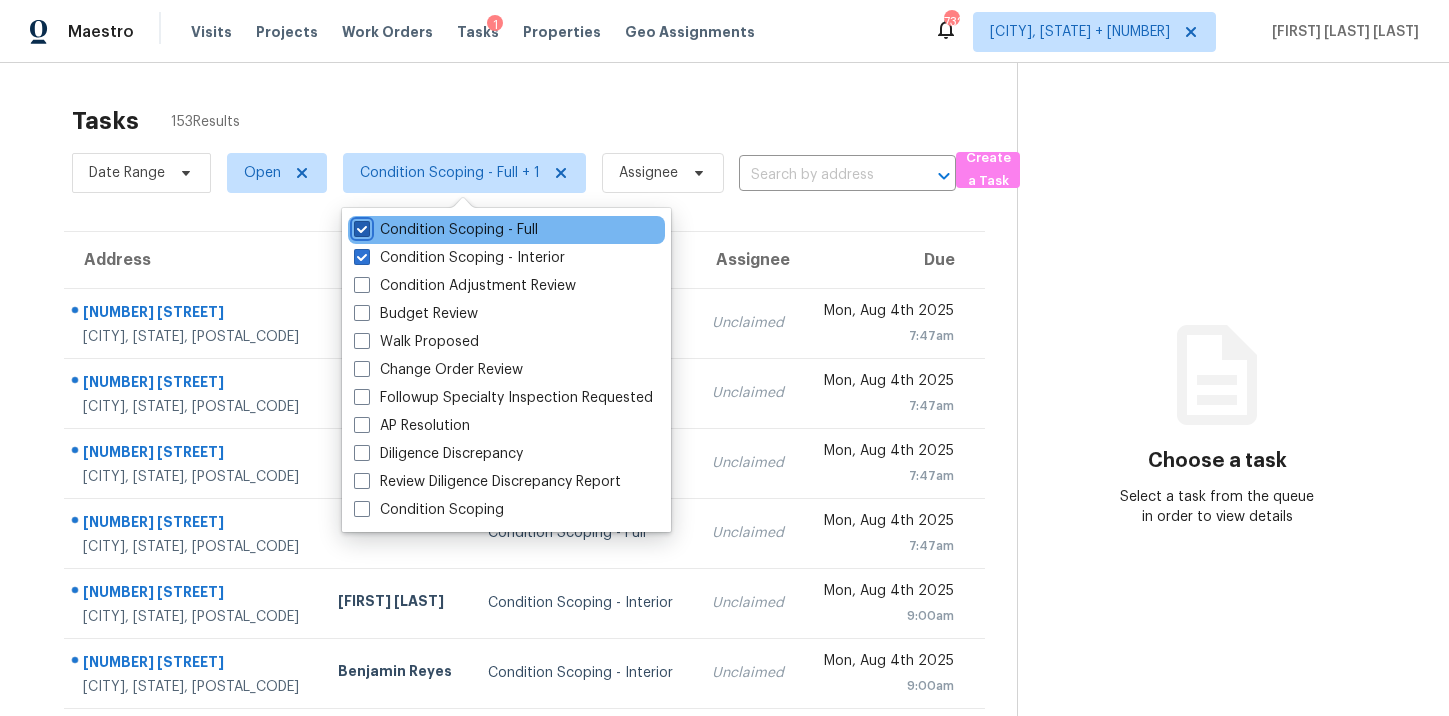 click on "Condition Scoping - Full" at bounding box center [360, 226] 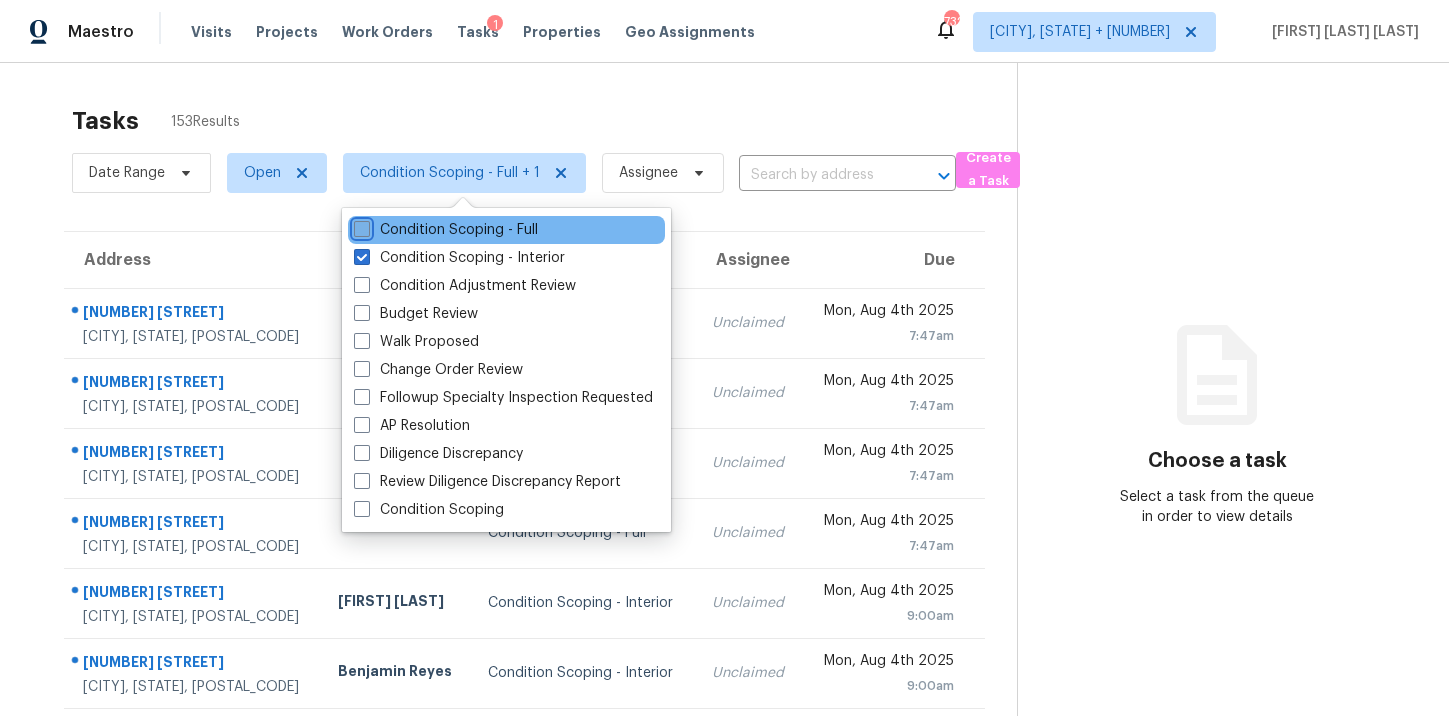 checkbox on "false" 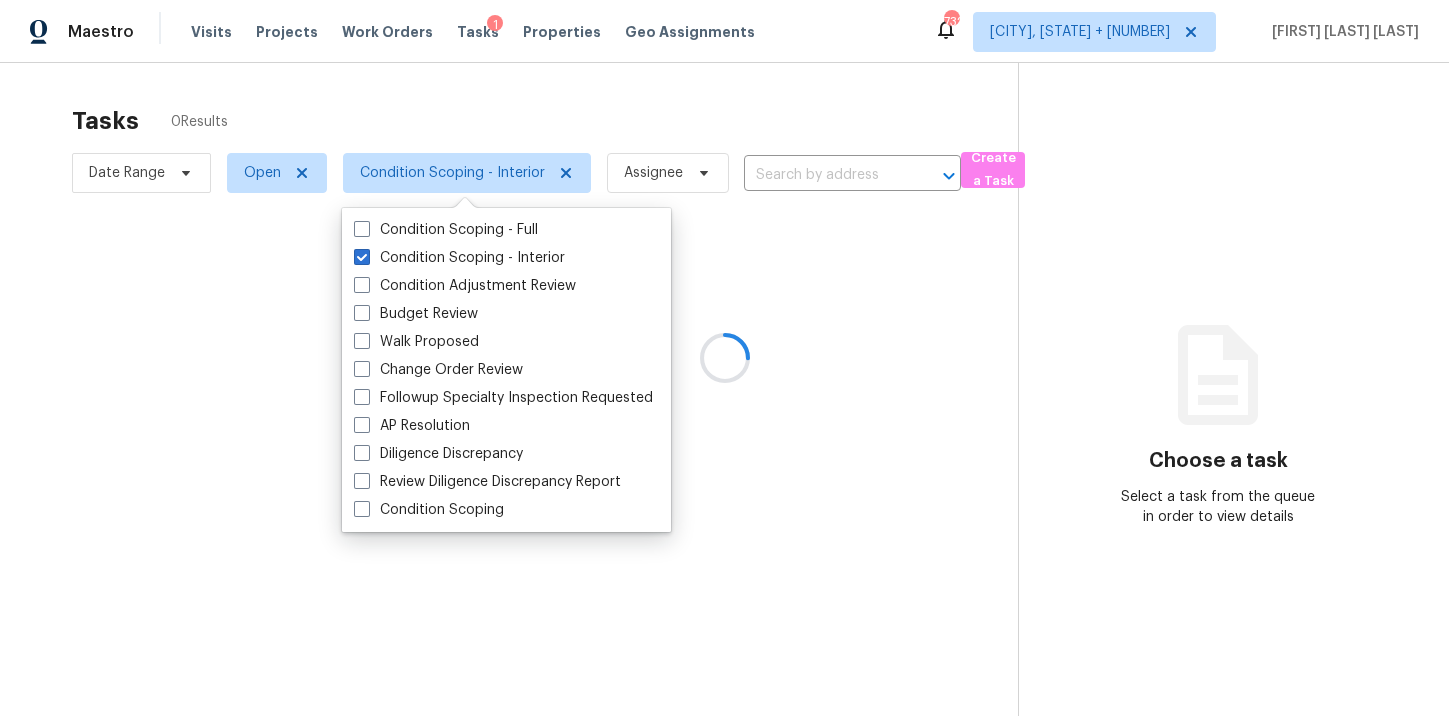 click at bounding box center [724, 358] 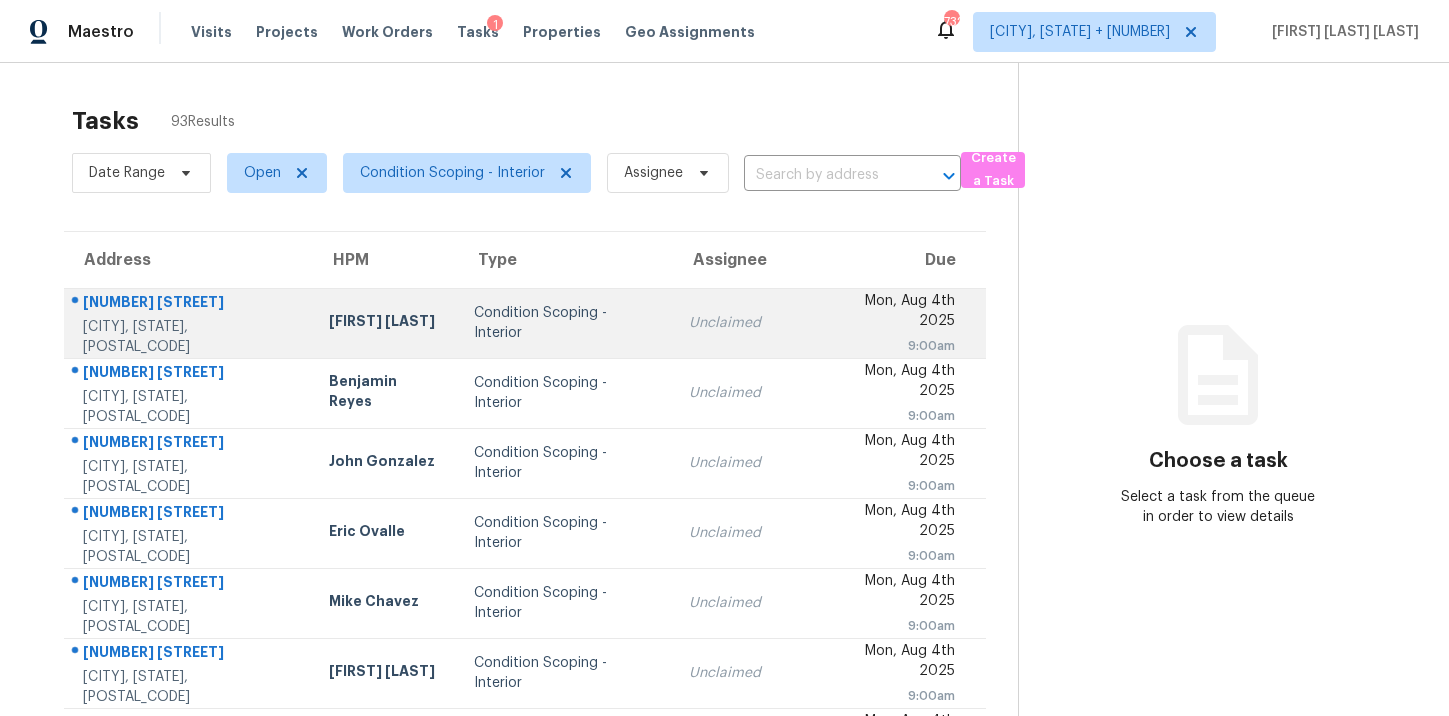 click on "Condition Scoping - Interior" at bounding box center [565, 323] 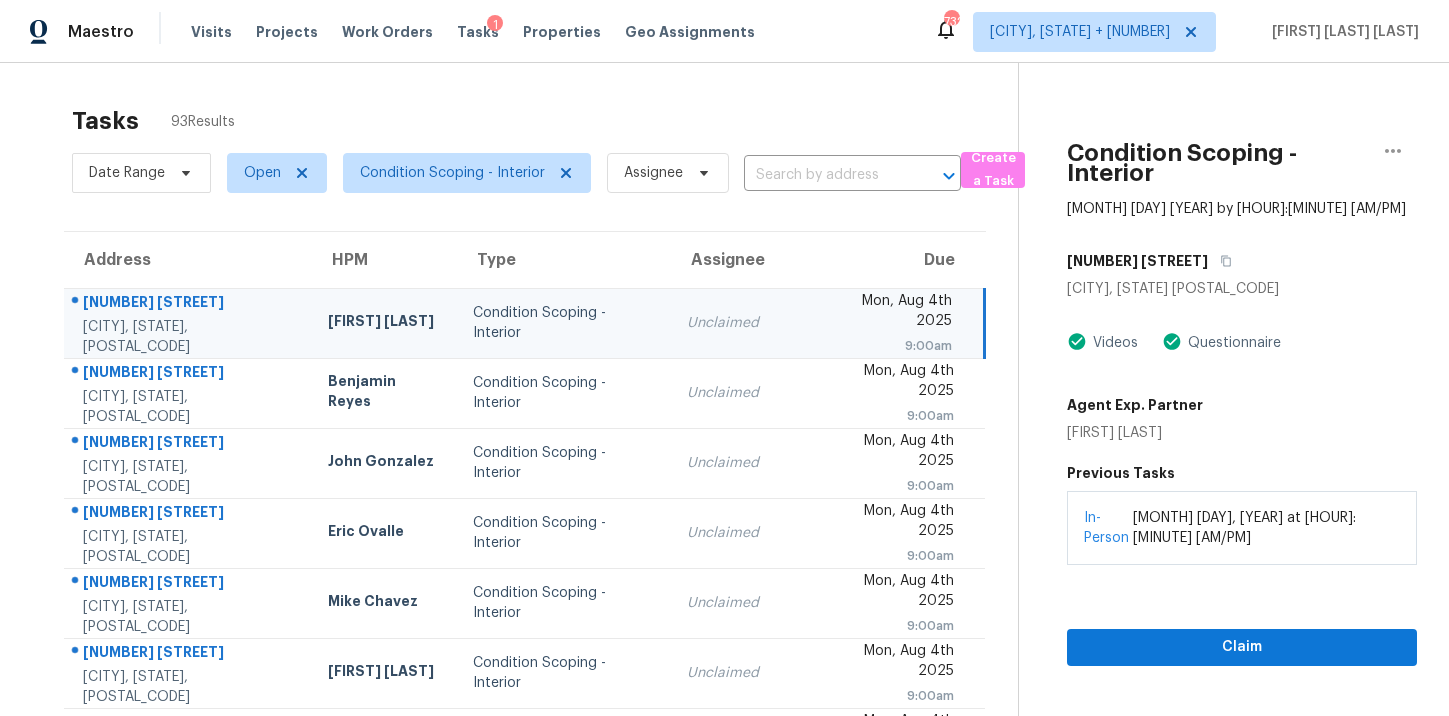 click on "Condition Scoping - Interior [MONTH] [DAY] [YEAR] at [HOUR]:[MINUTE] [AM/PM] [NUMBER] [STREET] [CITY], [STATE] [POSTAL_CODE] Videos Questionnaire Agent Exp. Partner [FIRST] [LAST] Previous Tasks In-Person  [MONTH] [DAY], [YEAR] at [HOUR]:[MINUTE] [AM/PM] Claim" at bounding box center (1218, 364) 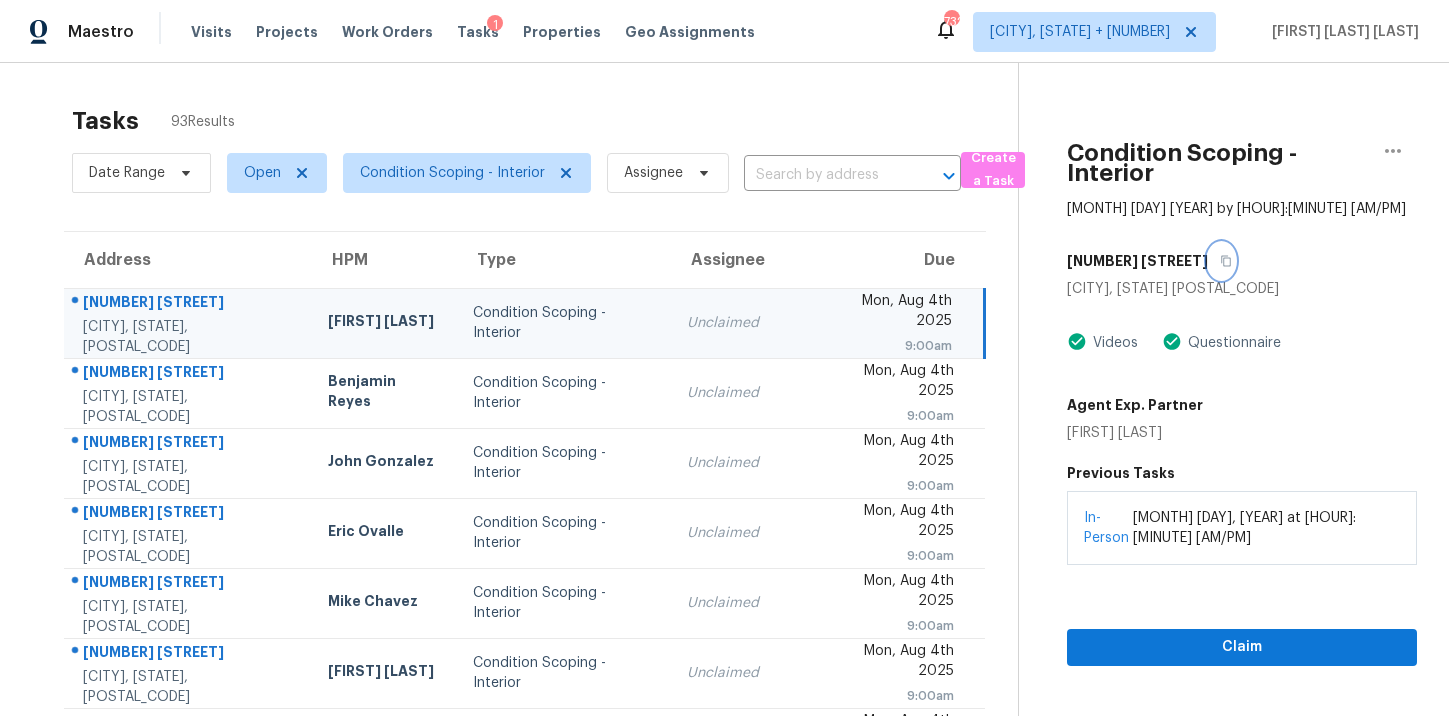 click at bounding box center (1221, 261) 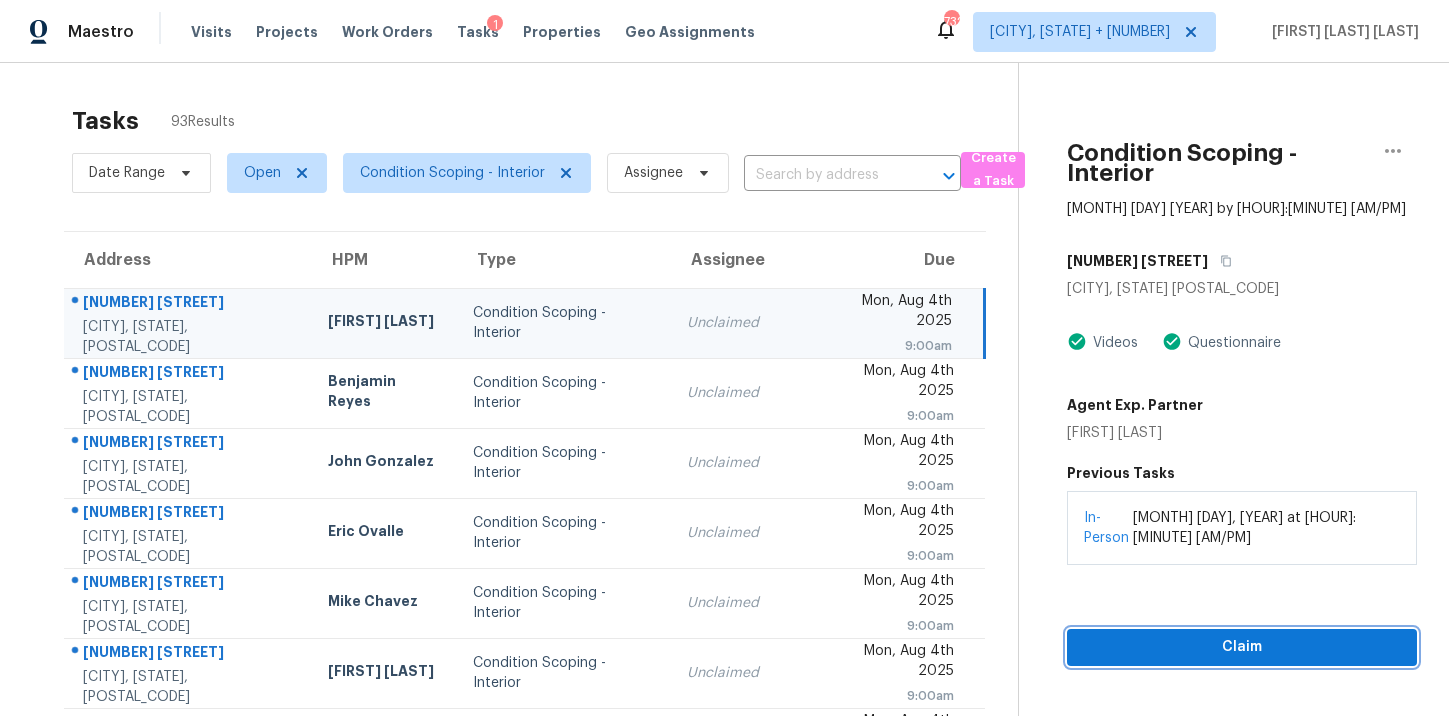 click on "Claim" at bounding box center [1242, 647] 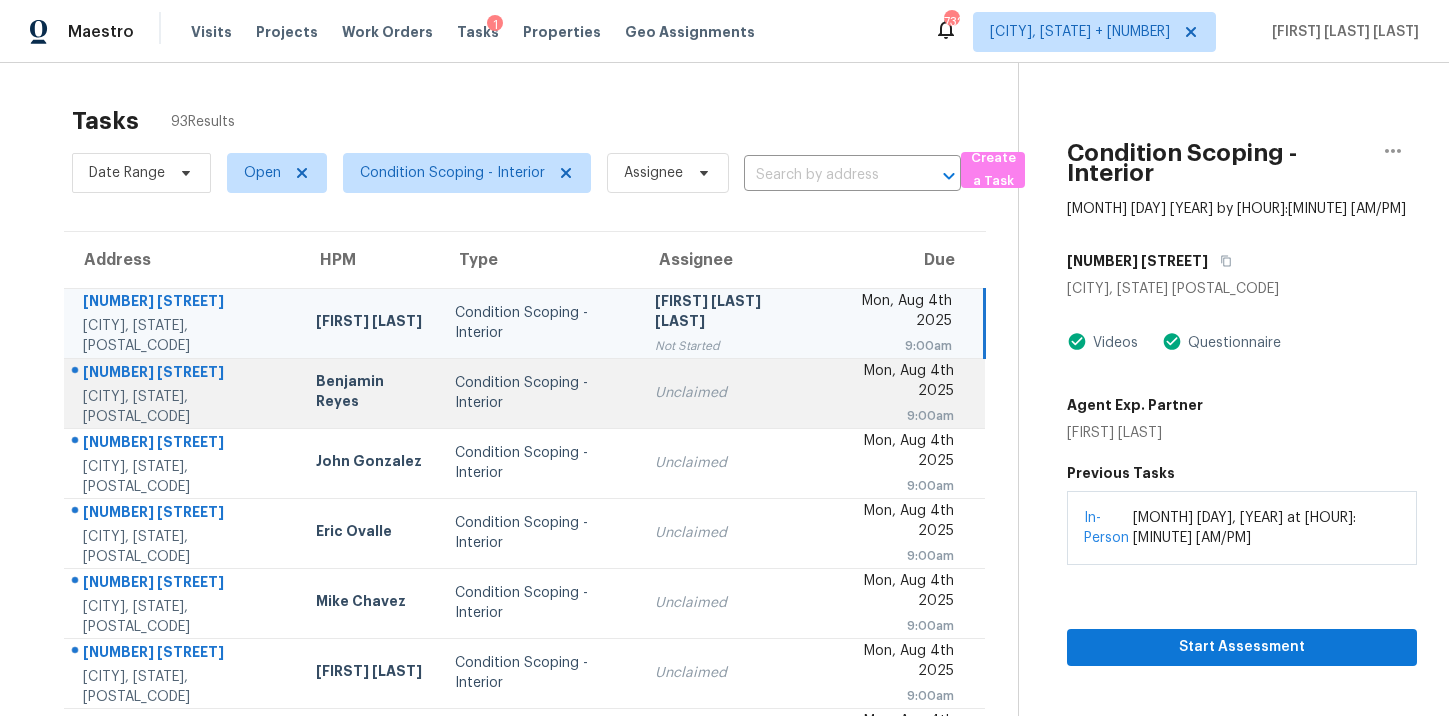 click on "Unclaimed" at bounding box center (728, 393) 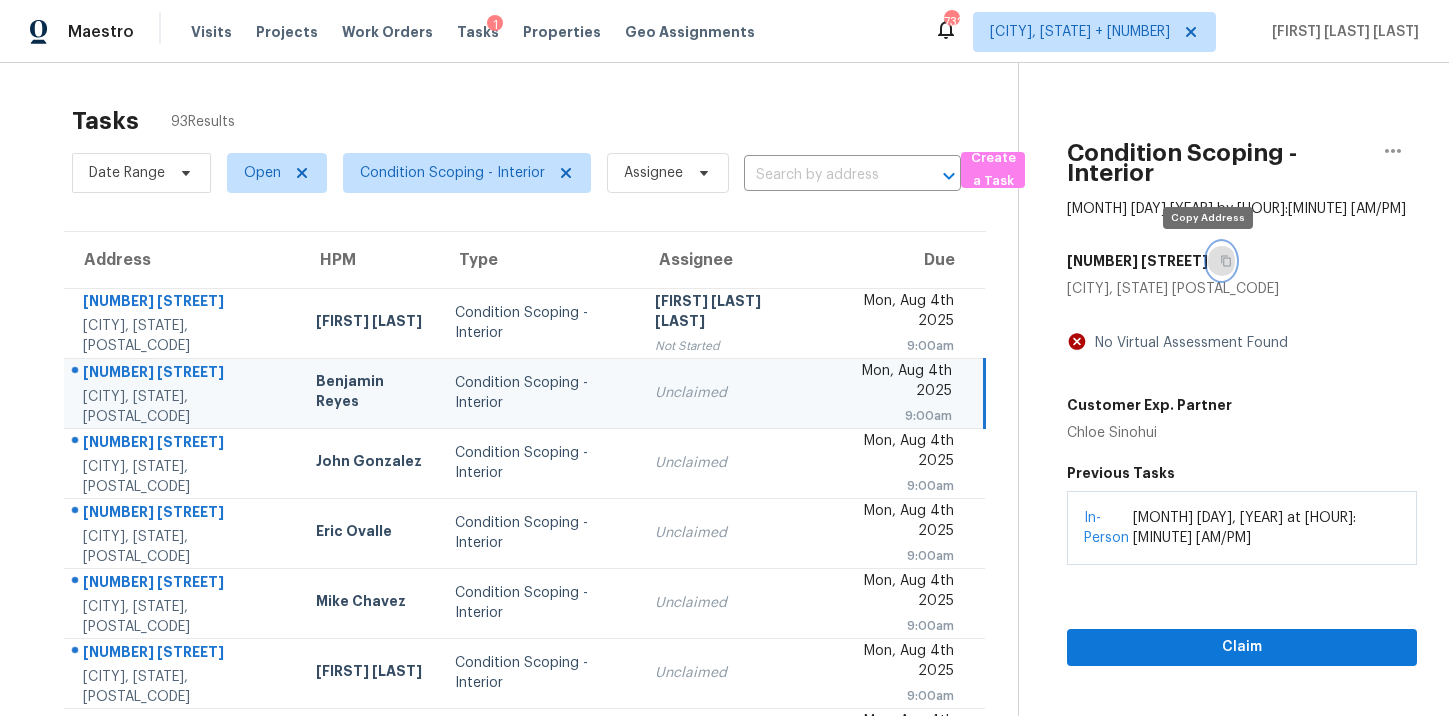click at bounding box center [1221, 261] 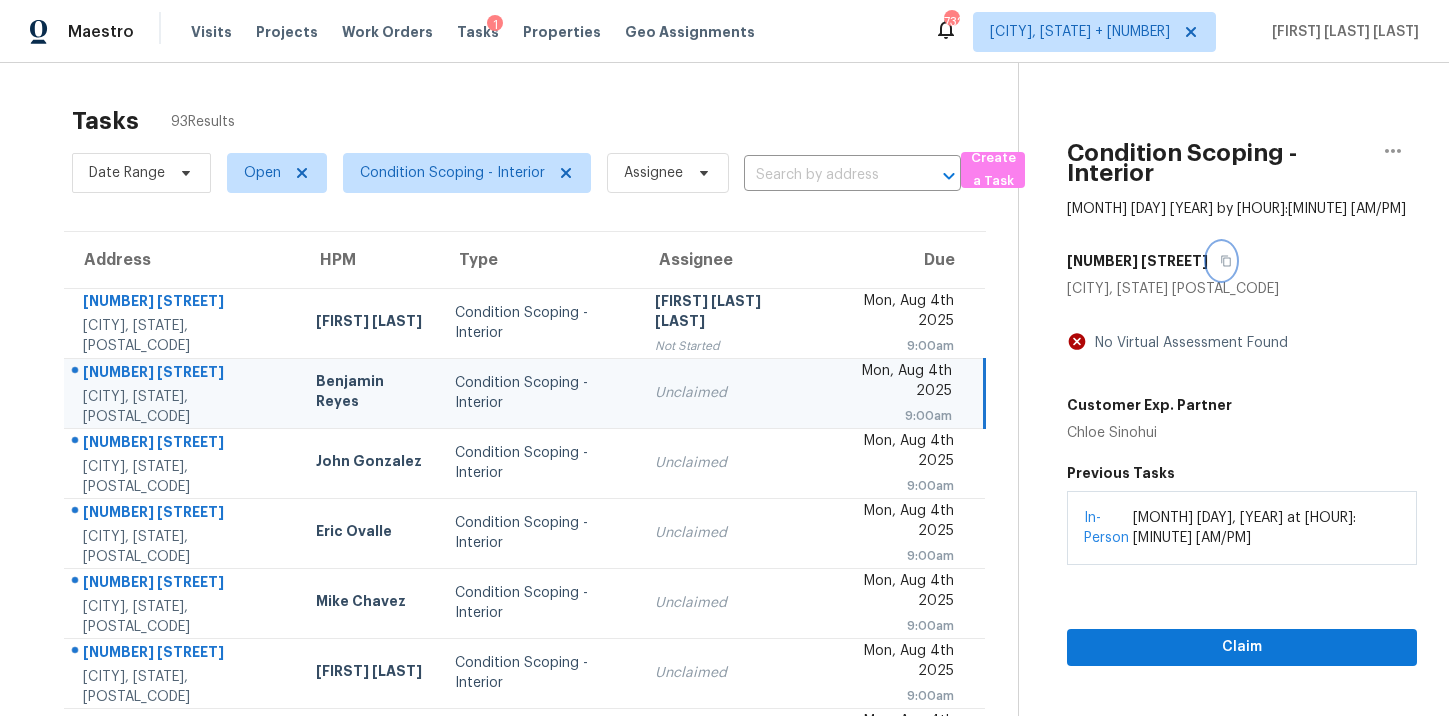 scroll, scrollTop: 63, scrollLeft: 0, axis: vertical 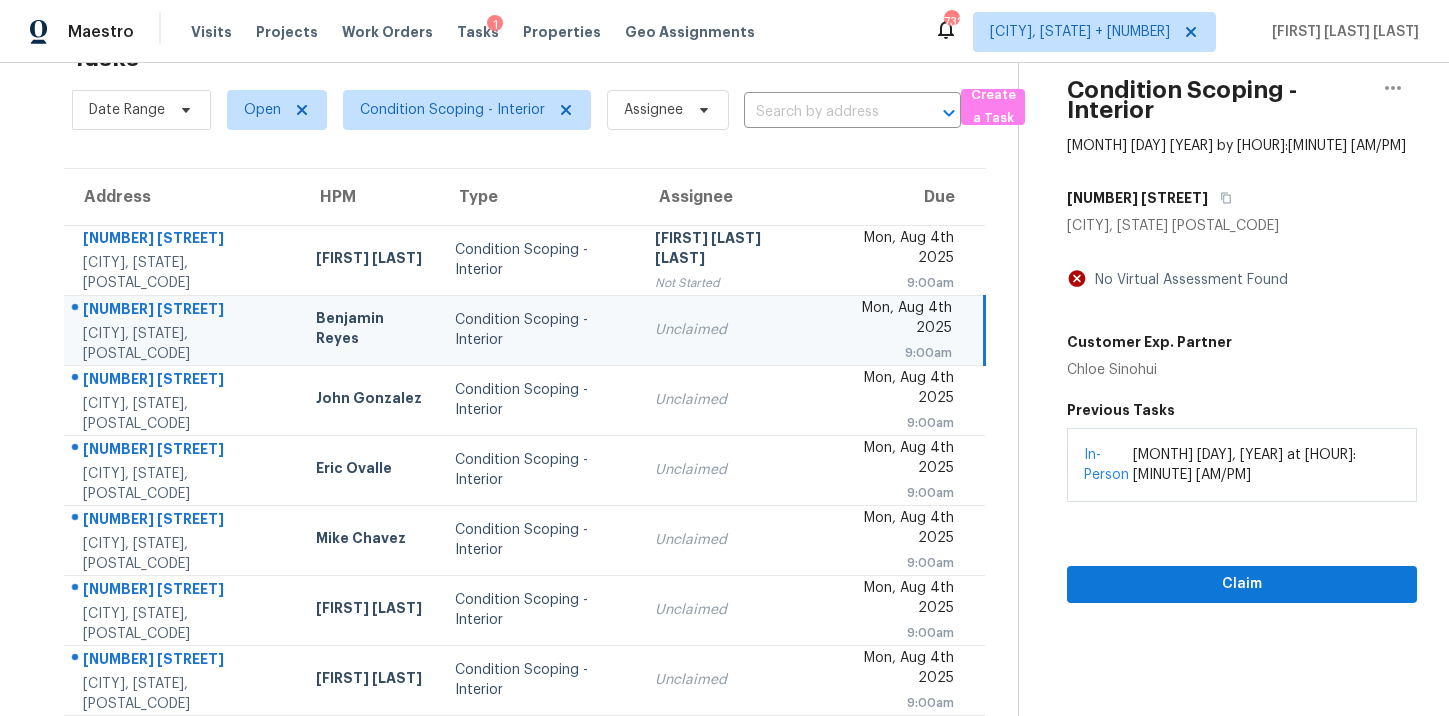 click on "Condition Scoping - Interior" at bounding box center [539, 330] 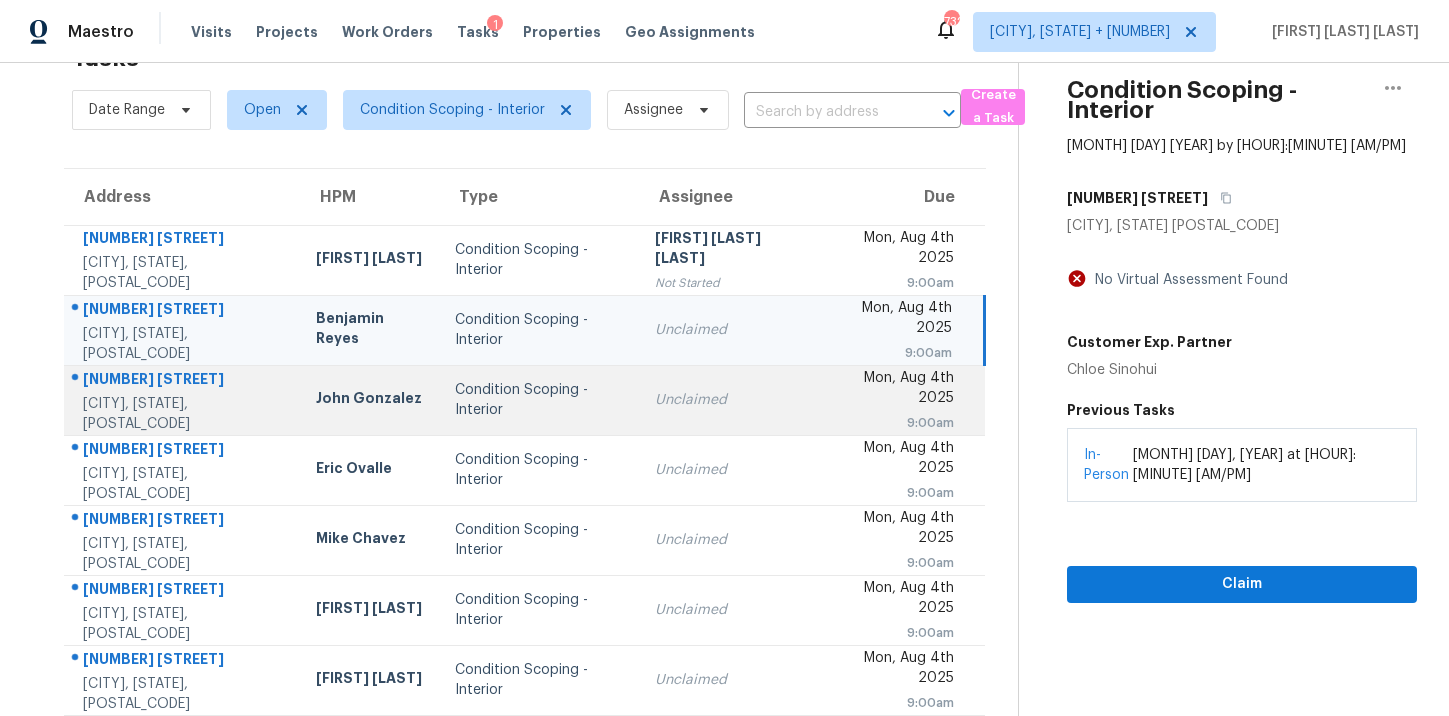 click on "Condition Scoping - Interior" at bounding box center (539, 400) 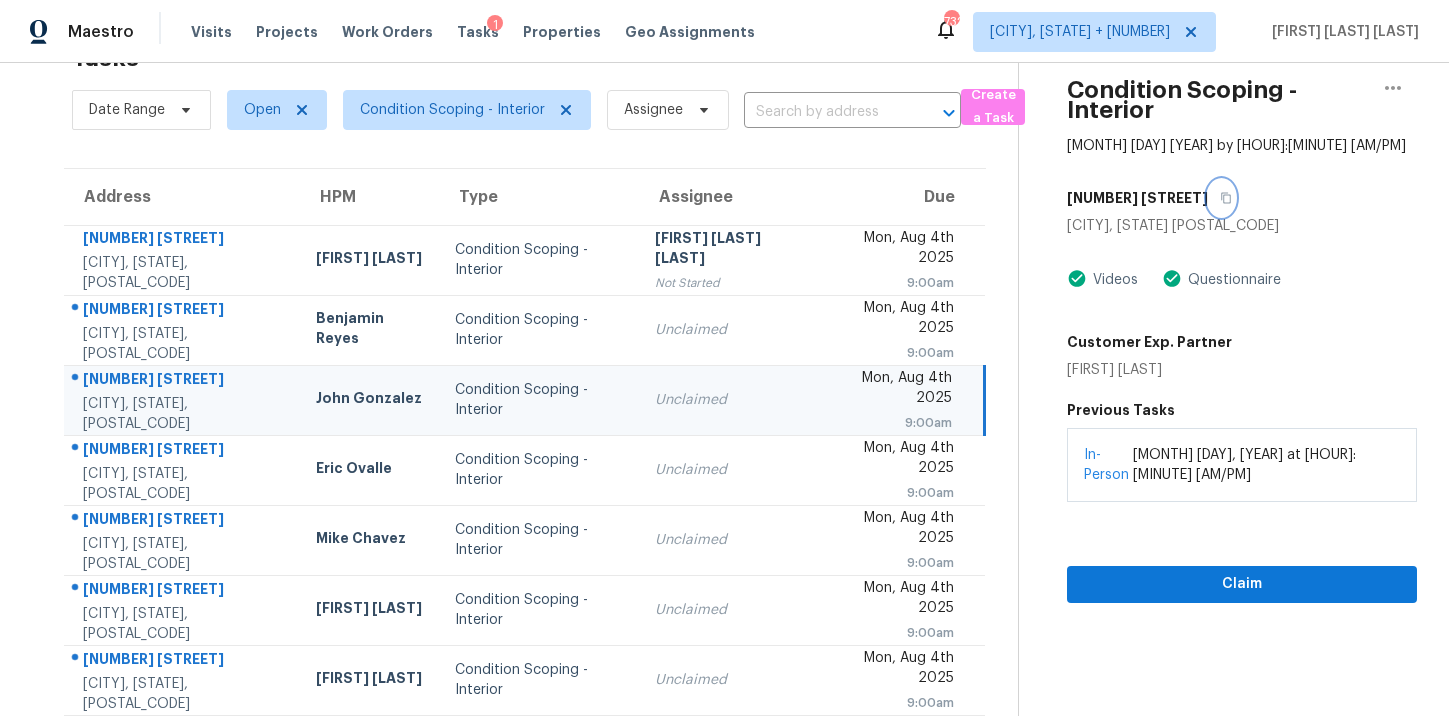click 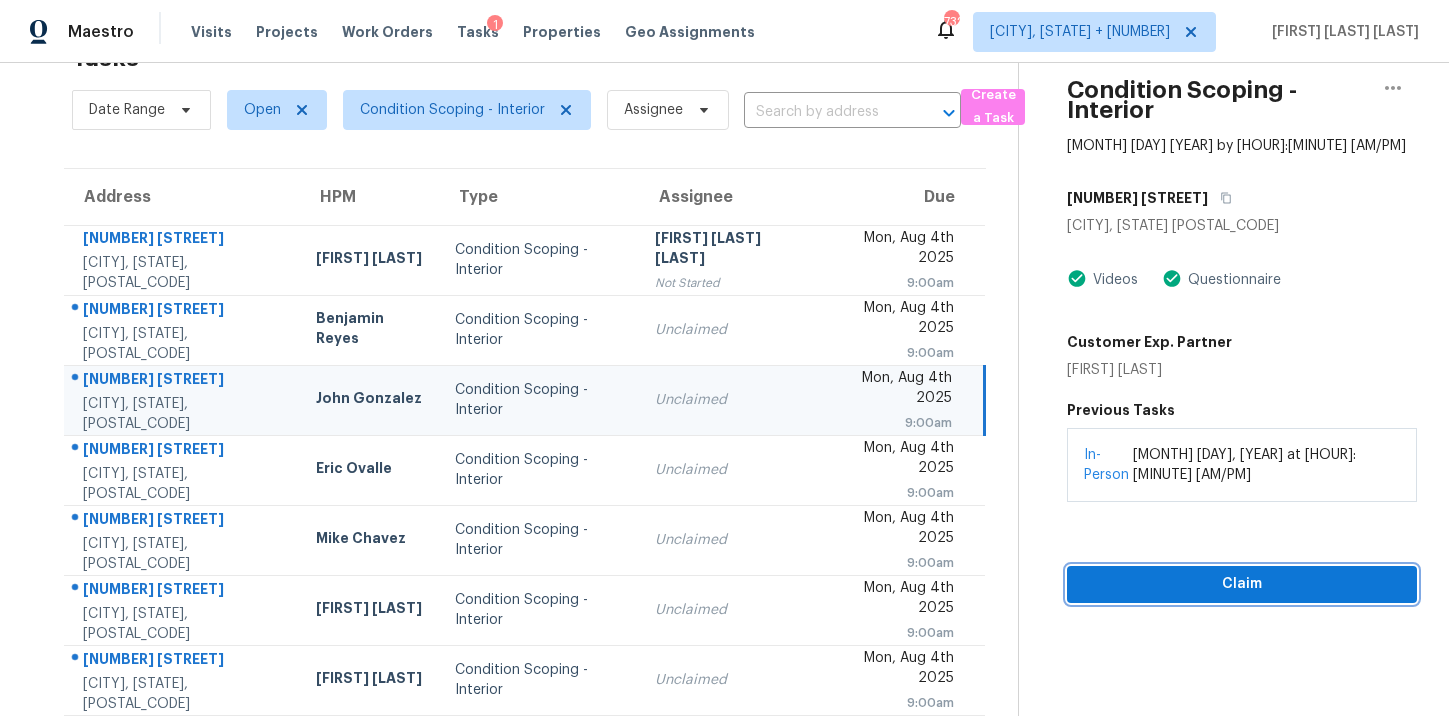click on "Claim" at bounding box center (1242, 584) 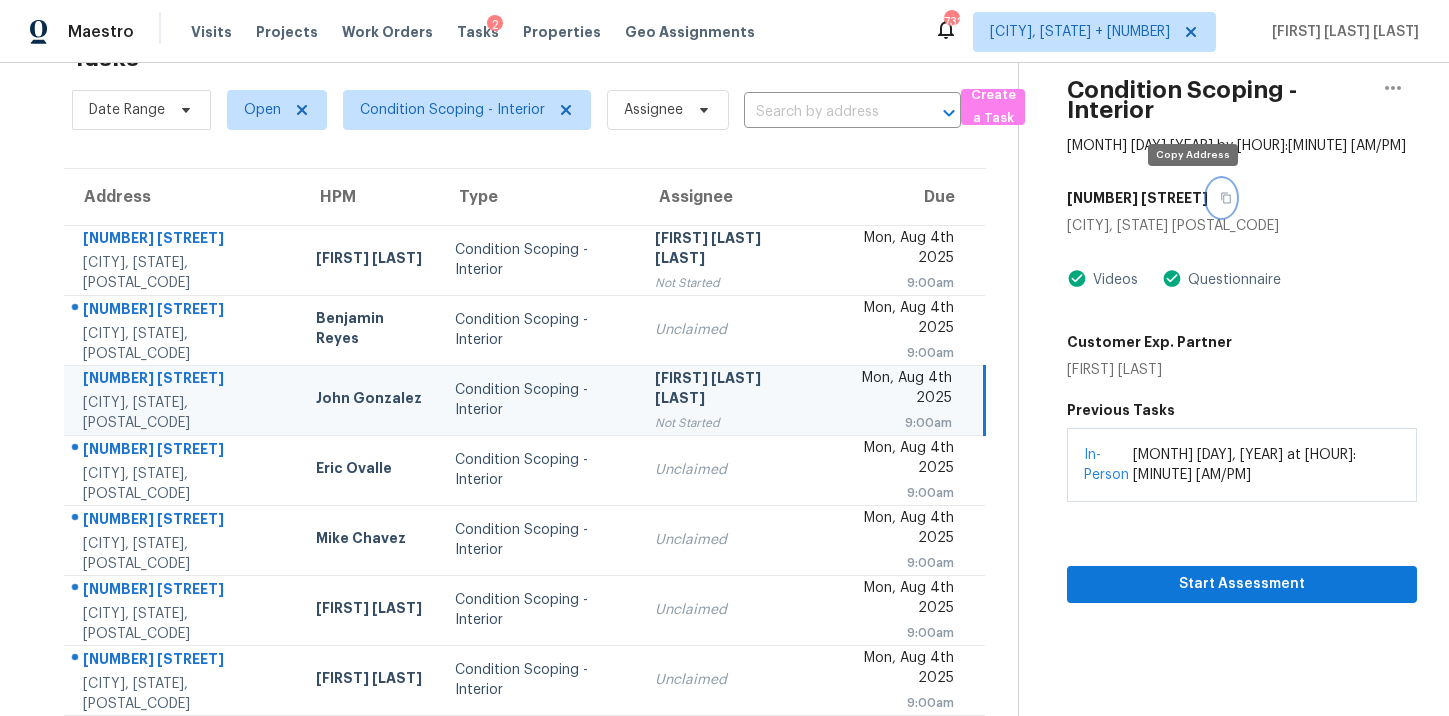 click 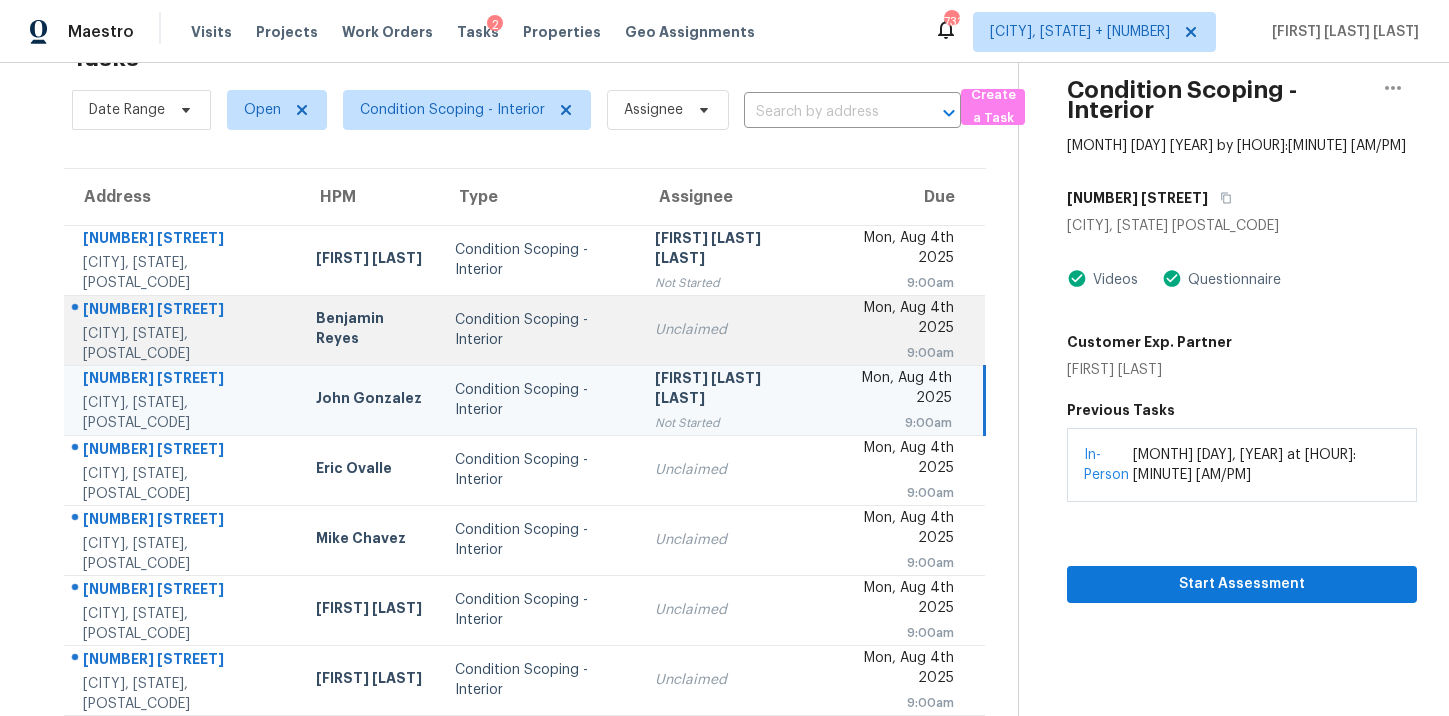click on "Unclaimed" at bounding box center (728, 330) 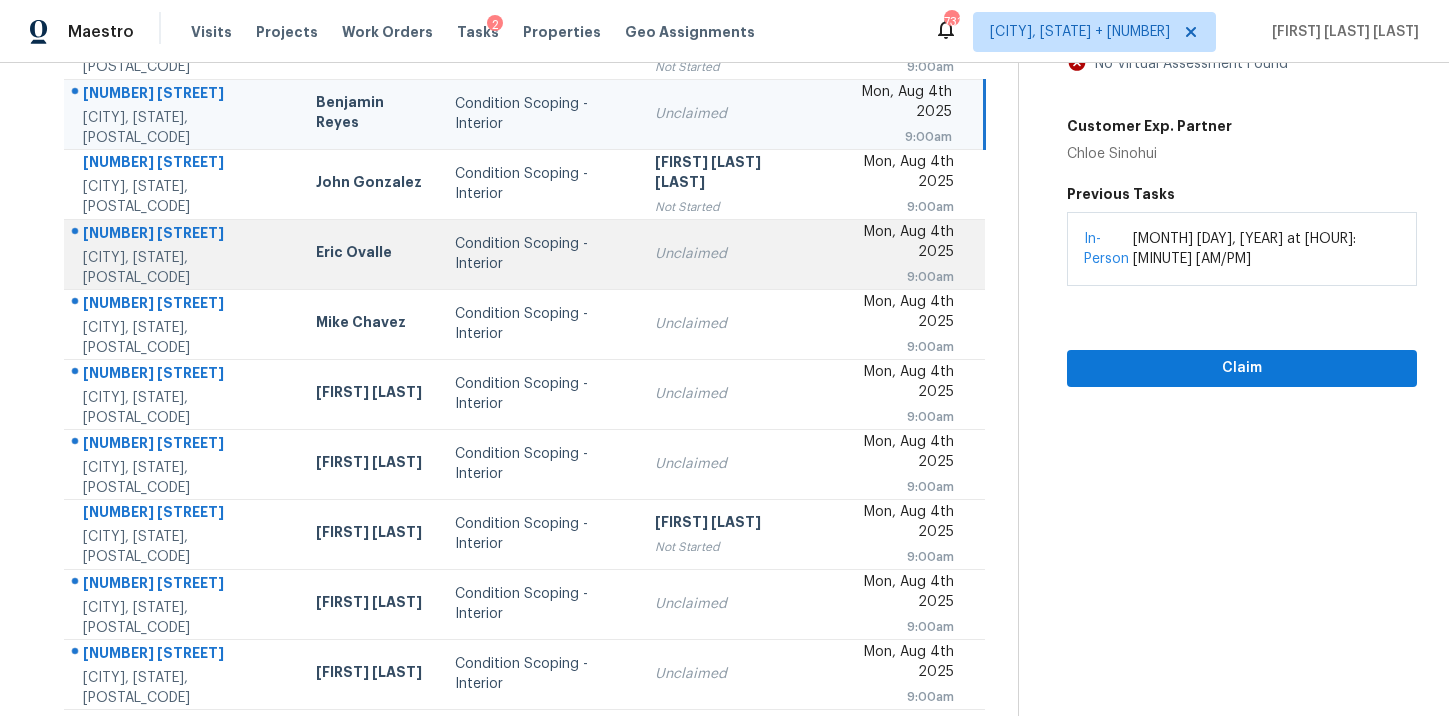 scroll, scrollTop: 325, scrollLeft: 0, axis: vertical 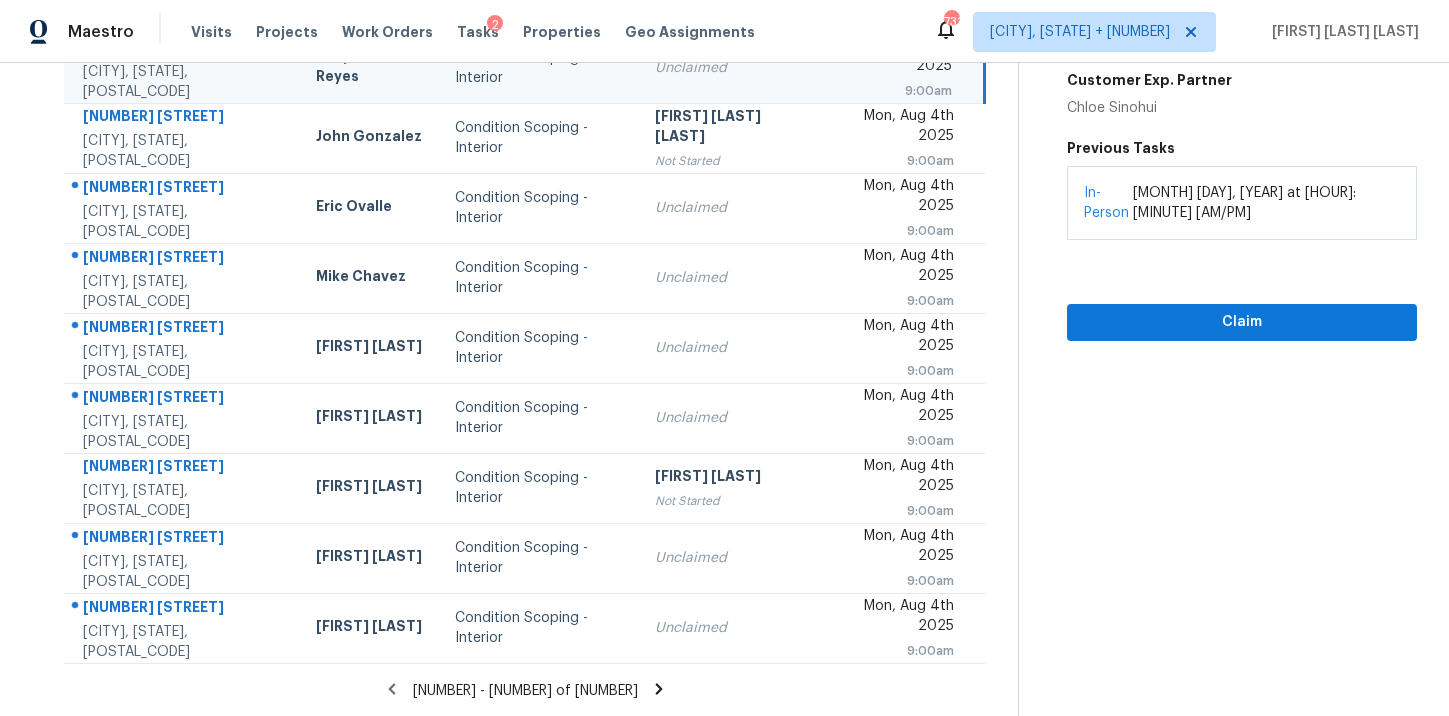 click 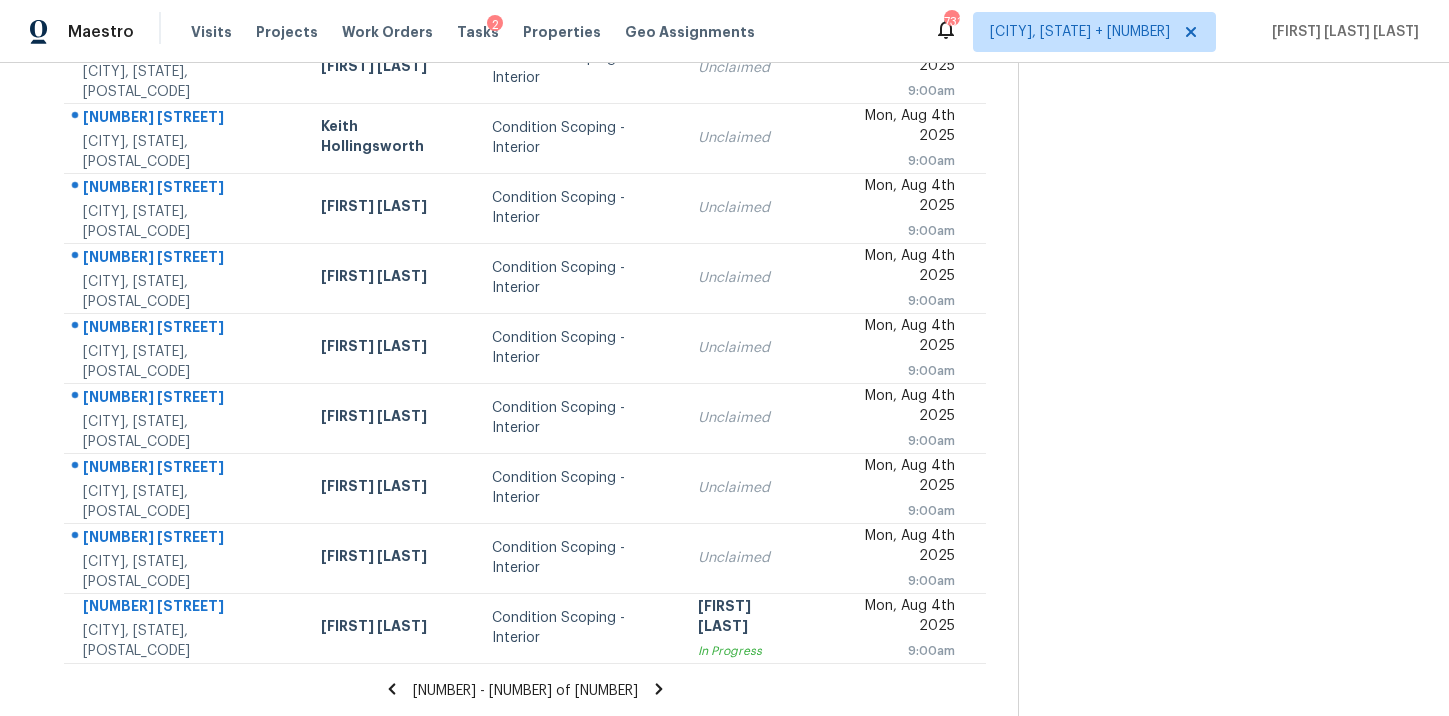 click 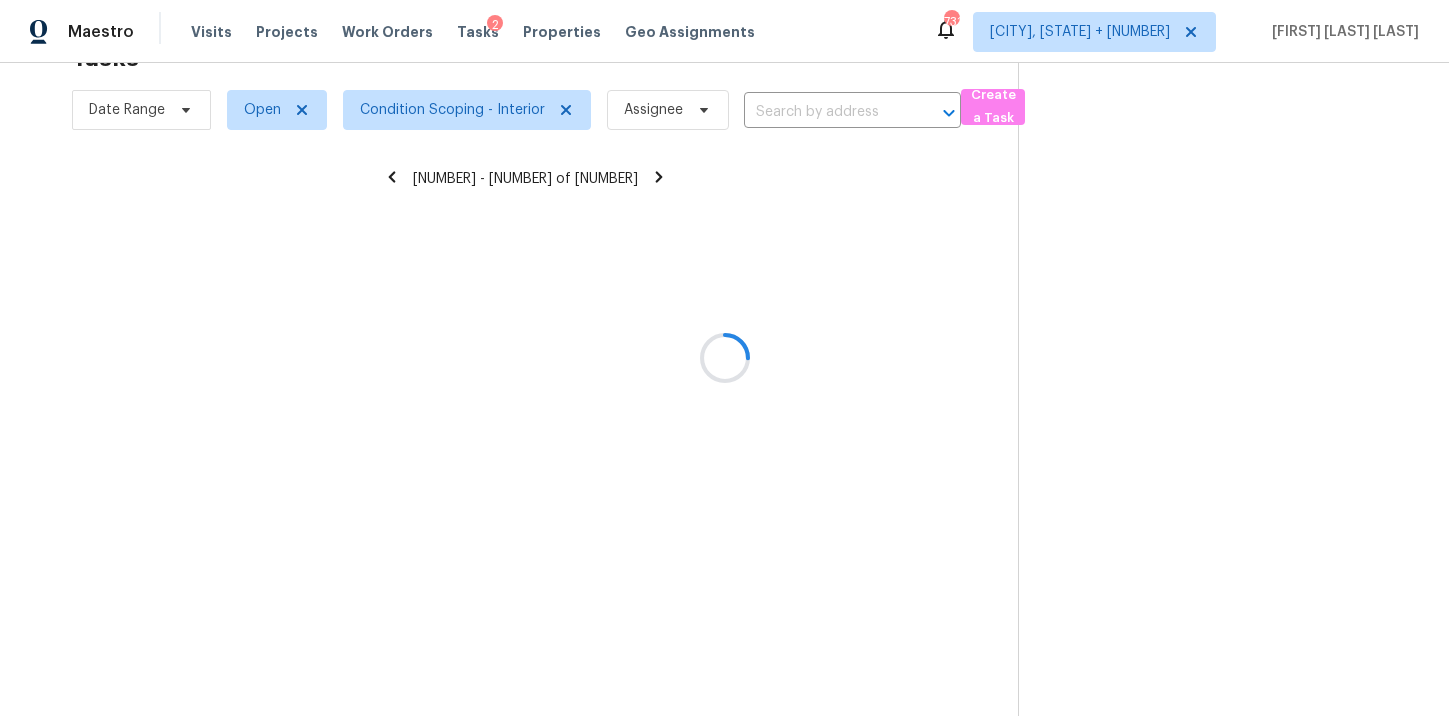 scroll, scrollTop: 325, scrollLeft: 0, axis: vertical 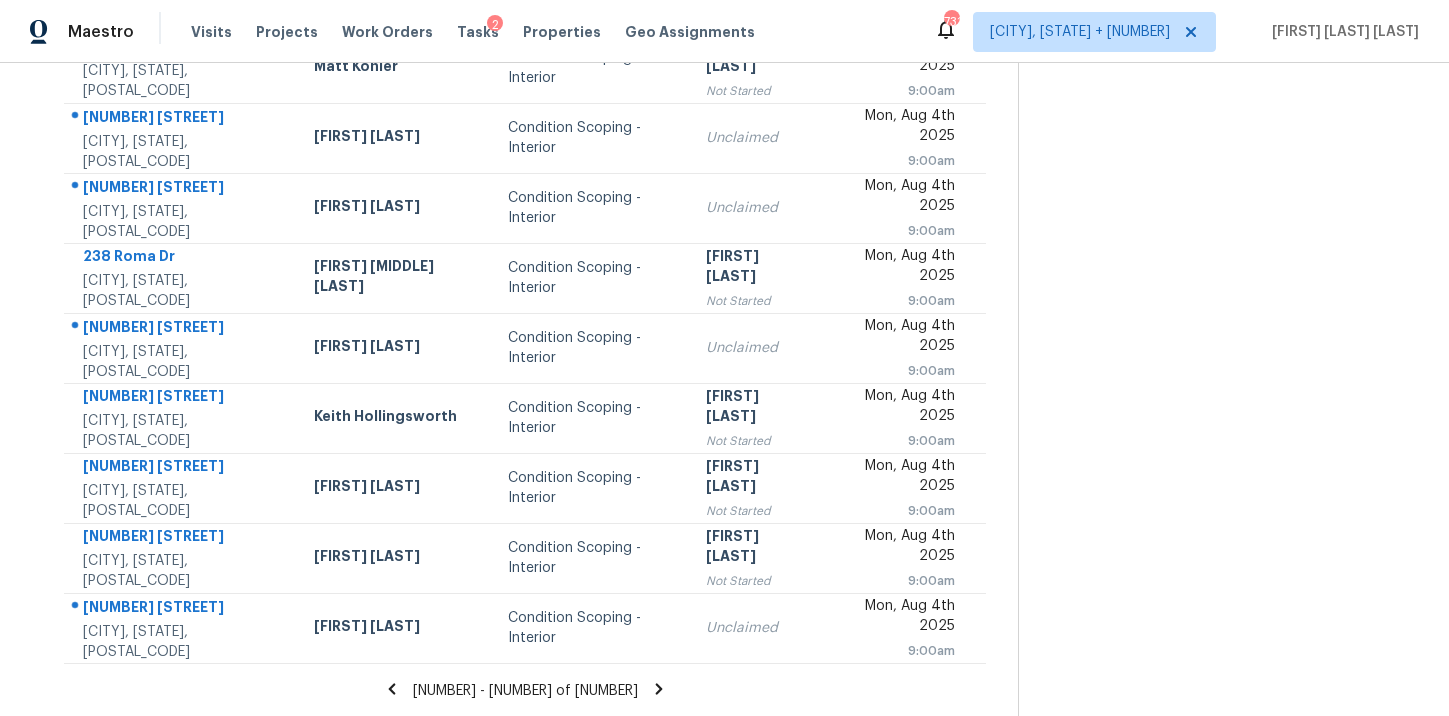 click 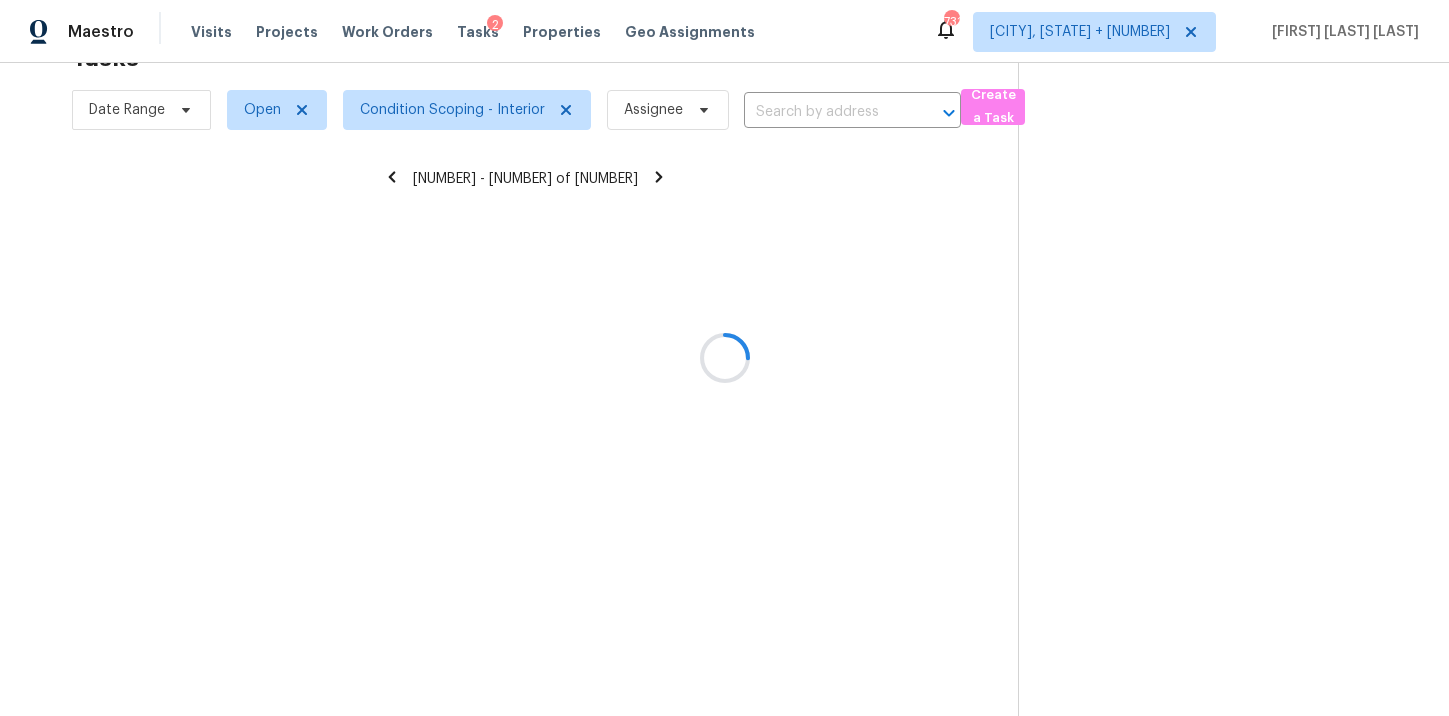 scroll, scrollTop: 63, scrollLeft: 0, axis: vertical 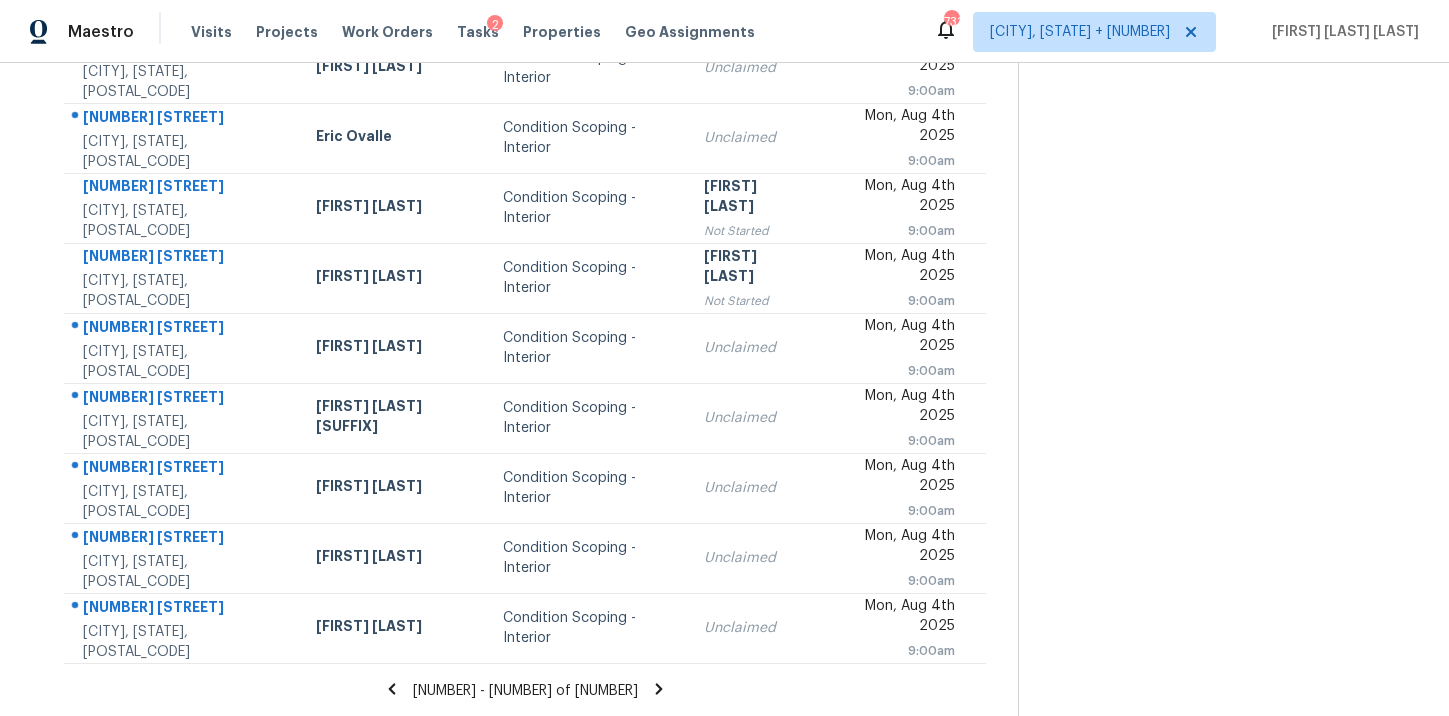 click 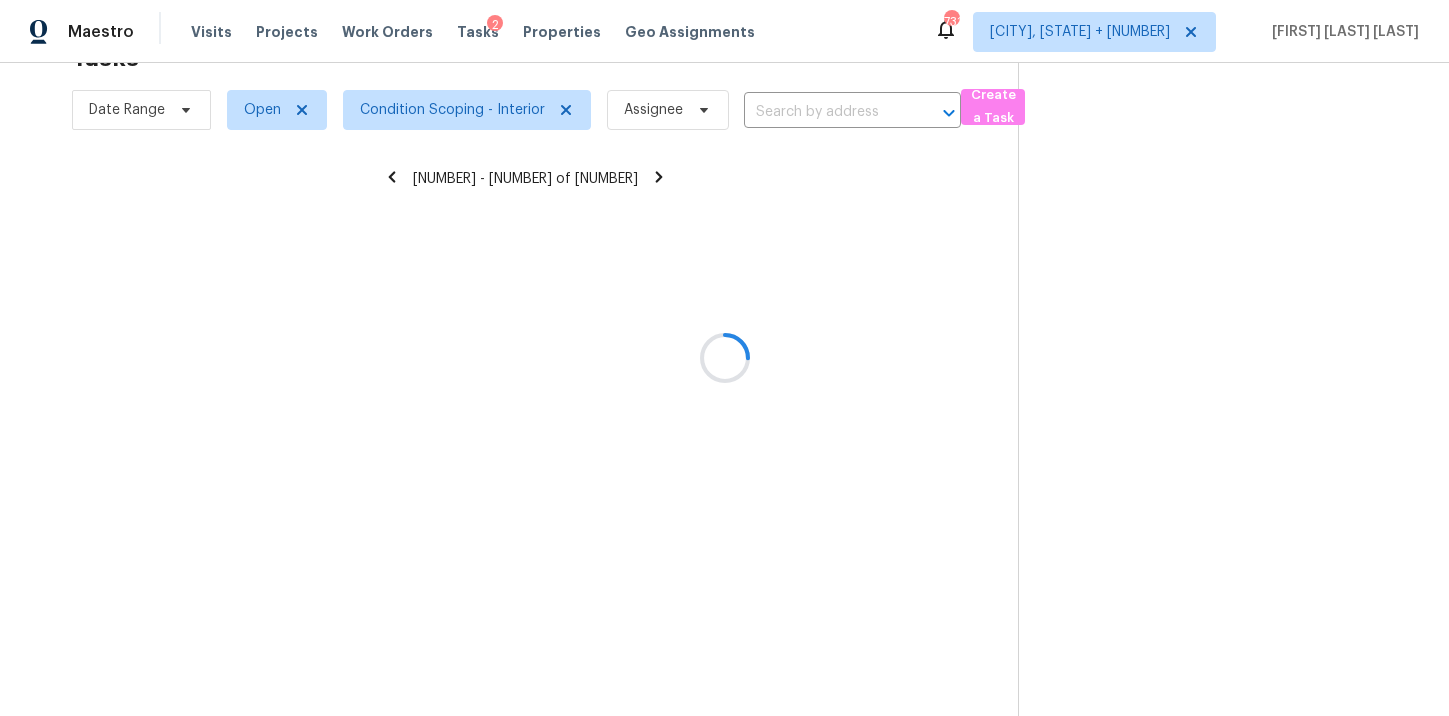 scroll, scrollTop: 63, scrollLeft: 0, axis: vertical 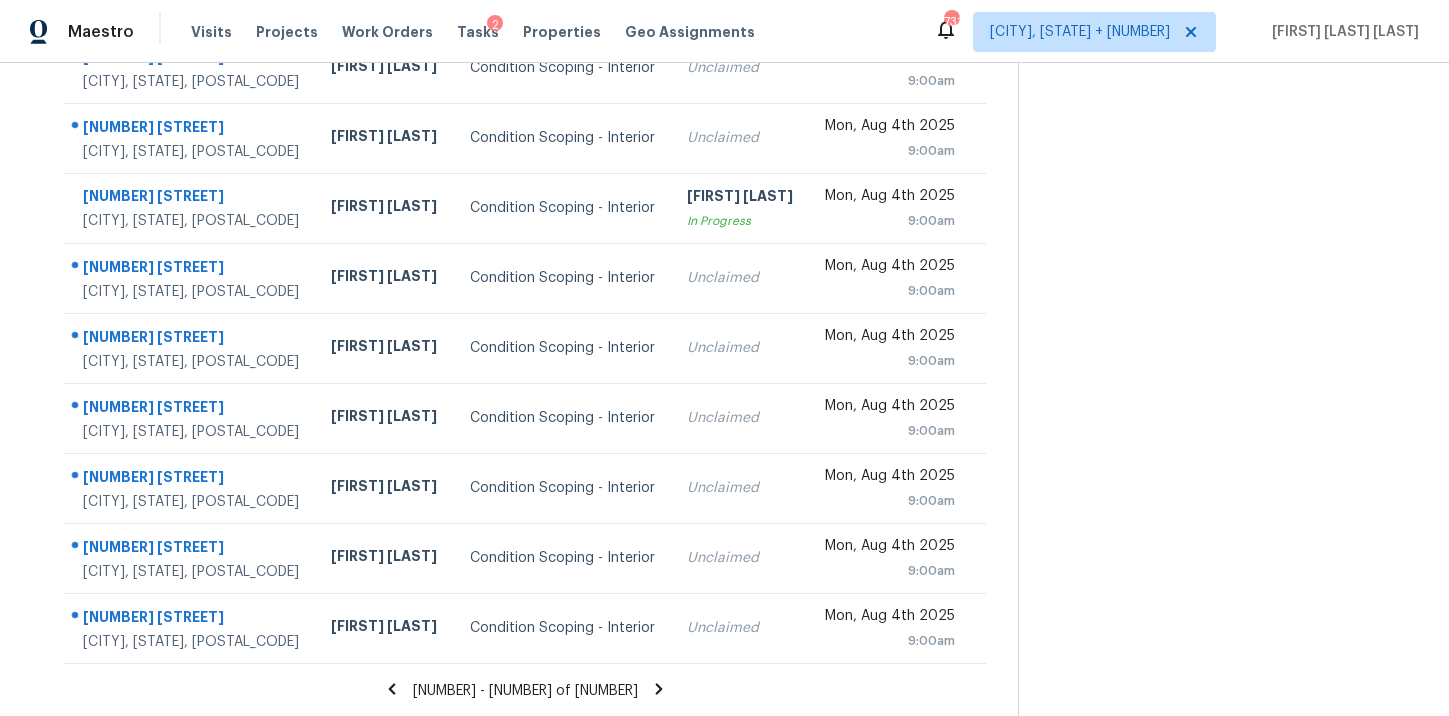 click 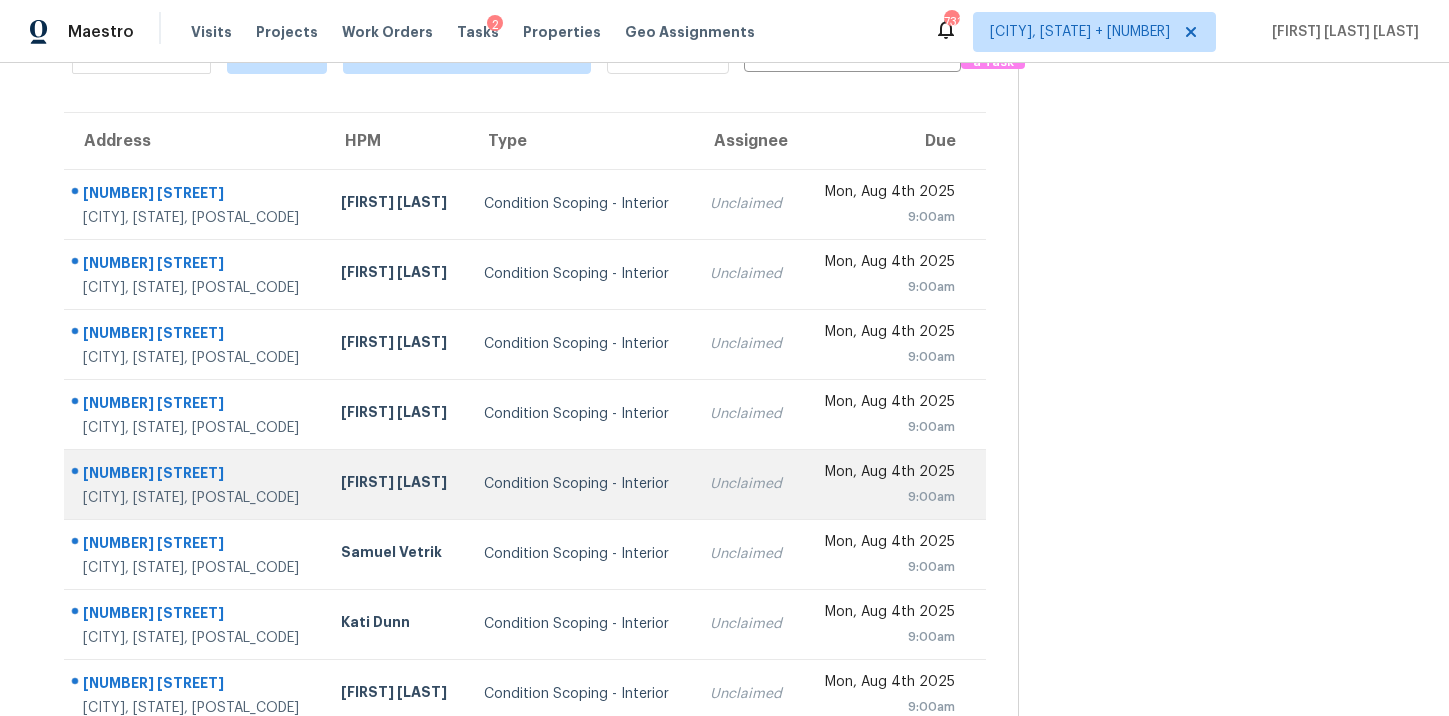 scroll, scrollTop: 94, scrollLeft: 0, axis: vertical 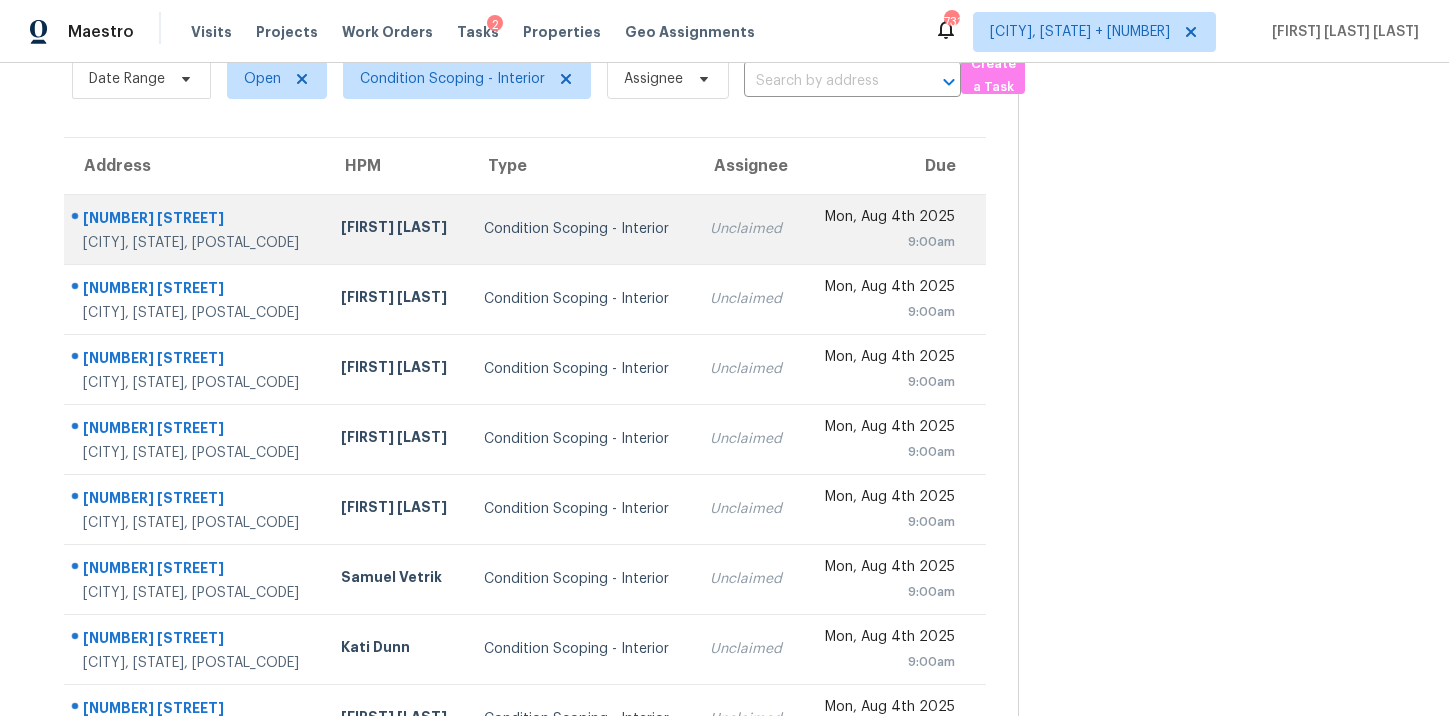 click on "Condition Scoping - Interior" at bounding box center (581, 229) 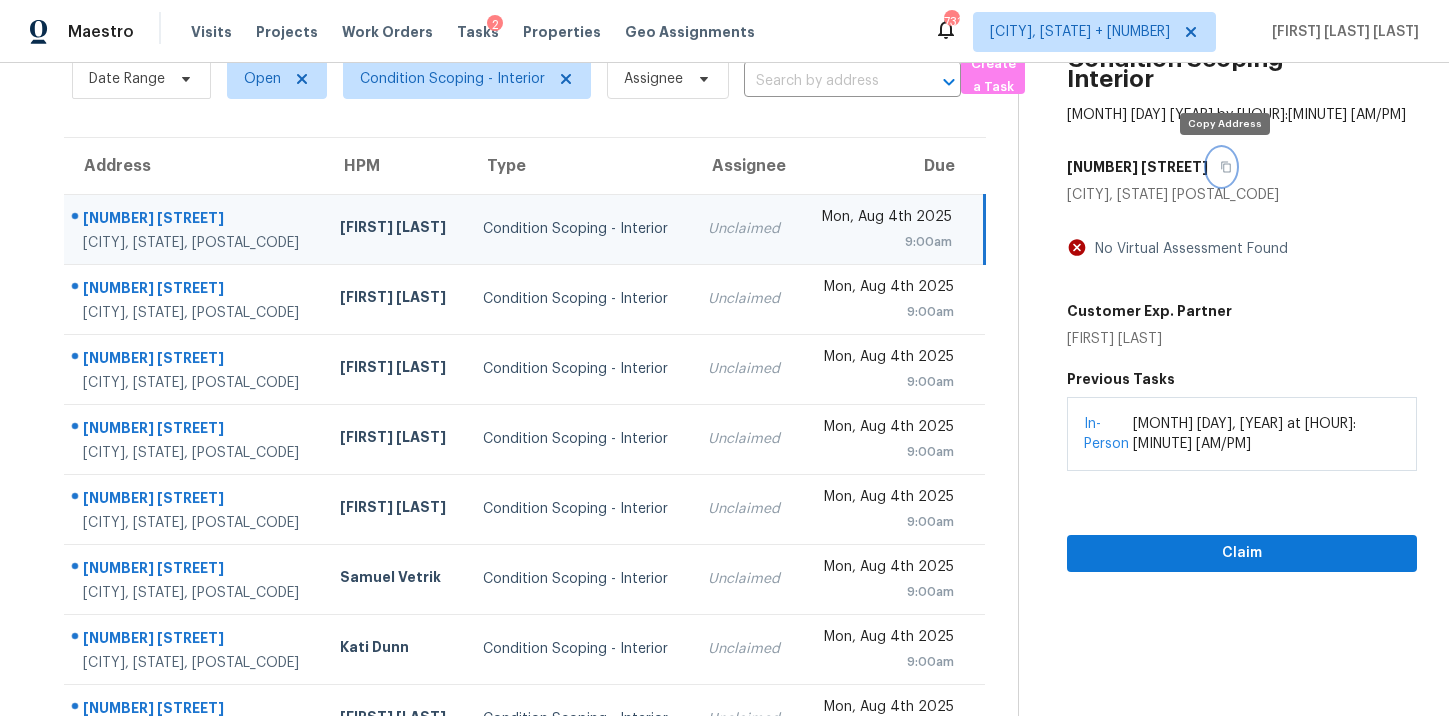 click 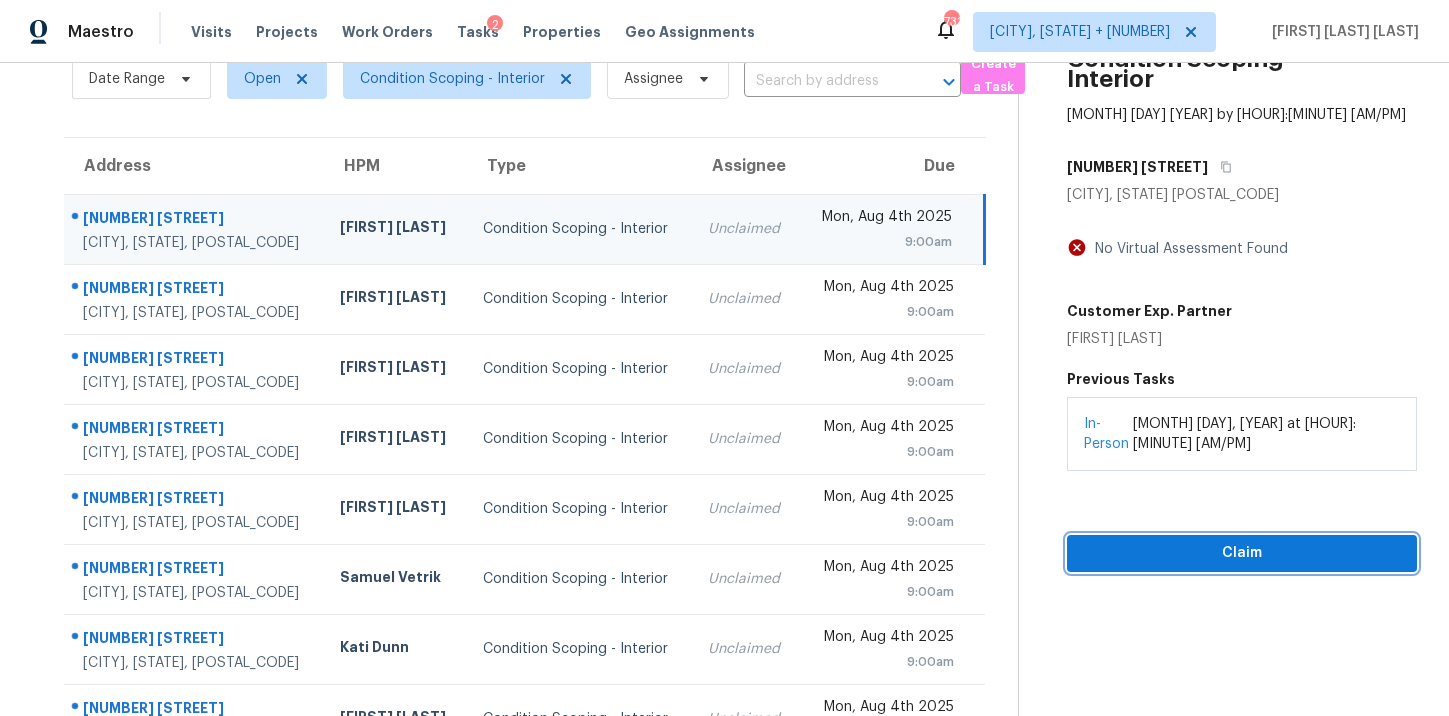 click on "Claim" at bounding box center [1242, 553] 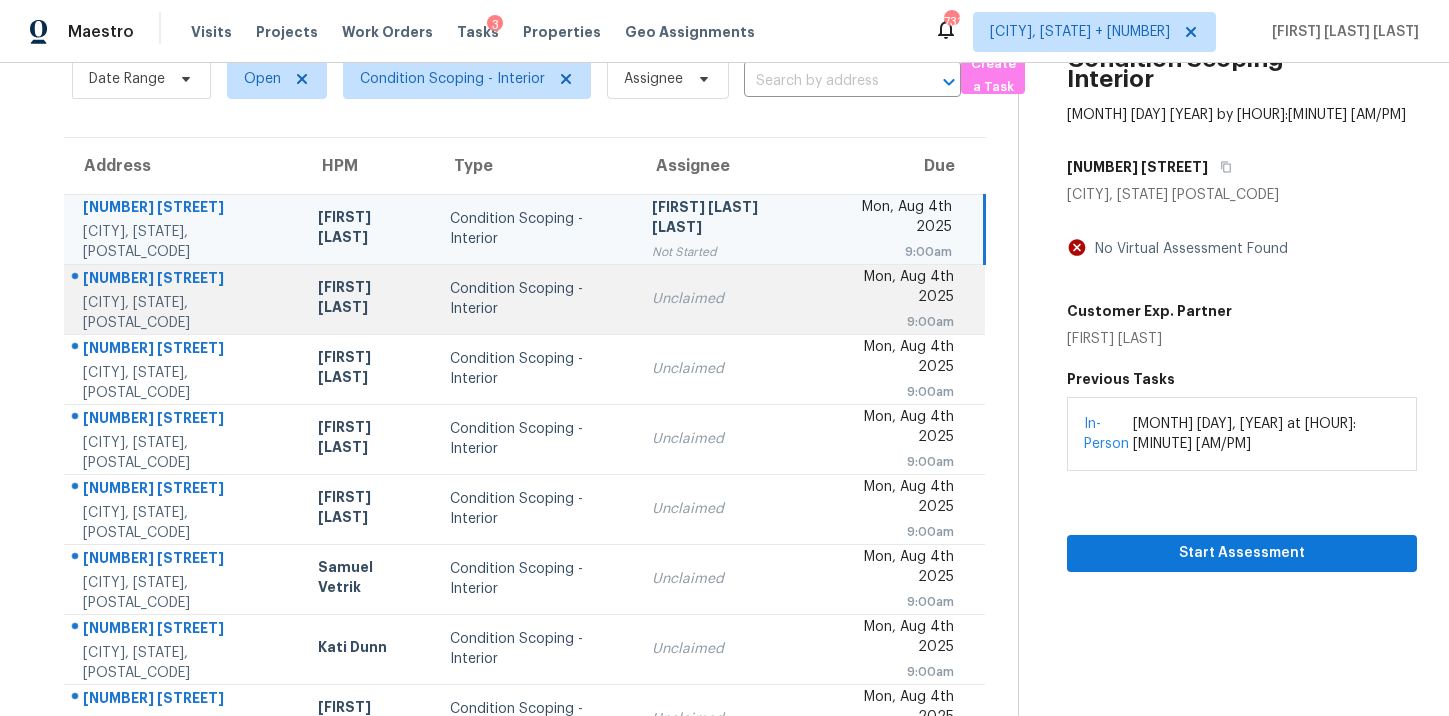 click on "Unclaimed" at bounding box center [726, 299] 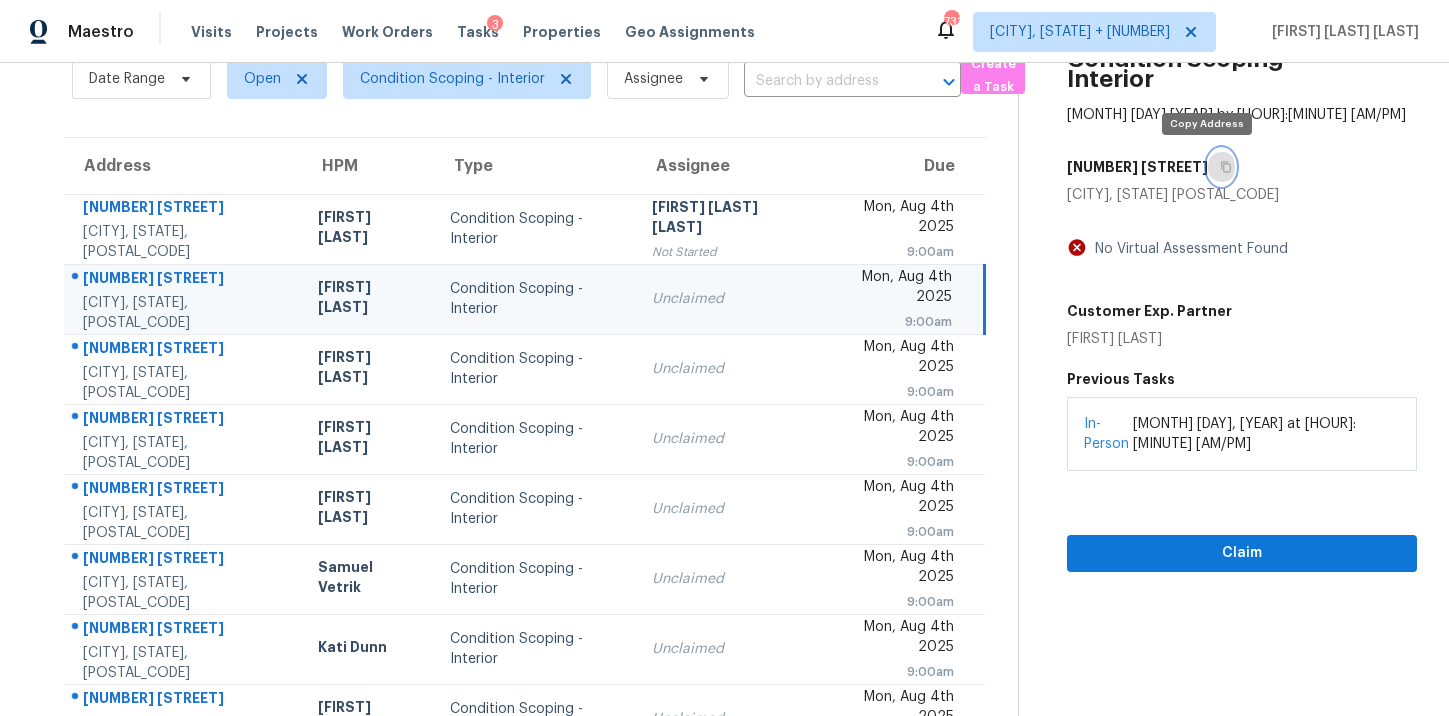 click 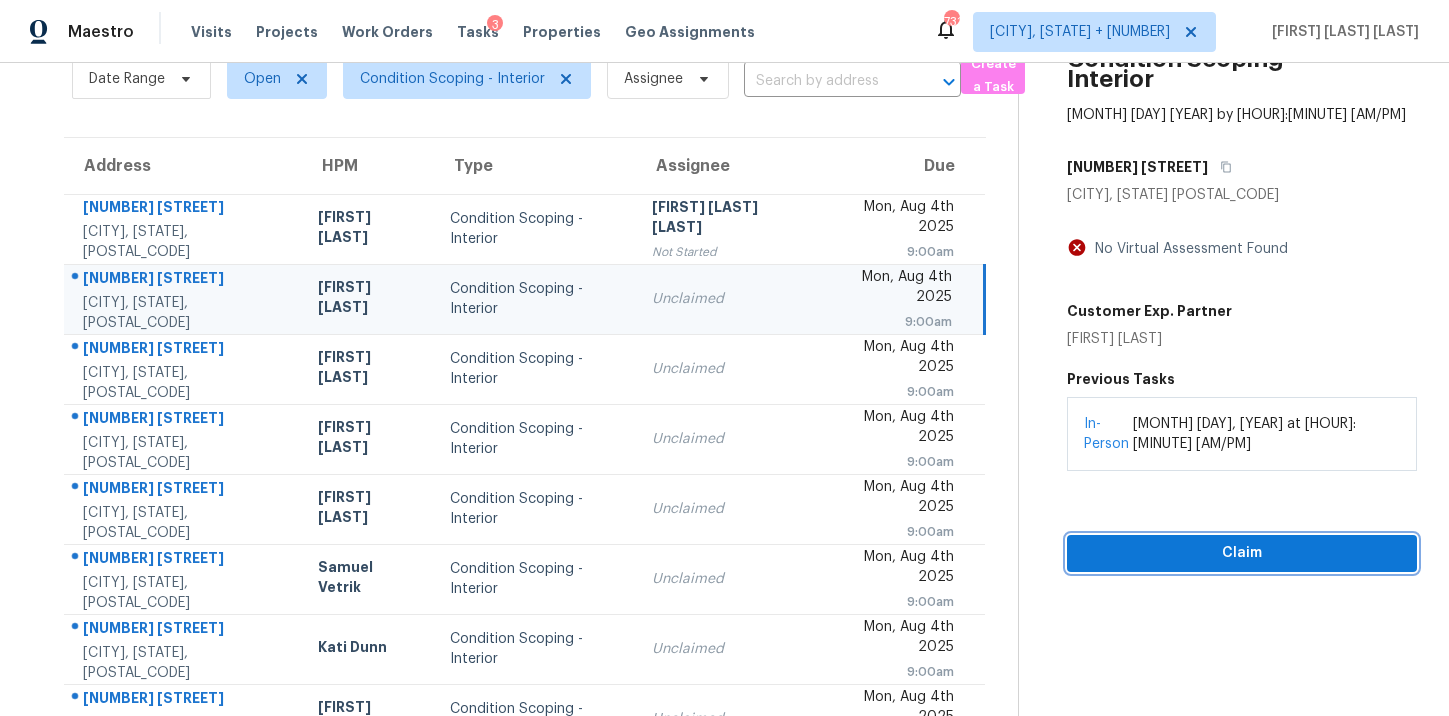 click on "Claim" at bounding box center [1242, 553] 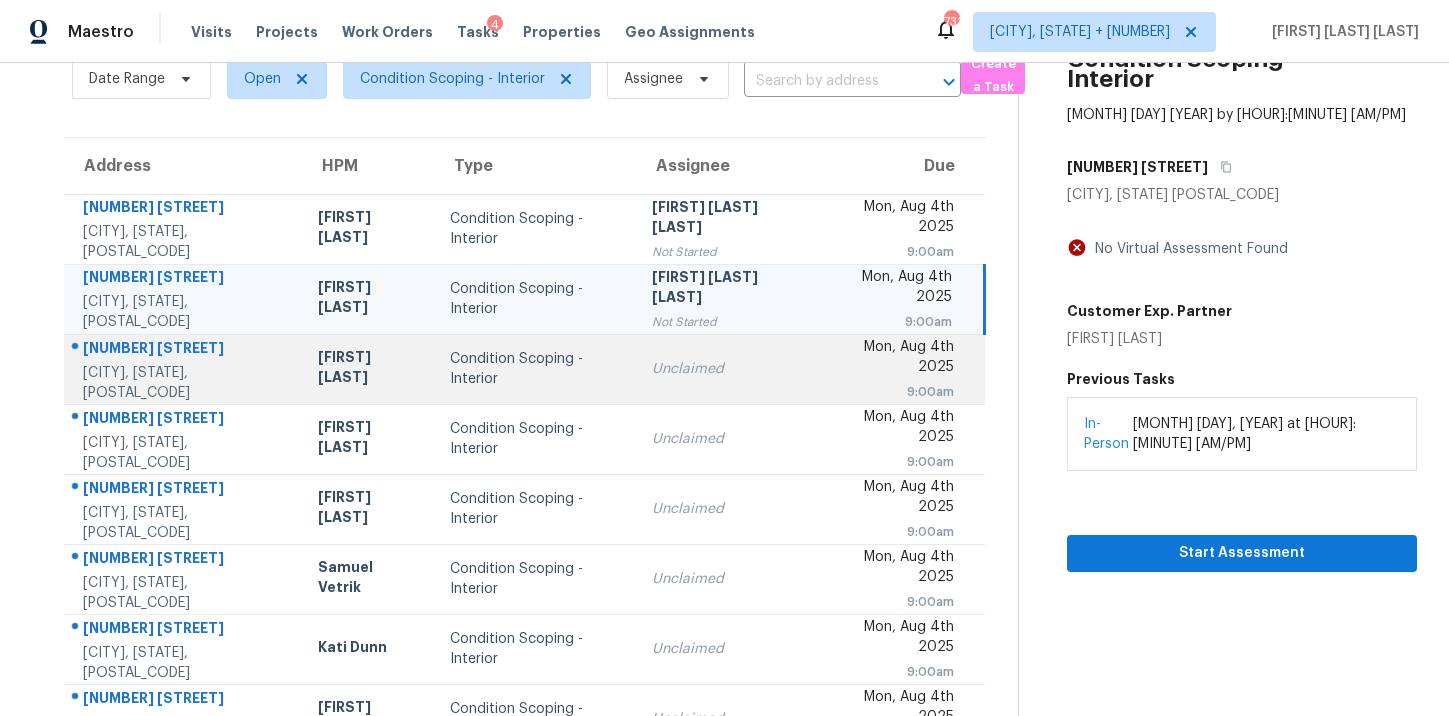 click on "Unclaimed" at bounding box center (726, 369) 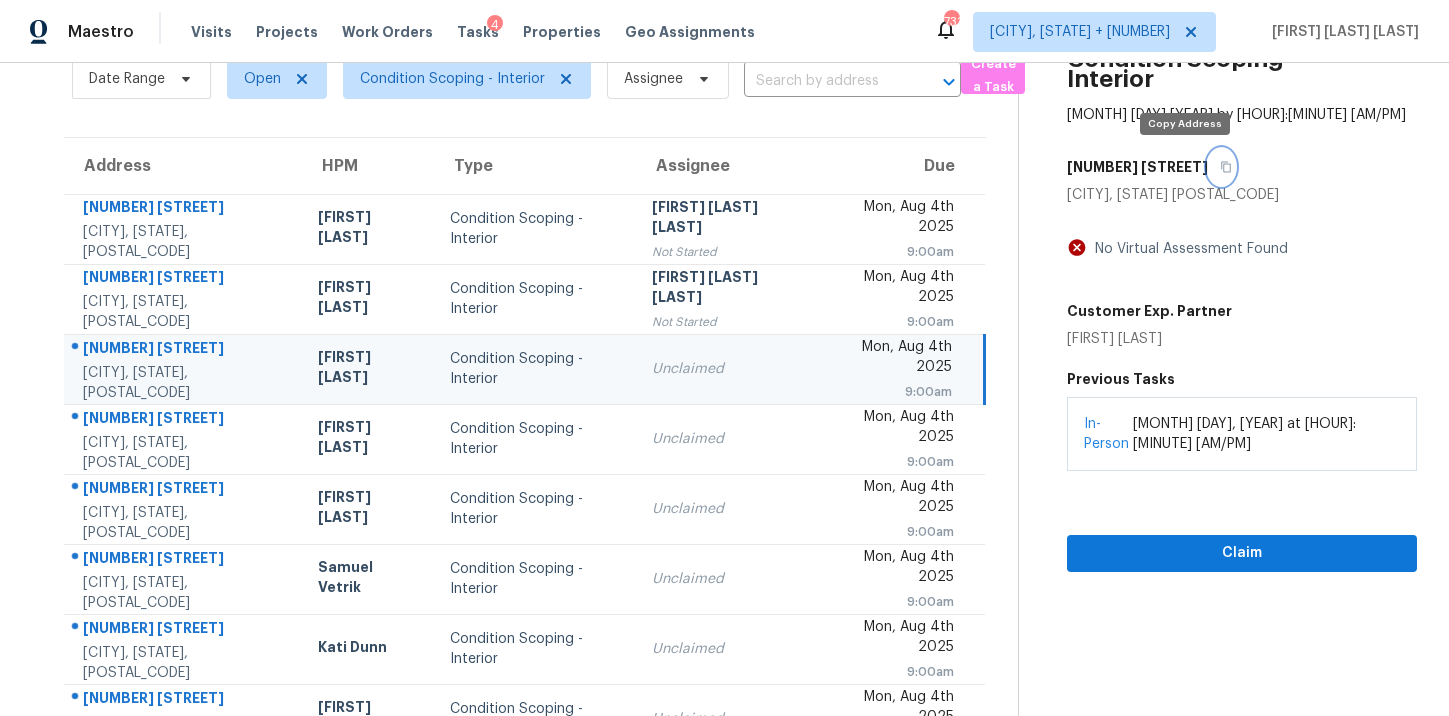 click at bounding box center (1221, 167) 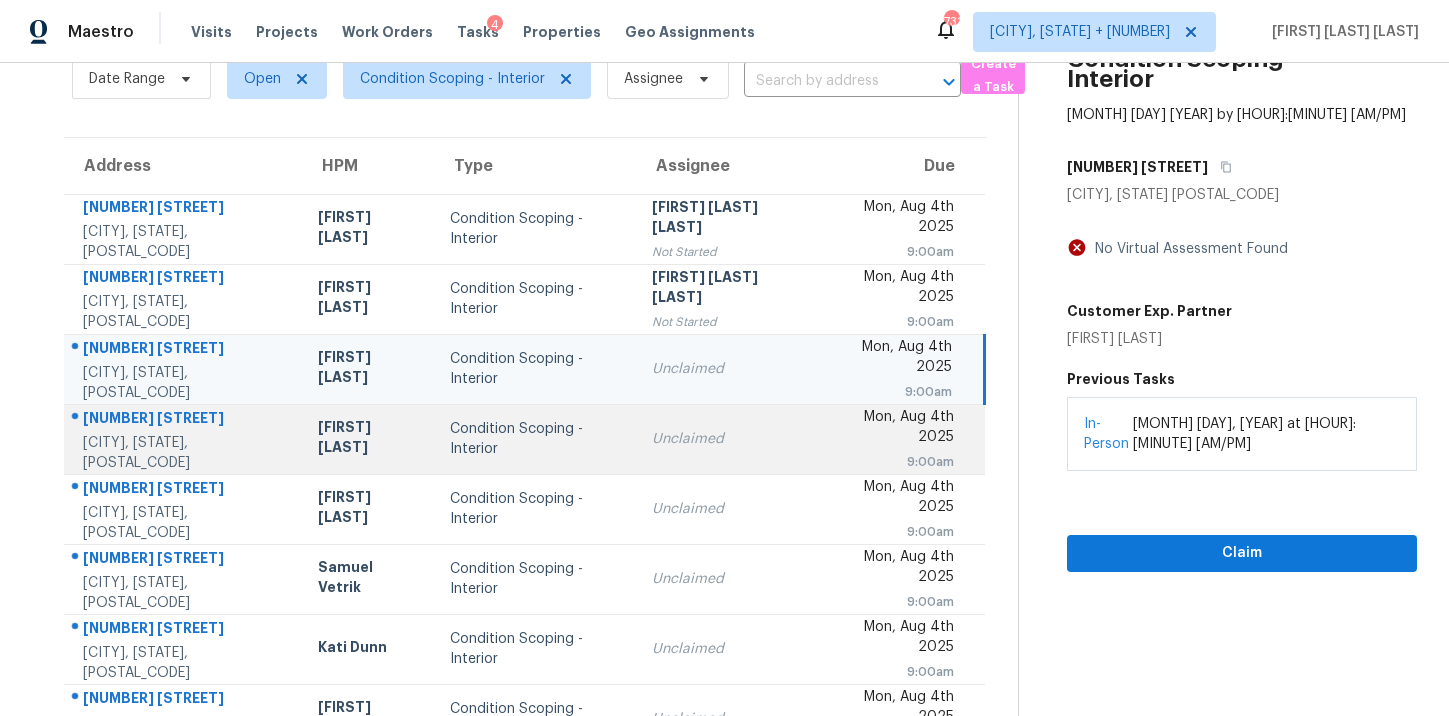 click on "Unclaimed" at bounding box center [726, 439] 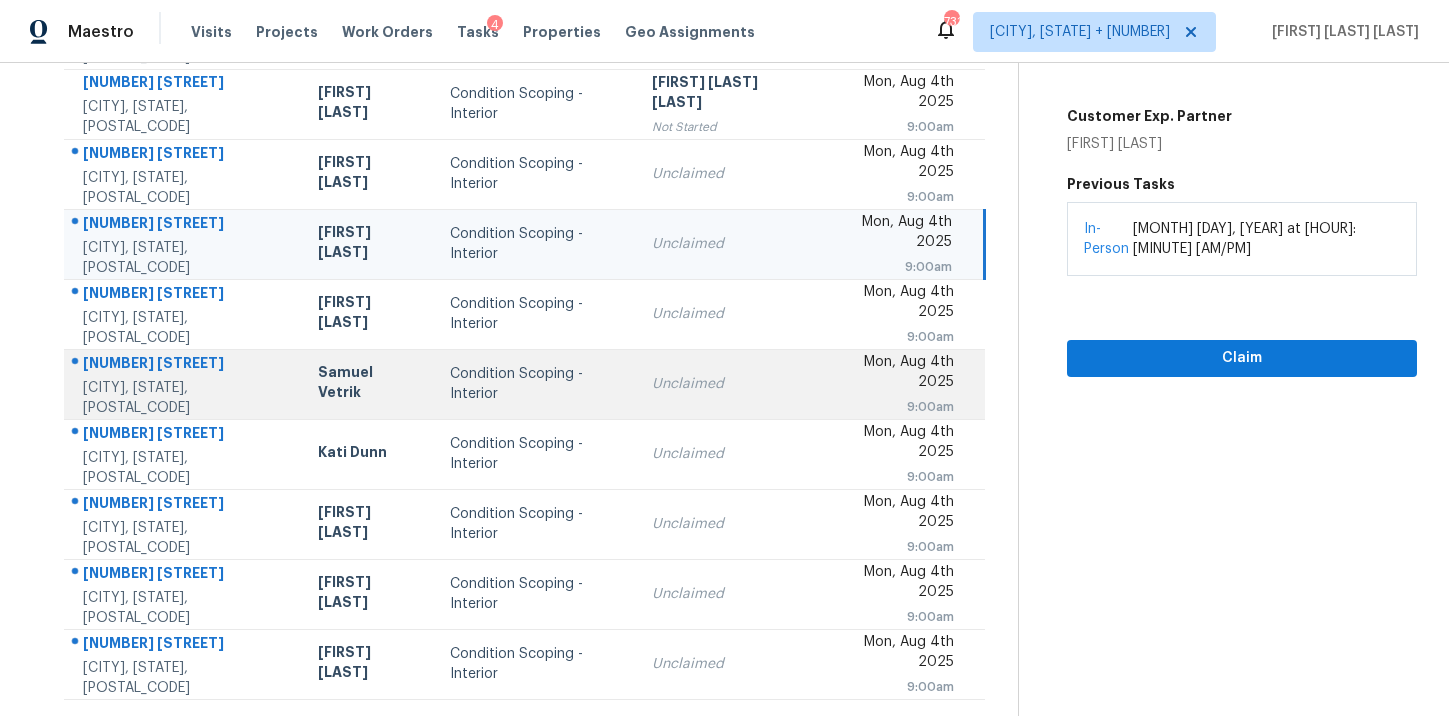 scroll, scrollTop: 325, scrollLeft: 0, axis: vertical 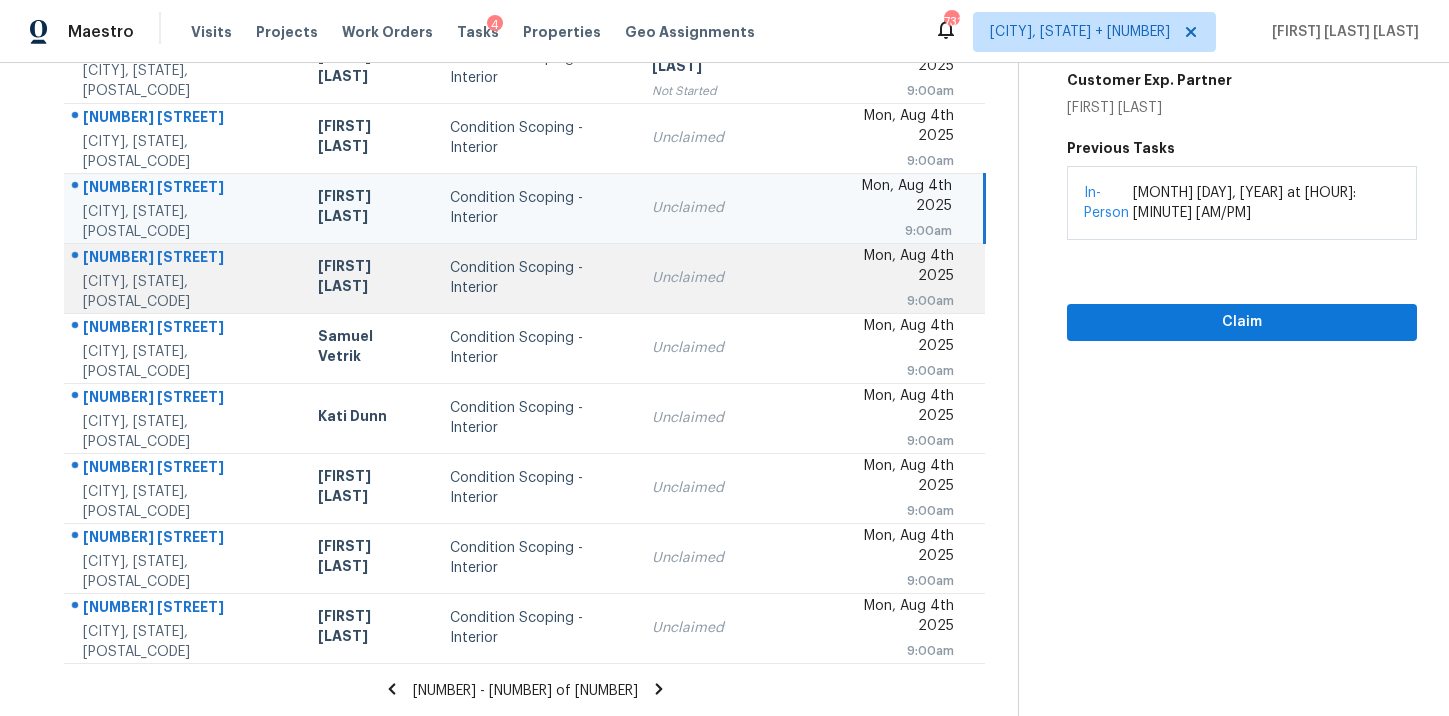 click on "Condition Scoping - Interior" at bounding box center (535, 278) 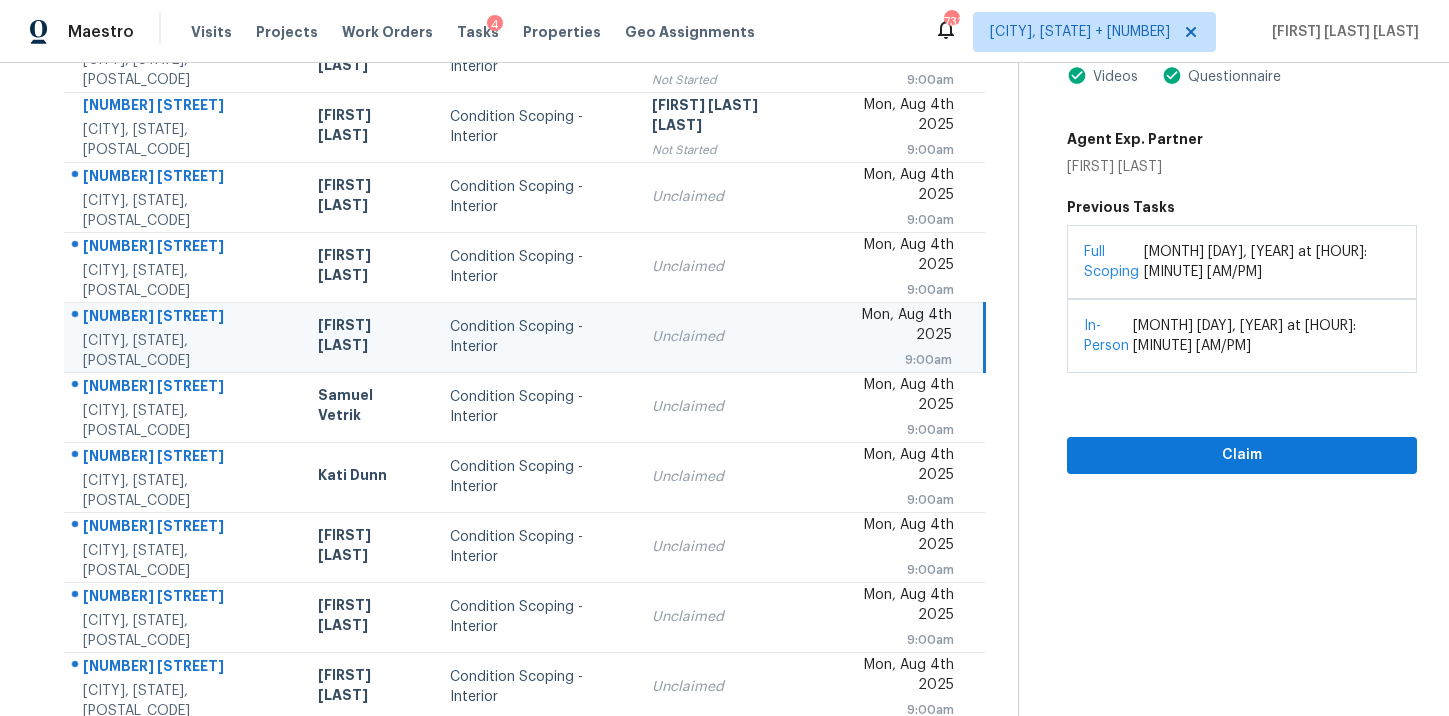 scroll, scrollTop: 193, scrollLeft: 0, axis: vertical 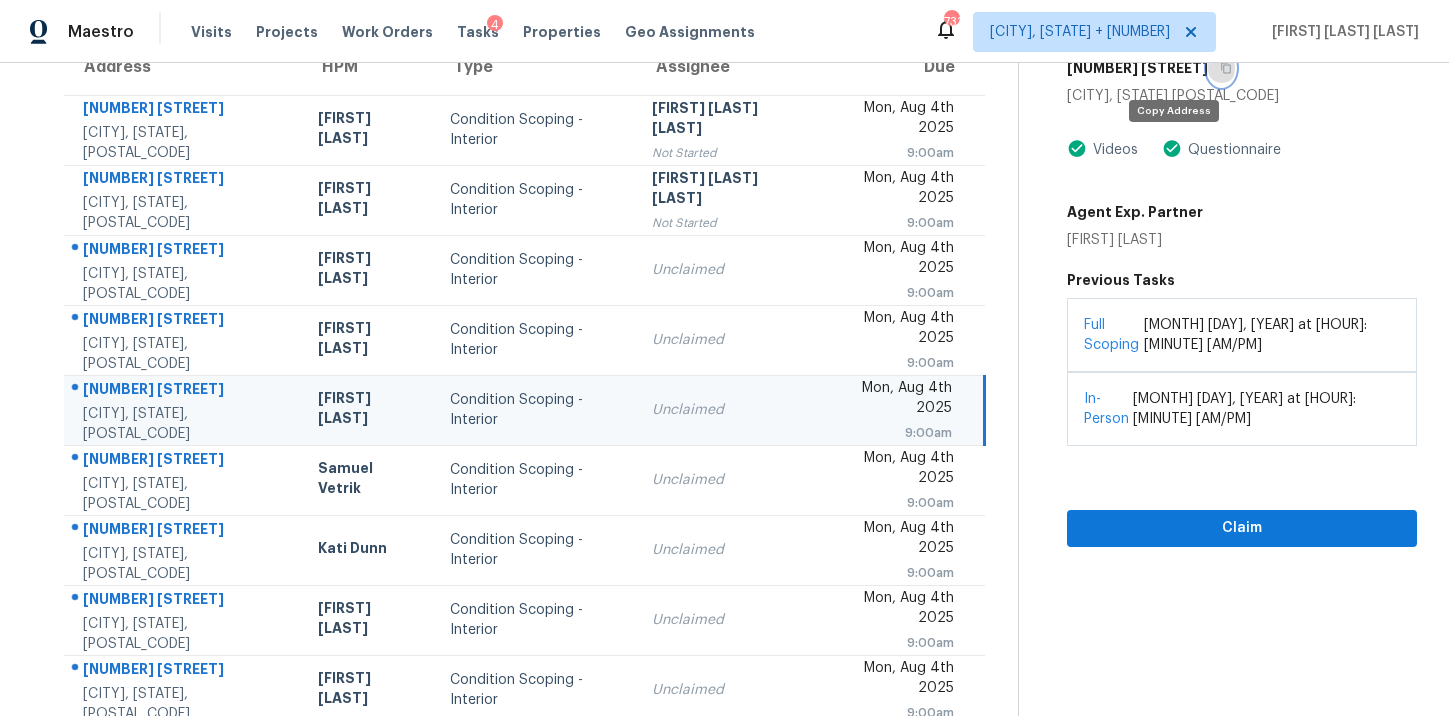 click 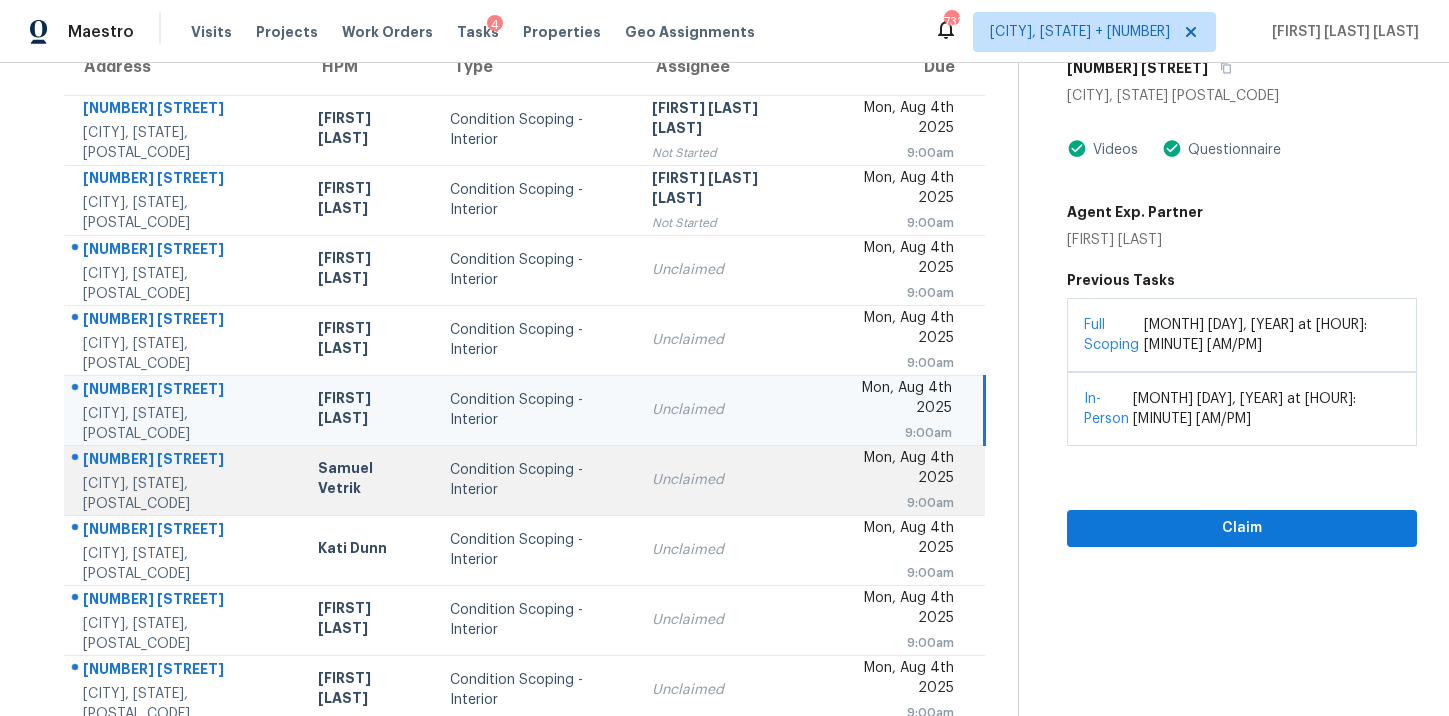 click on "Condition Scoping - Interior" at bounding box center (535, 480) 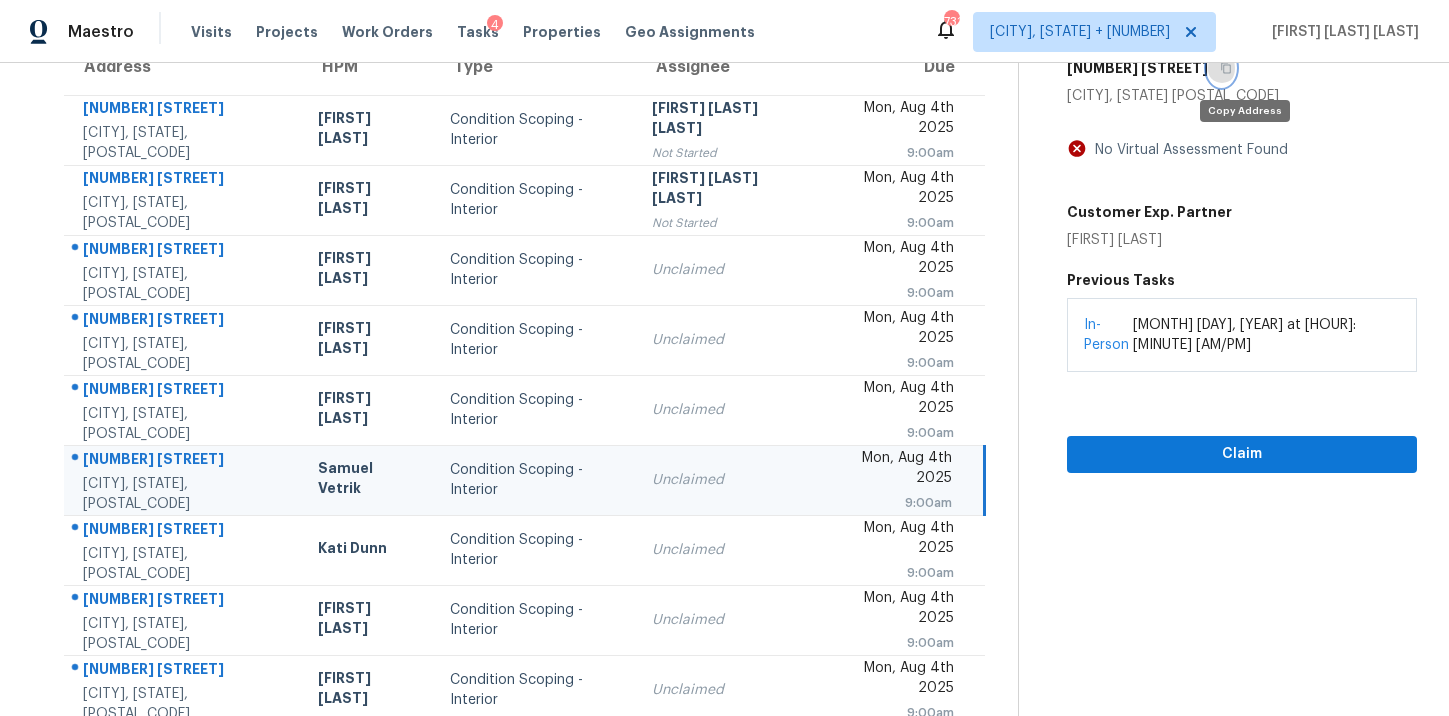 click 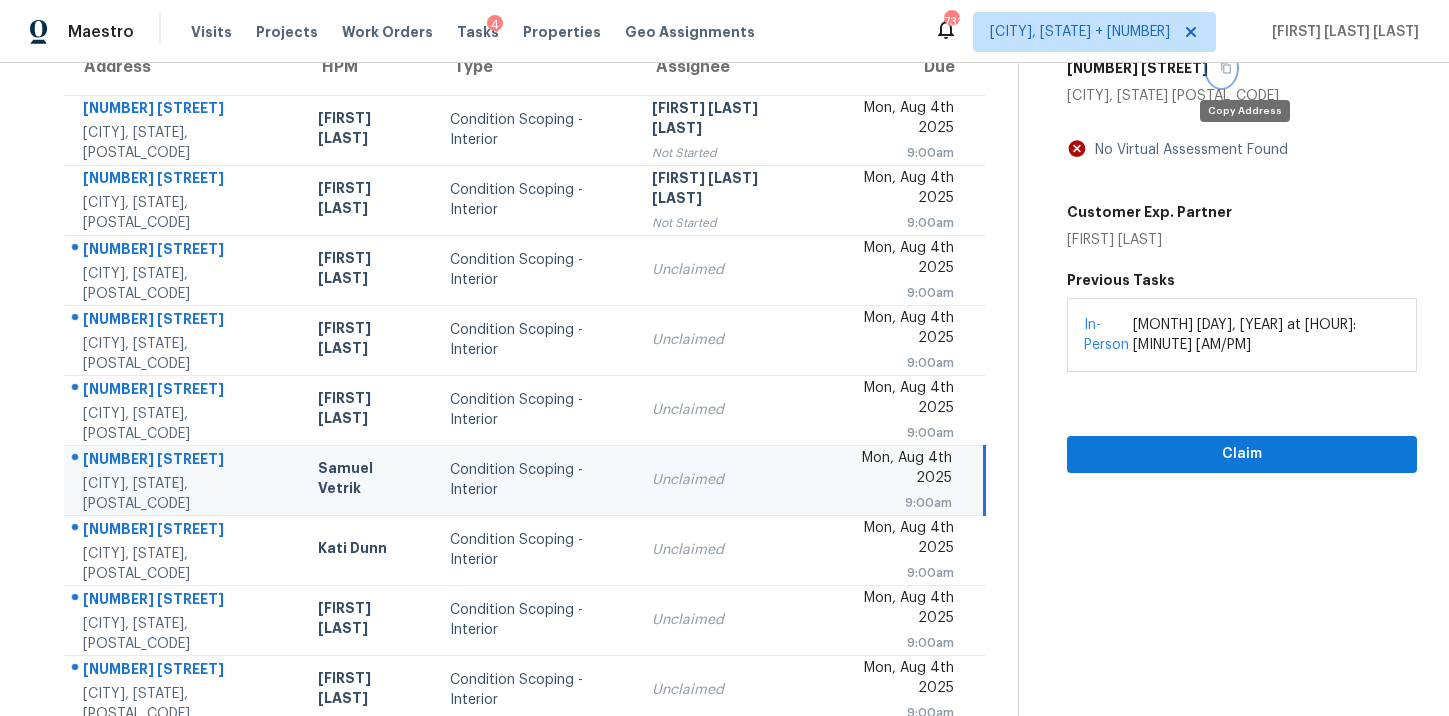 type 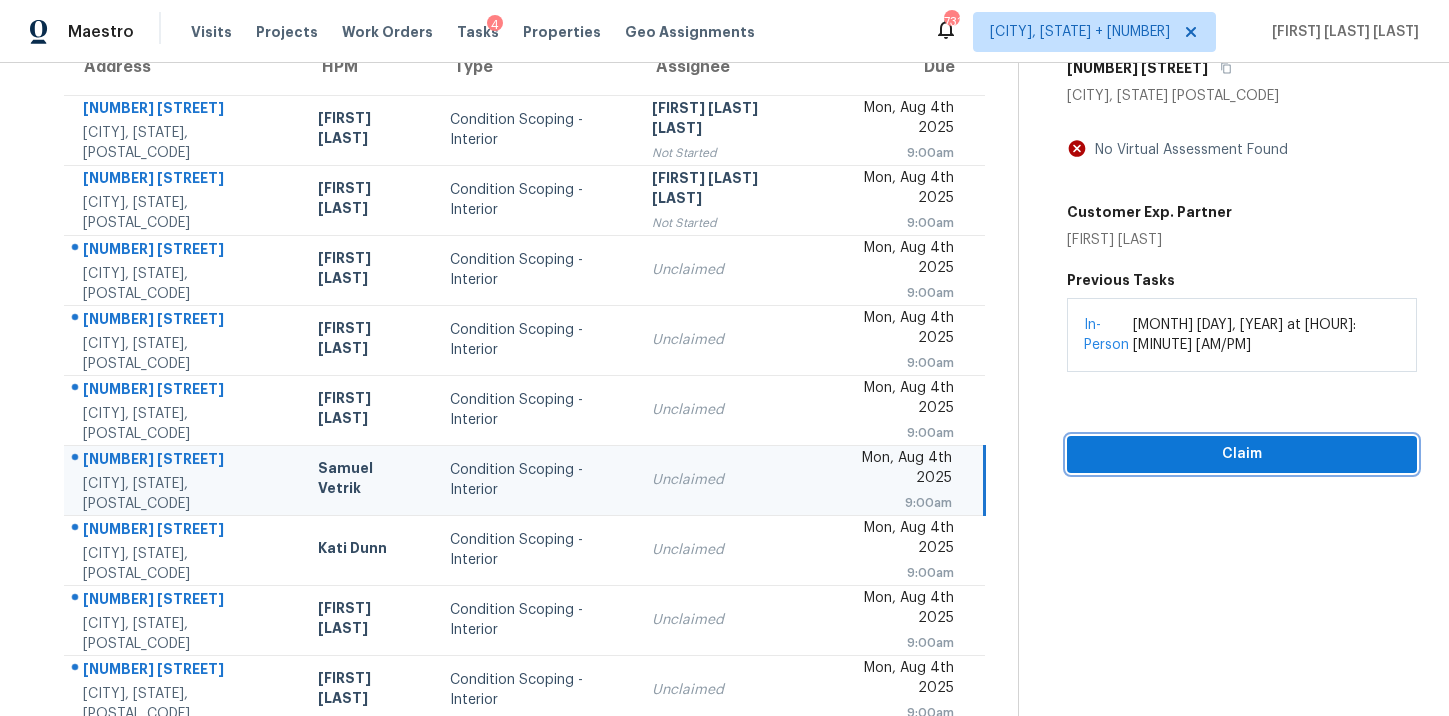 click on "Claim" at bounding box center [1242, 454] 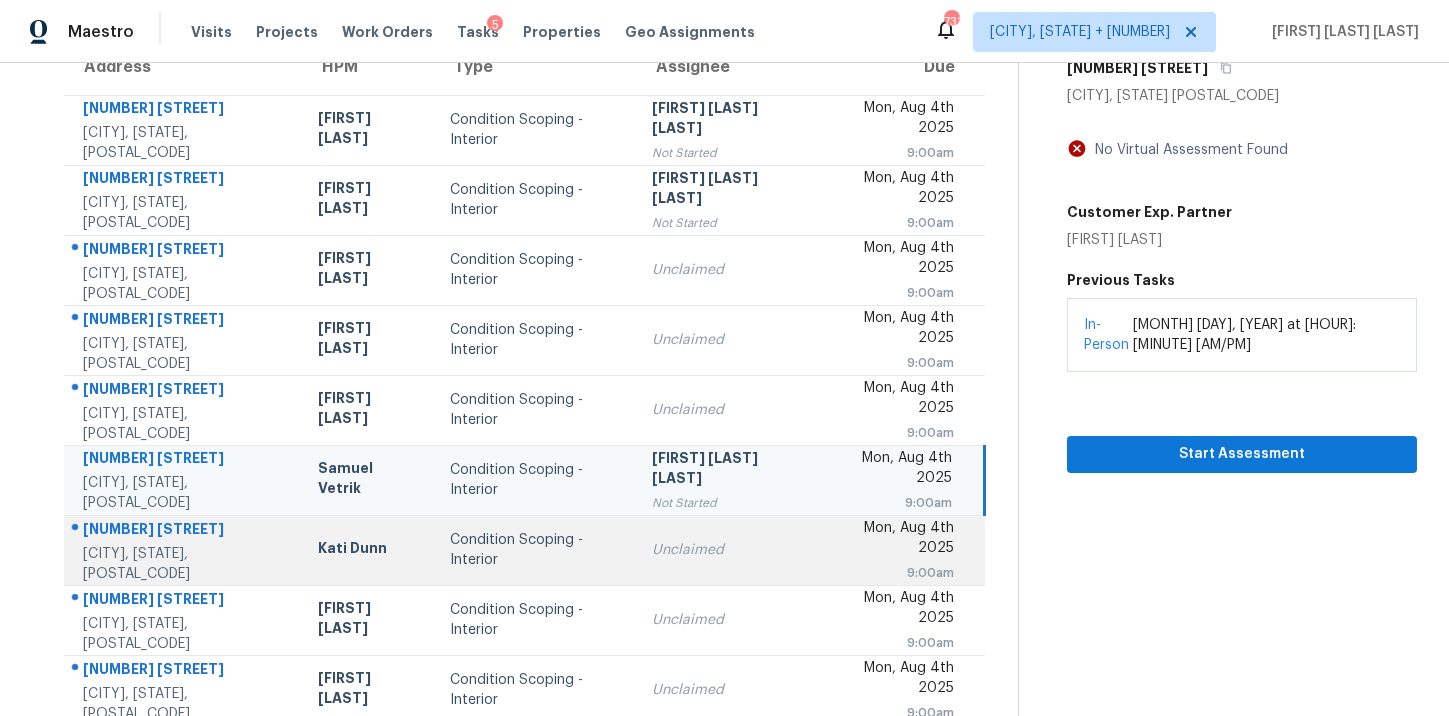 scroll, scrollTop: 201, scrollLeft: 0, axis: vertical 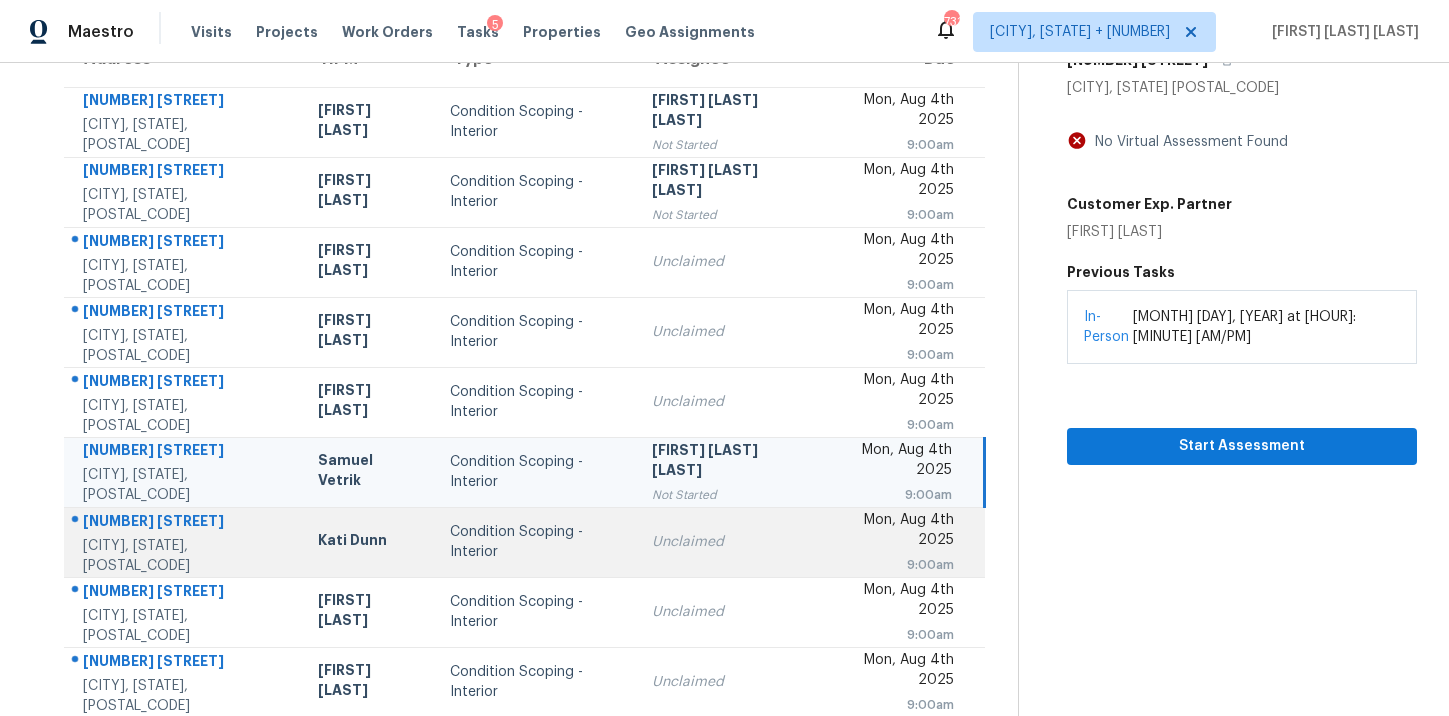 click on "Unclaimed" at bounding box center [726, 542] 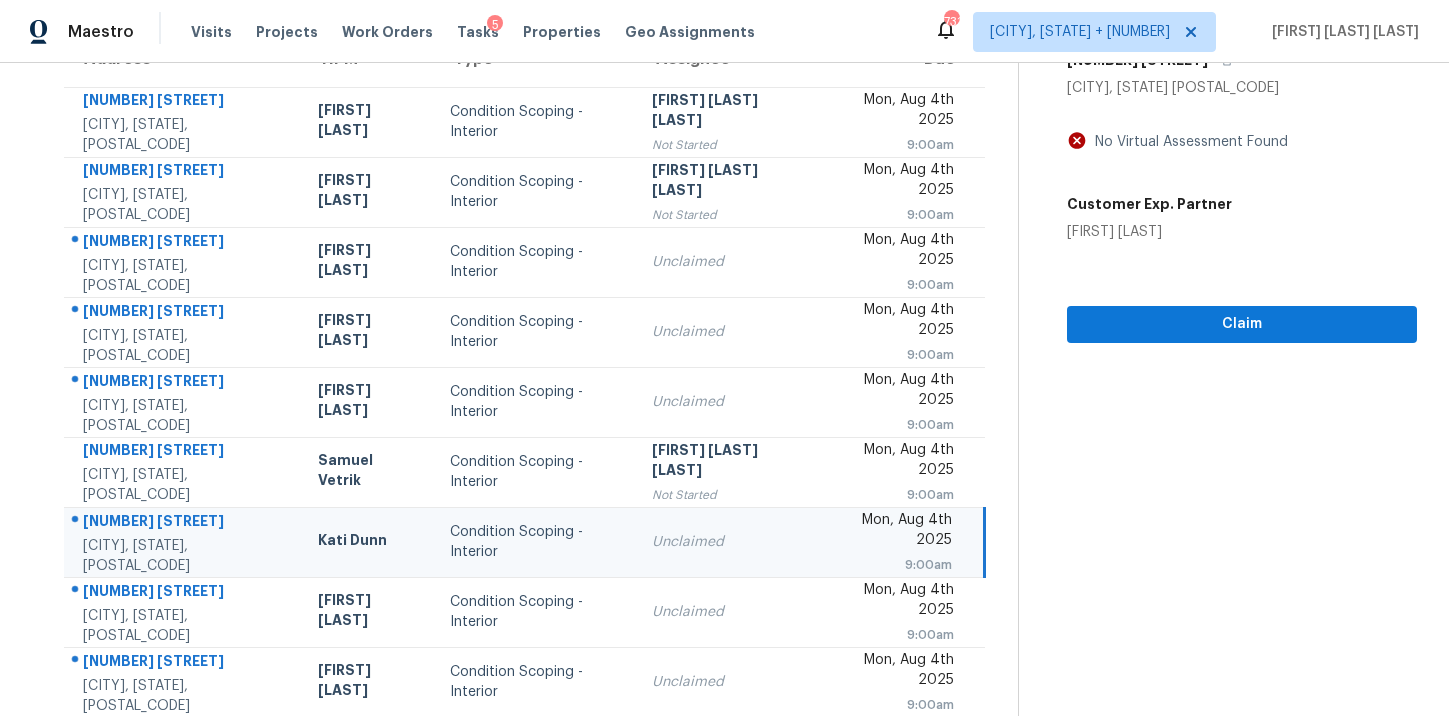 scroll, scrollTop: 0, scrollLeft: 0, axis: both 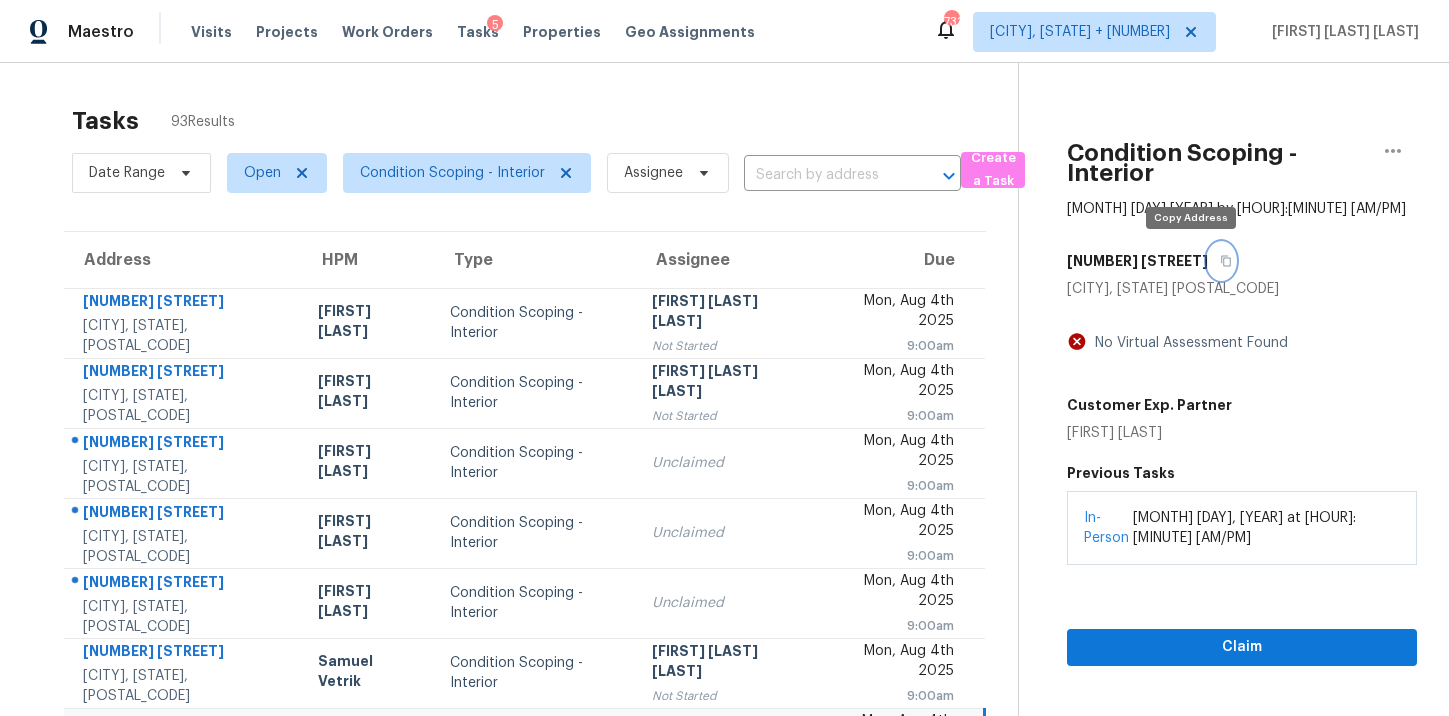 click at bounding box center [1221, 261] 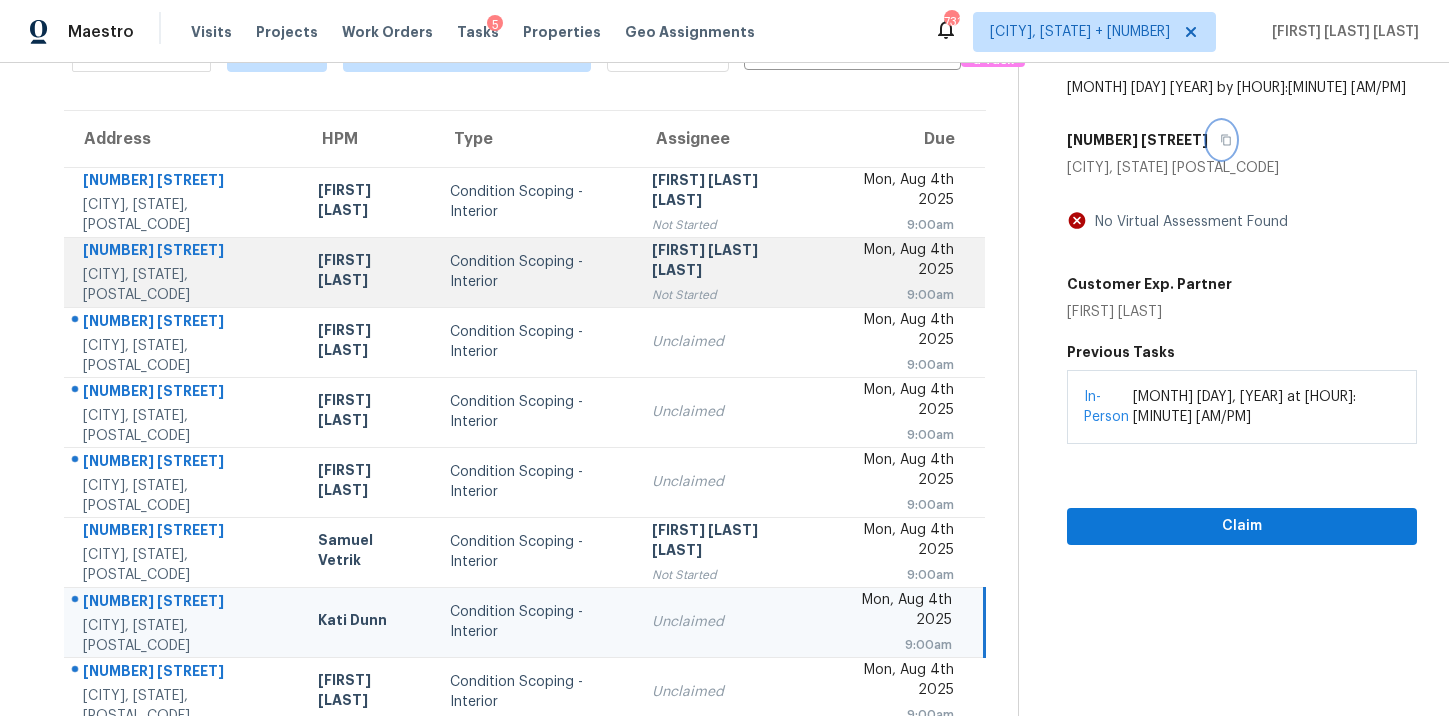 scroll, scrollTop: 325, scrollLeft: 0, axis: vertical 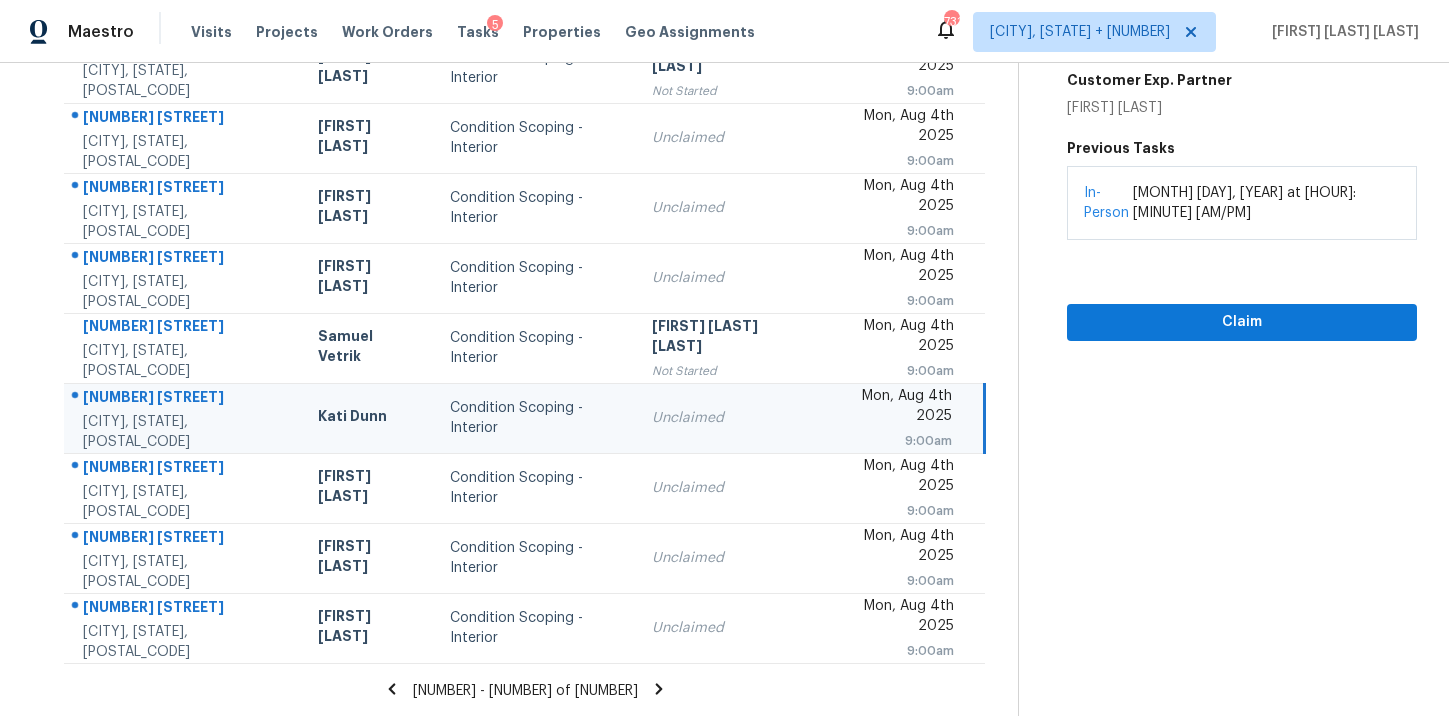 click on "Condition Scoping - Interior" at bounding box center (535, 418) 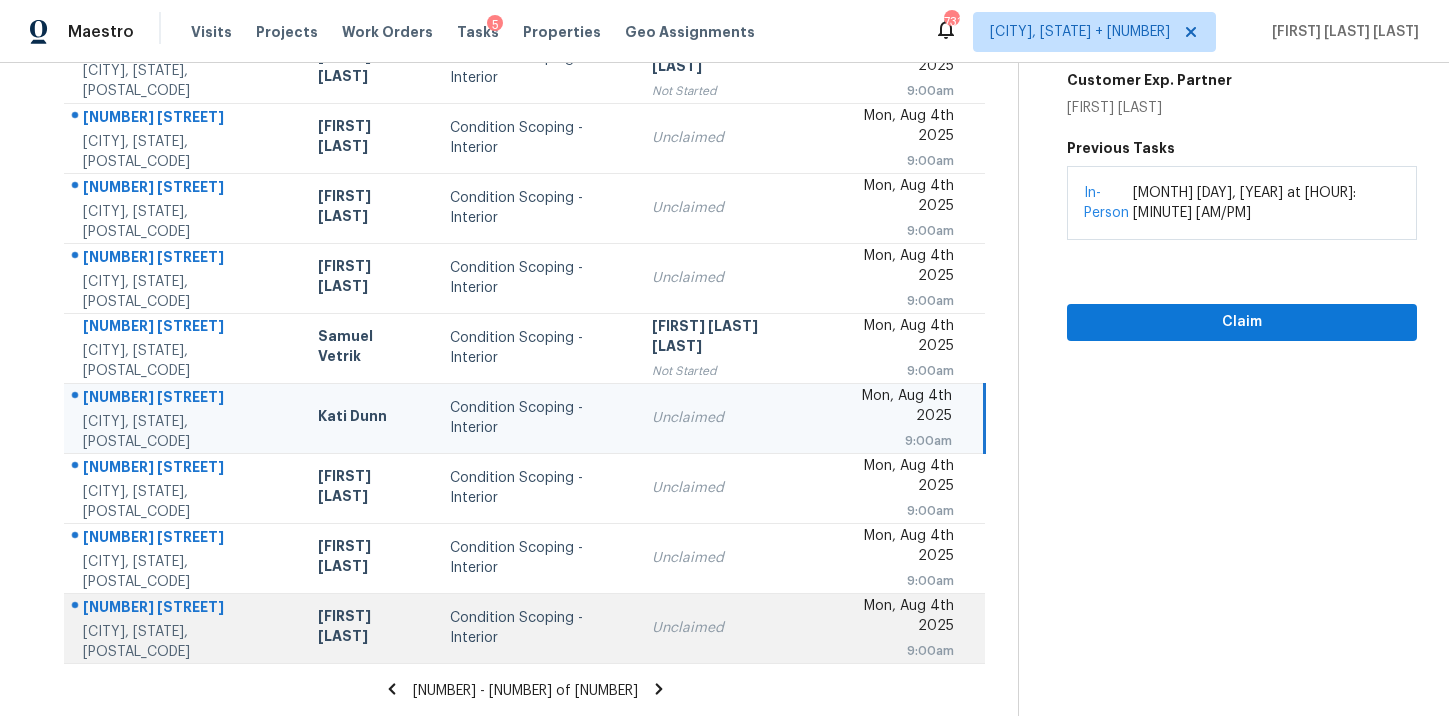 click on "Condition Scoping - Interior" at bounding box center (535, 628) 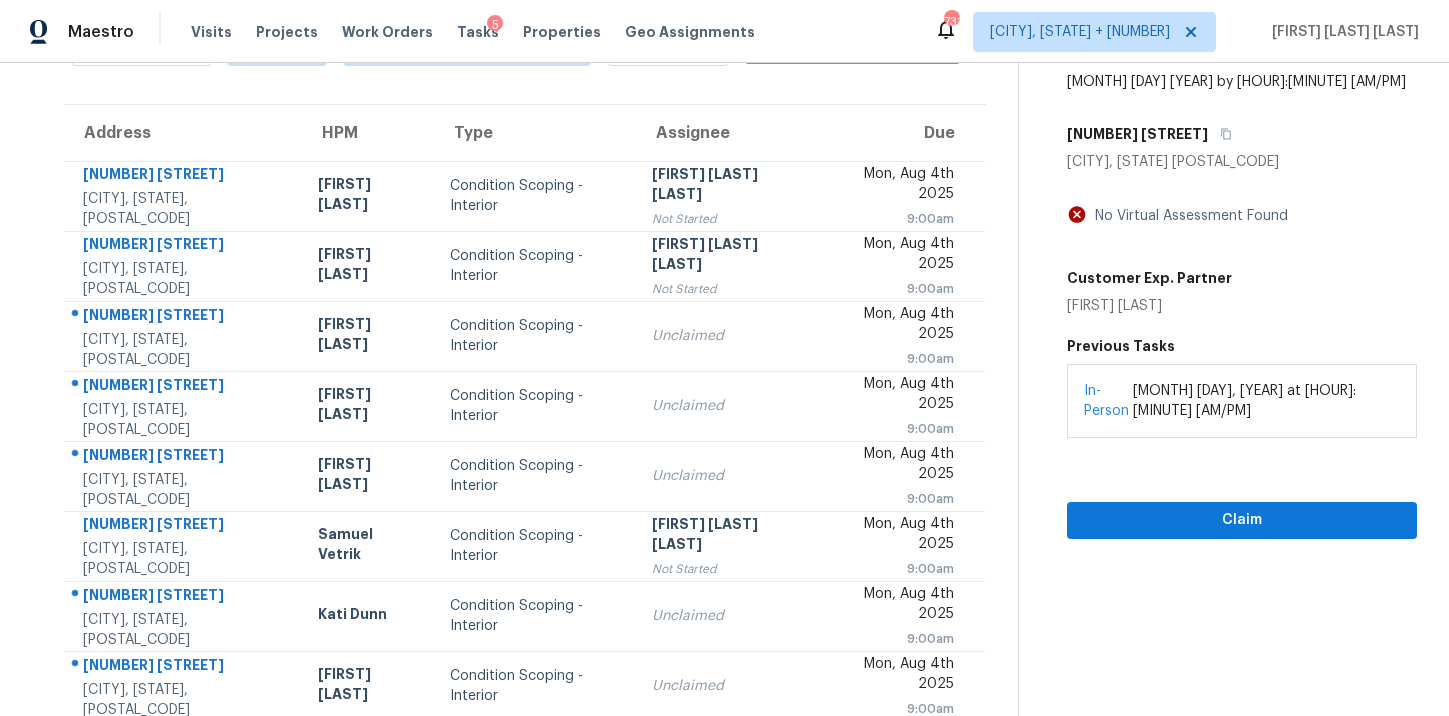 scroll, scrollTop: 0, scrollLeft: 0, axis: both 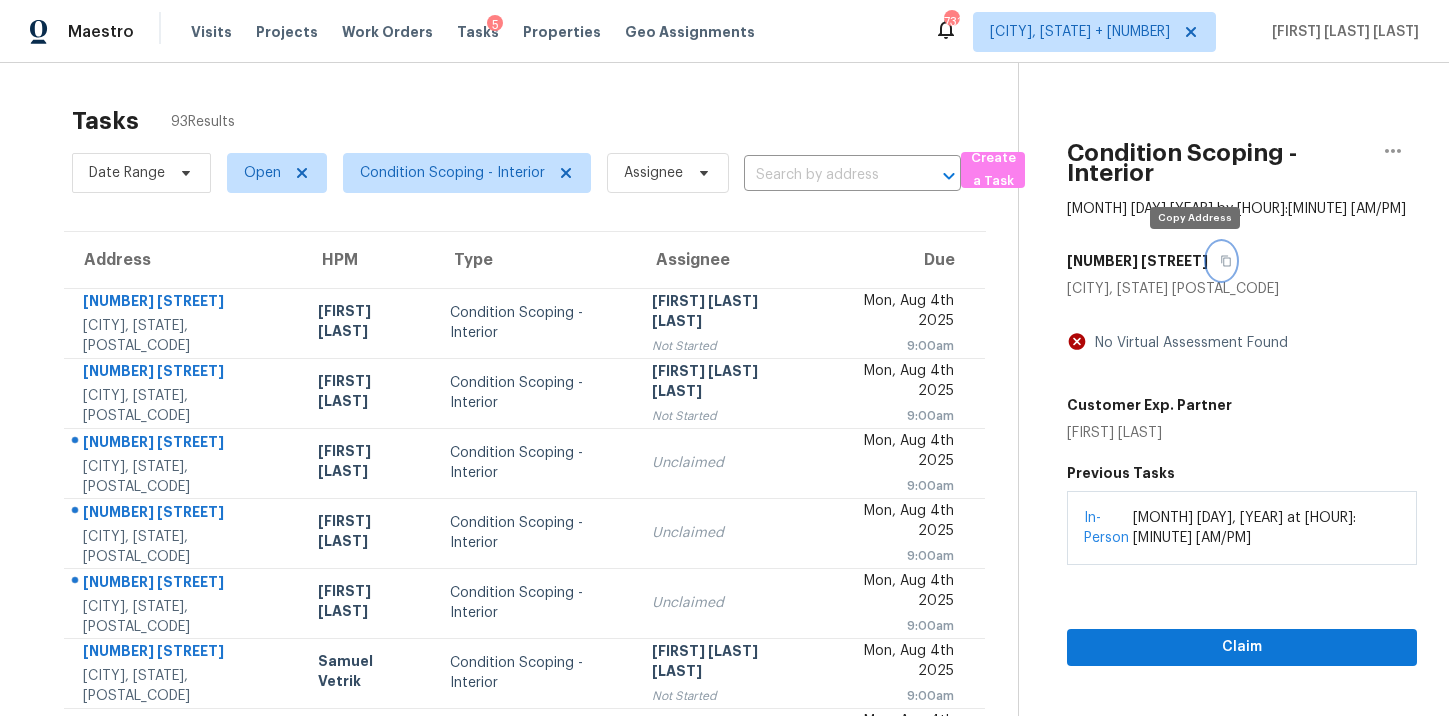 click 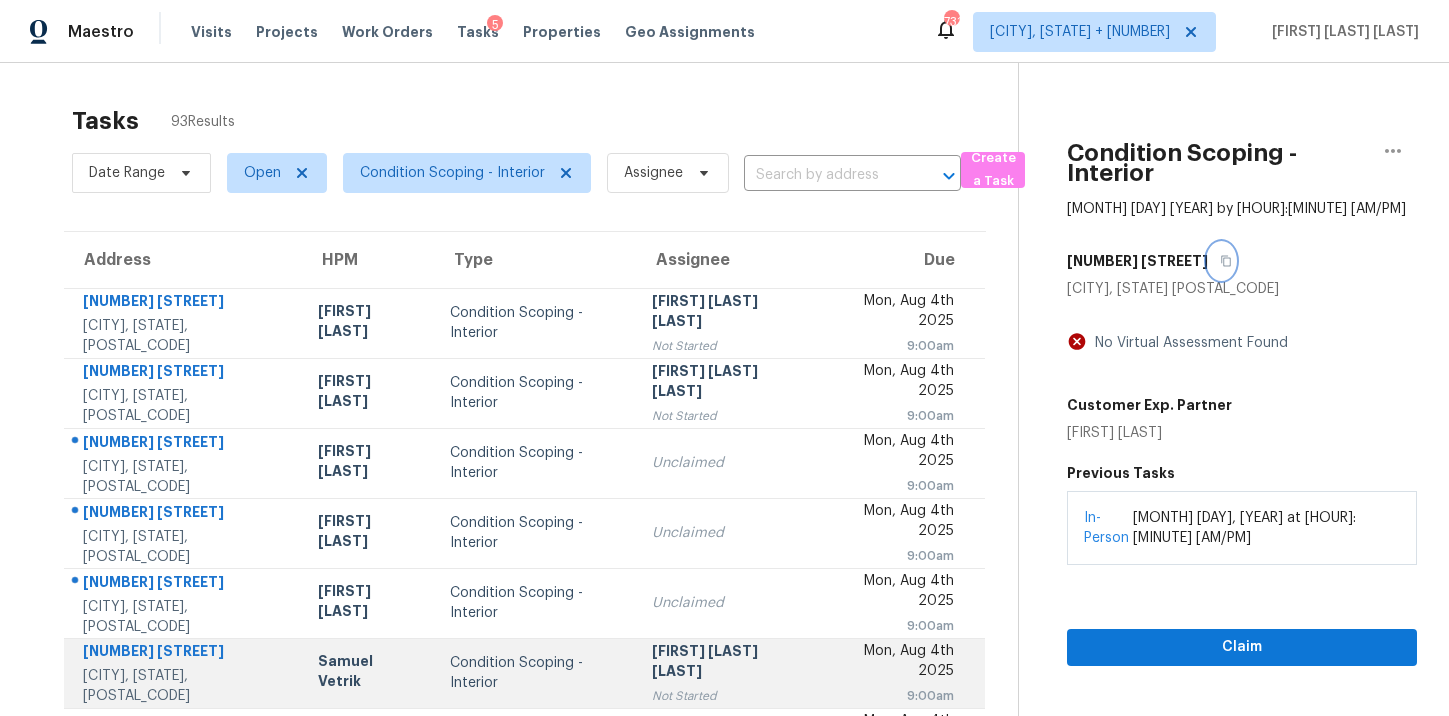scroll, scrollTop: 325, scrollLeft: 0, axis: vertical 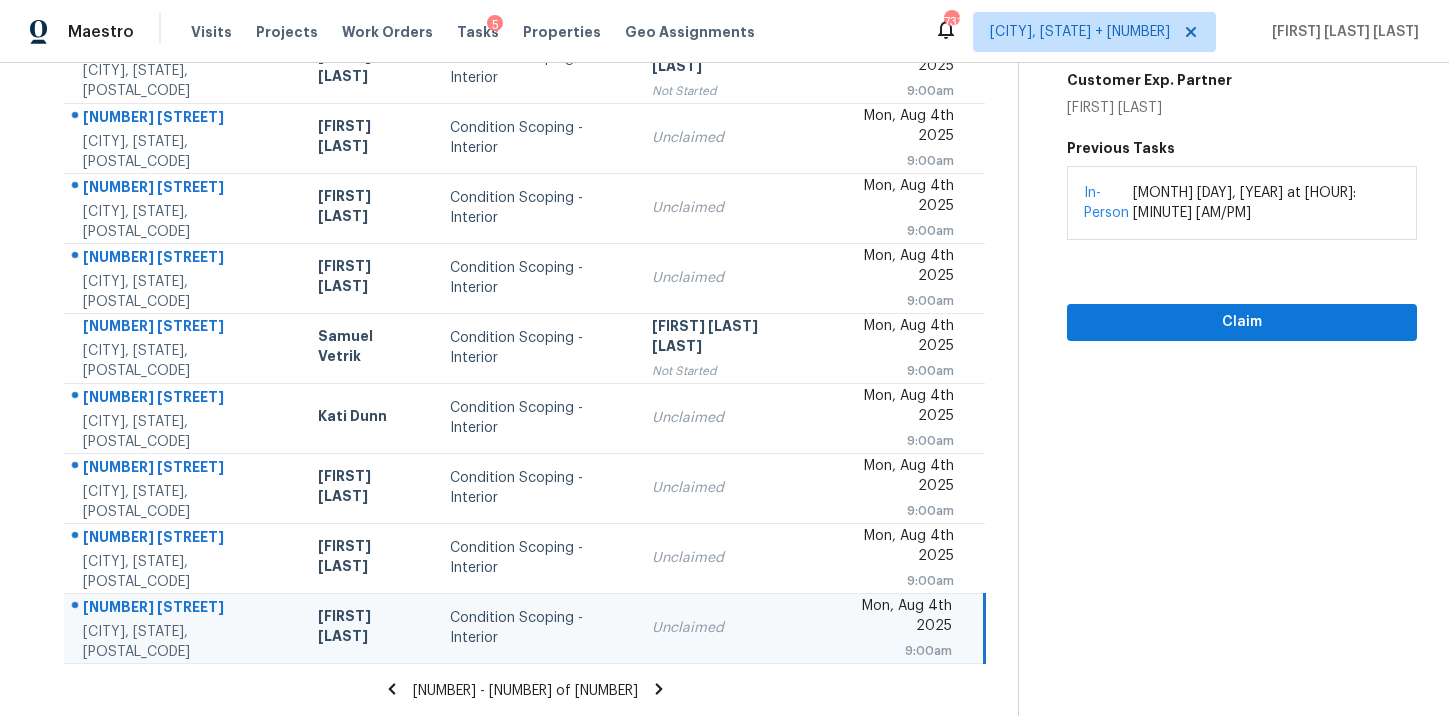 click 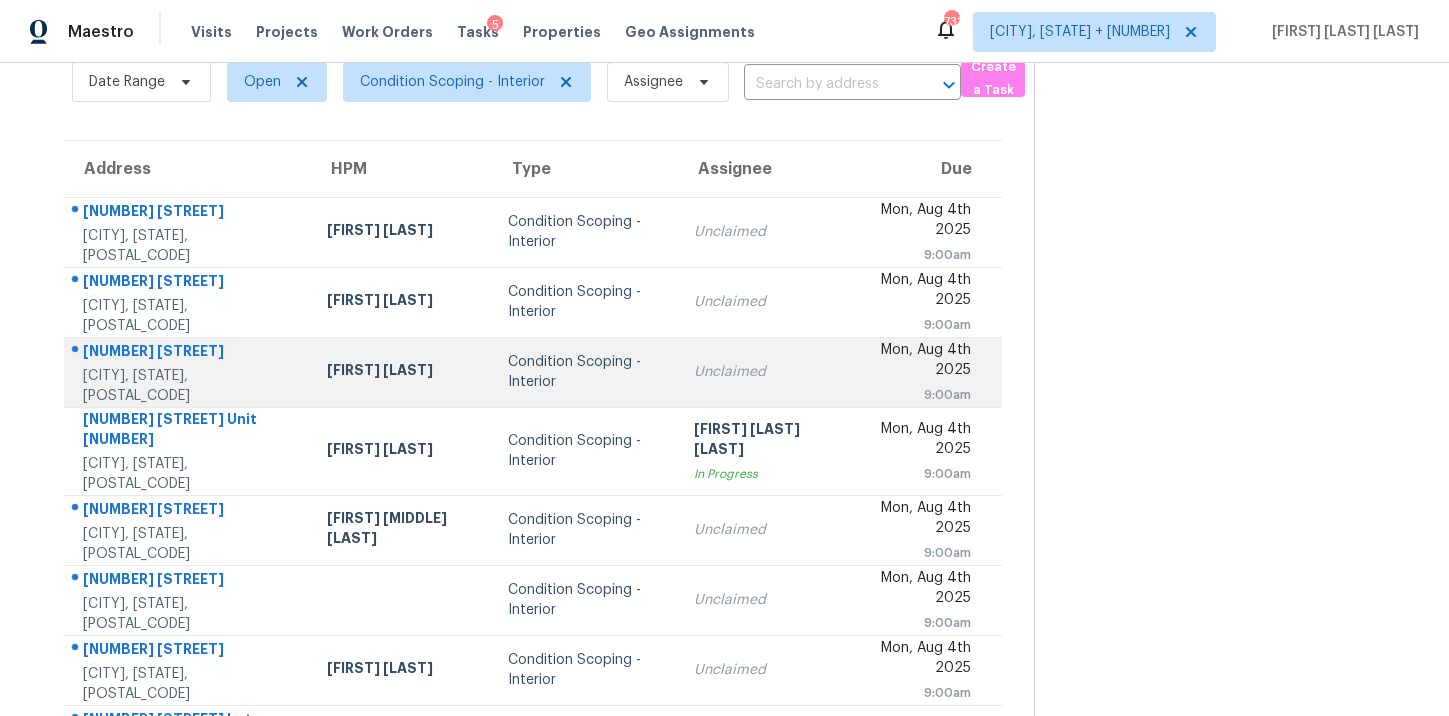 scroll, scrollTop: 325, scrollLeft: 0, axis: vertical 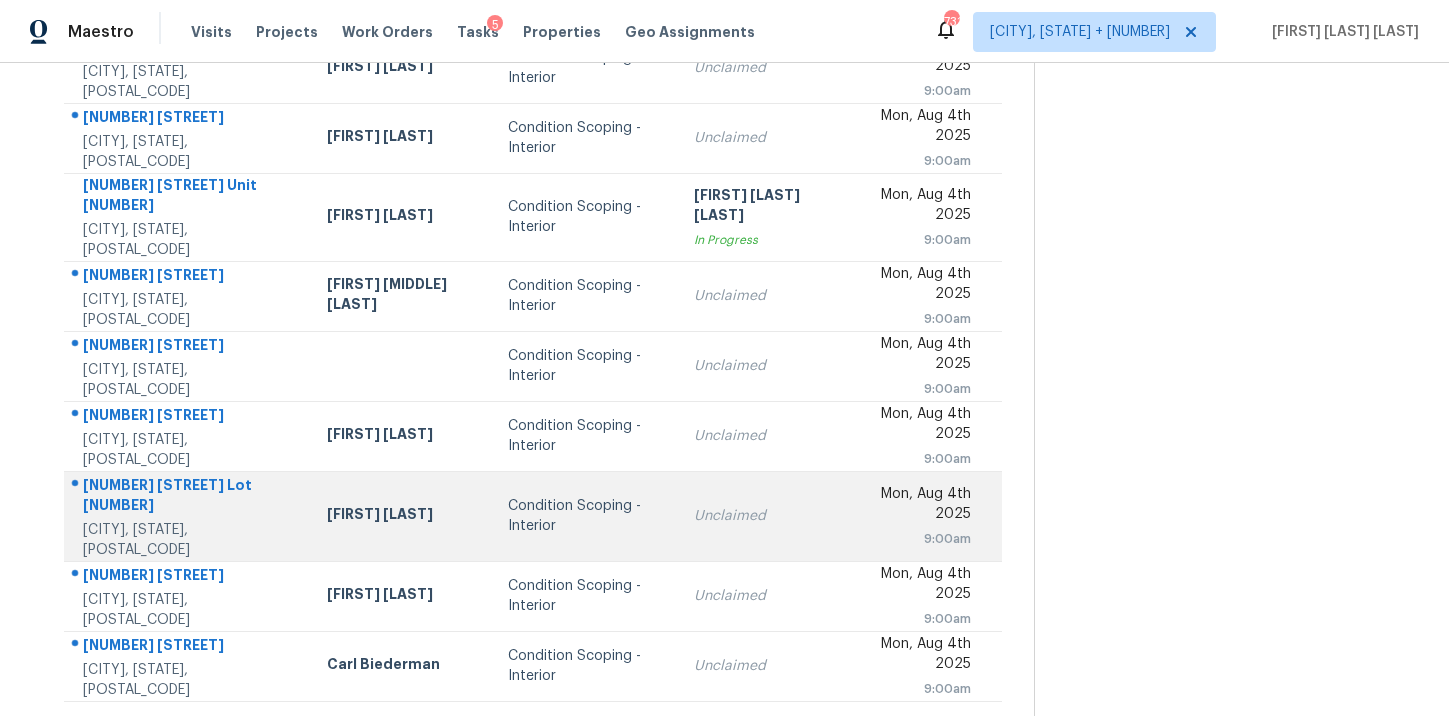 click on "Condition Scoping - Interior" at bounding box center (585, 516) 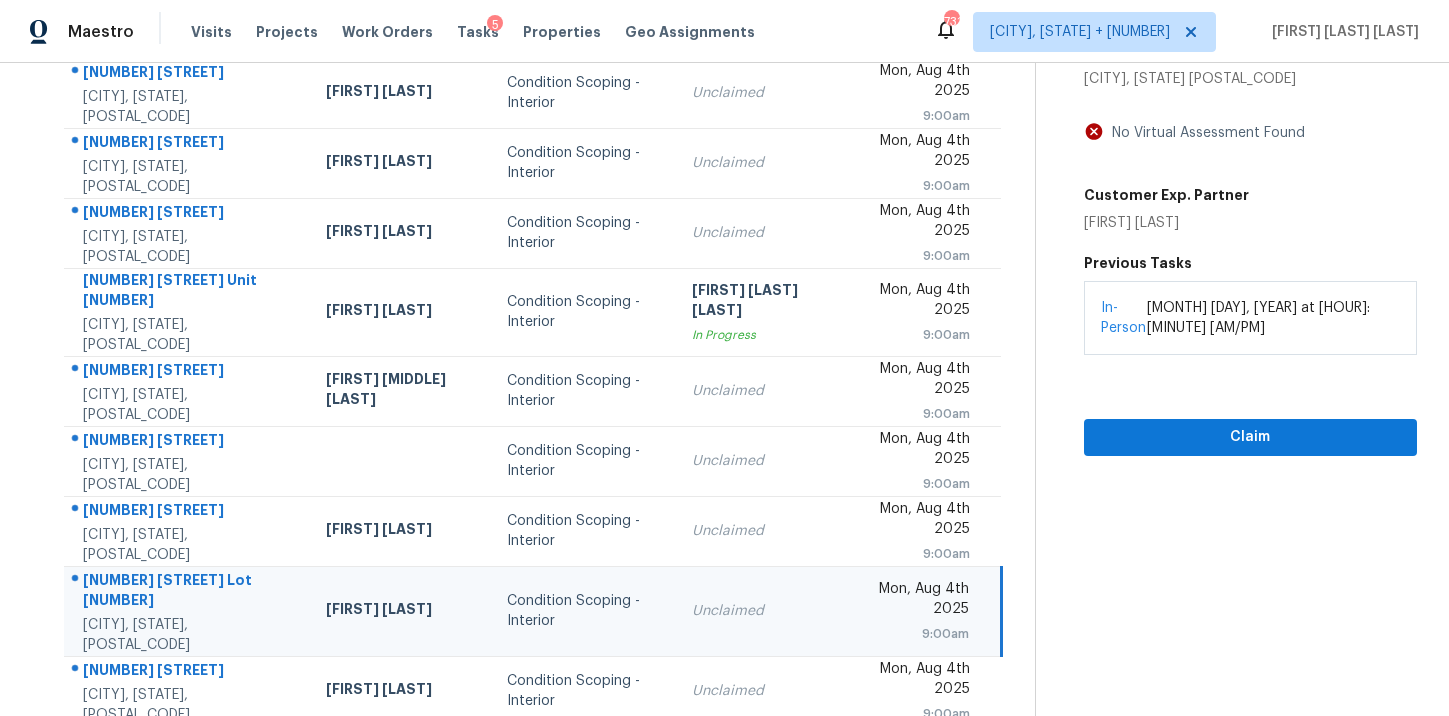 scroll, scrollTop: 112, scrollLeft: 0, axis: vertical 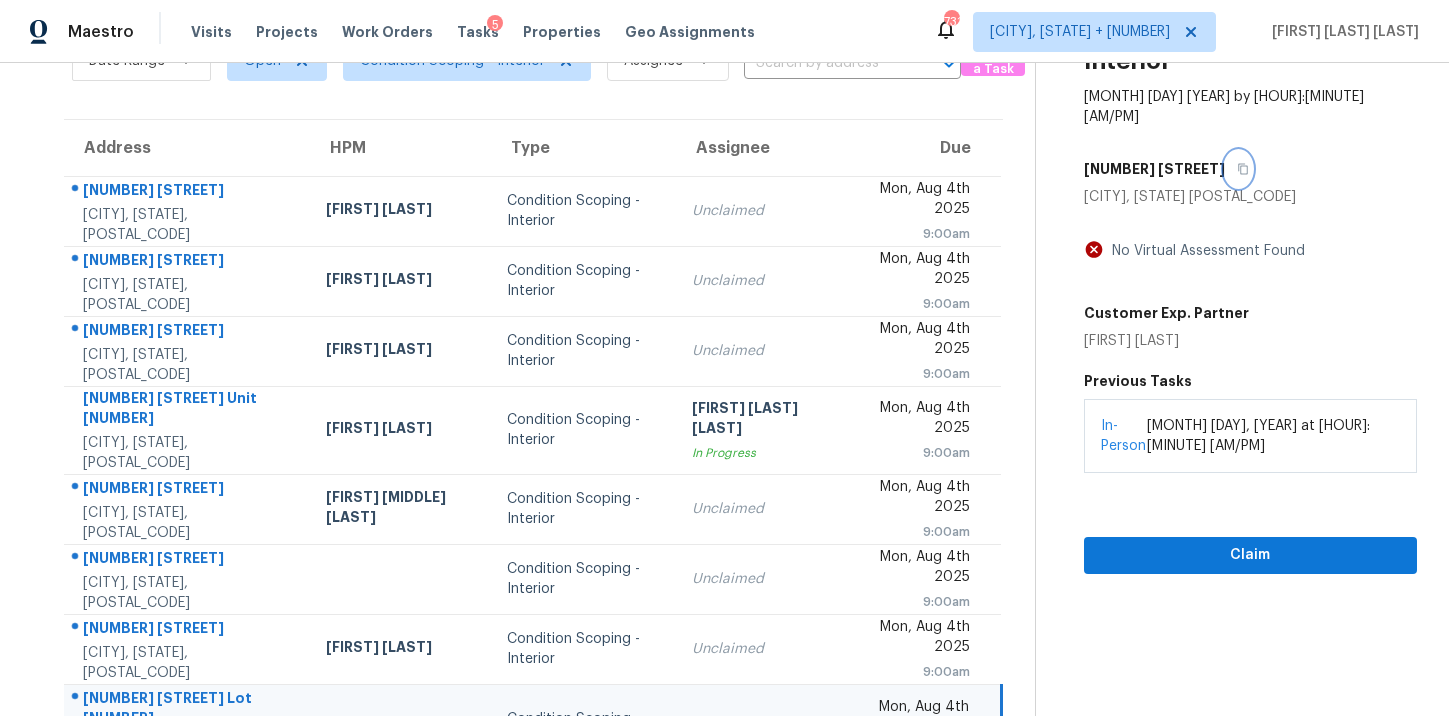 click at bounding box center [1238, 169] 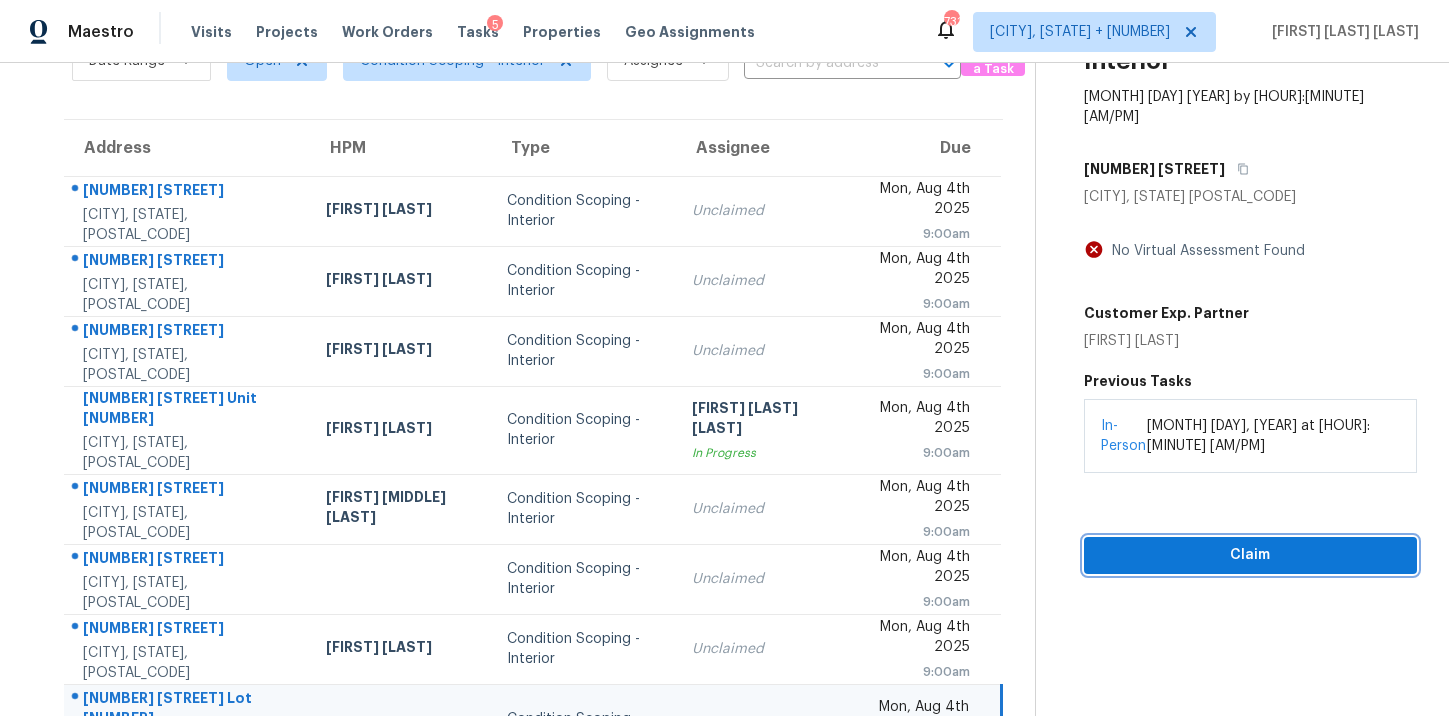 click on "Claim" at bounding box center (1250, 555) 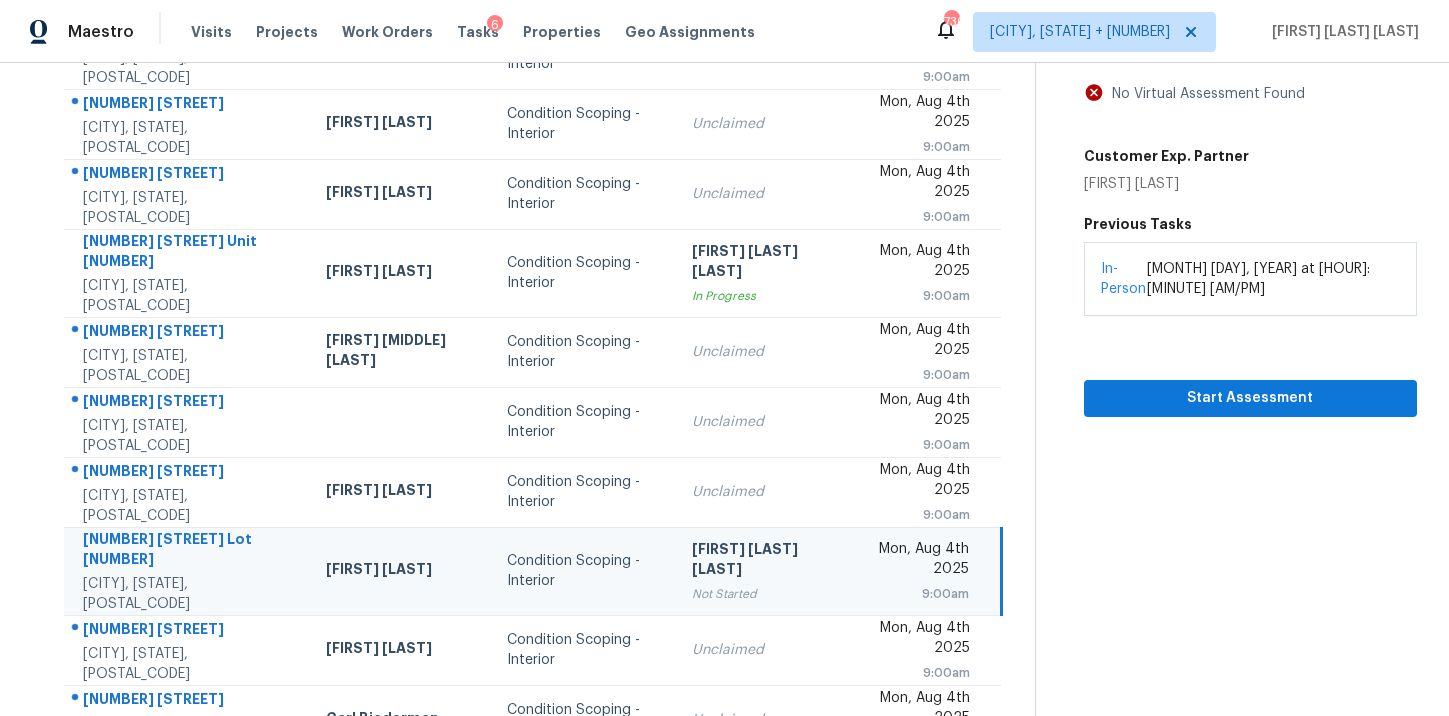 scroll, scrollTop: 325, scrollLeft: 0, axis: vertical 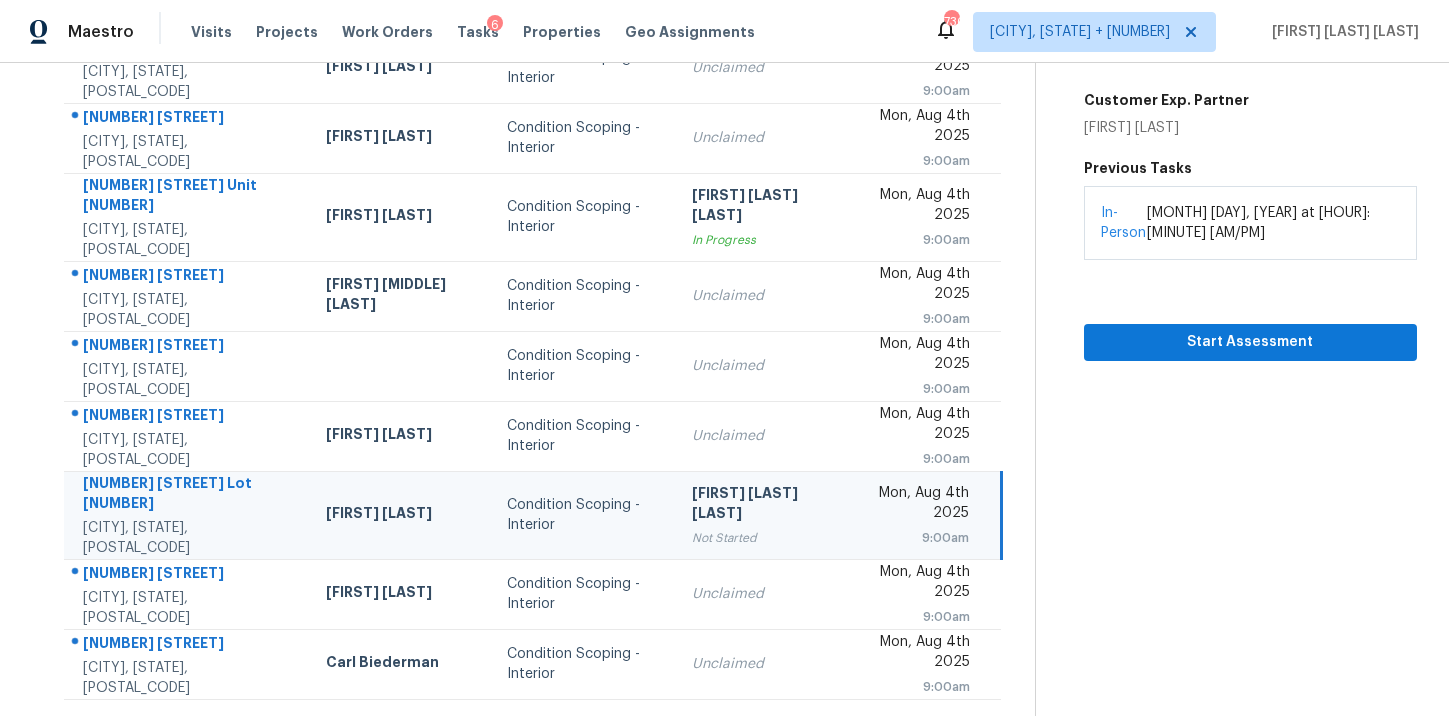 click 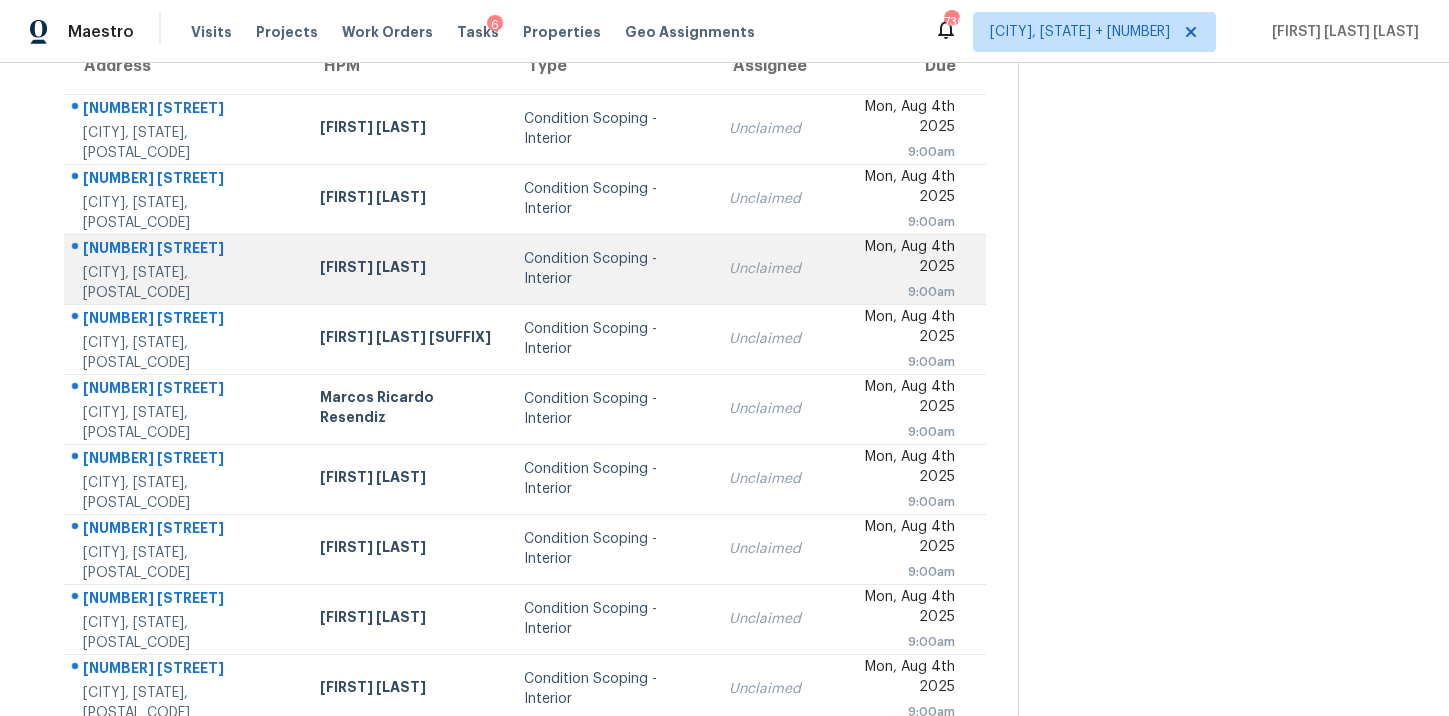 scroll, scrollTop: 196, scrollLeft: 0, axis: vertical 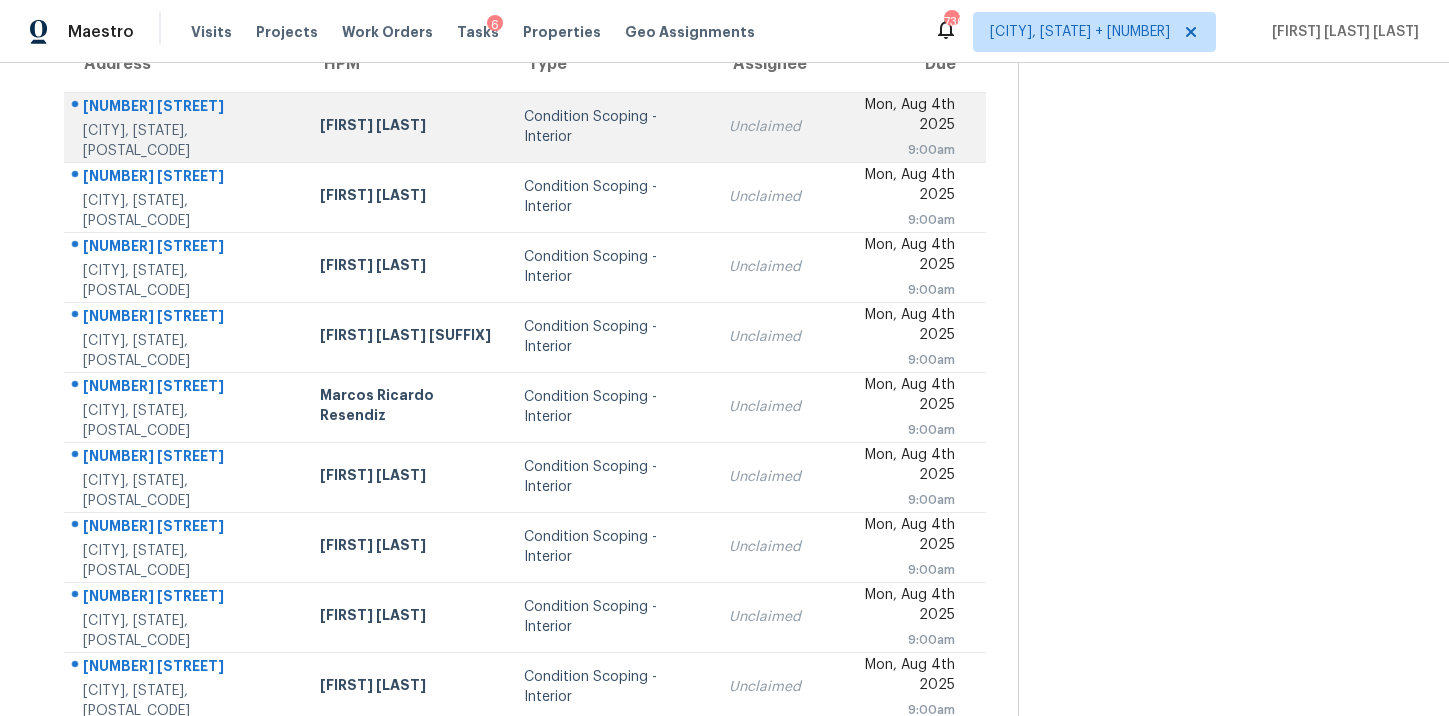 click on "Condition Scoping - Interior" at bounding box center [610, 127] 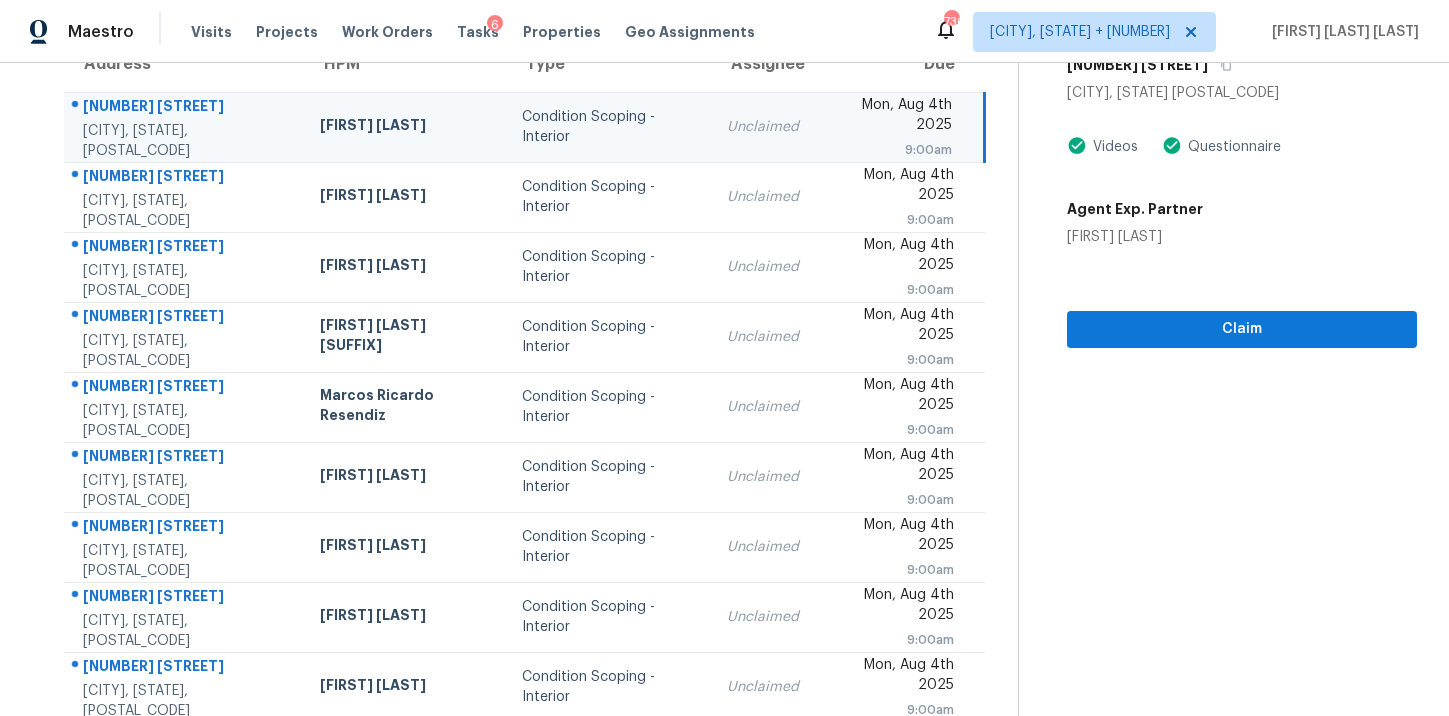 scroll, scrollTop: 59, scrollLeft: 0, axis: vertical 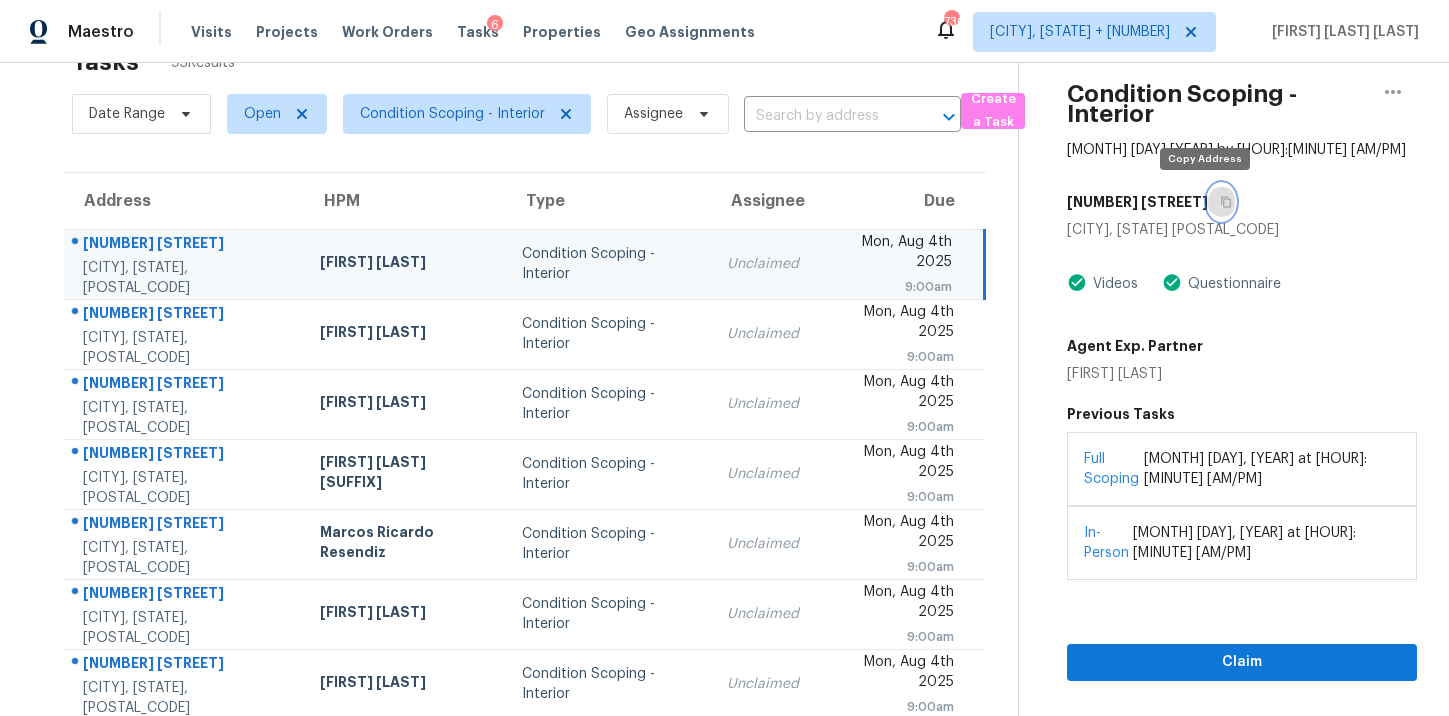 click 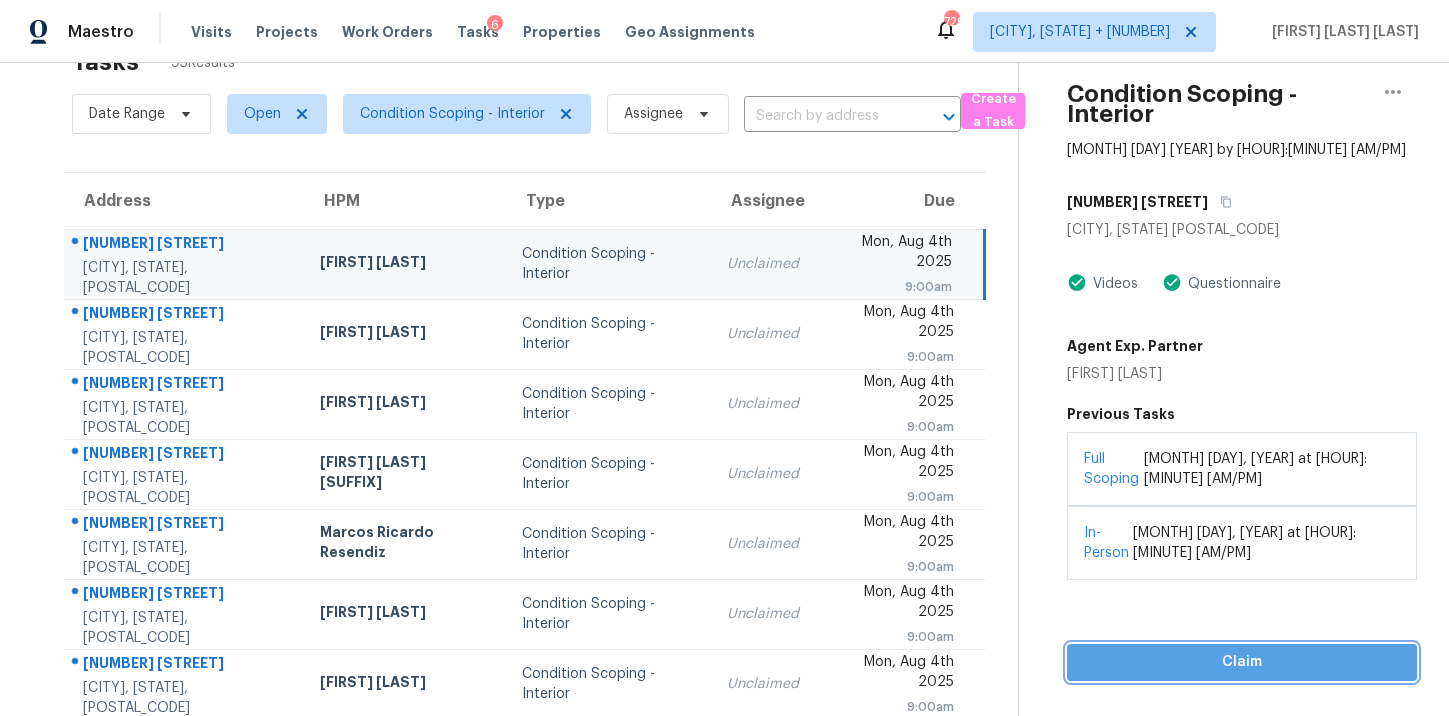 click on "Claim" at bounding box center (1242, 662) 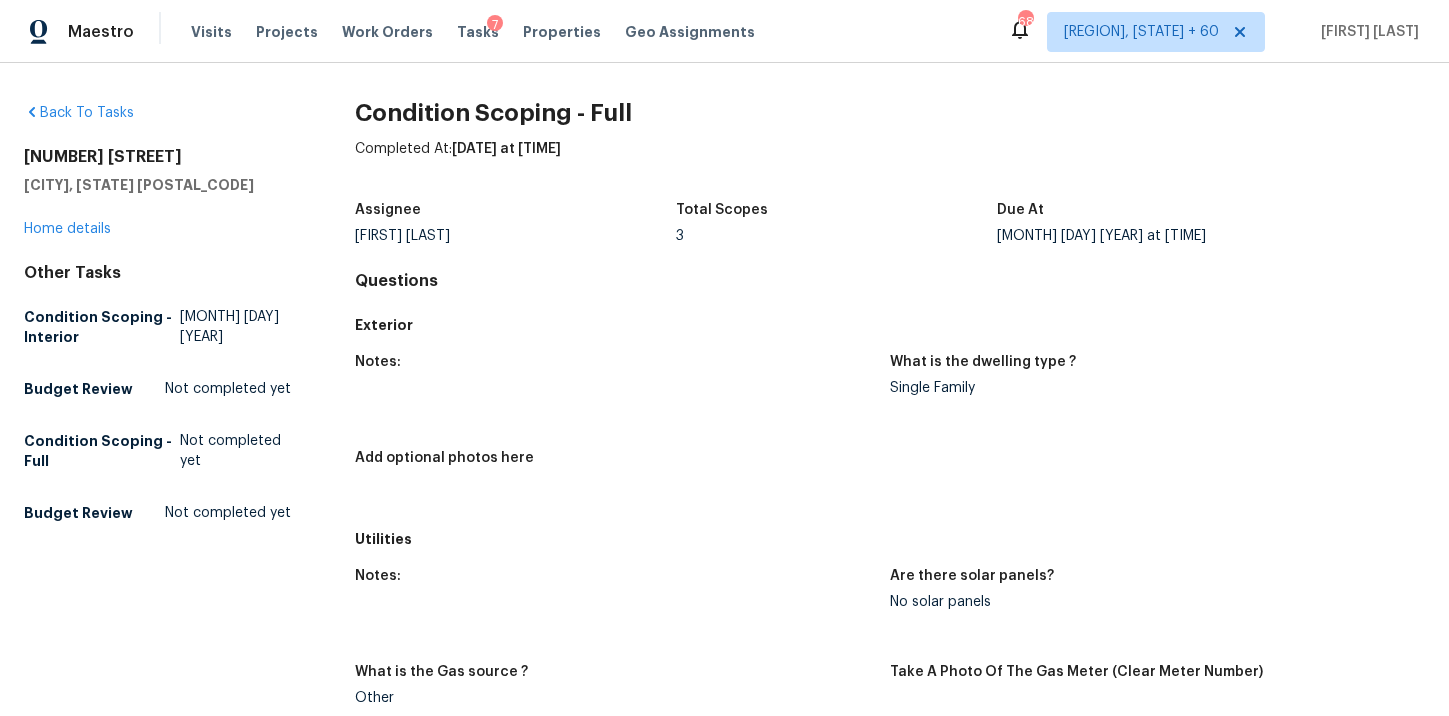 scroll, scrollTop: 0, scrollLeft: 0, axis: both 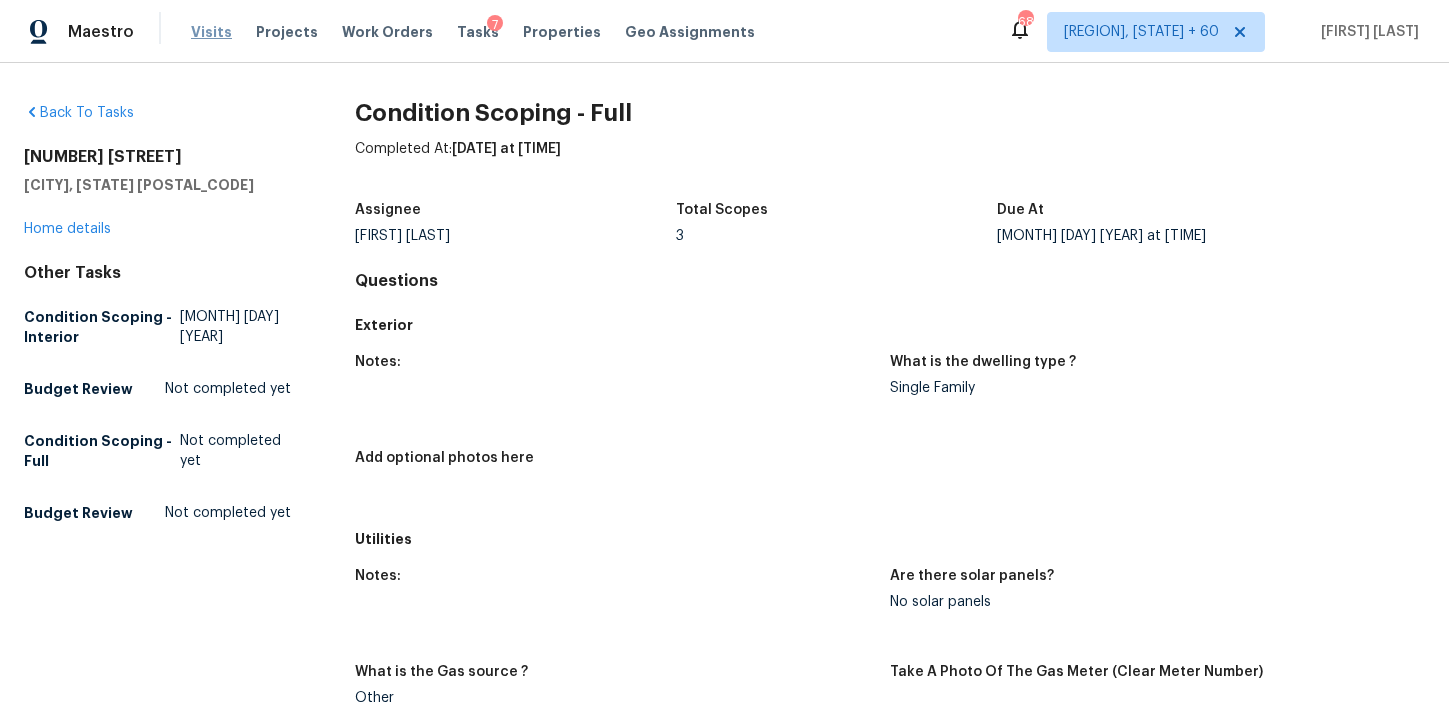 click on "Visits" at bounding box center [211, 32] 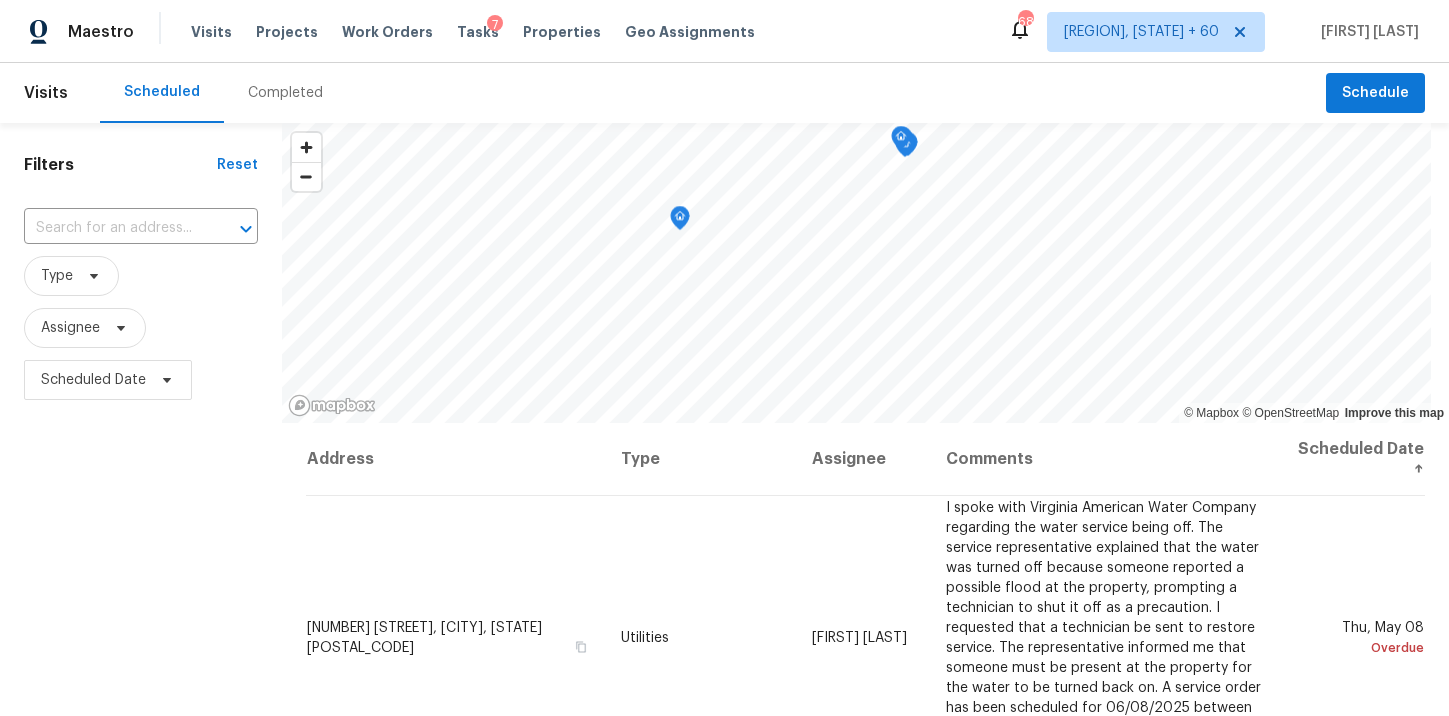 click on "Completed" at bounding box center [285, 93] 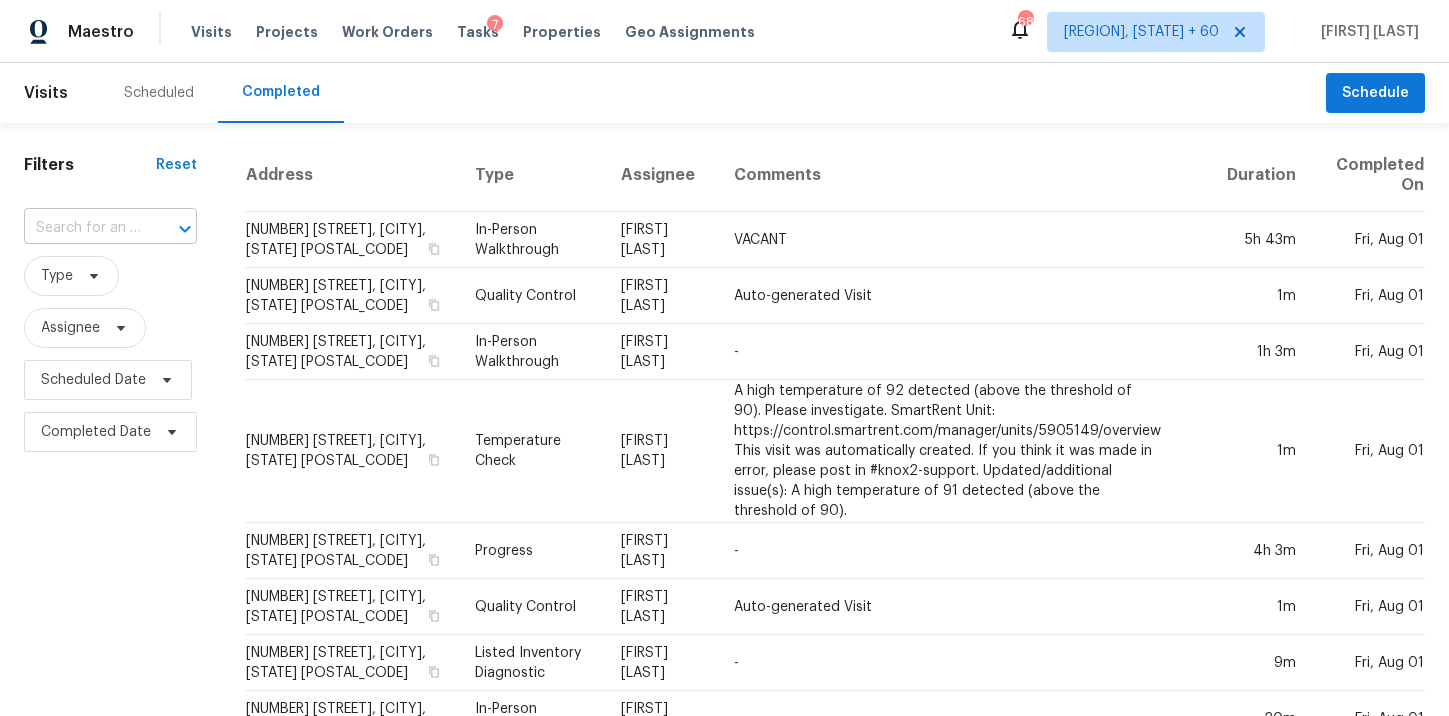 click at bounding box center [171, 229] 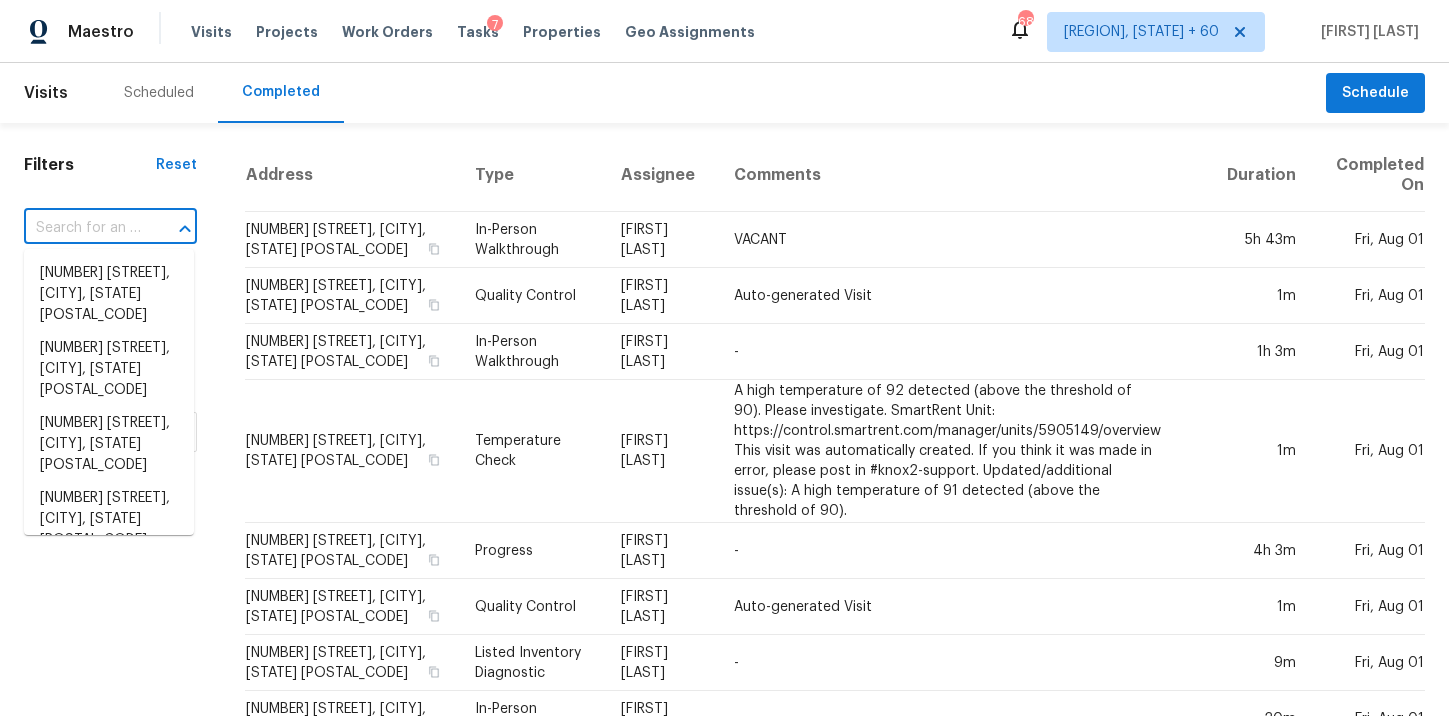 paste on "[NUMBER] [STREET], [CITY], [STATE] [POSTAL_CODE]" 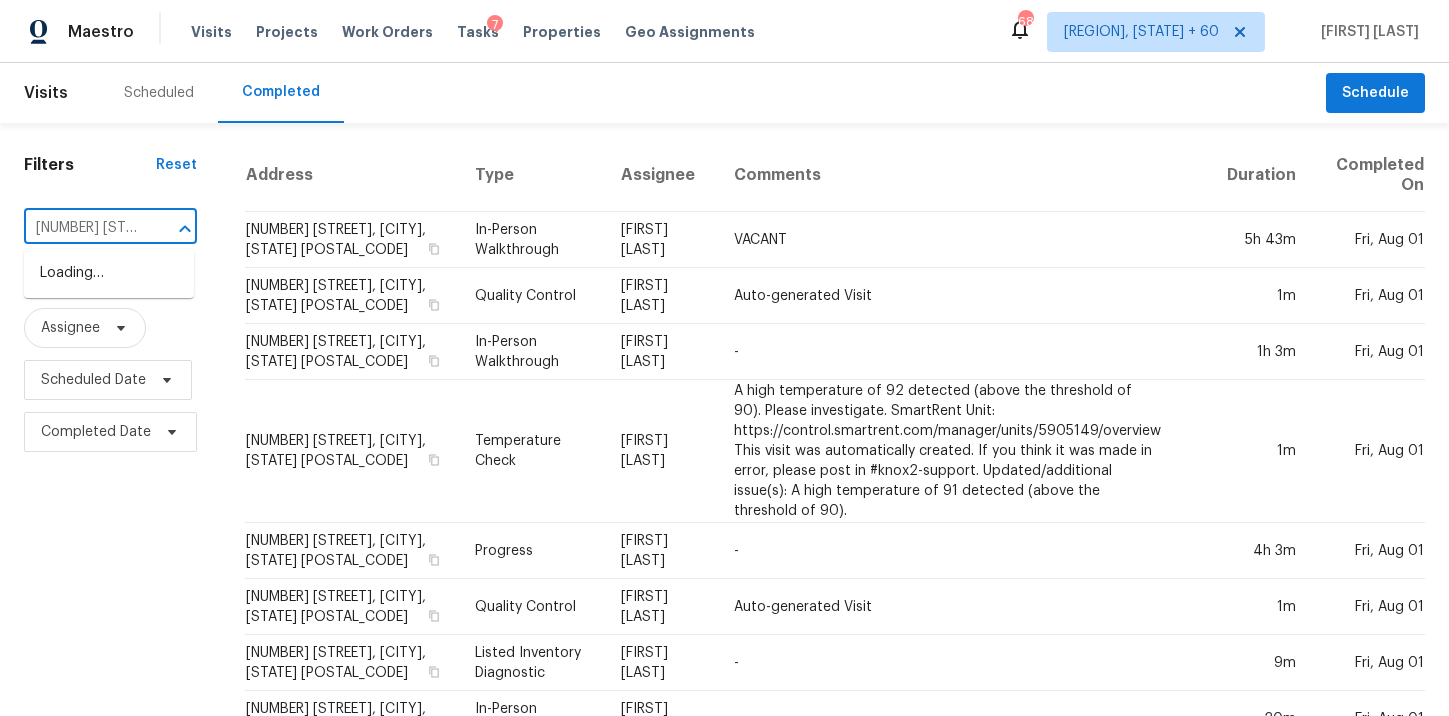 scroll, scrollTop: 0, scrollLeft: 145, axis: horizontal 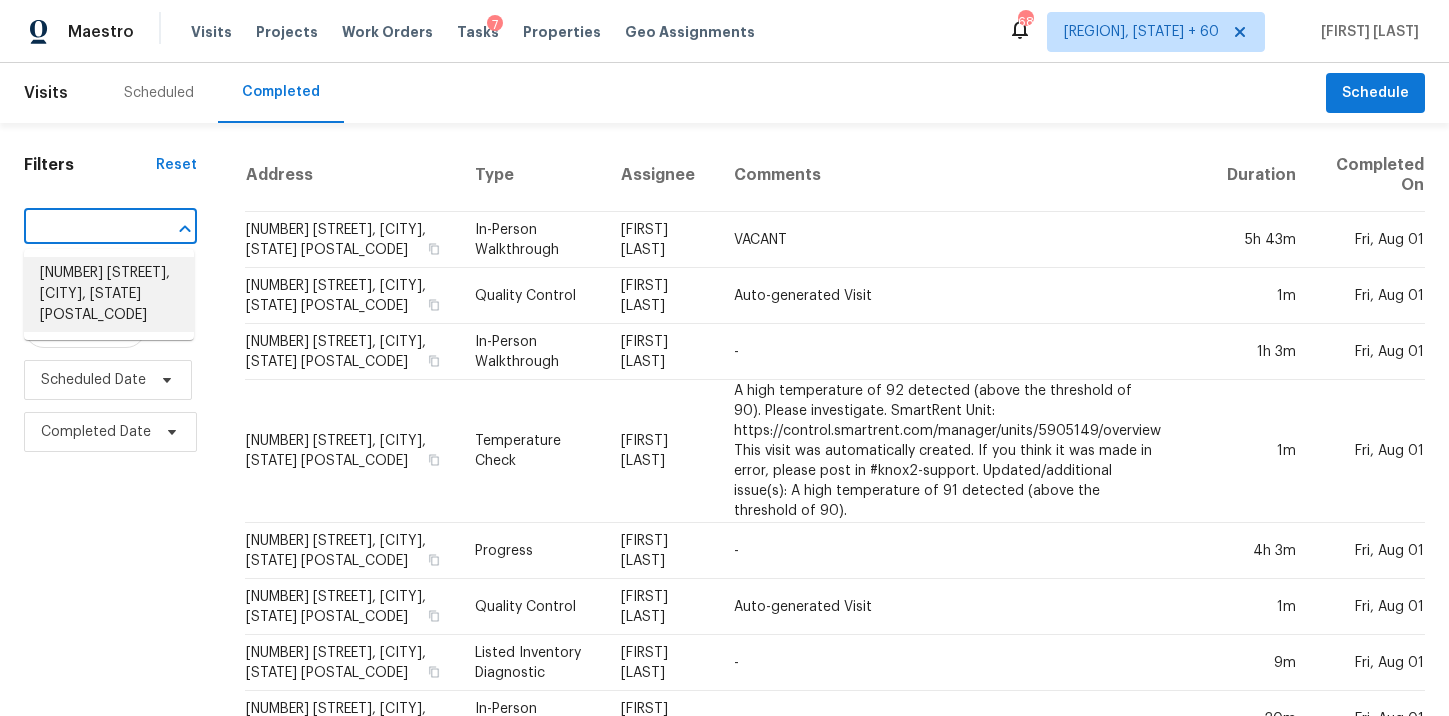 click on "[NUMBER] [STREET], [CITY], [STATE] [POSTAL_CODE]" at bounding box center [109, 294] 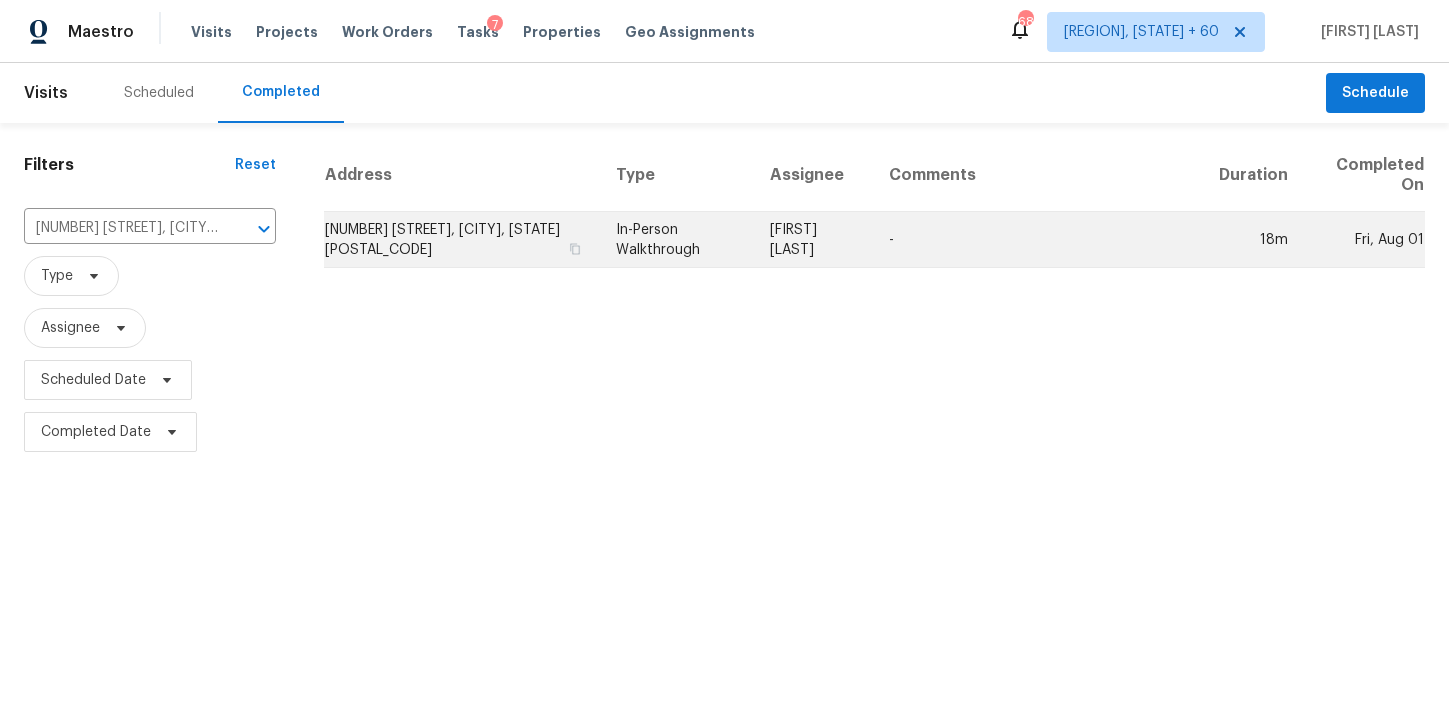 click on "In-Person Walkthrough" at bounding box center [677, 240] 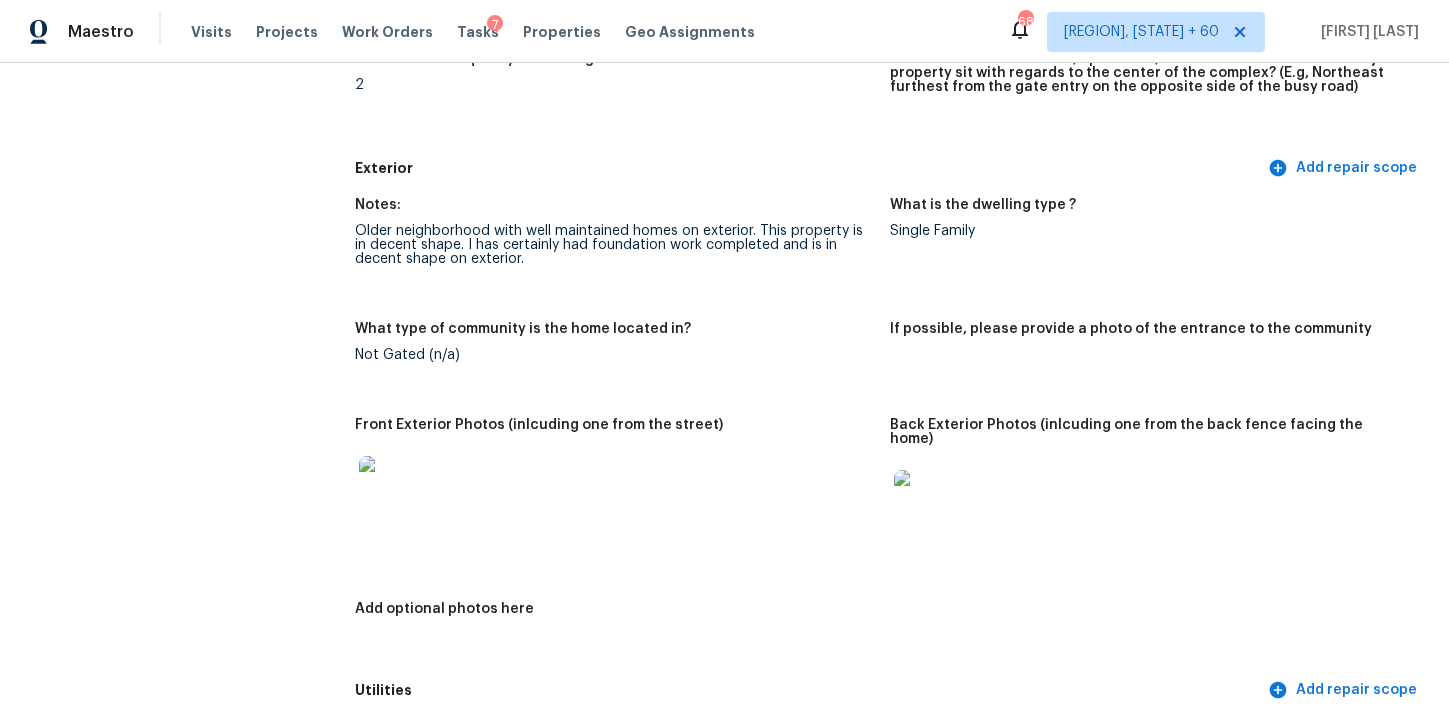 scroll, scrollTop: 0, scrollLeft: 0, axis: both 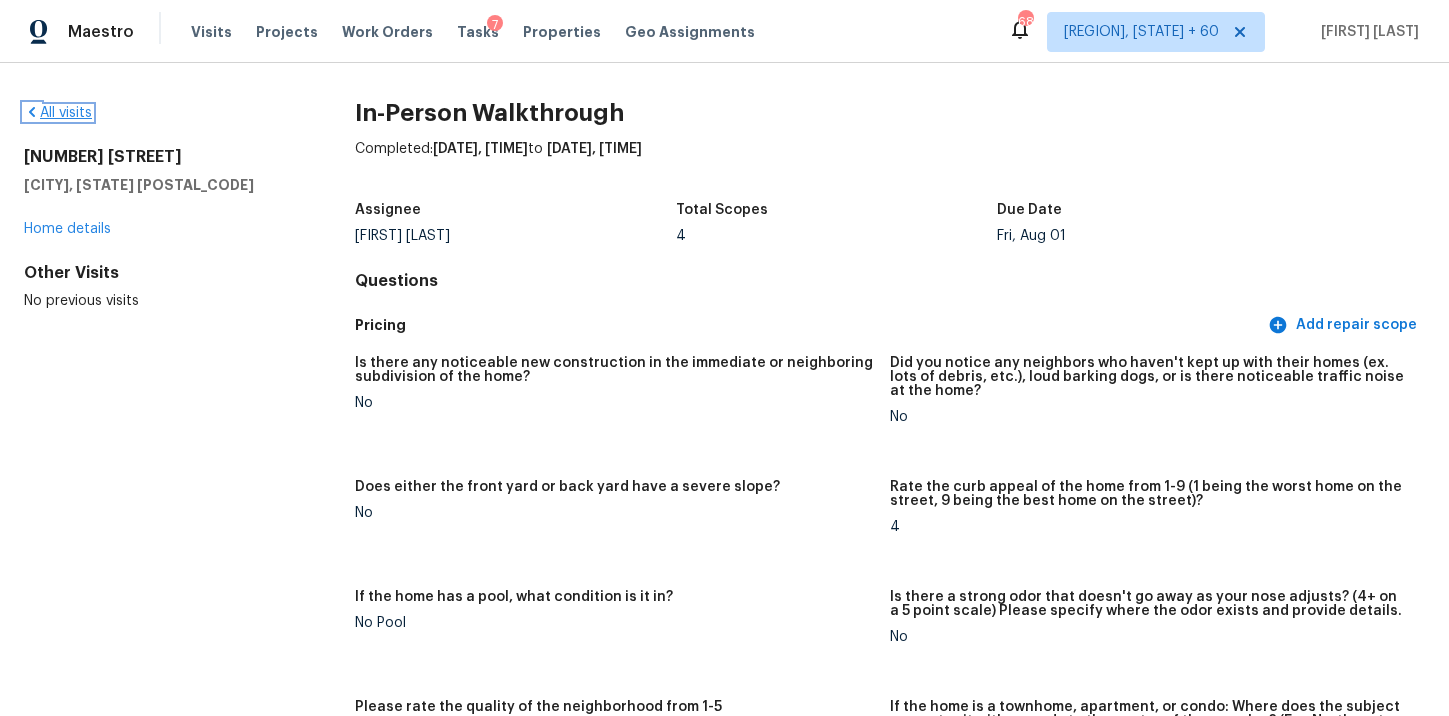 click on "All visits" at bounding box center [58, 113] 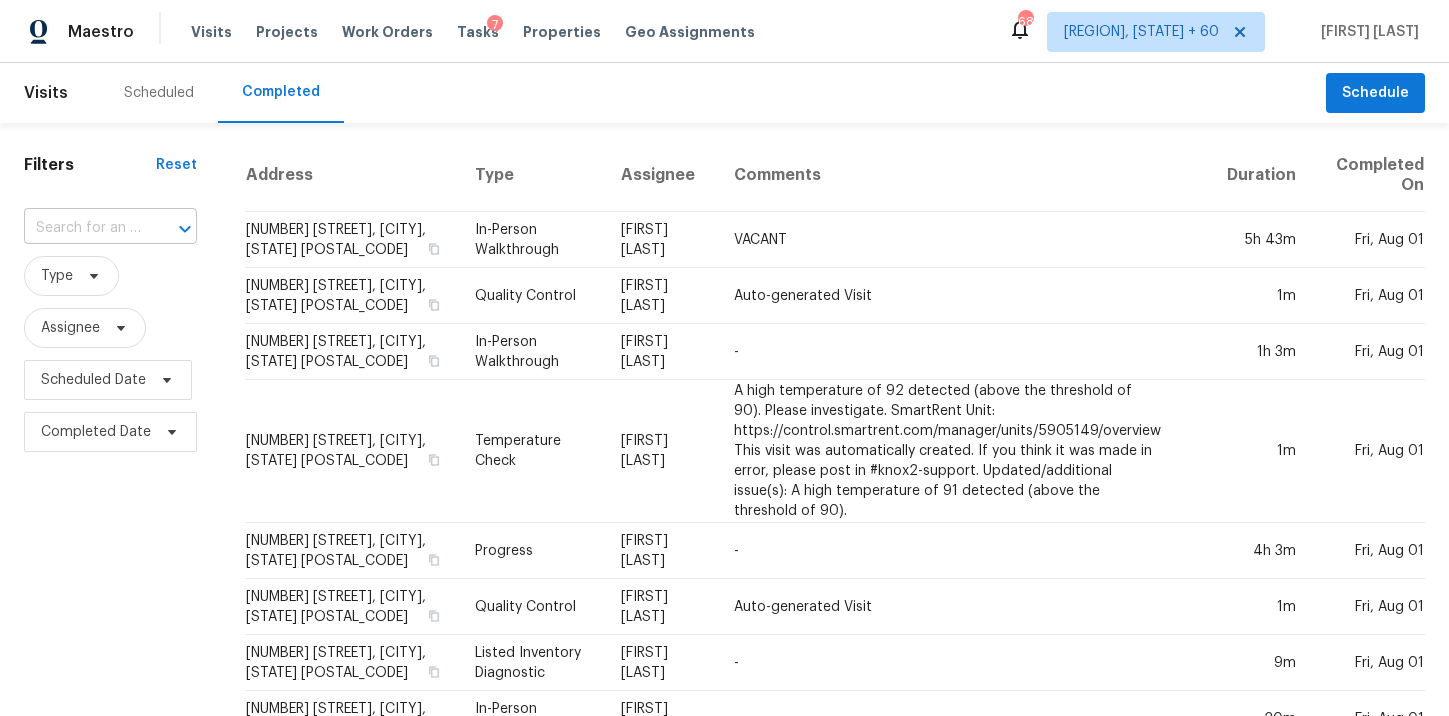 click on "​" at bounding box center [110, 228] 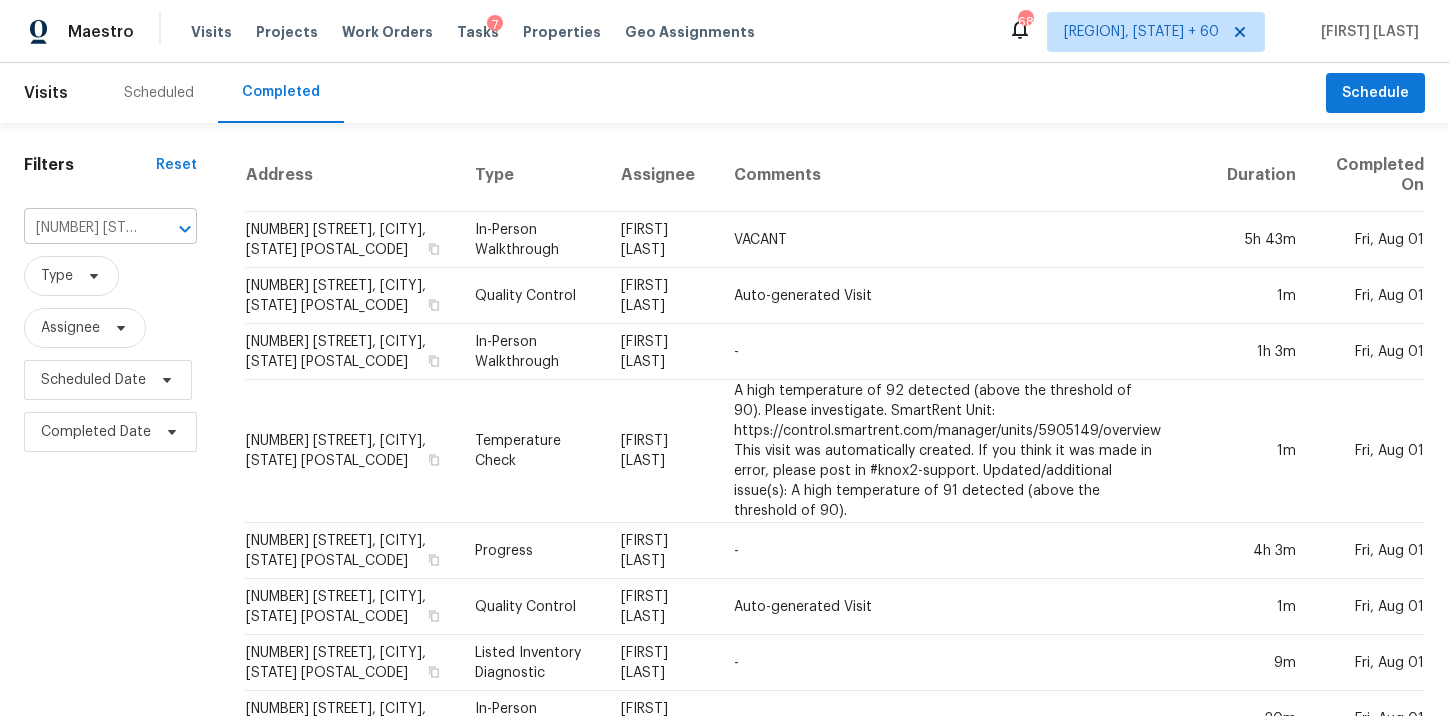 scroll, scrollTop: 0, scrollLeft: 132, axis: horizontal 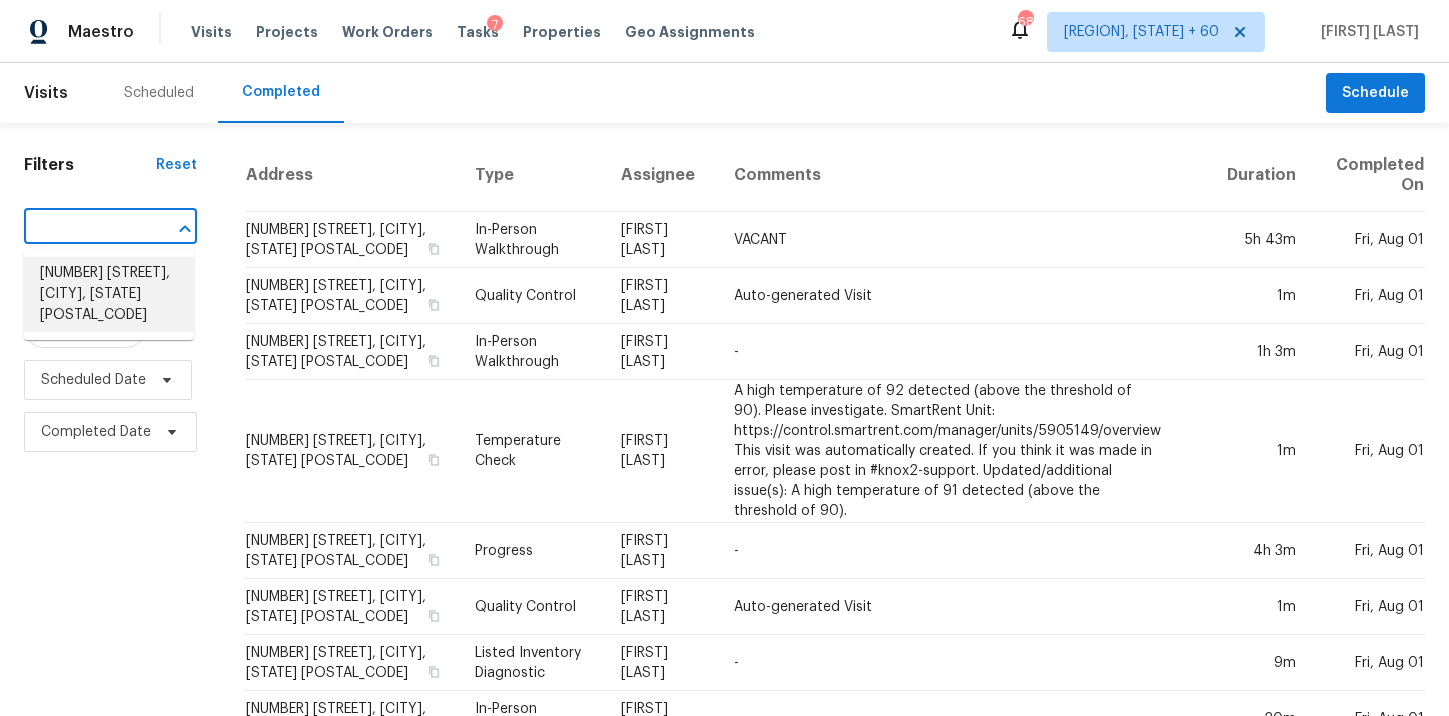 click on "12674 Cypress Ave, Chino, CA 91710" at bounding box center (109, 294) 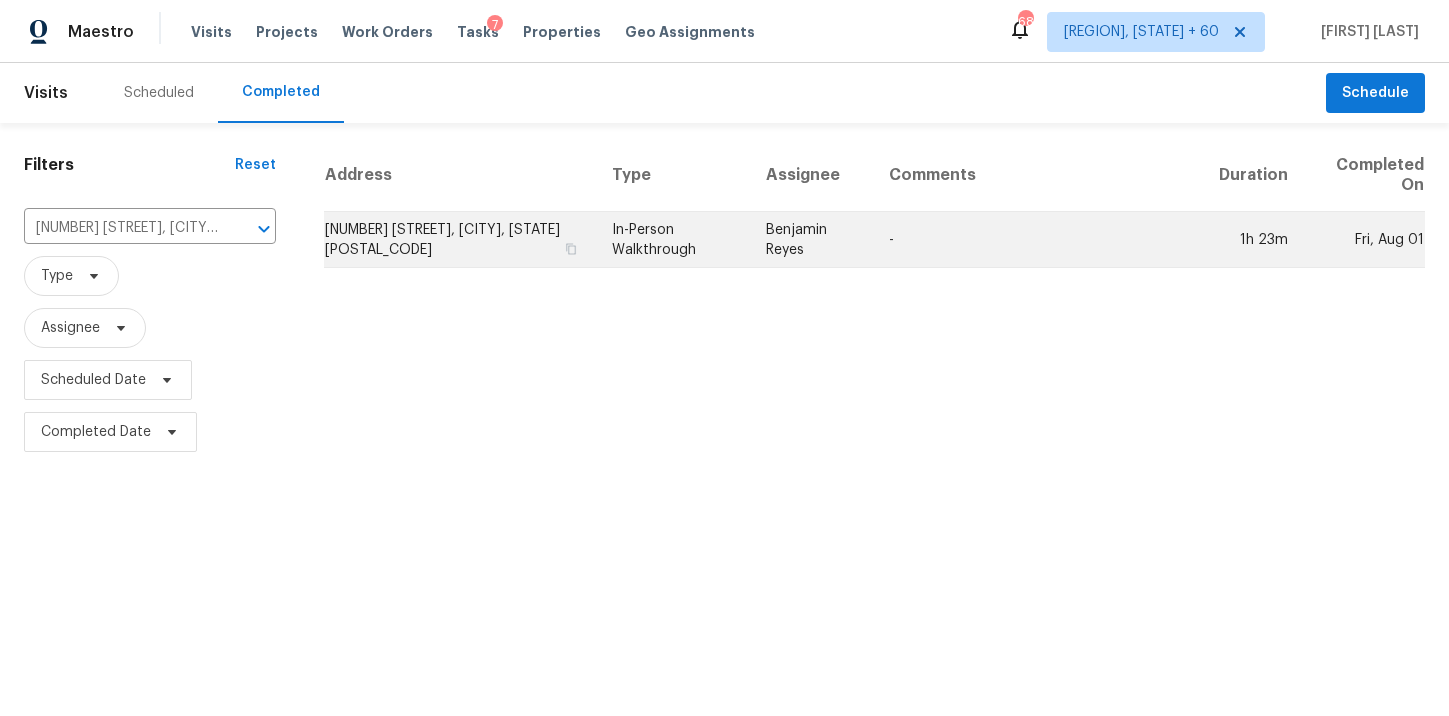 click on "In-Person Walkthrough" at bounding box center [673, 240] 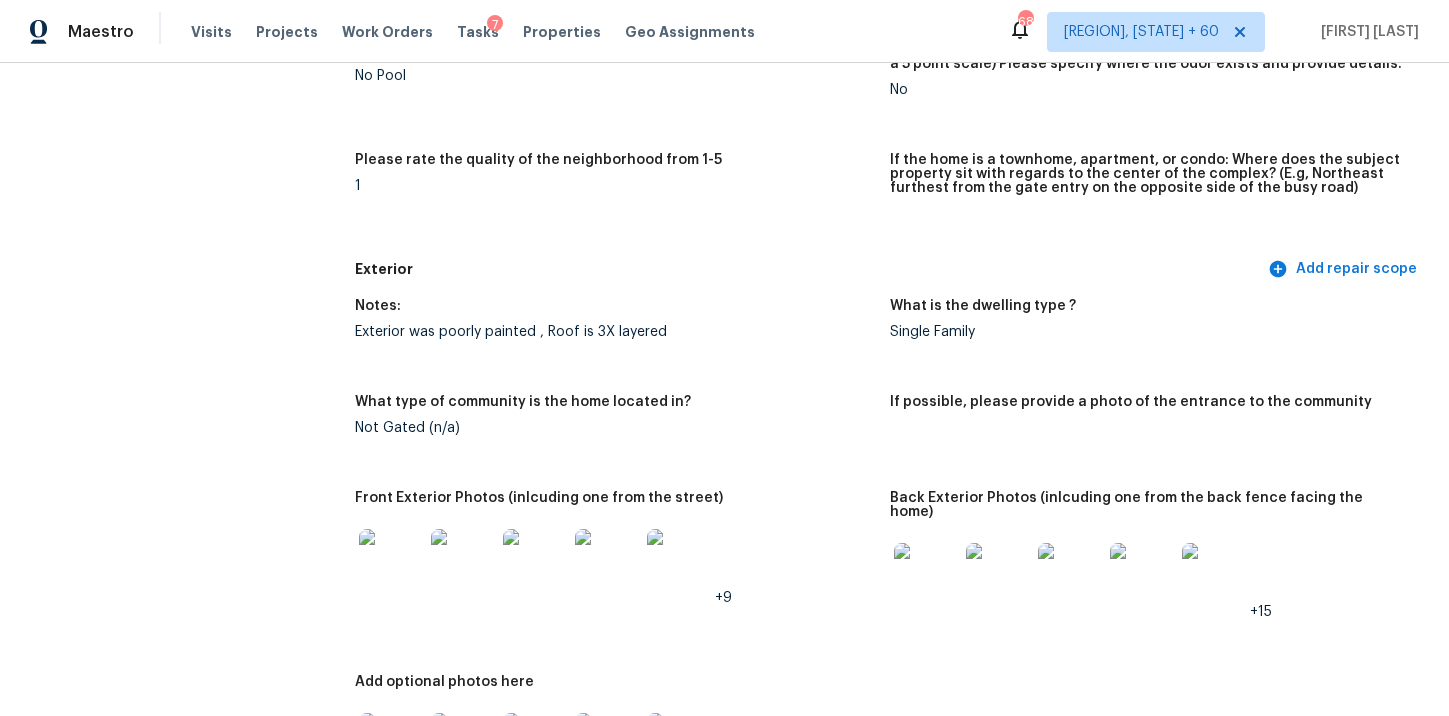 scroll, scrollTop: 0, scrollLeft: 0, axis: both 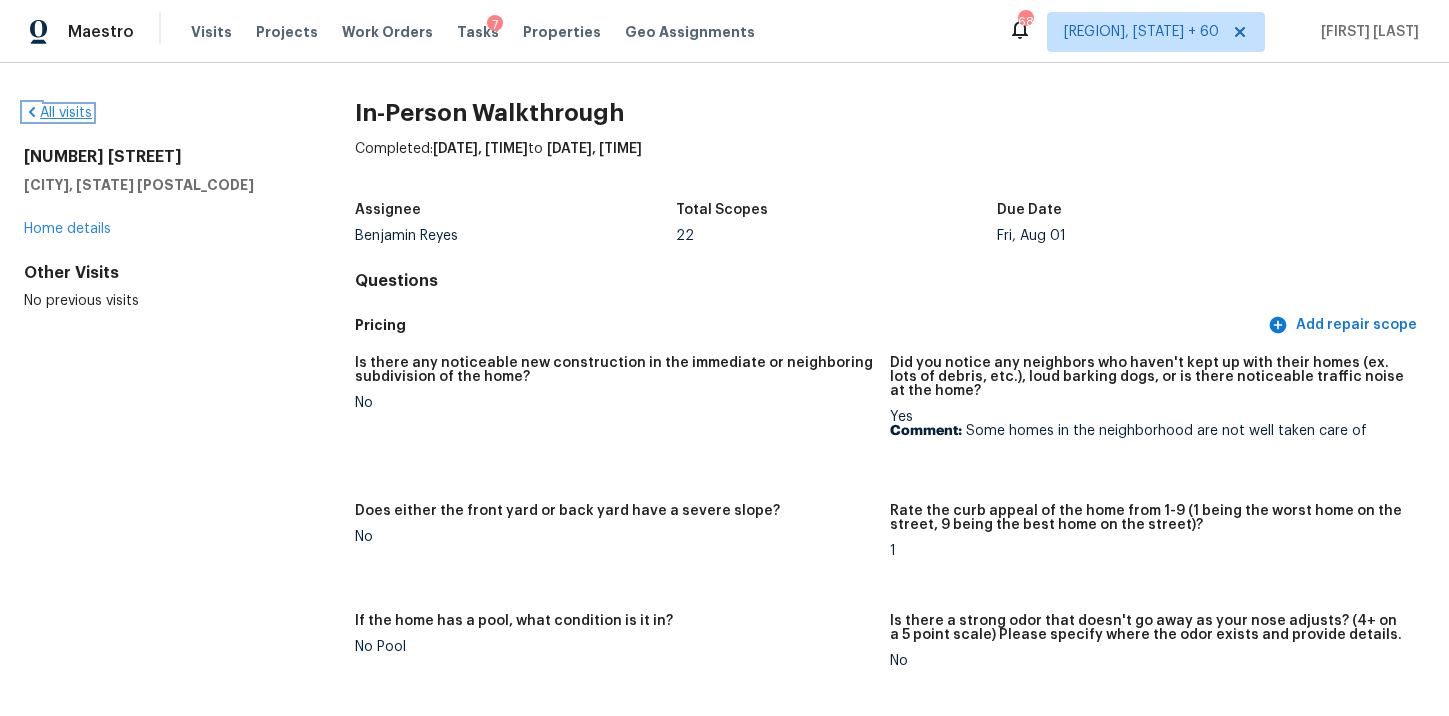 click on "All visits" at bounding box center (58, 113) 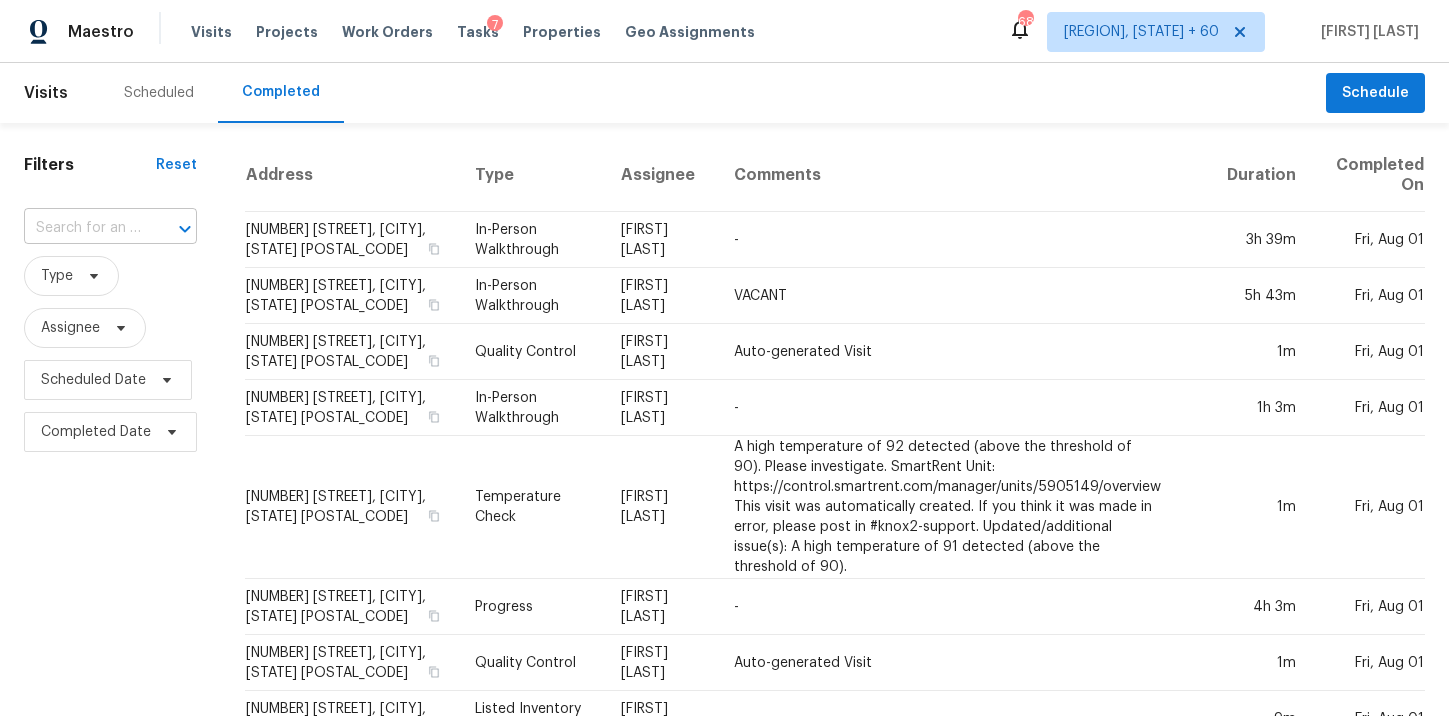 click on "​" at bounding box center [110, 228] 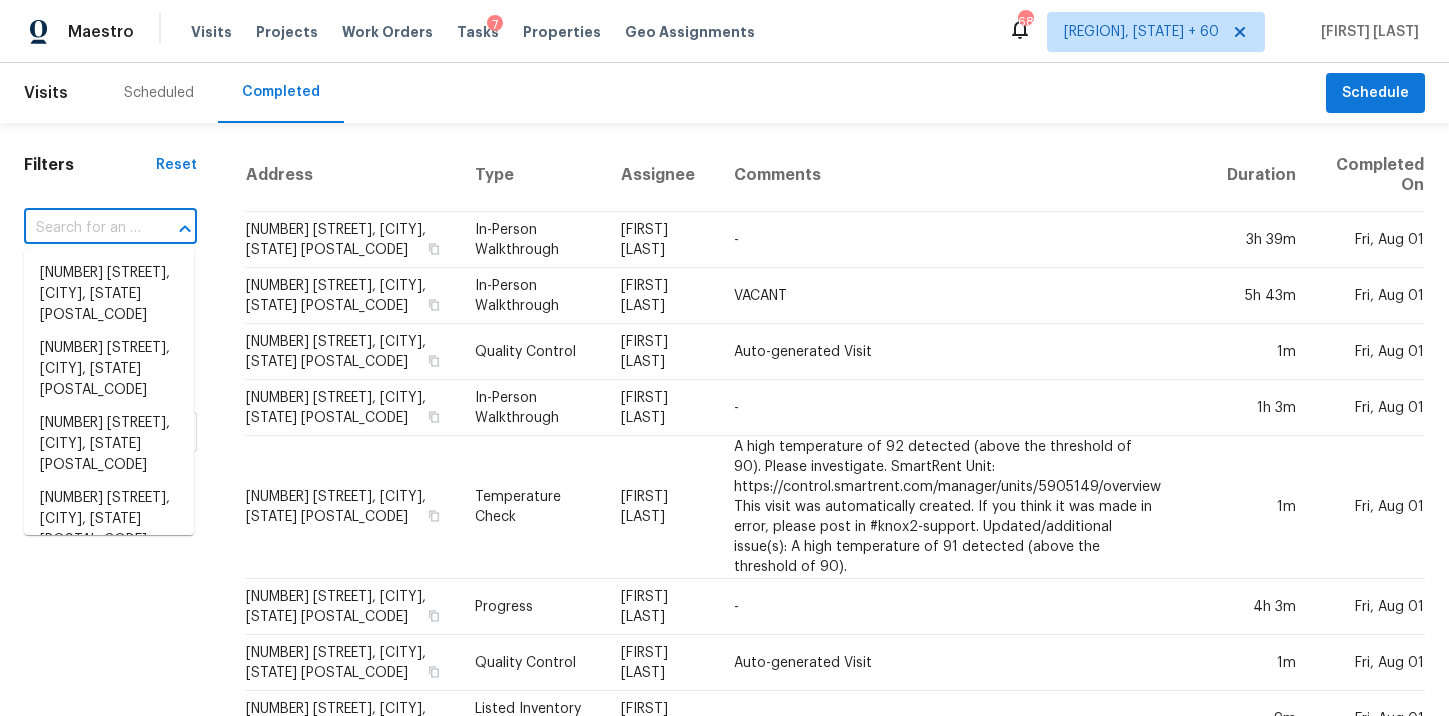 paste on "5606 Calgary St, Timnath, CO 80547" 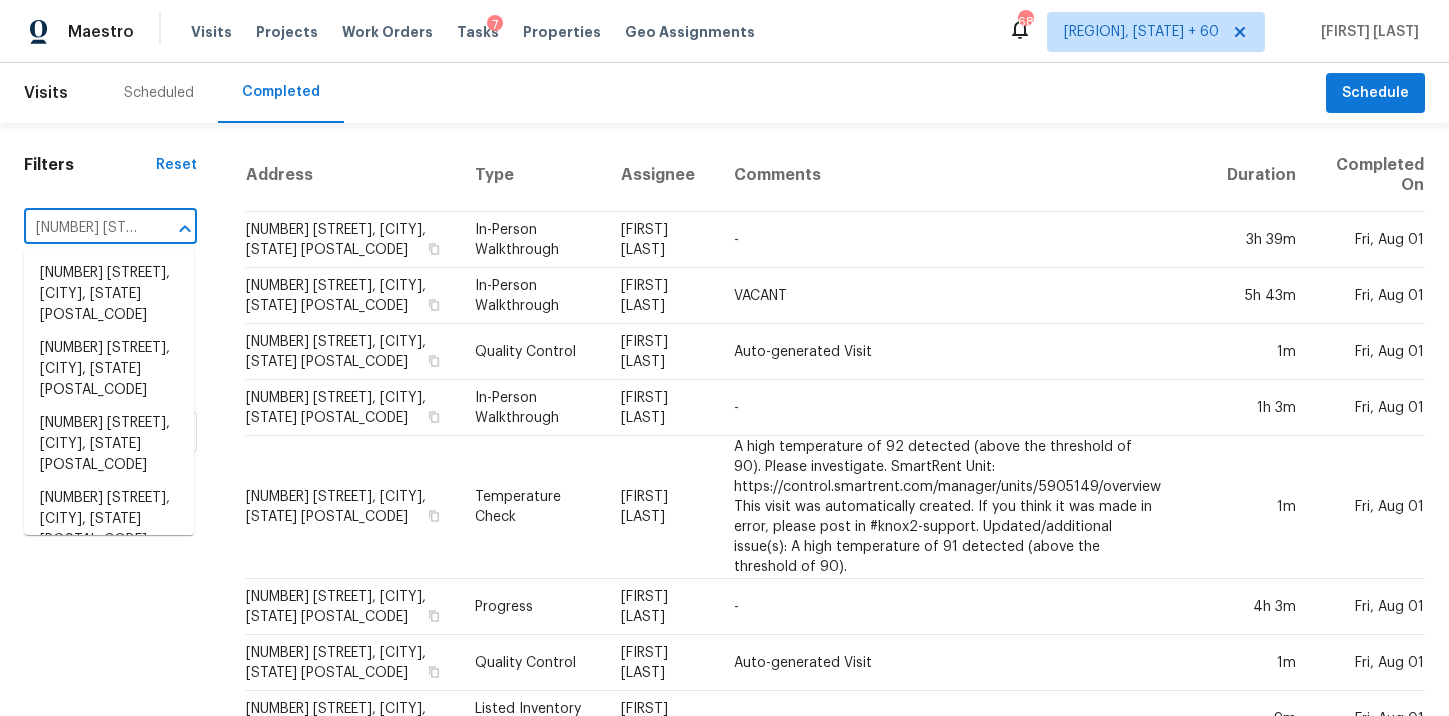 scroll, scrollTop: 0, scrollLeft: 139, axis: horizontal 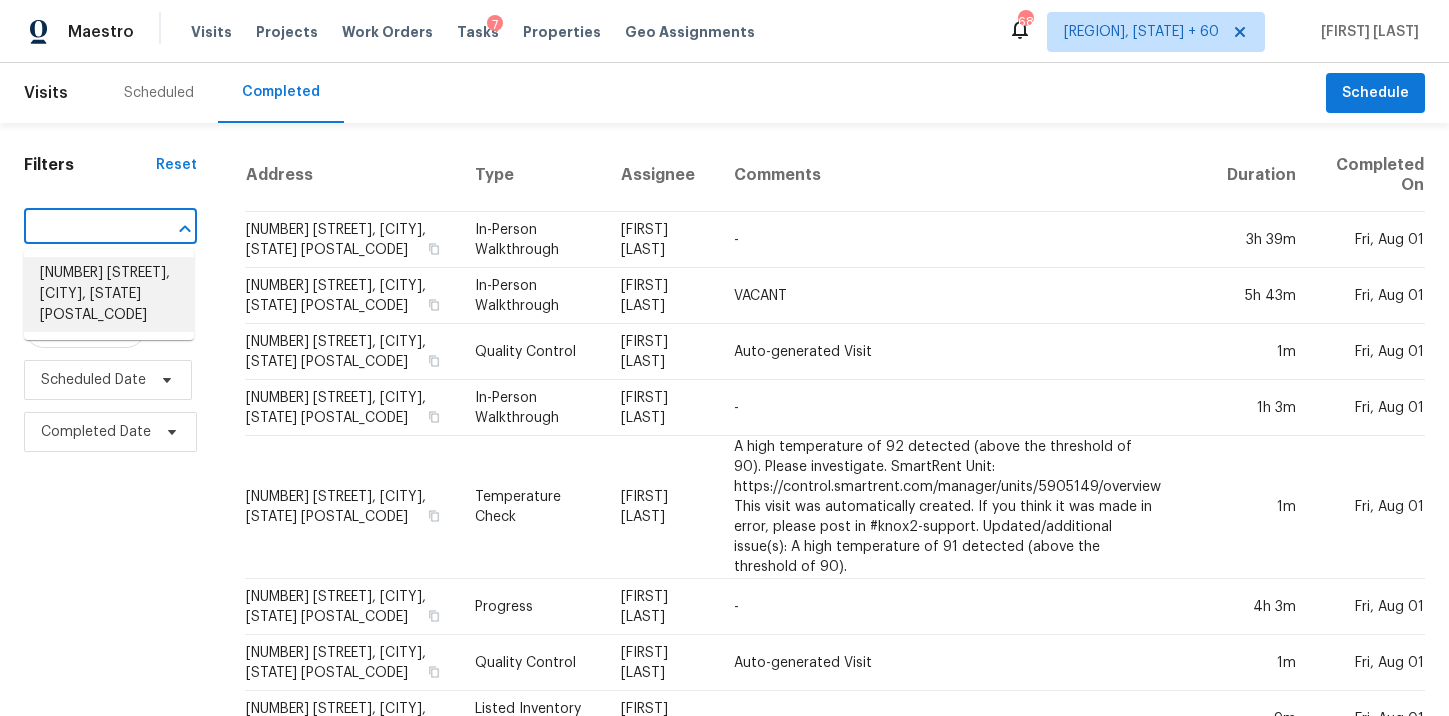 click on "5606 Calgary St, Timnath, CO 80547" at bounding box center [109, 294] 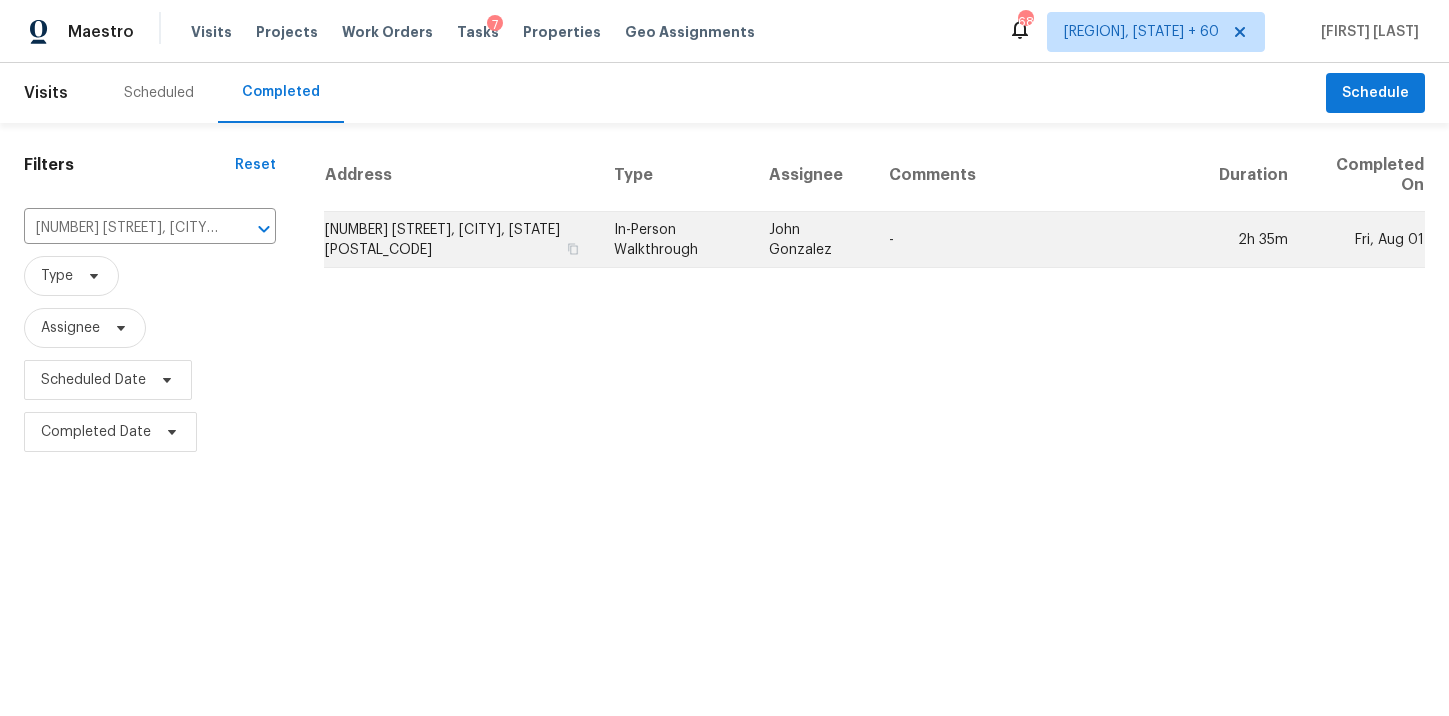 click on "John Gonzalez" at bounding box center [813, 240] 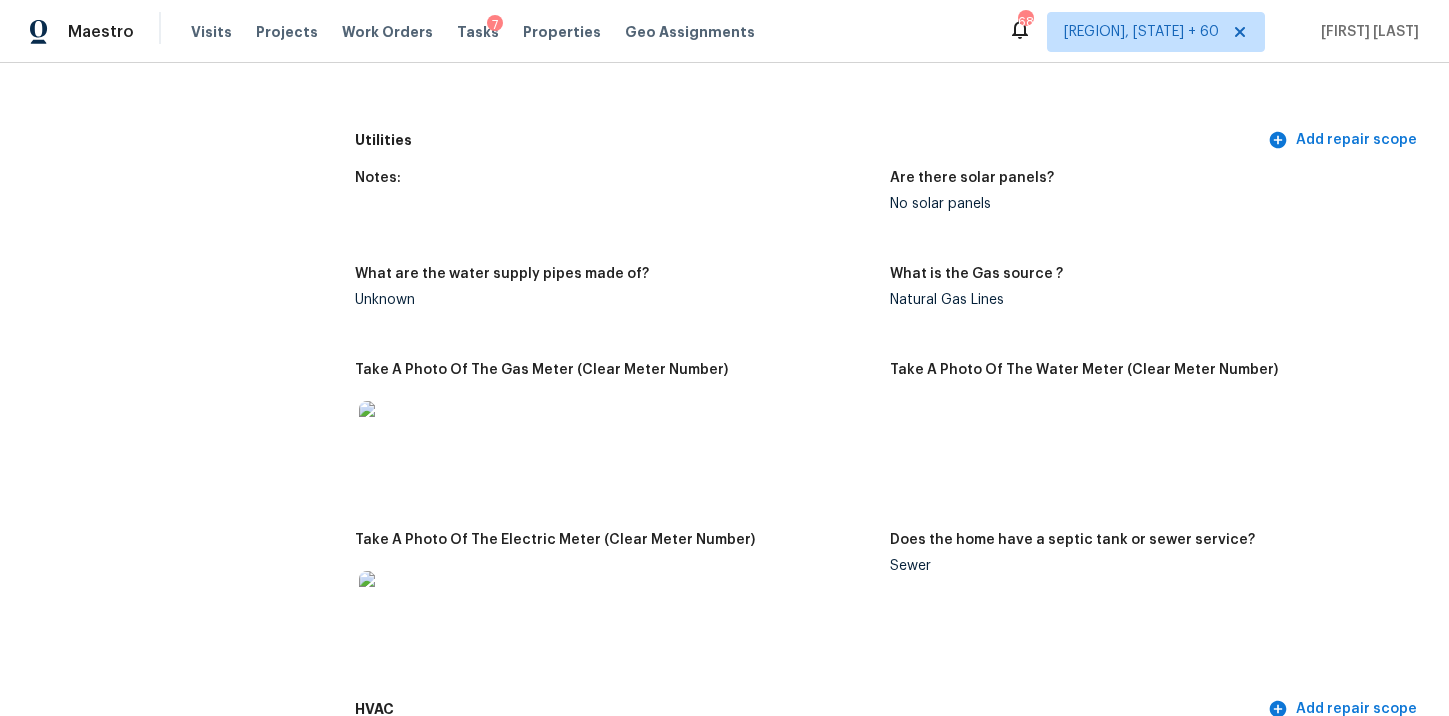 scroll, scrollTop: 0, scrollLeft: 0, axis: both 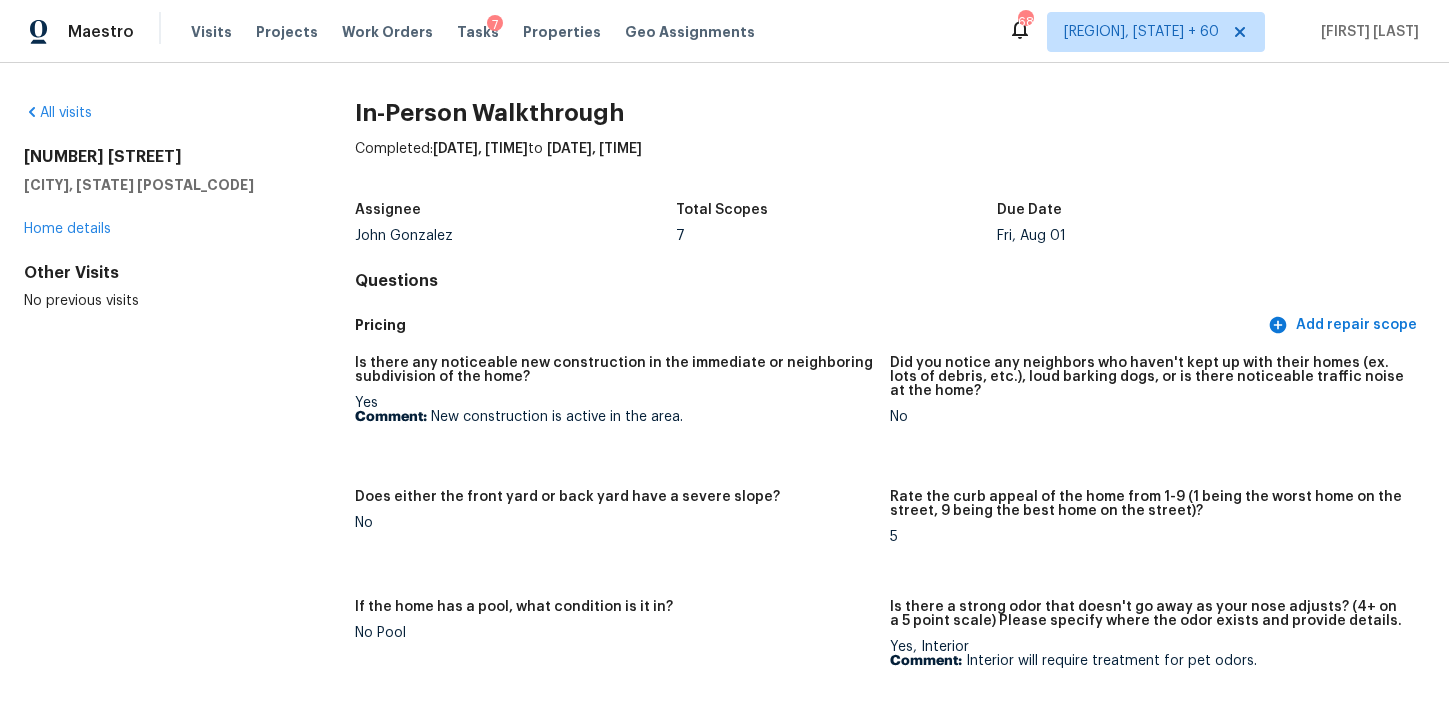 click on "All visits" at bounding box center [157, 113] 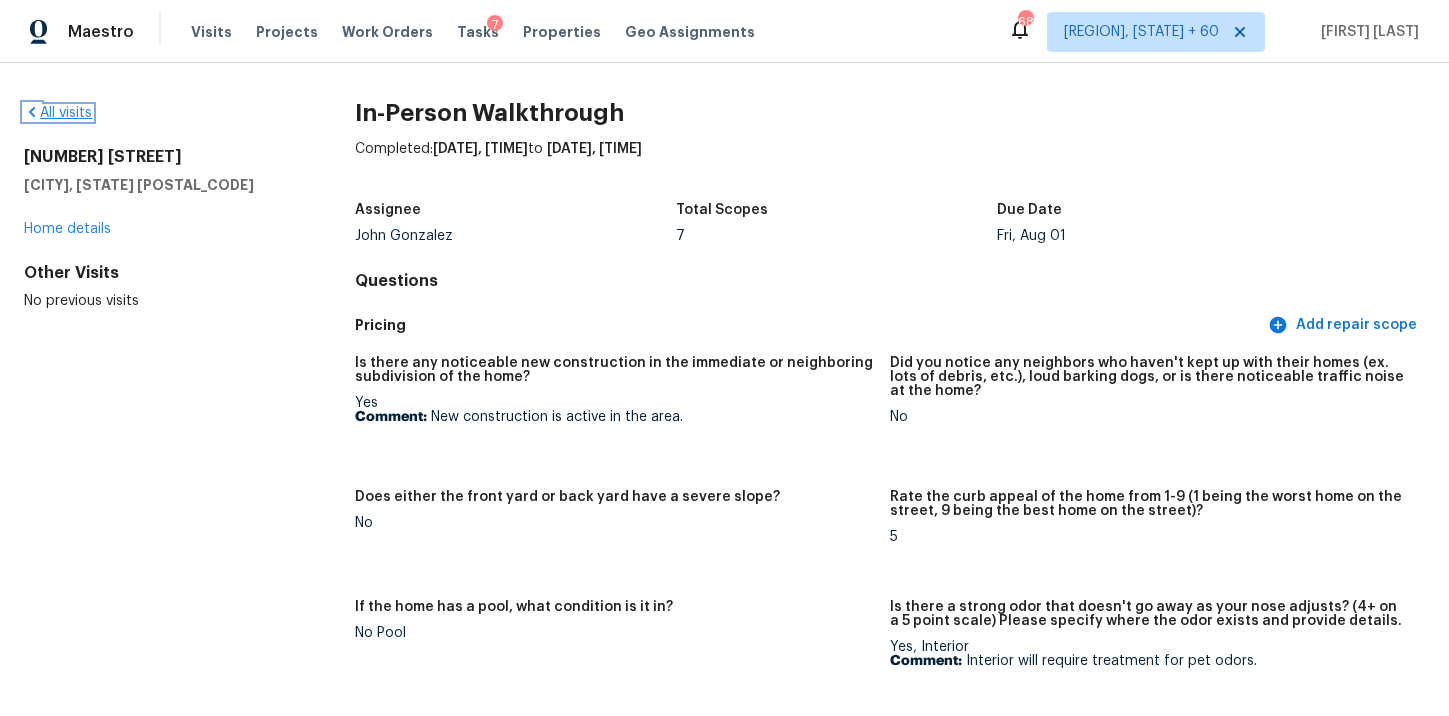 click on "All visits" at bounding box center (58, 113) 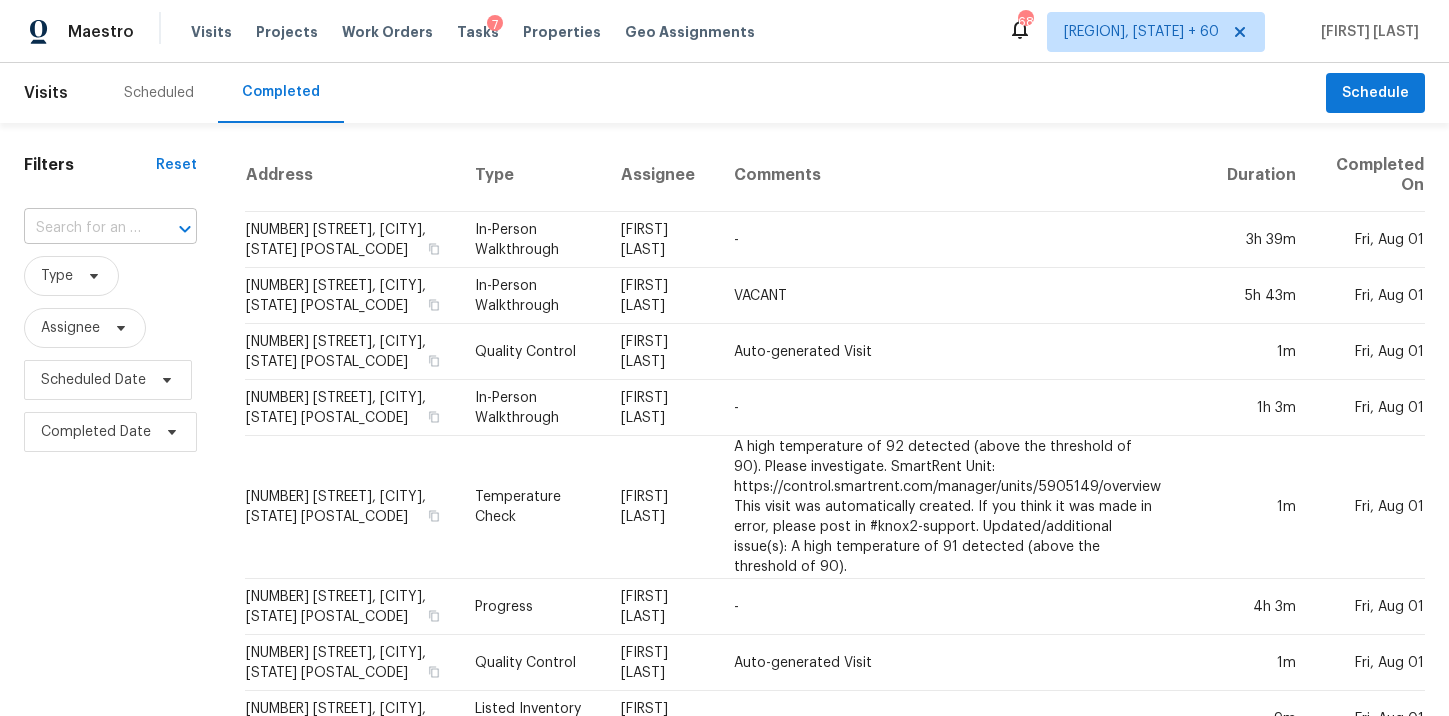 click at bounding box center (82, 228) 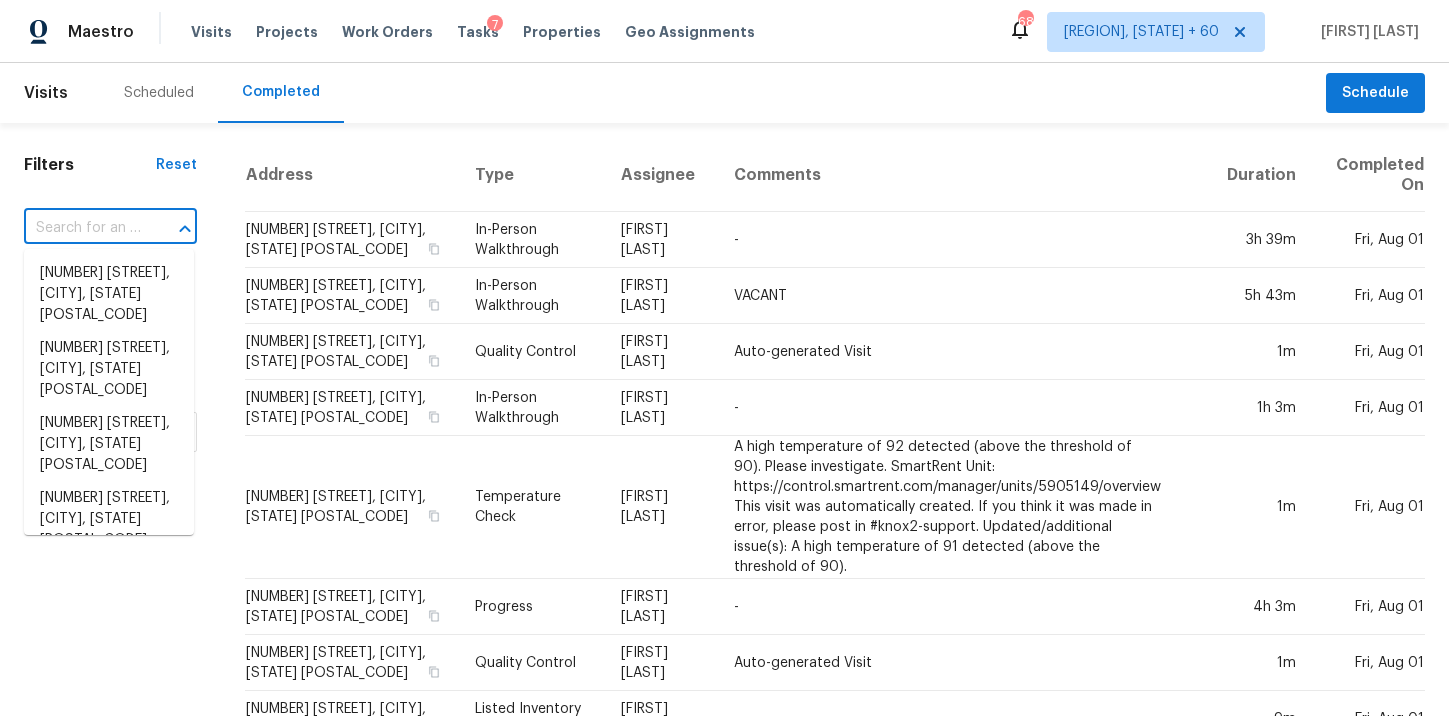 paste on "11321 Pecan Creek Dr, Aubrey, TX 76227" 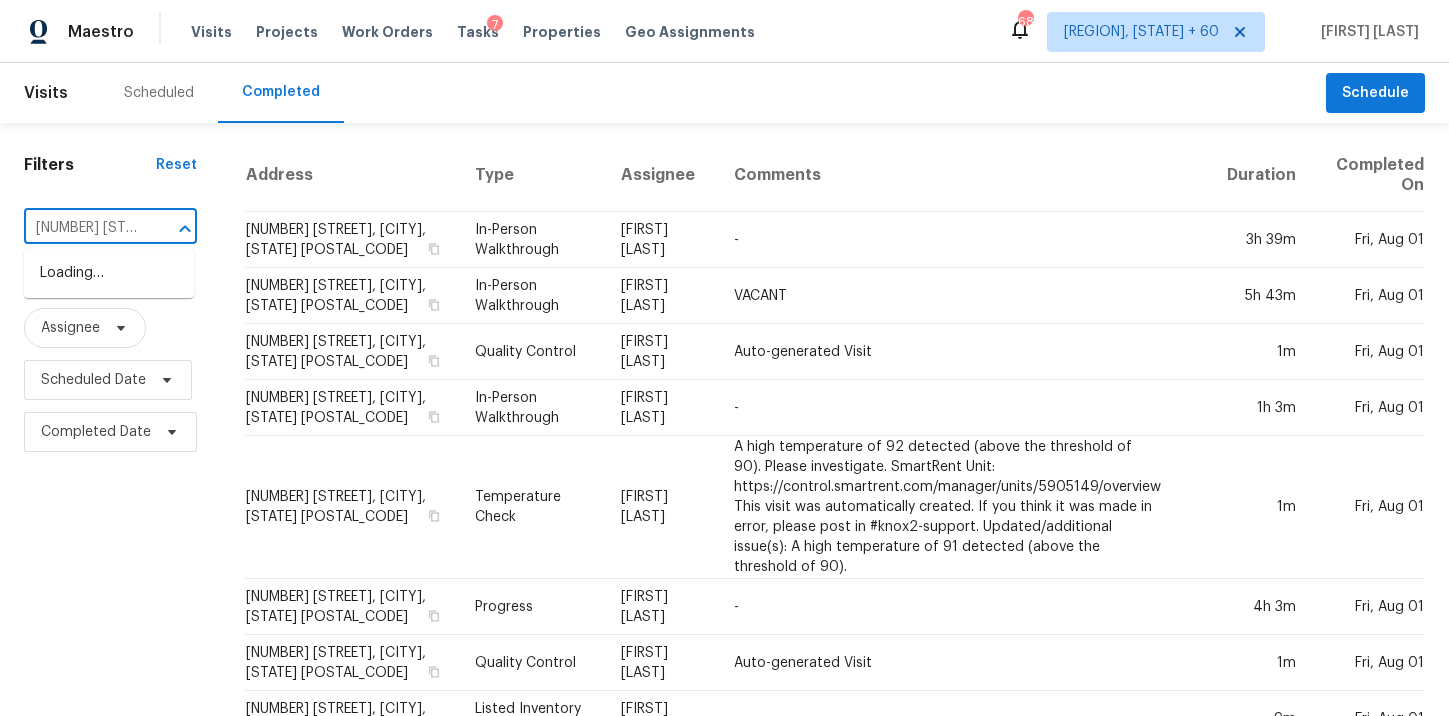 scroll, scrollTop: 0, scrollLeft: 154, axis: horizontal 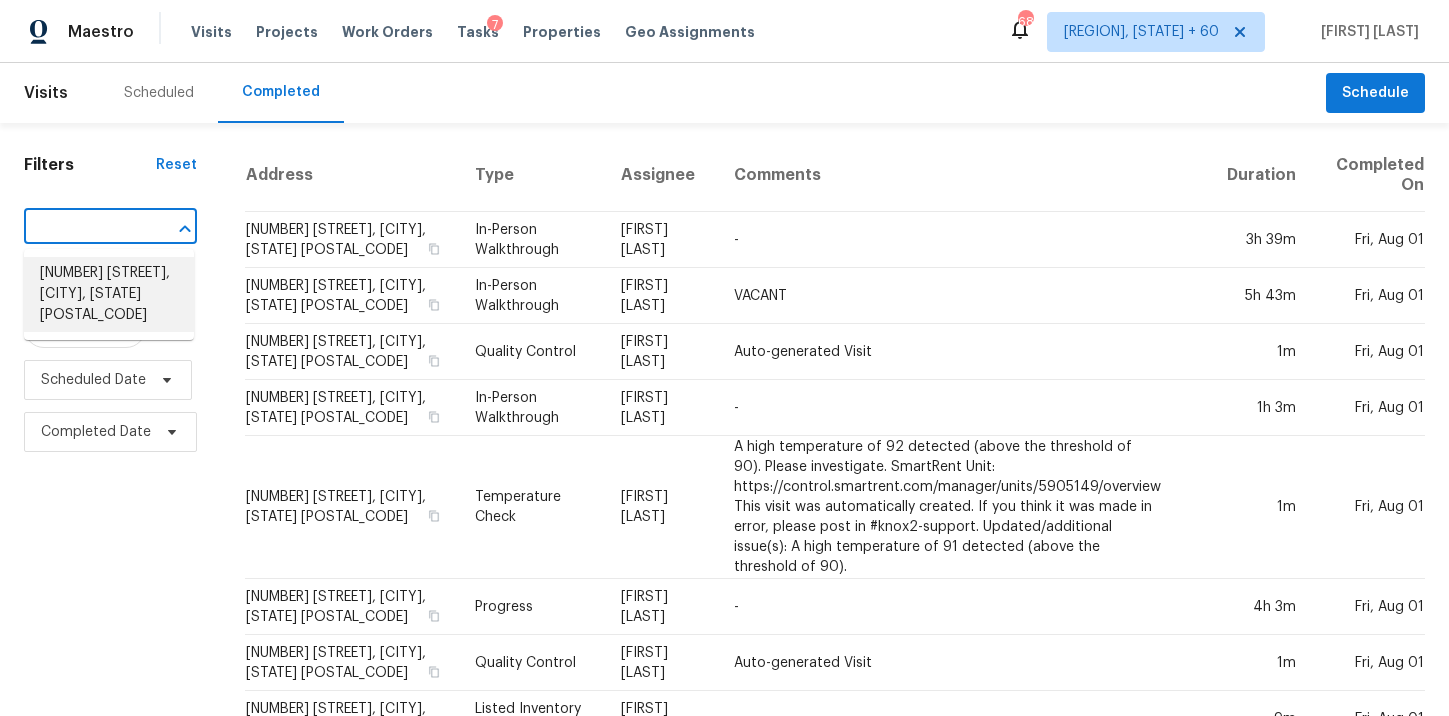 click on "11321 Pecan Creek Dr, Aubrey, TX 76227" at bounding box center (109, 294) 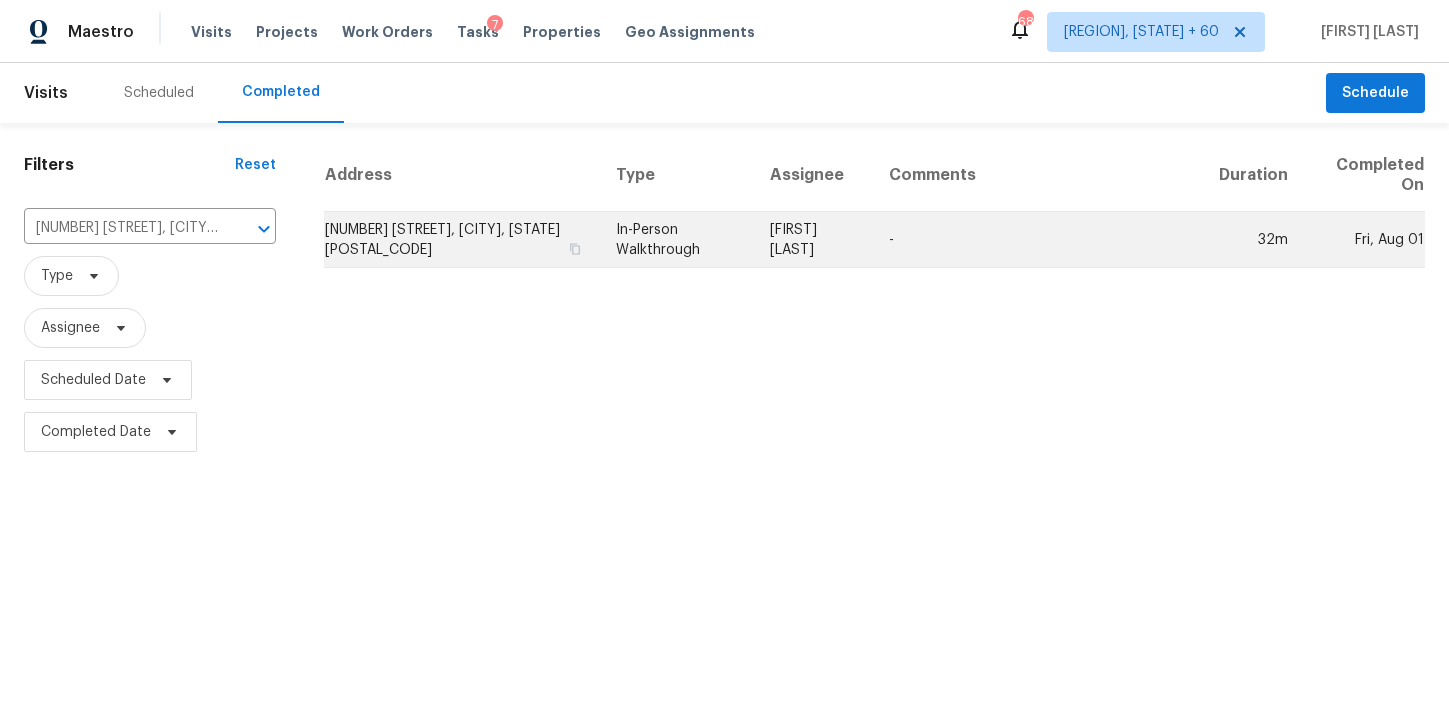 click on "RonDerrick Jackson" at bounding box center (813, 240) 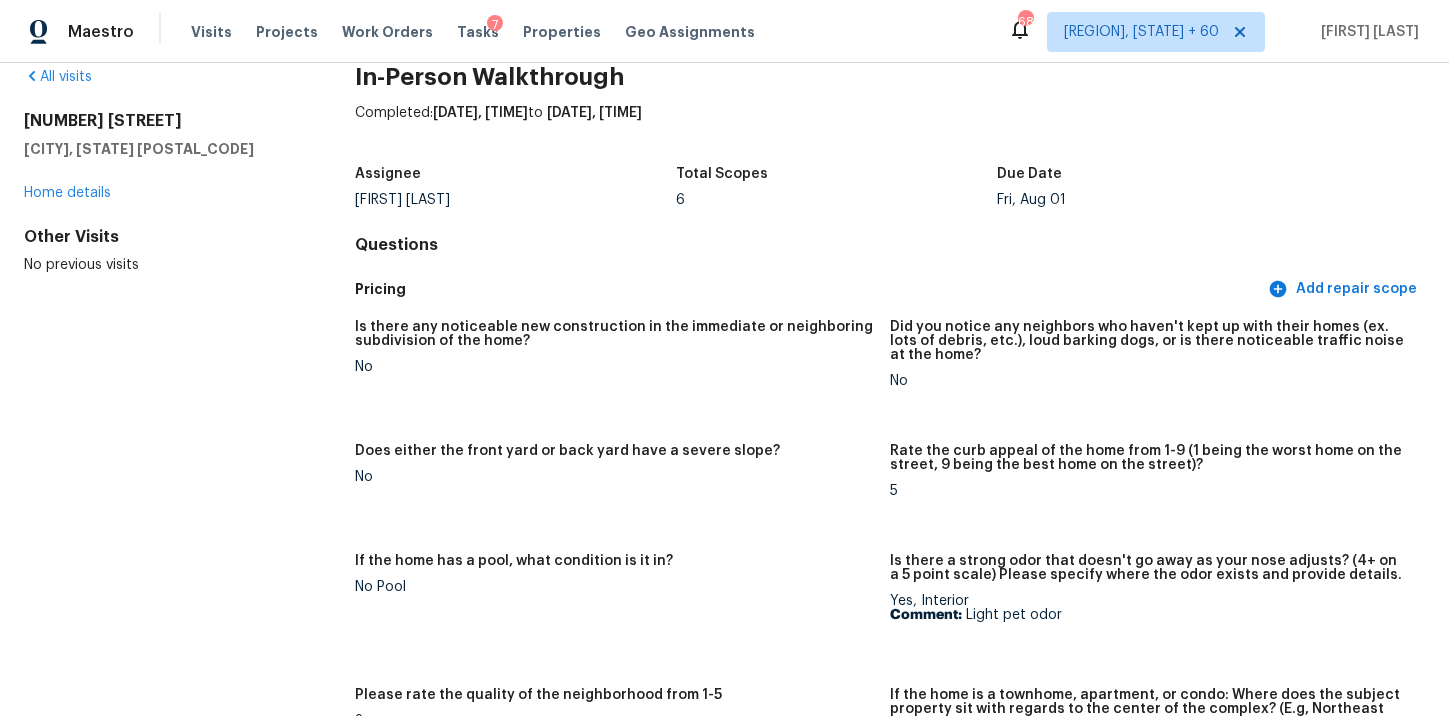 scroll, scrollTop: 0, scrollLeft: 0, axis: both 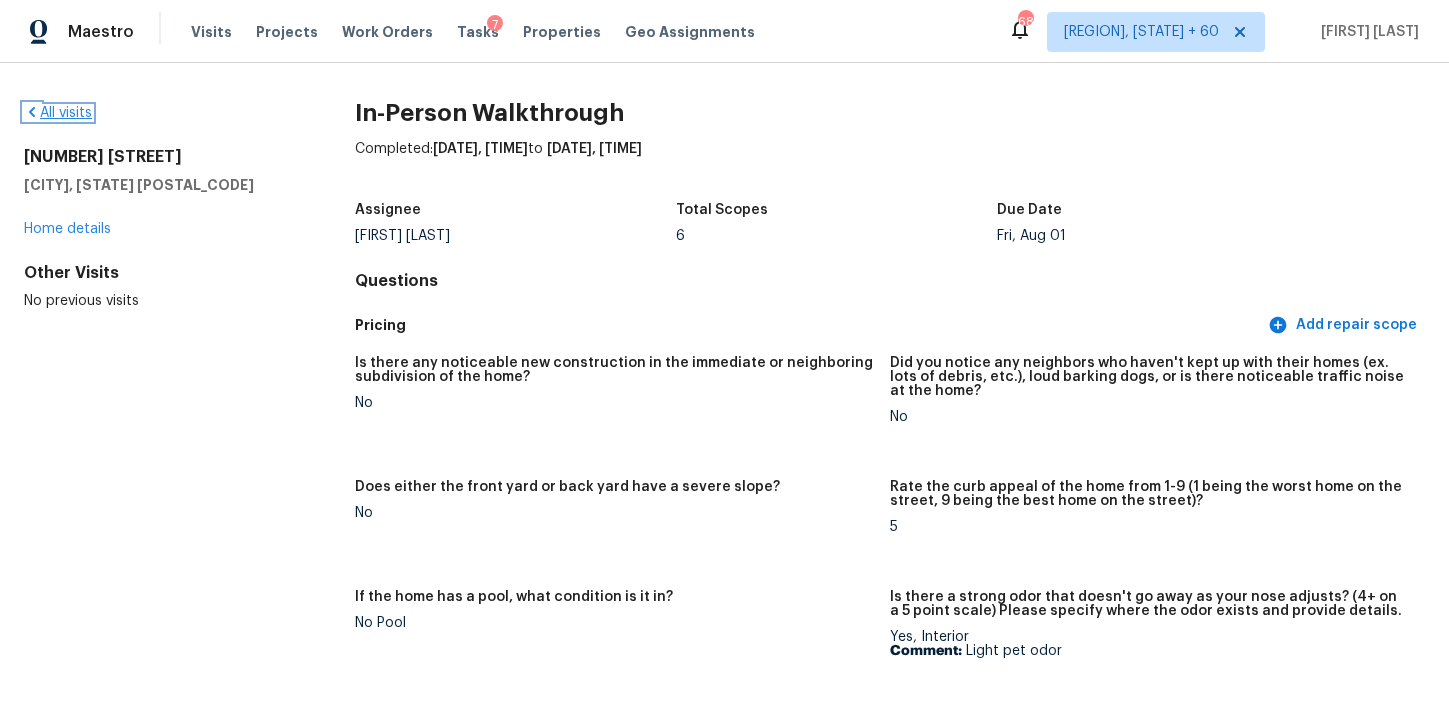 click on "All visits" at bounding box center [58, 113] 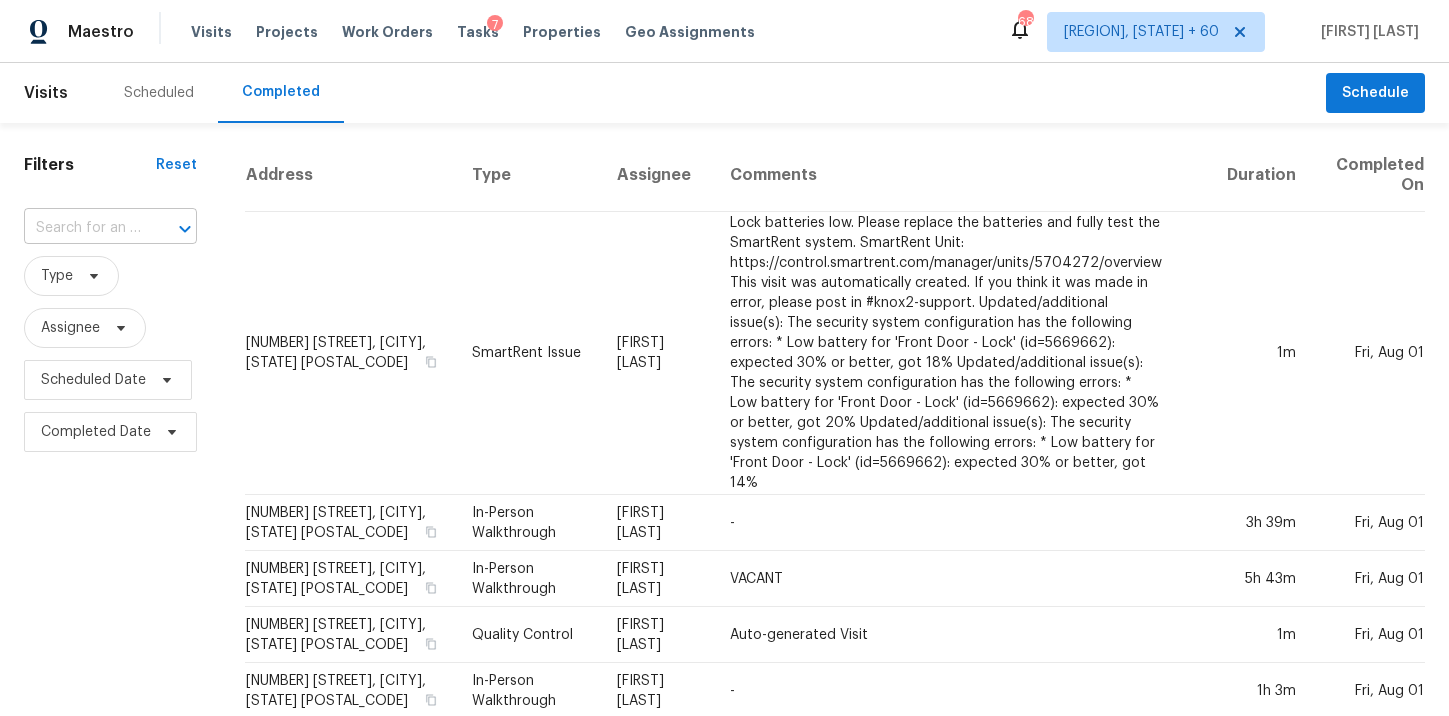 click at bounding box center [82, 228] 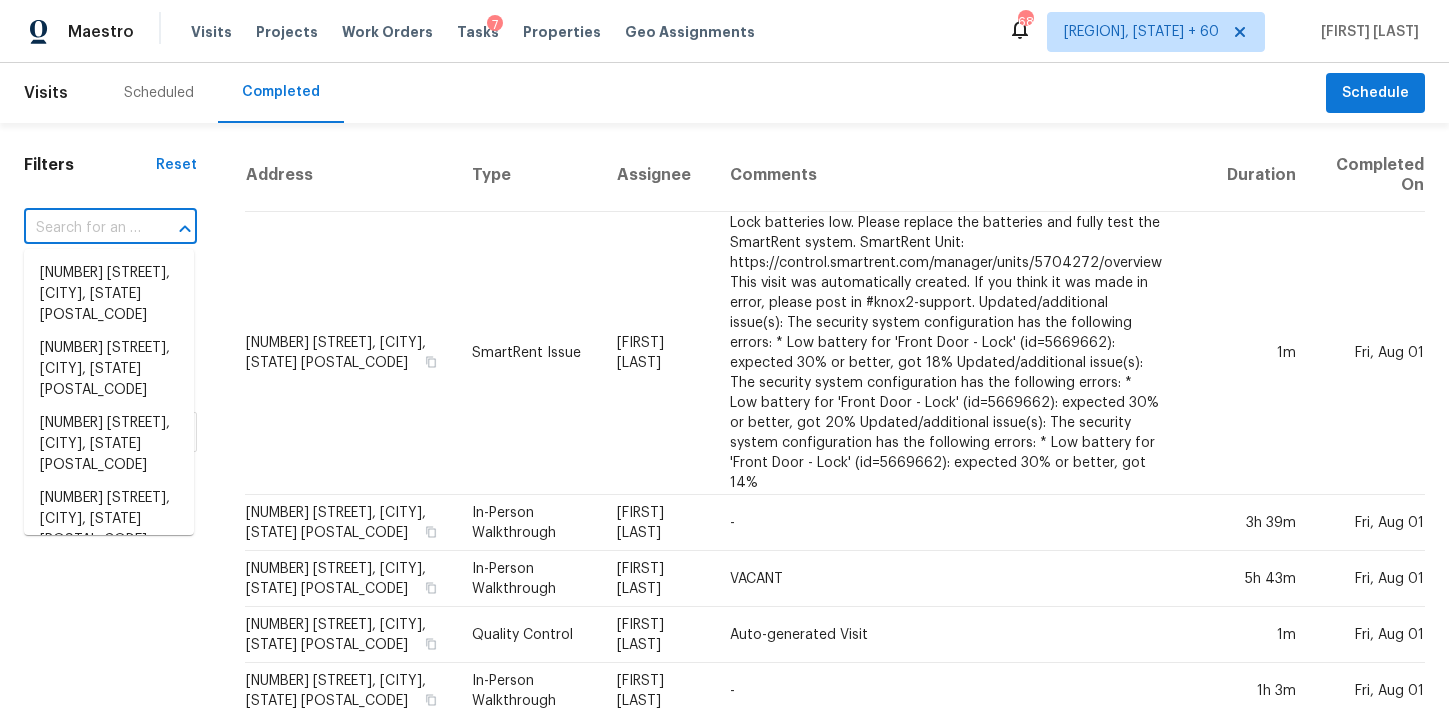 paste on "1125 Maryland Ave, Glen Allen, VA 23060" 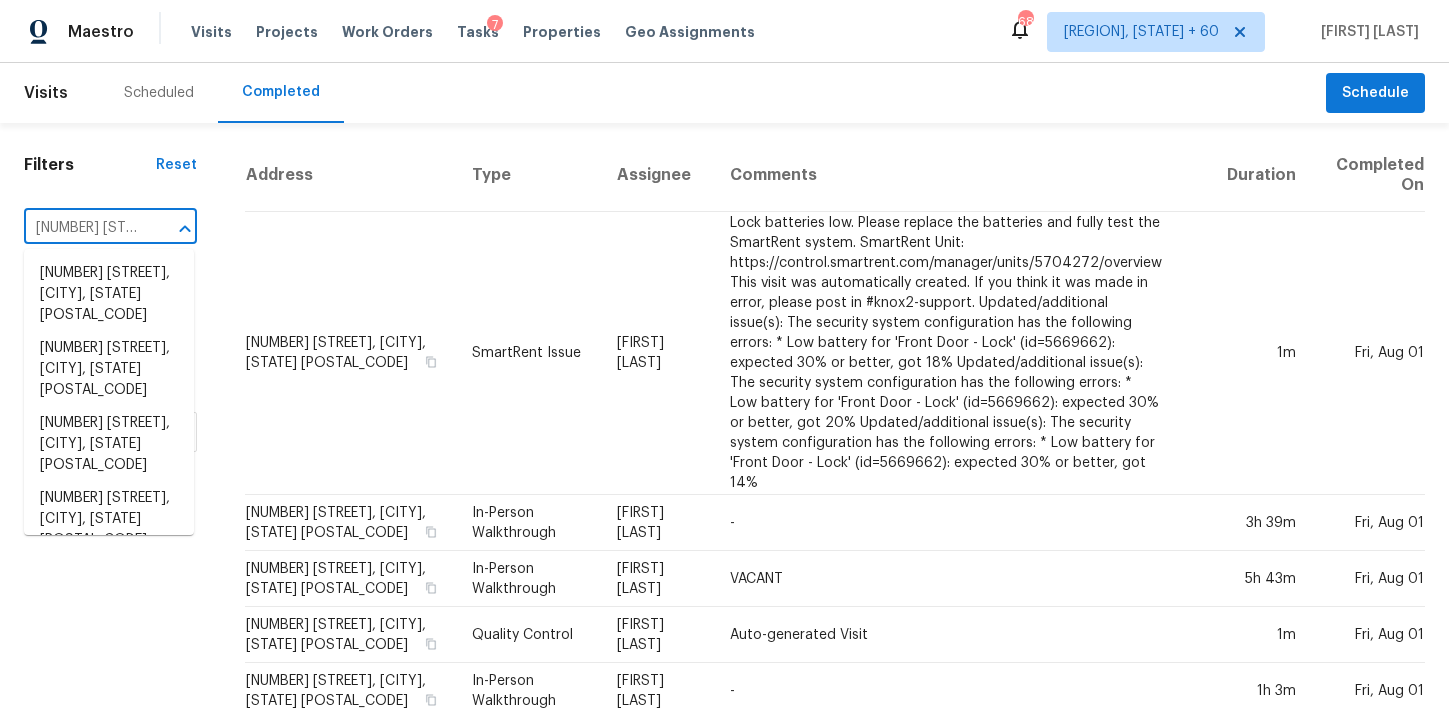 scroll, scrollTop: 0, scrollLeft: 164, axis: horizontal 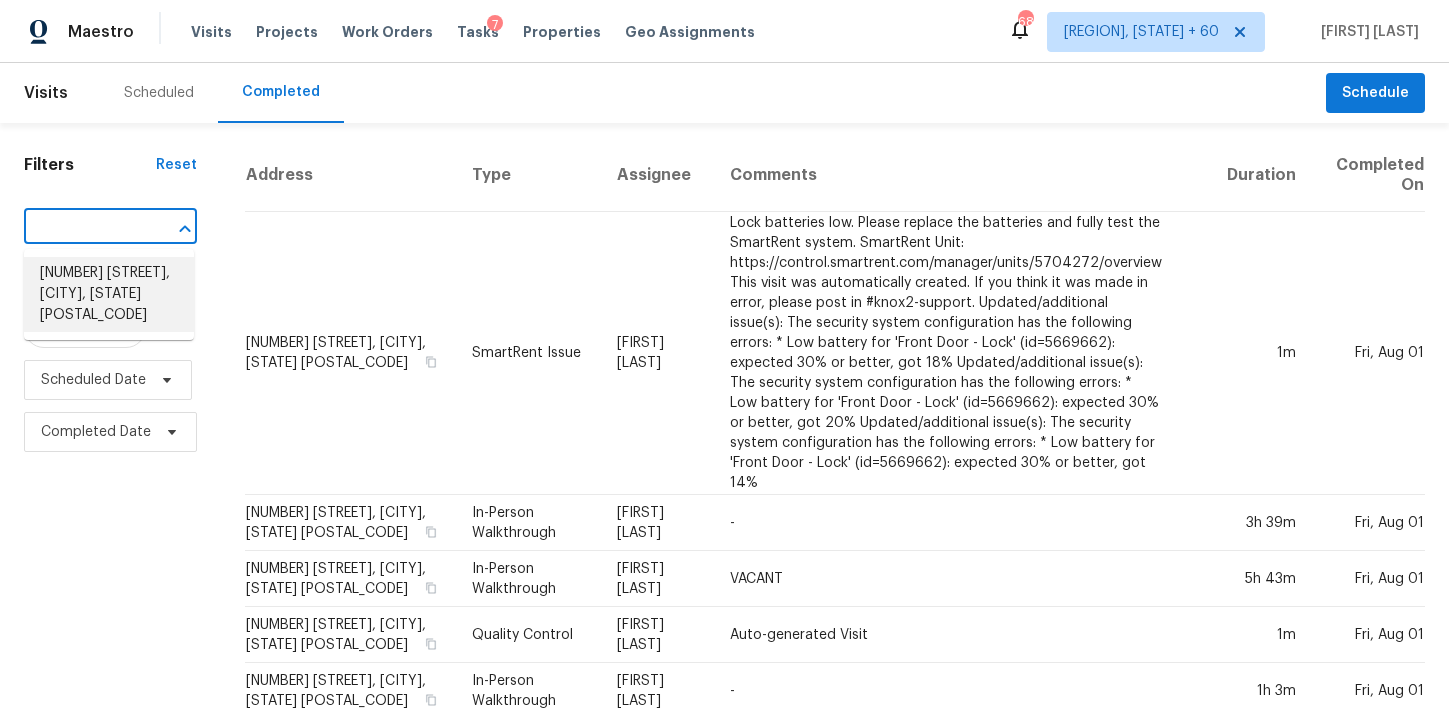click on "1125 Maryland Ave, Glen Allen, VA 23060" at bounding box center [109, 294] 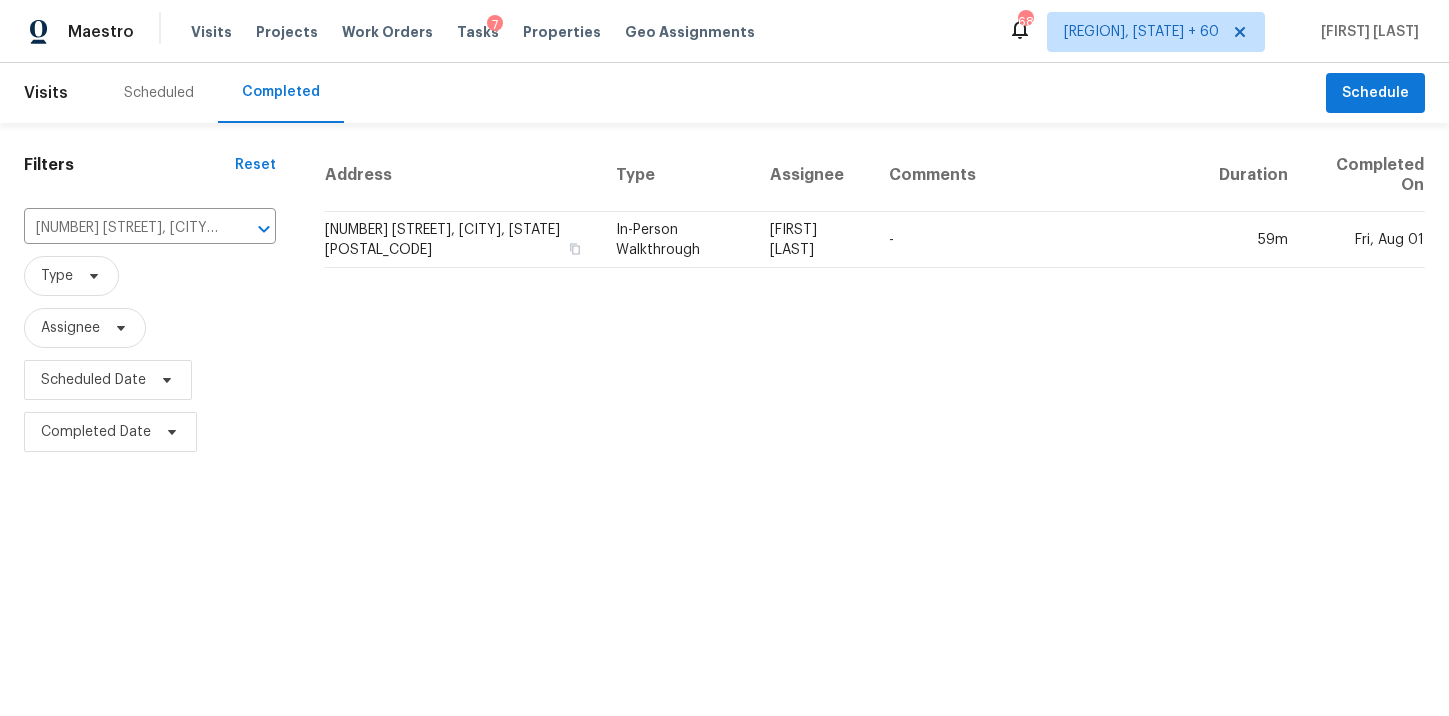 click on "Assignee" at bounding box center [813, 175] 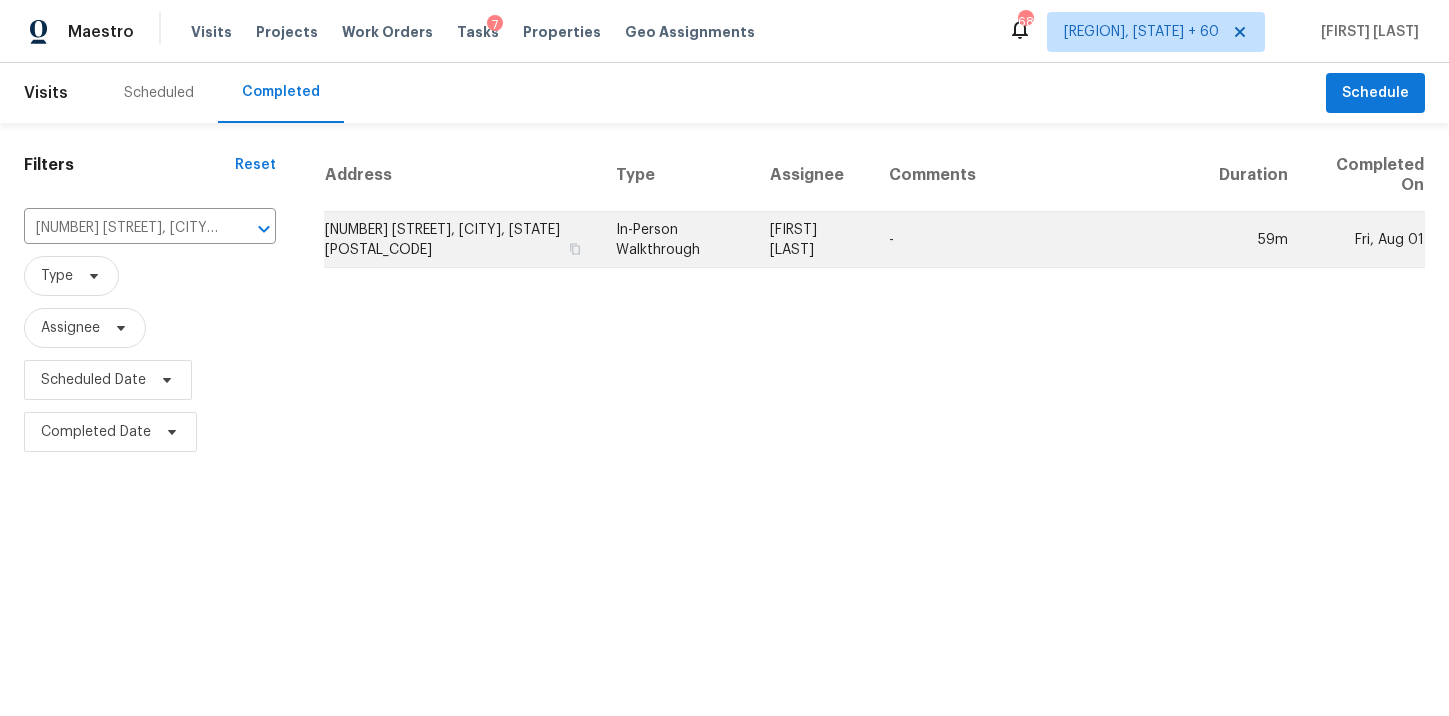 click on "[FIRST] [LAST]" at bounding box center (813, 240) 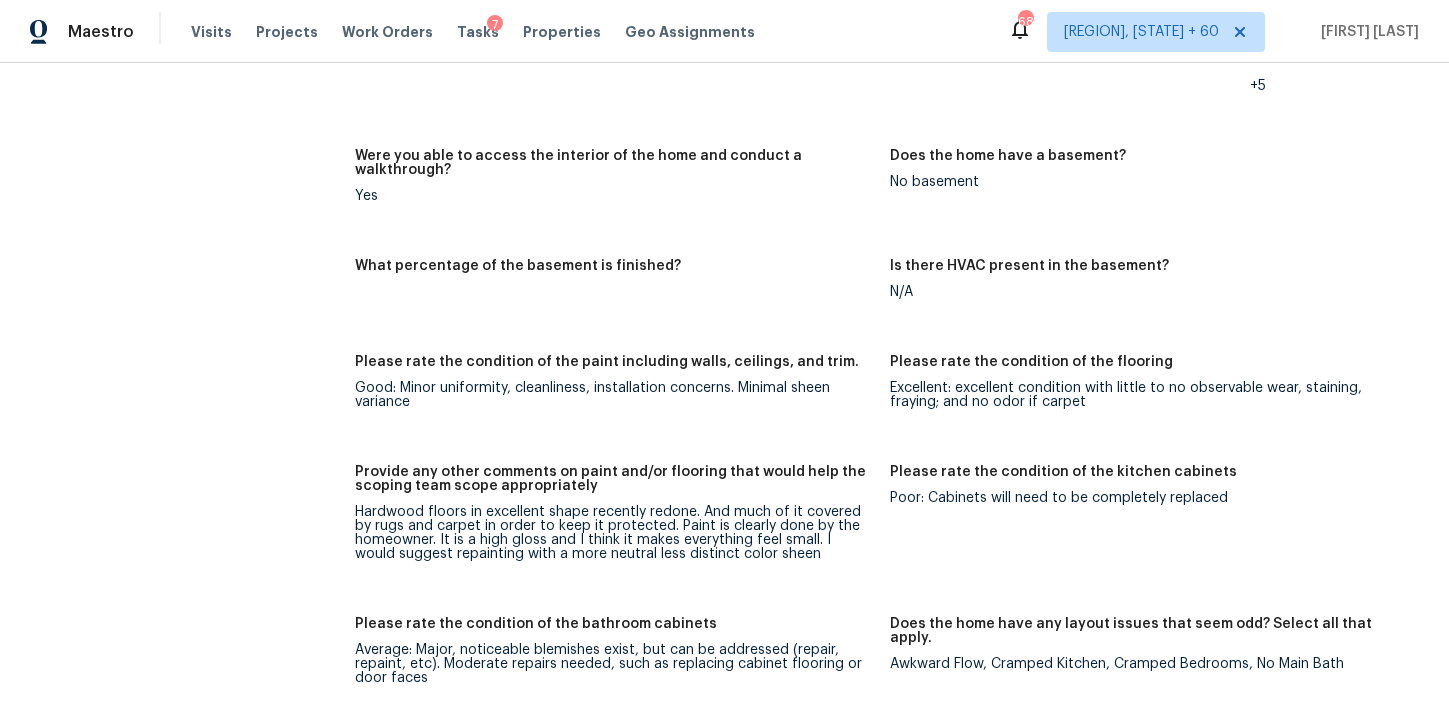 scroll, scrollTop: 0, scrollLeft: 0, axis: both 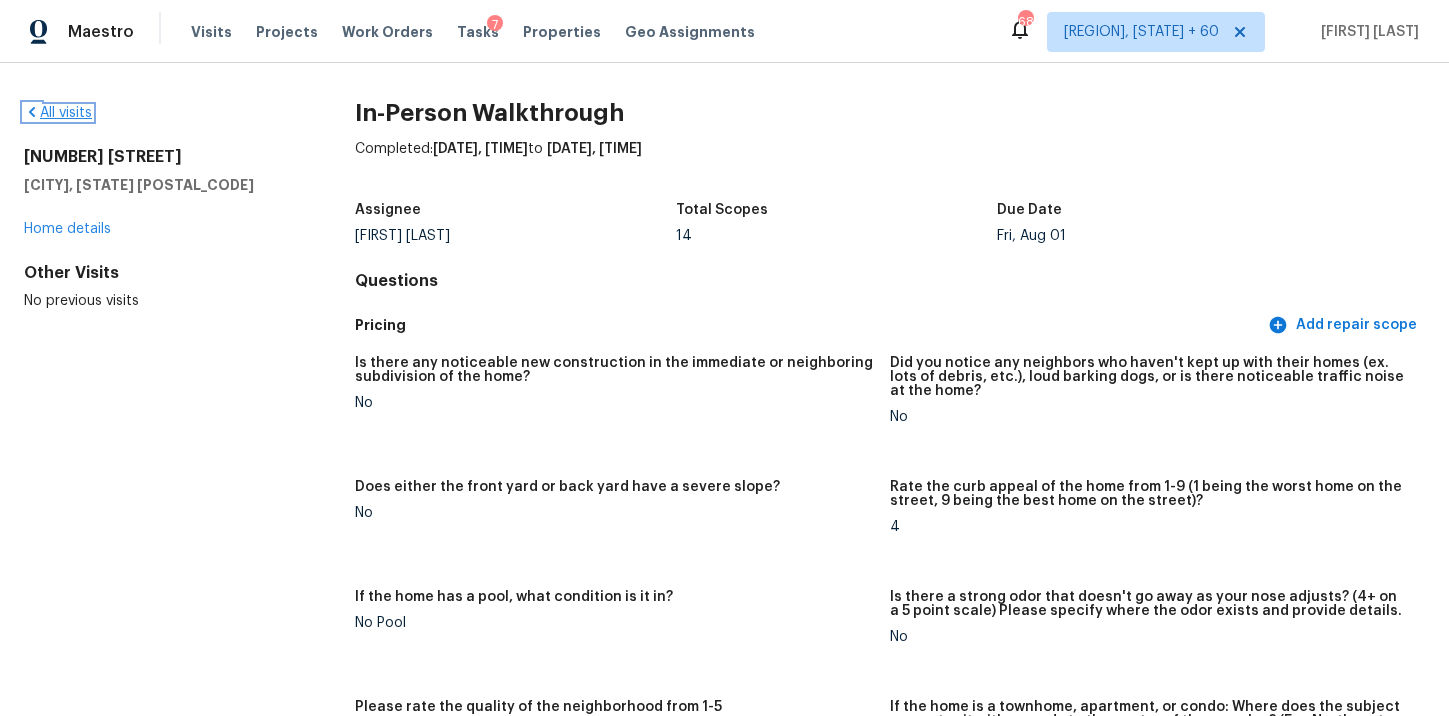 click on "All visits" at bounding box center (58, 113) 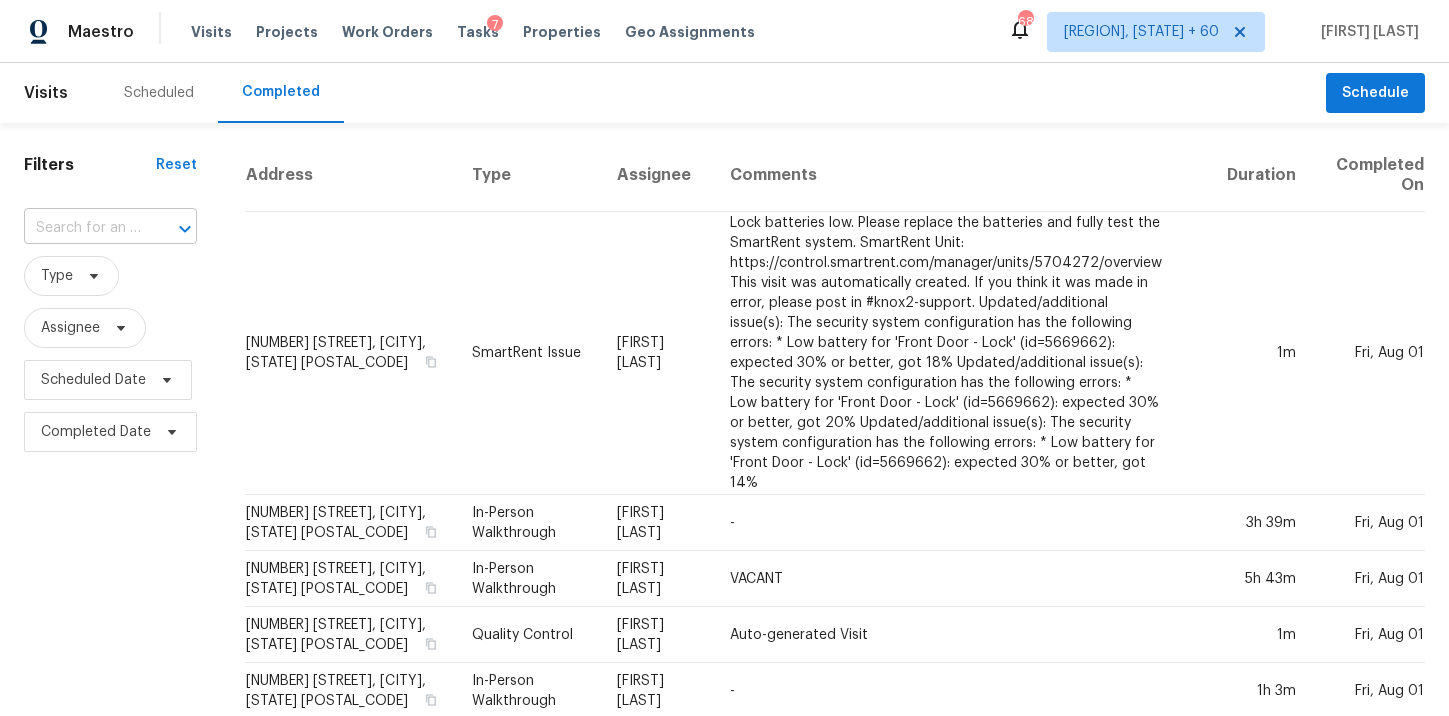 click at bounding box center (171, 229) 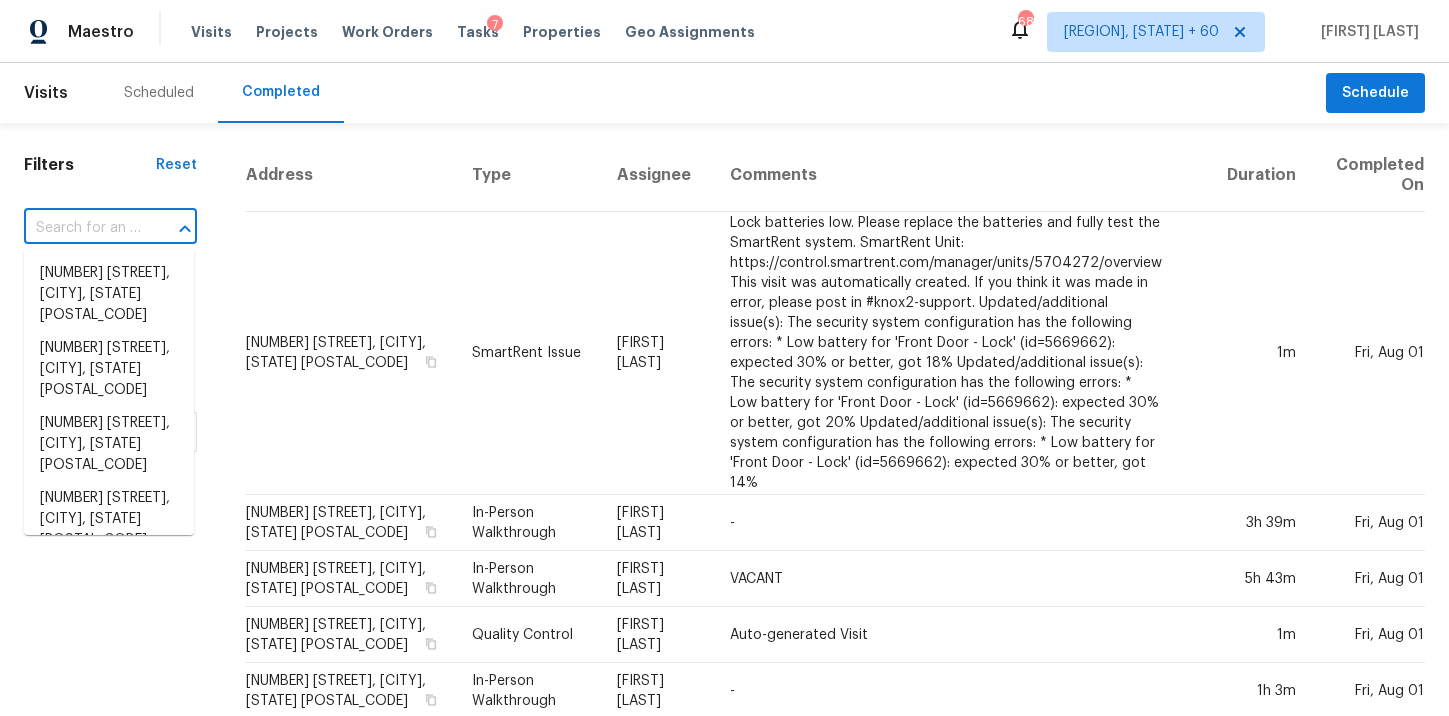 paste on "211 Byerley Ave, Maryville, TN 37804" 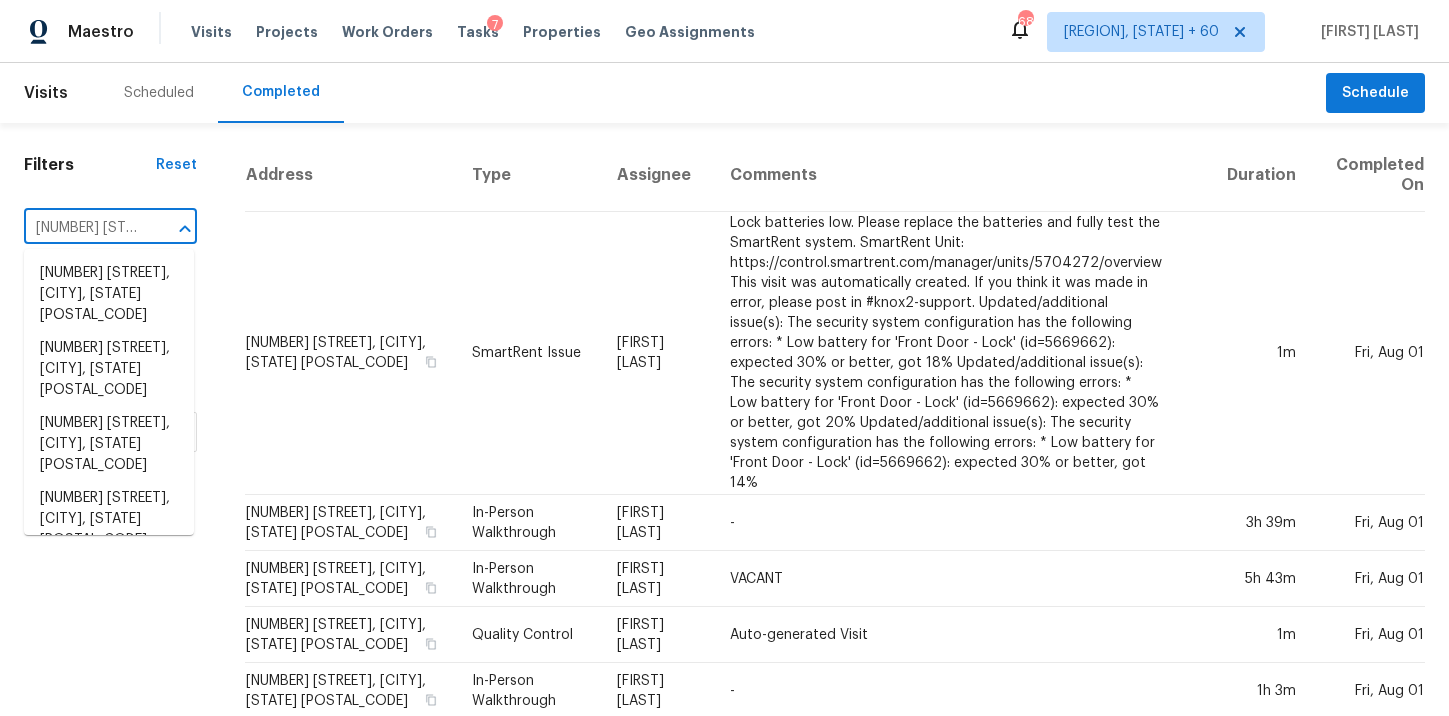 scroll, scrollTop: 0, scrollLeft: 132, axis: horizontal 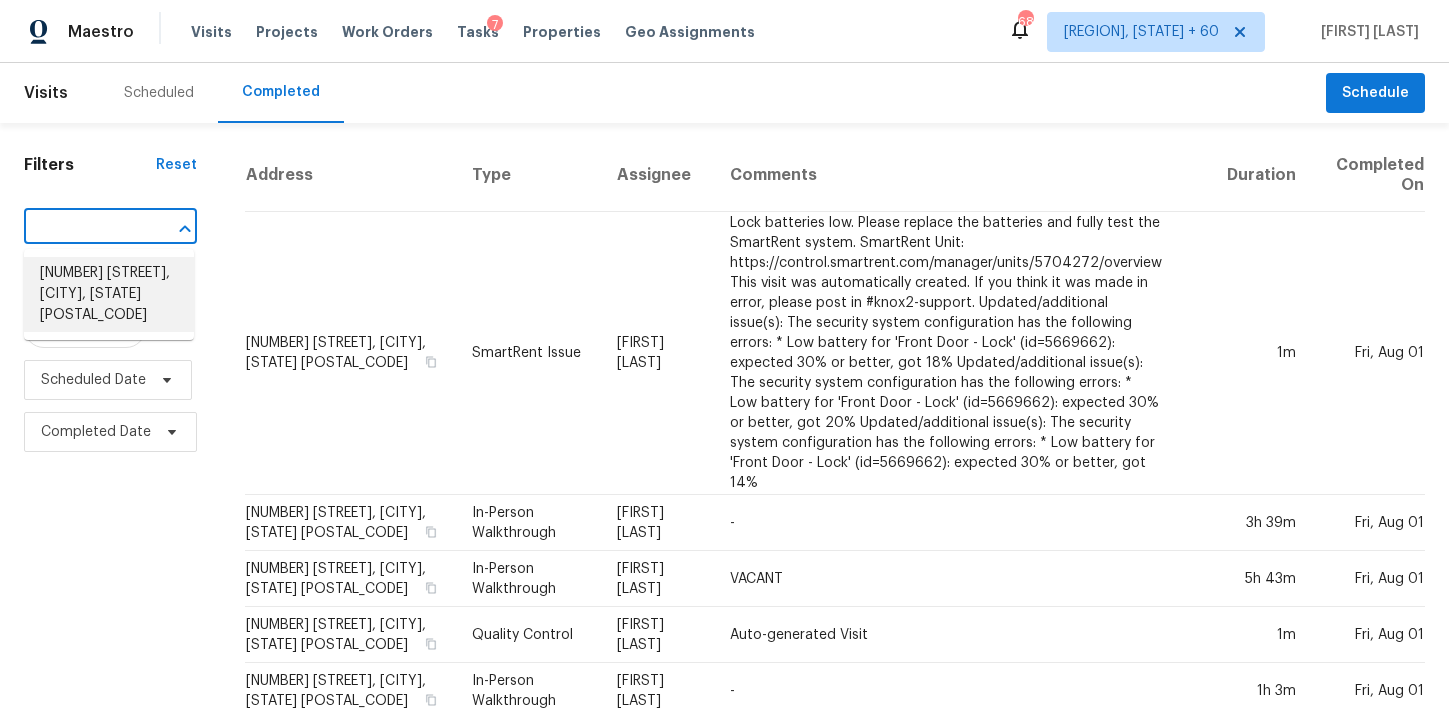 click on "211 Byerley Ave, Maryville, TN 37804" at bounding box center (109, 294) 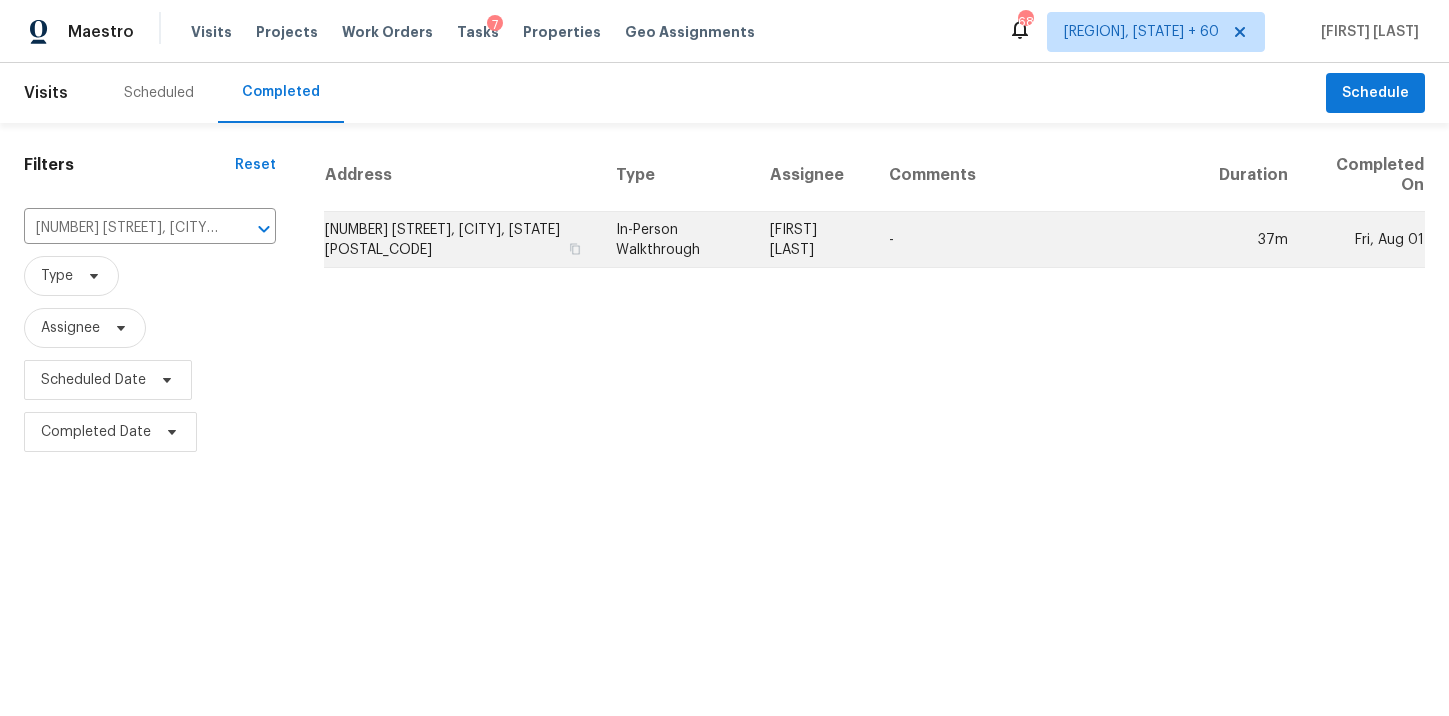 click on "In-Person Walkthrough" at bounding box center [677, 240] 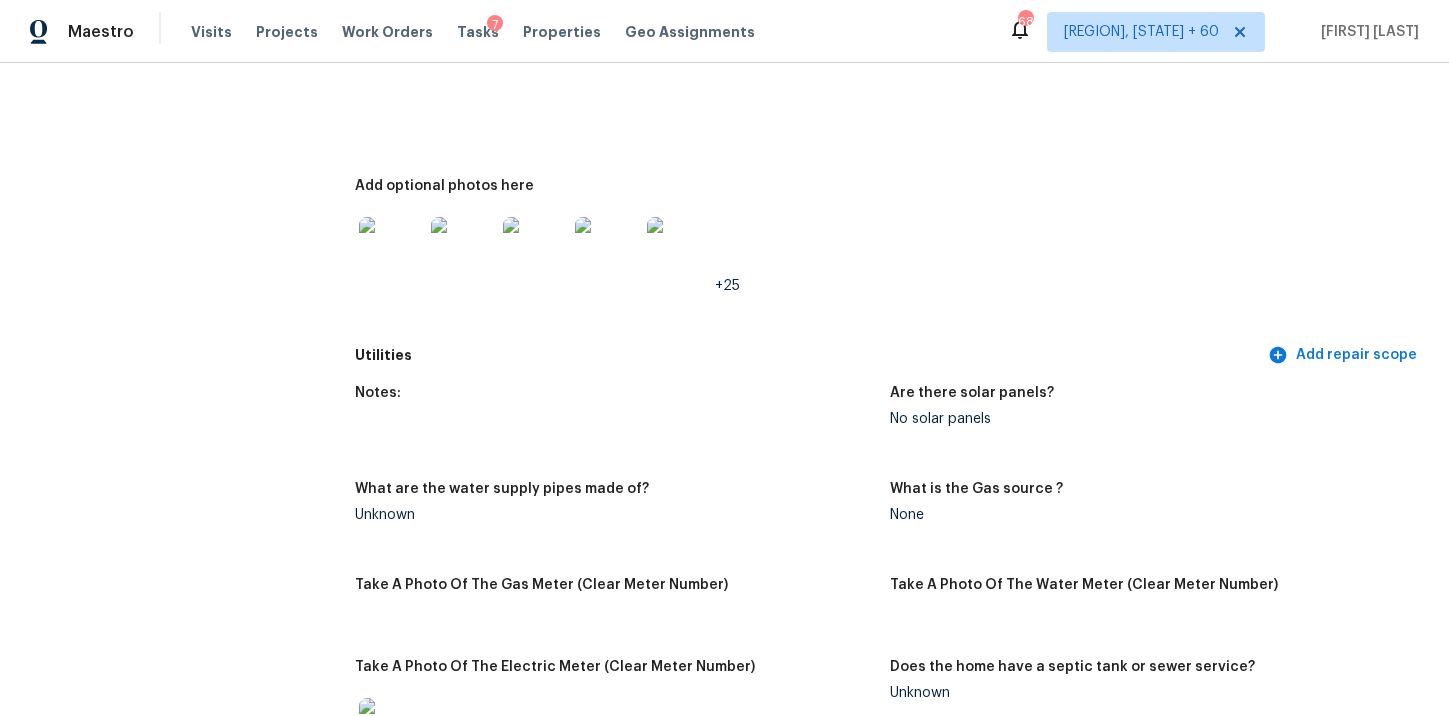 scroll, scrollTop: 0, scrollLeft: 0, axis: both 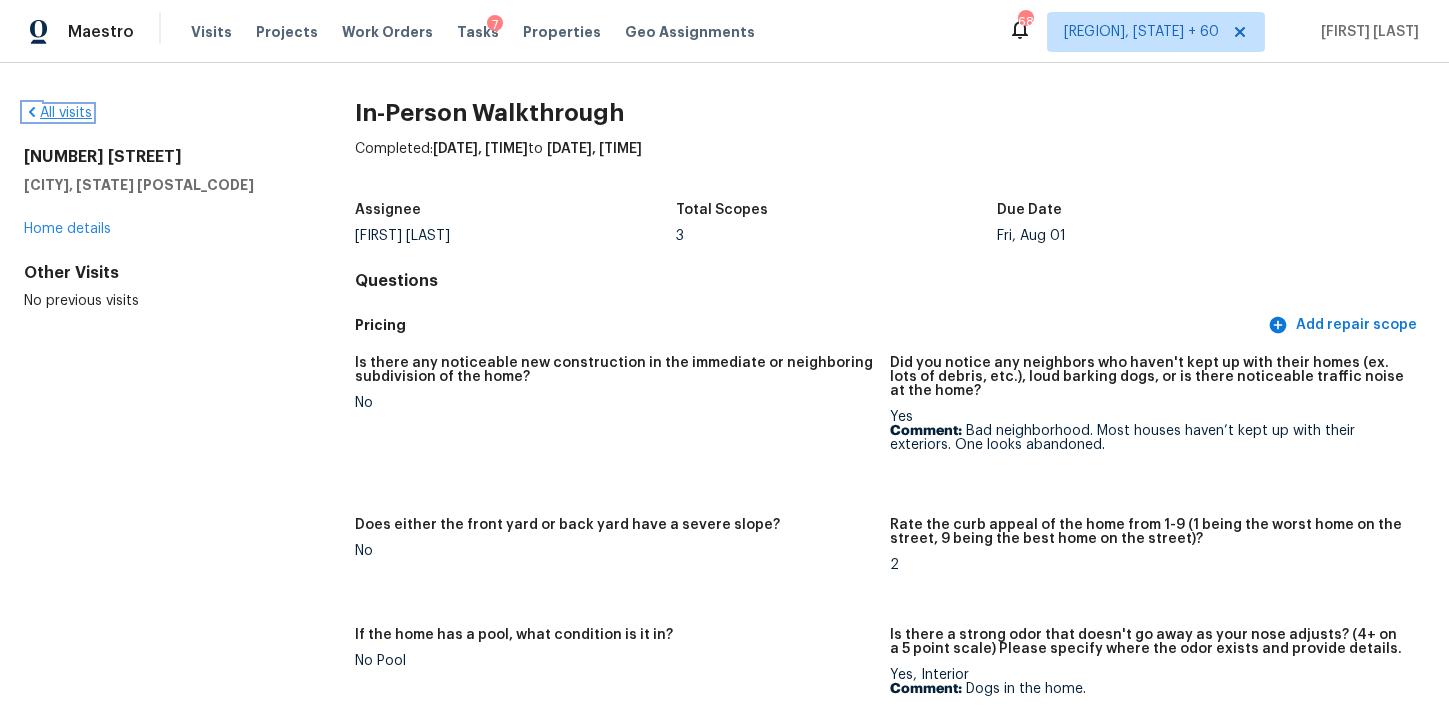 click on "All visits" at bounding box center (58, 113) 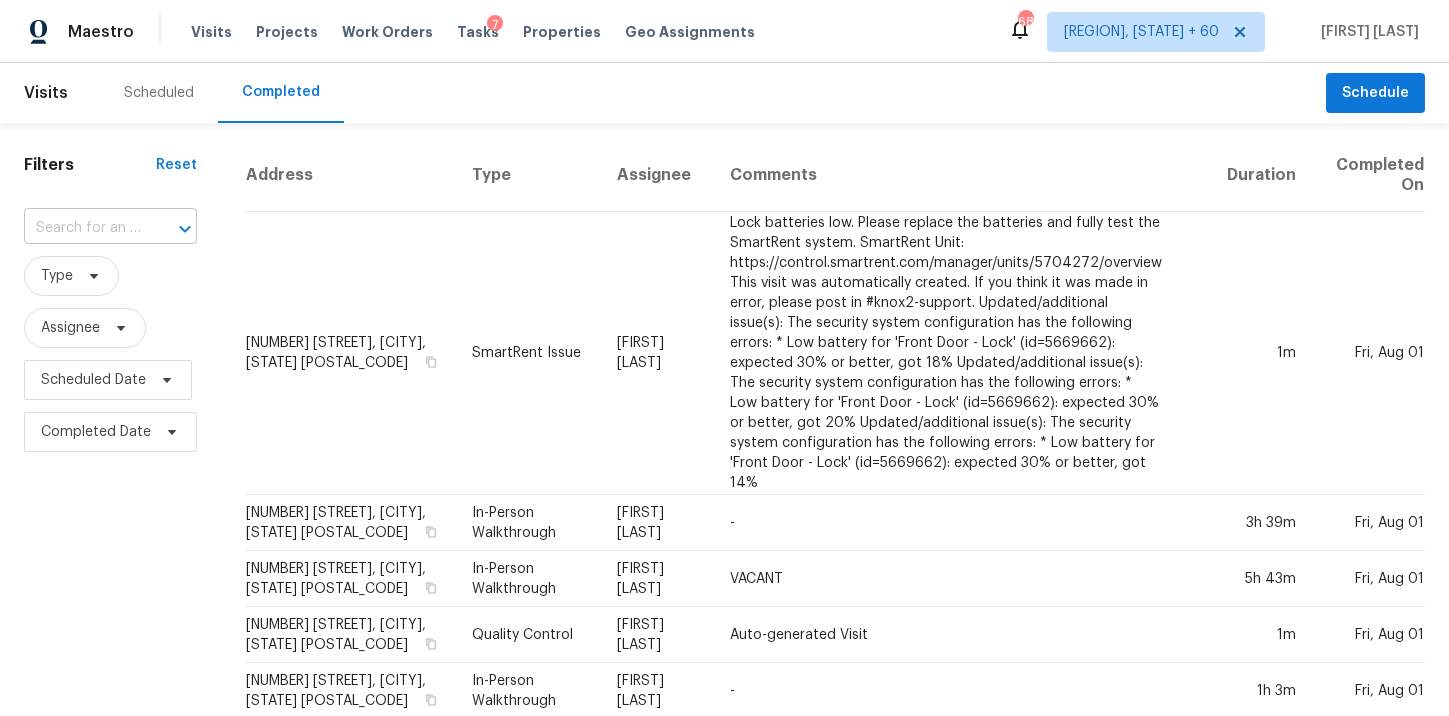 click at bounding box center (82, 228) 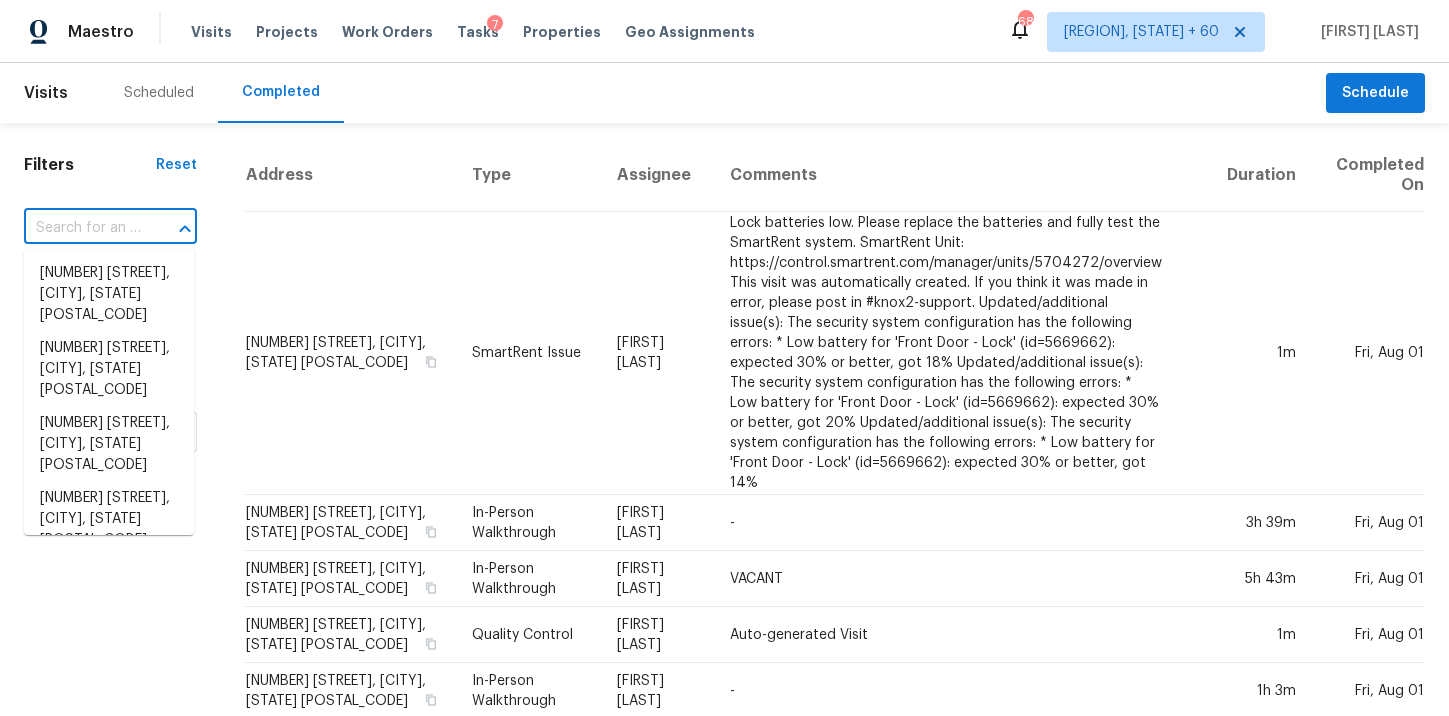 paste on "45 Kendall Ln, Covington, GA 30014" 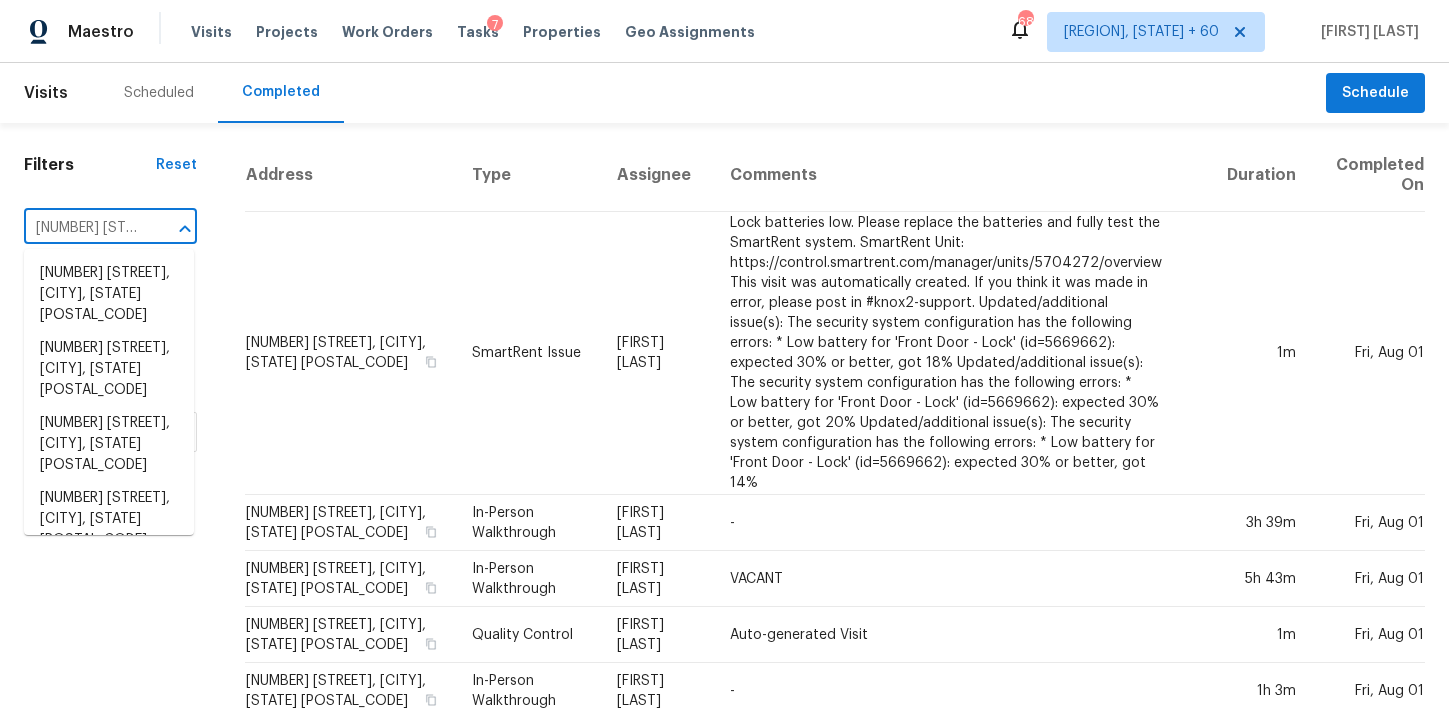 scroll, scrollTop: 0, scrollLeft: 134, axis: horizontal 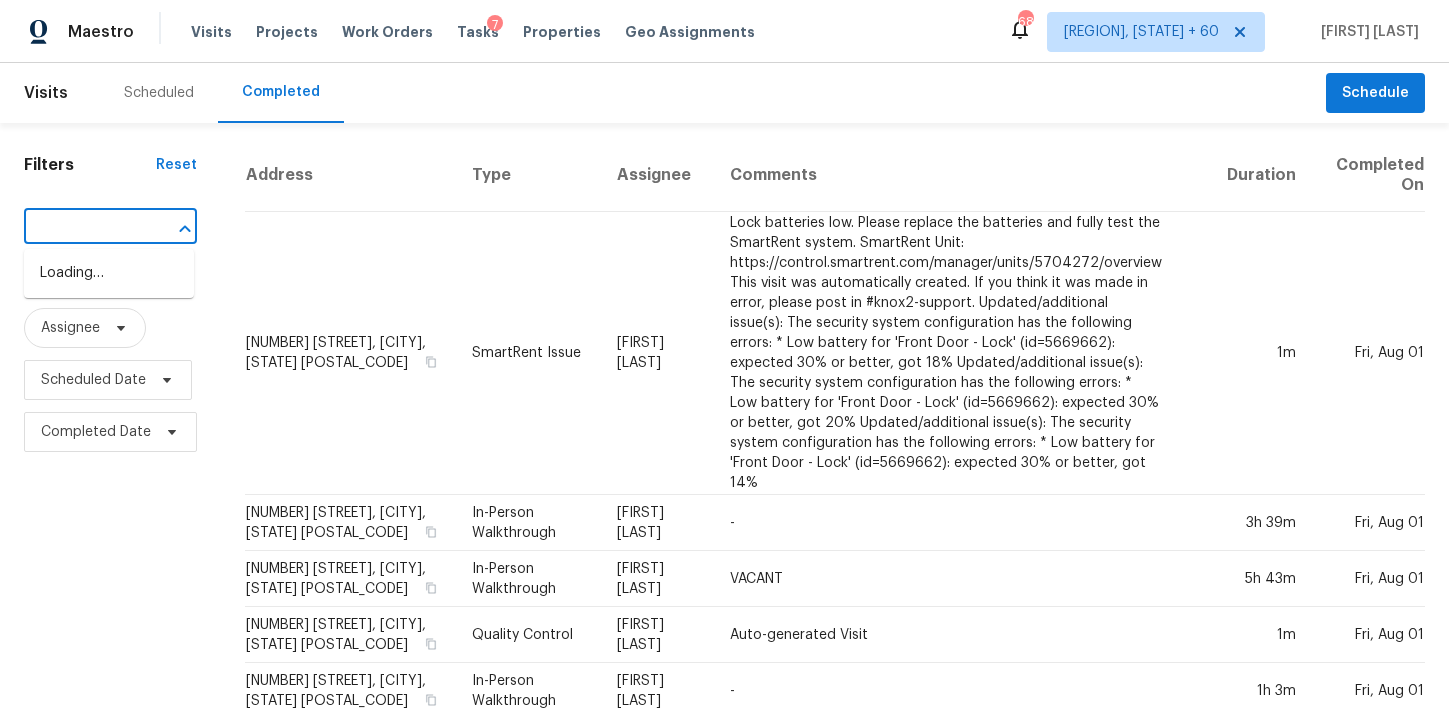 type on "45 Kendall Ln, Covington, GA 30014" 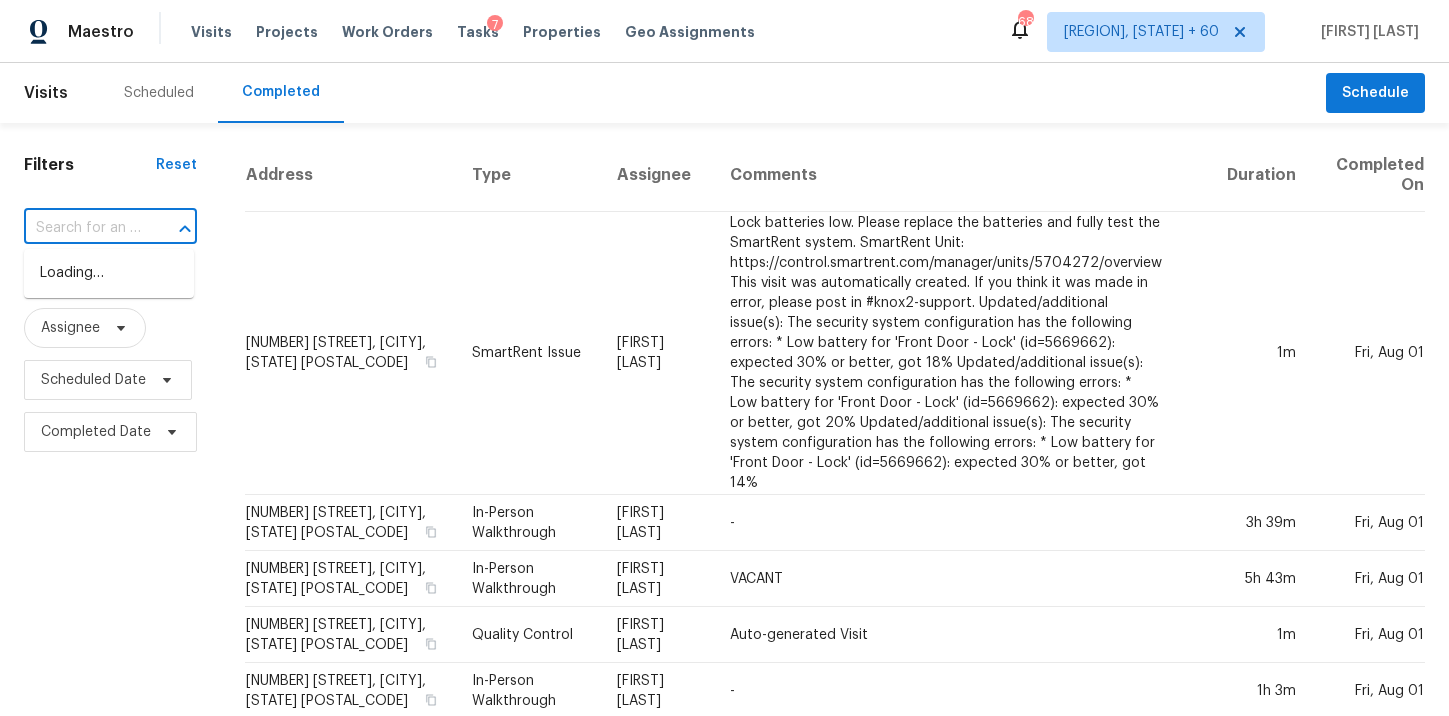 scroll, scrollTop: 0, scrollLeft: 0, axis: both 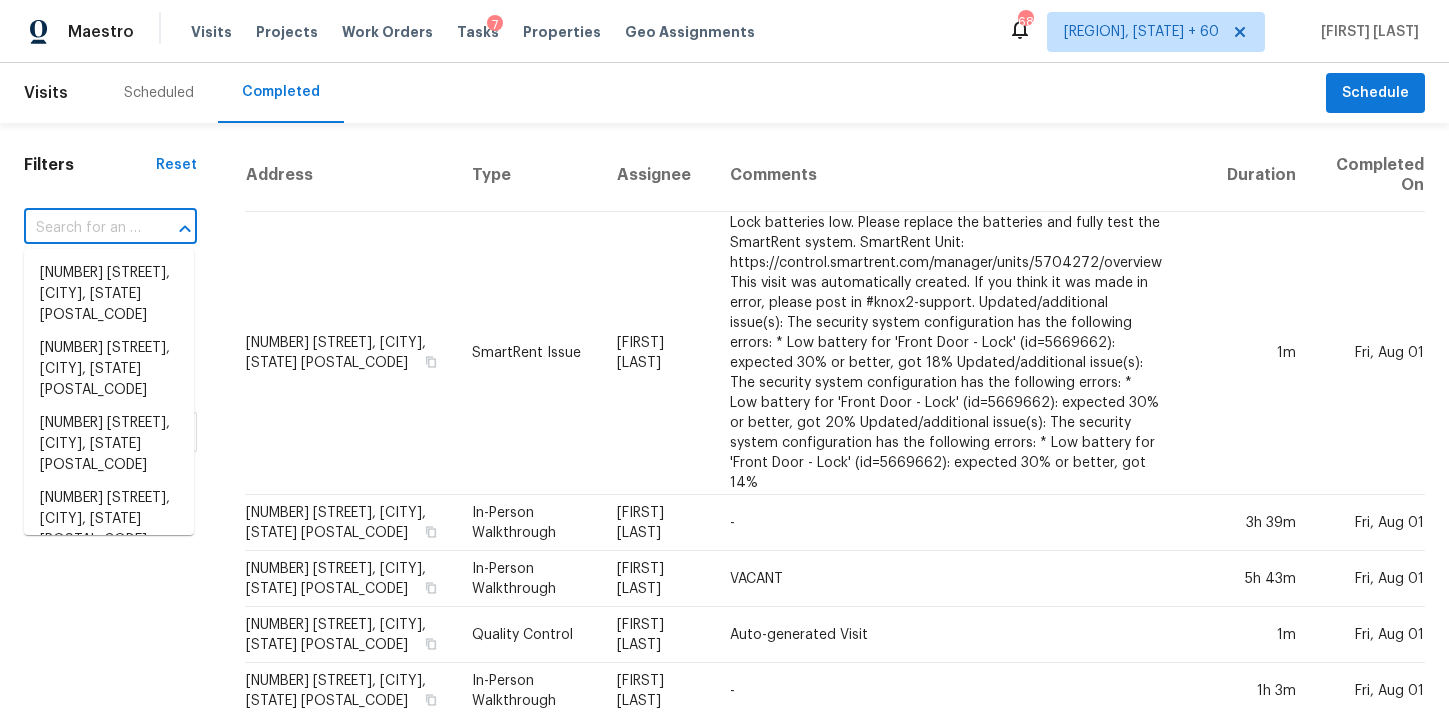 click at bounding box center [82, 228] 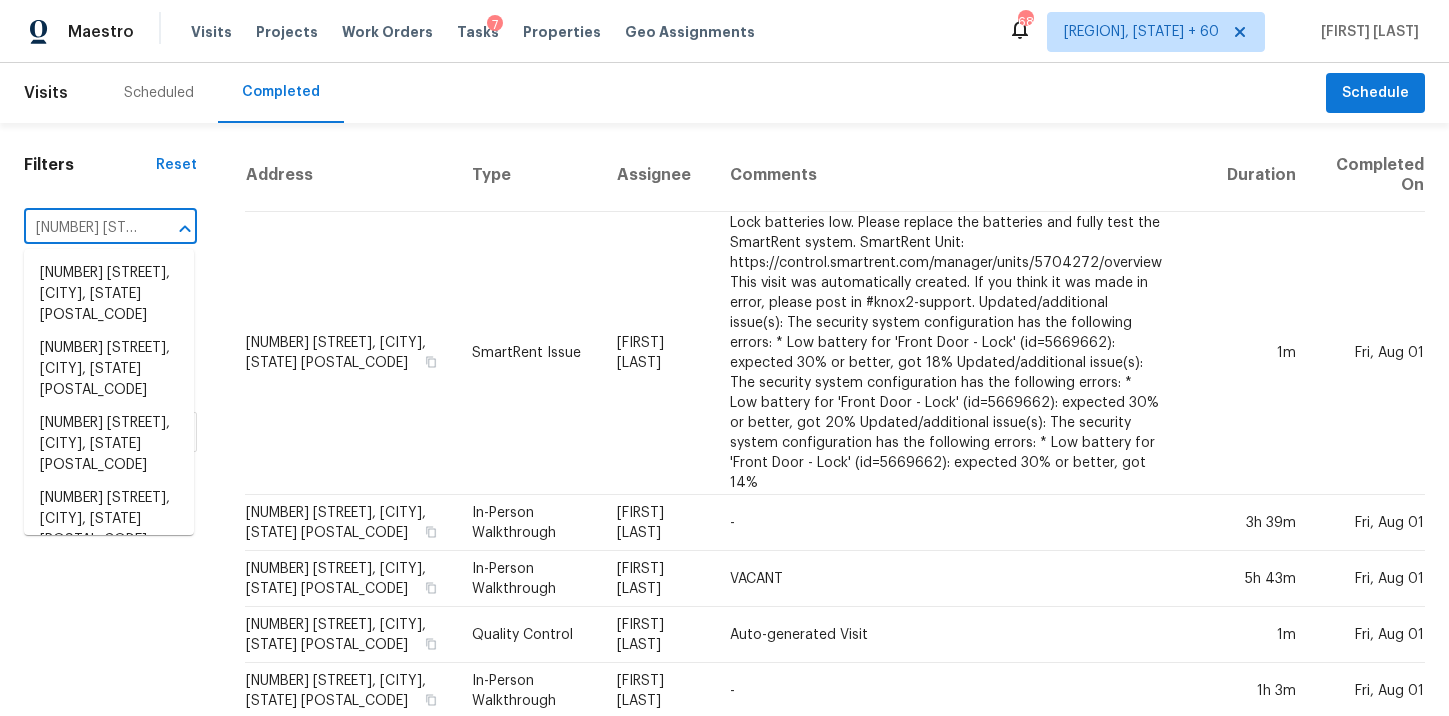 scroll, scrollTop: 0, scrollLeft: 134, axis: horizontal 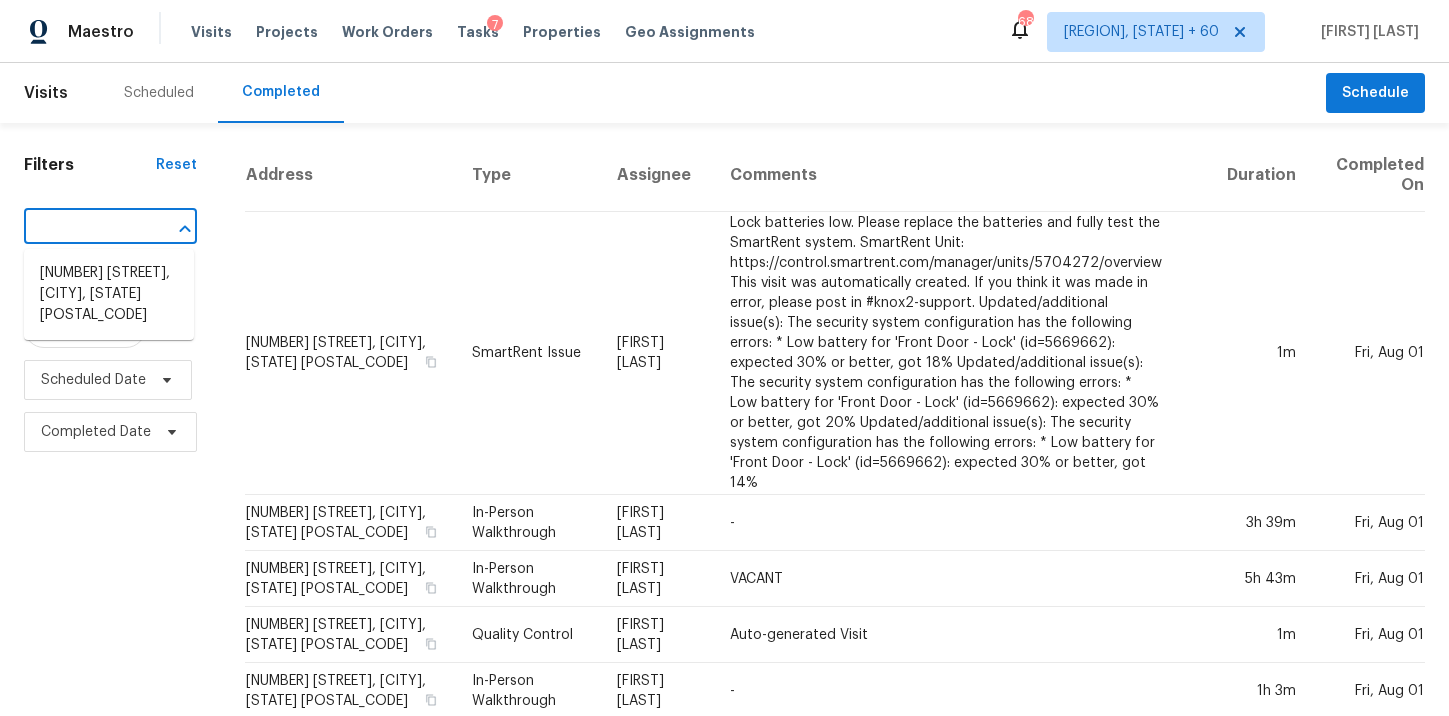 click on "45 Kendall Ln, Covington, GA 30014" at bounding box center [109, 294] 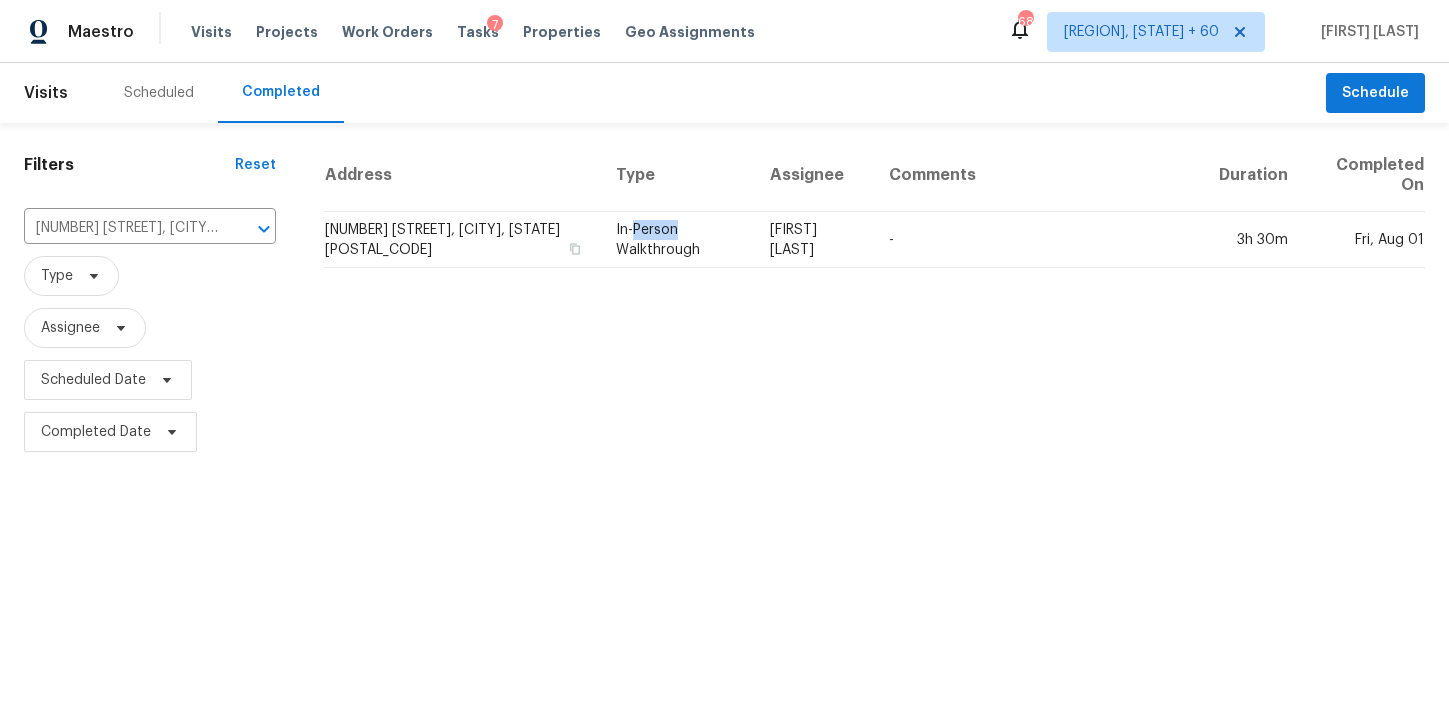 click on "In-Person Walkthrough" at bounding box center (677, 240) 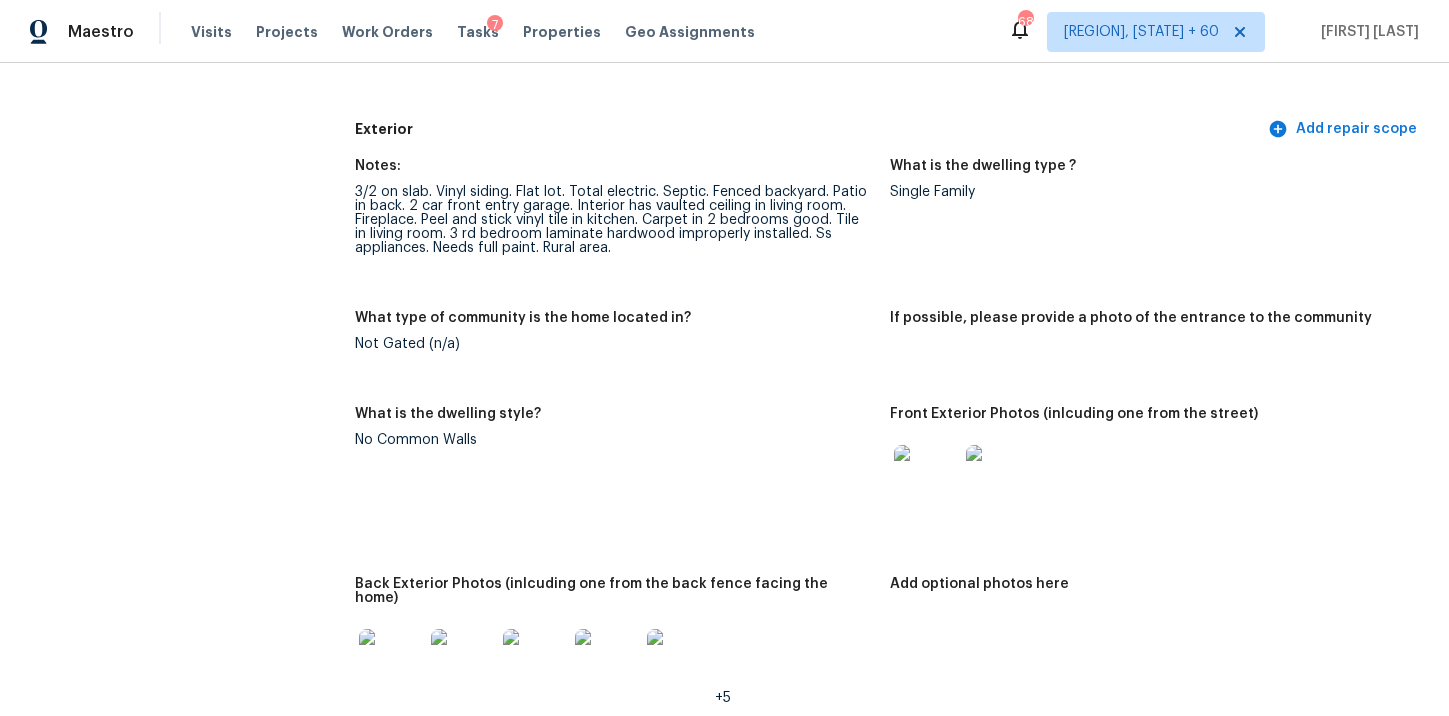 scroll, scrollTop: 0, scrollLeft: 0, axis: both 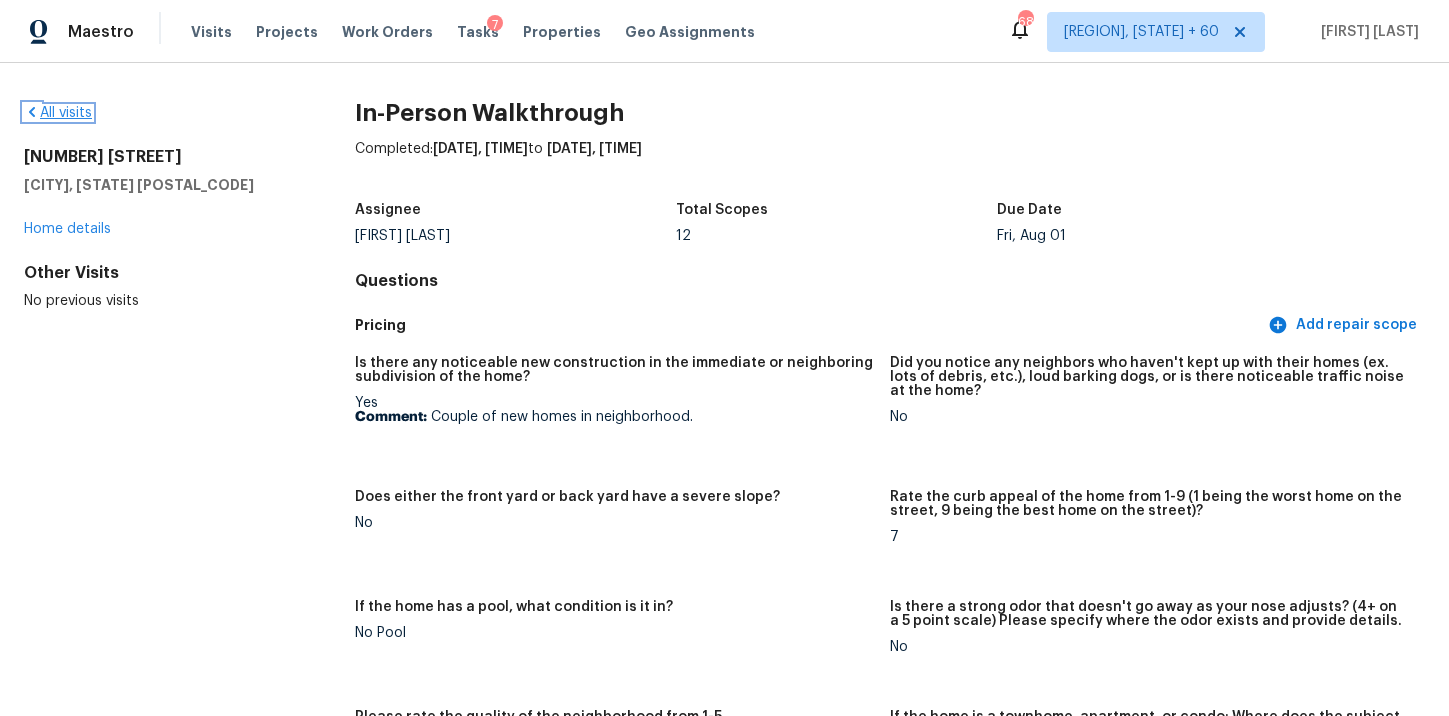 click on "All visits" at bounding box center (58, 113) 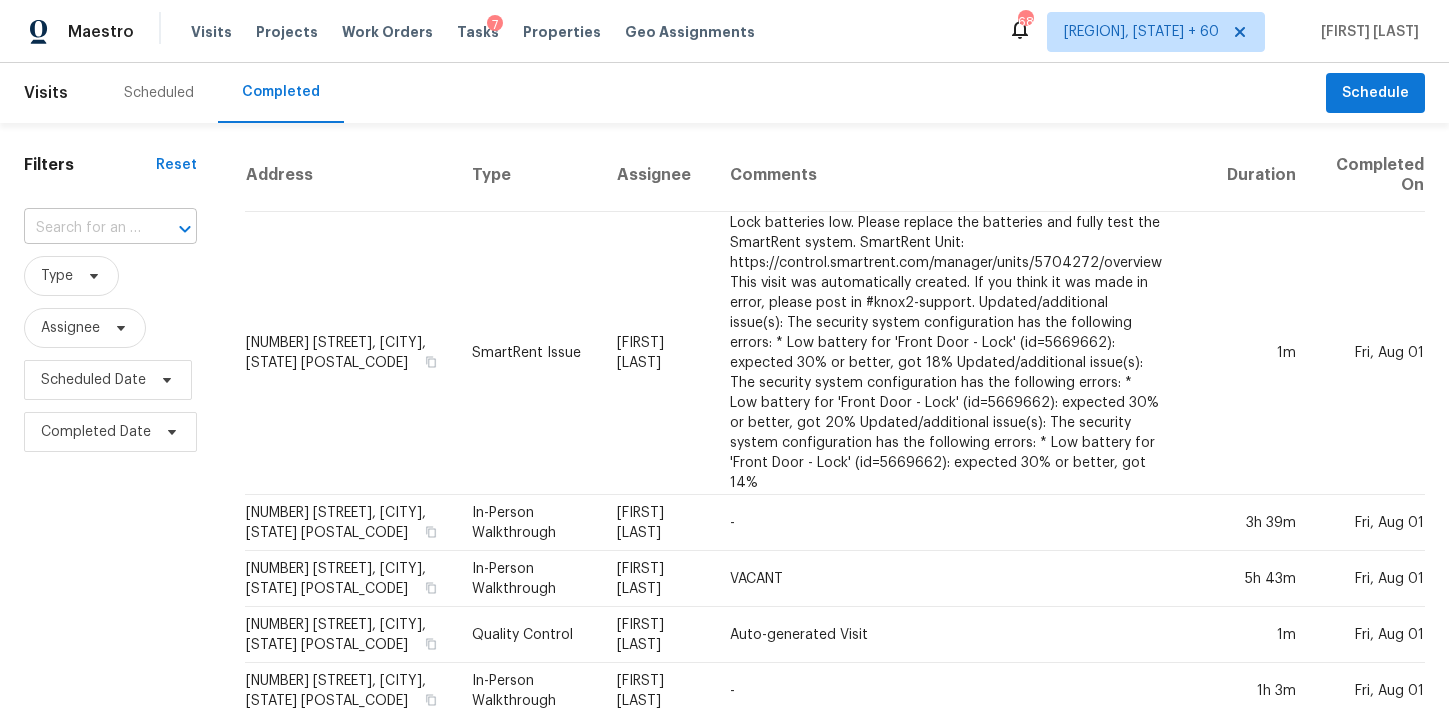 click at bounding box center (171, 229) 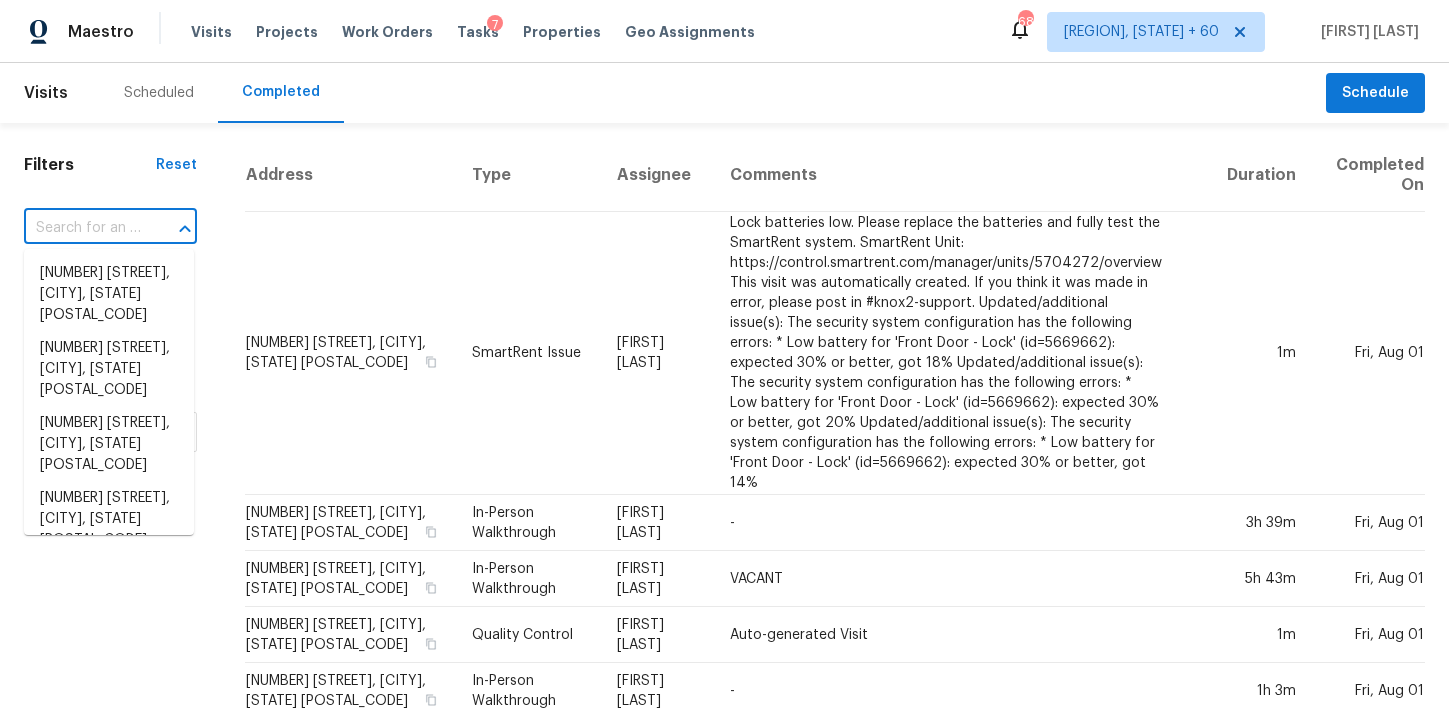 paste on "618 Morning Glory Pl NE, Atlanta, GA 30324" 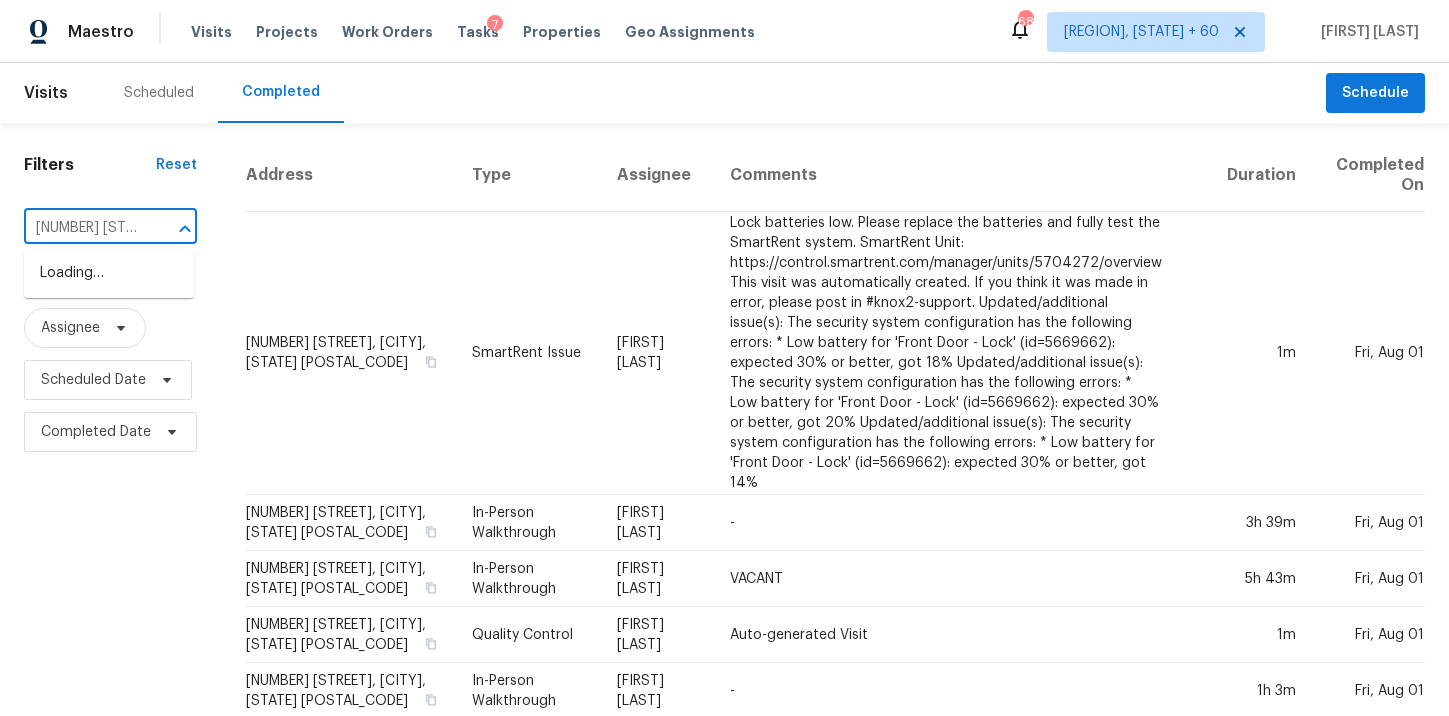 scroll, scrollTop: 0, scrollLeft: 182, axis: horizontal 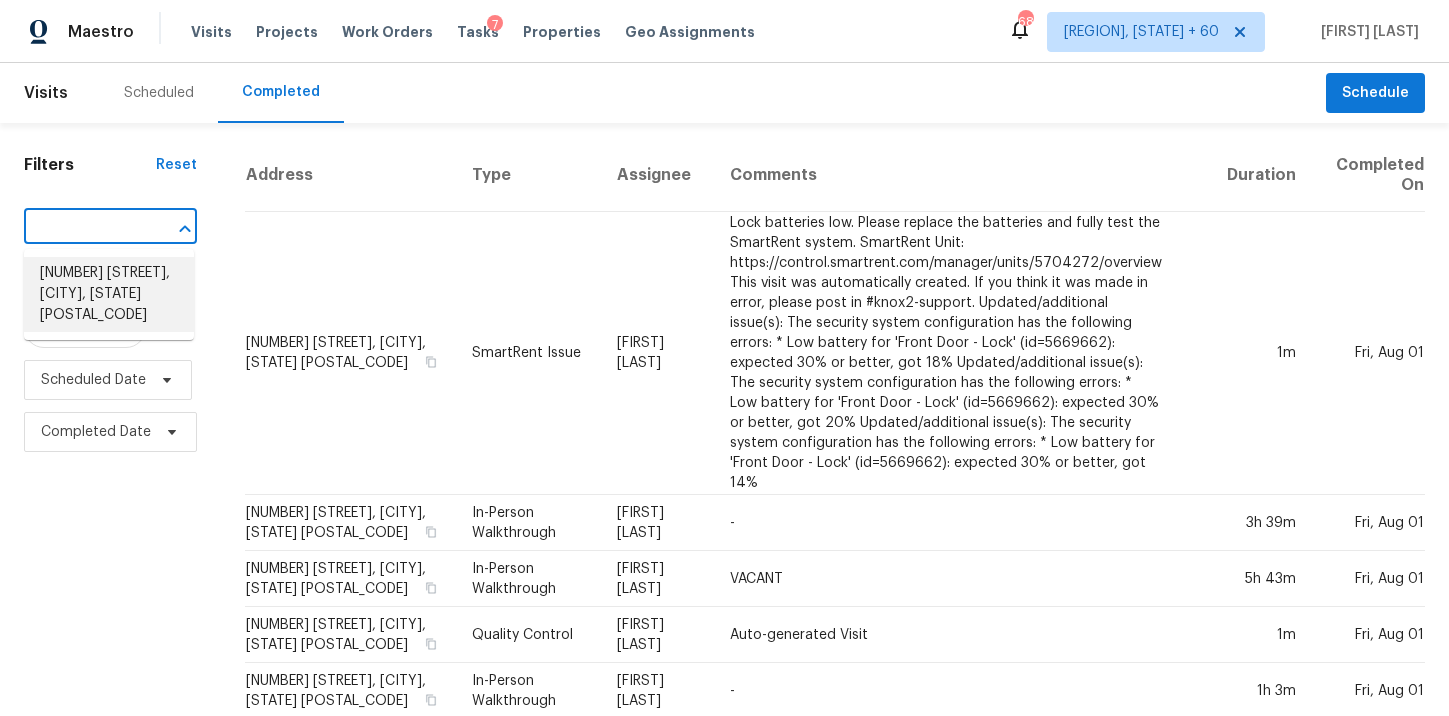click on "618 Morning Glory Pl NE, Atlanta, GA 30324" at bounding box center [109, 294] 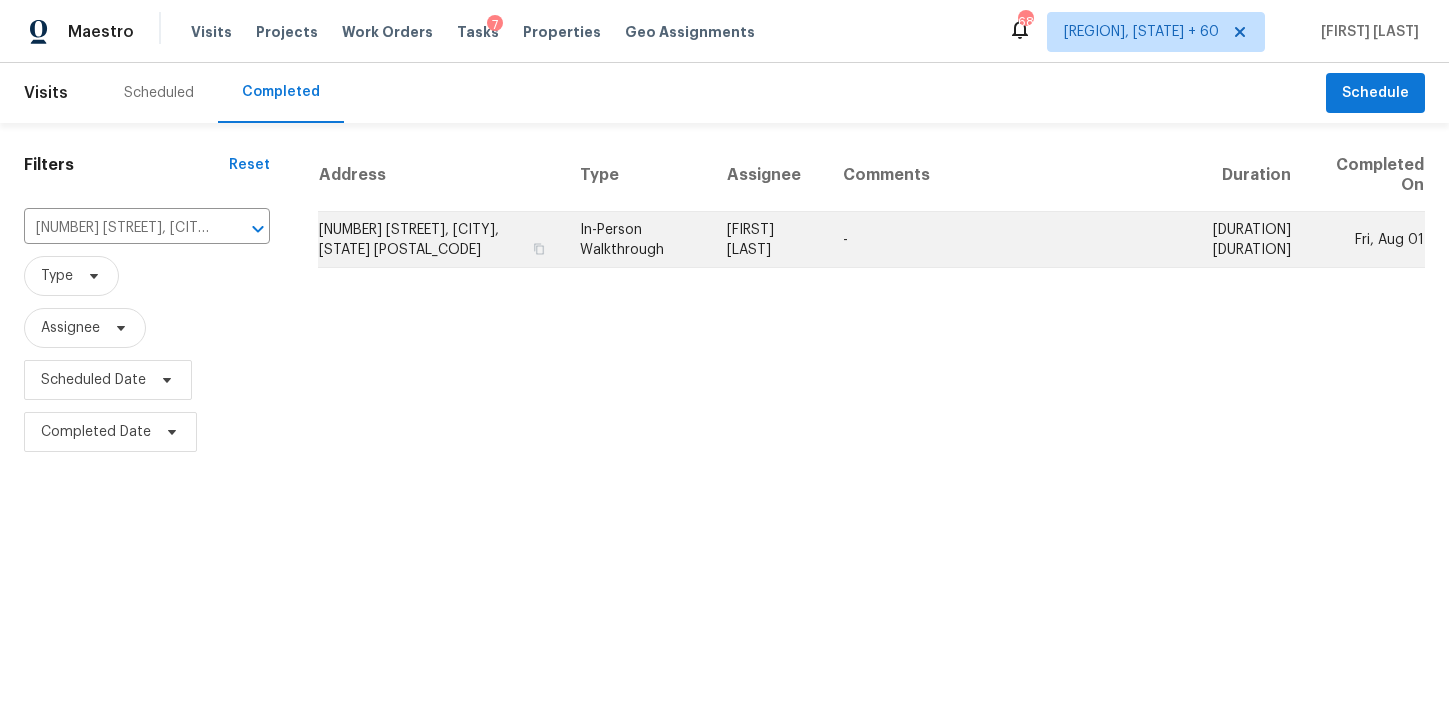 click on "In-Person Walkthrough" at bounding box center [637, 240] 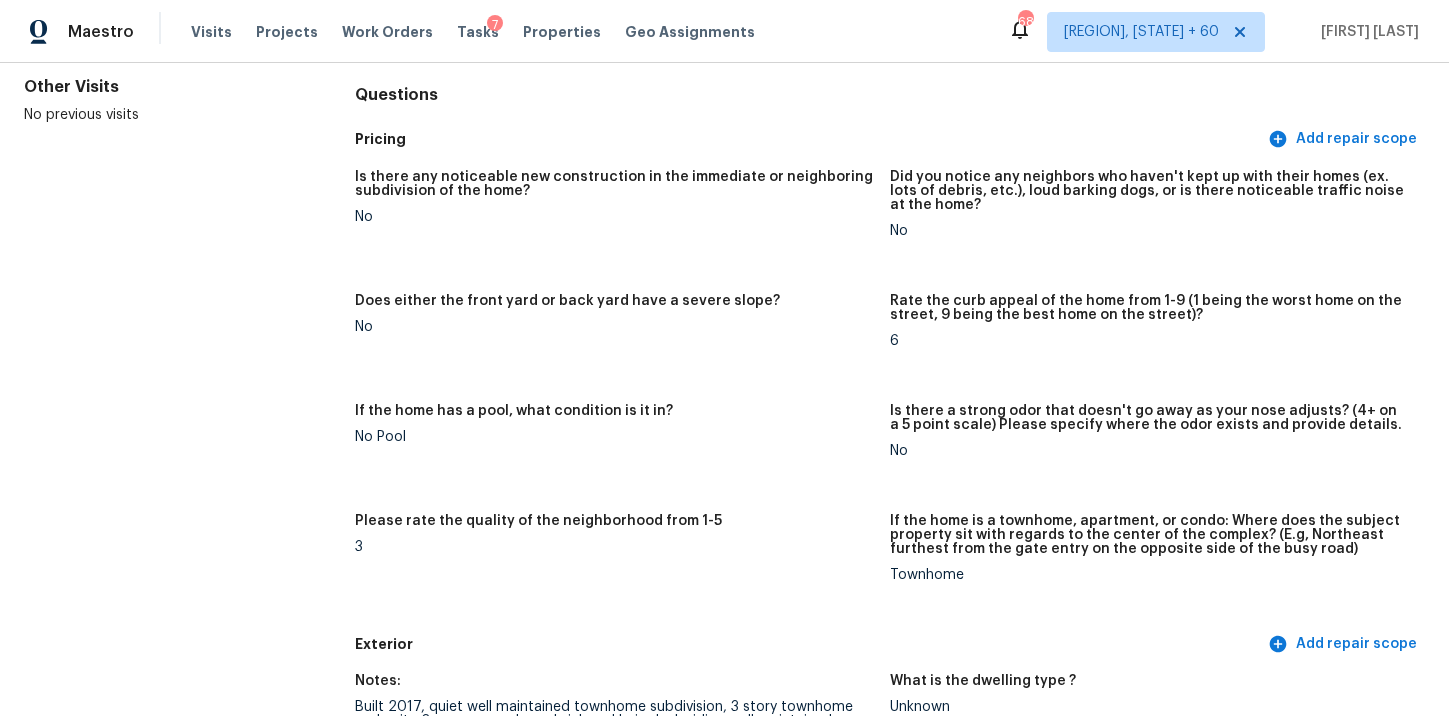 scroll, scrollTop: 0, scrollLeft: 0, axis: both 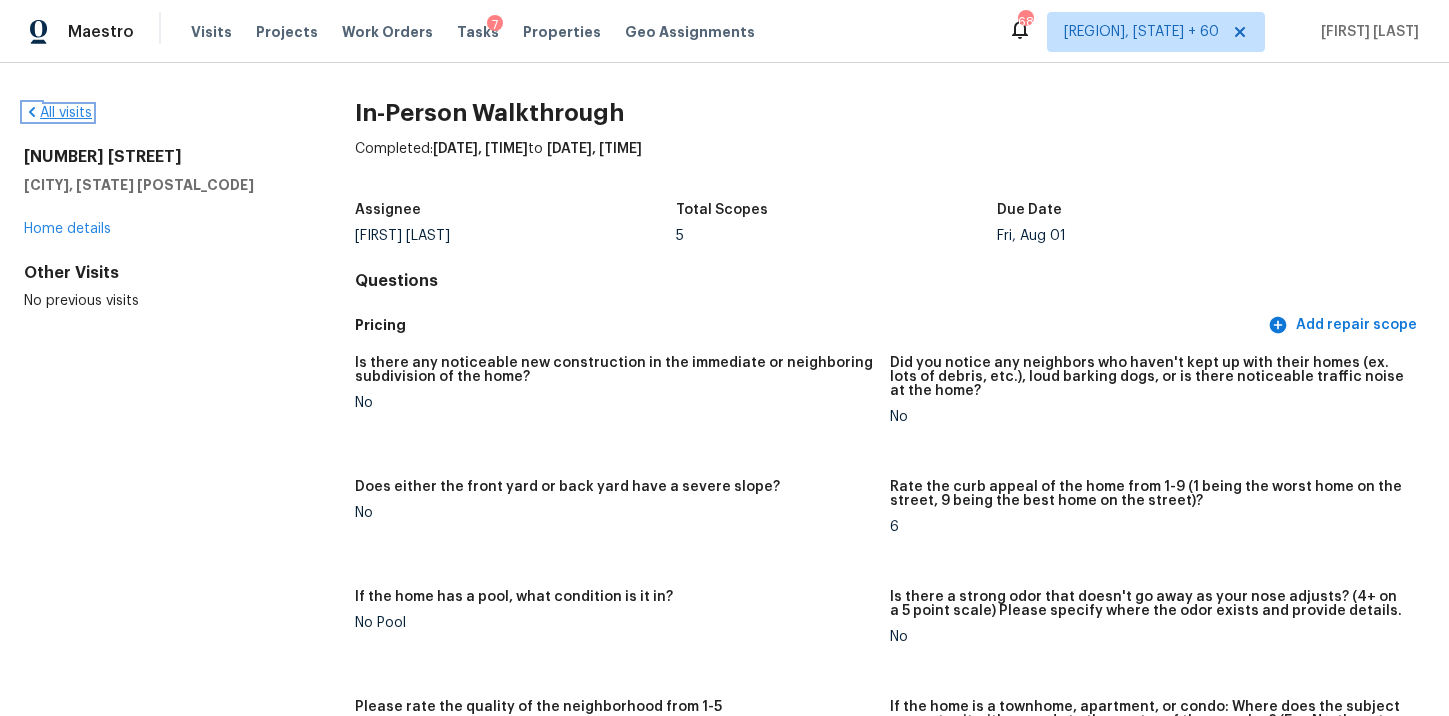 click on "All visits" at bounding box center [58, 113] 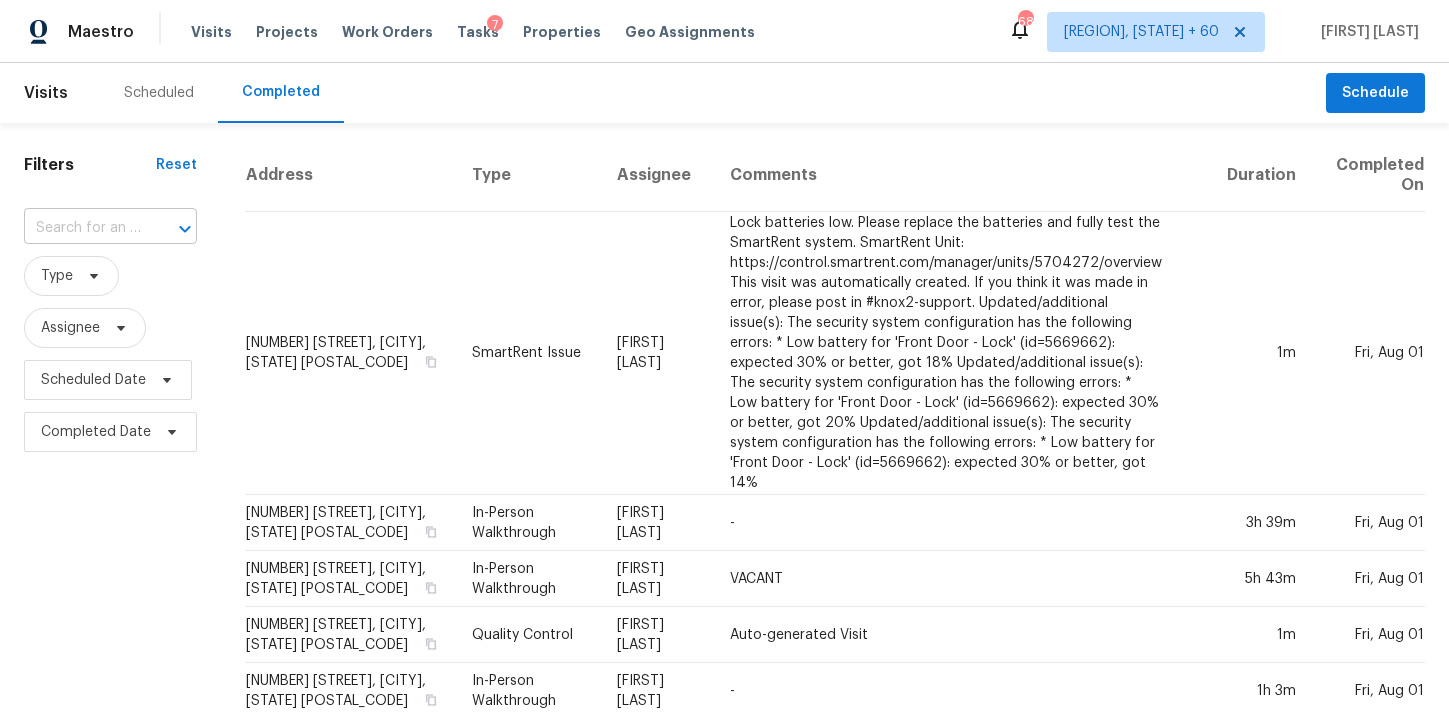 click at bounding box center [171, 229] 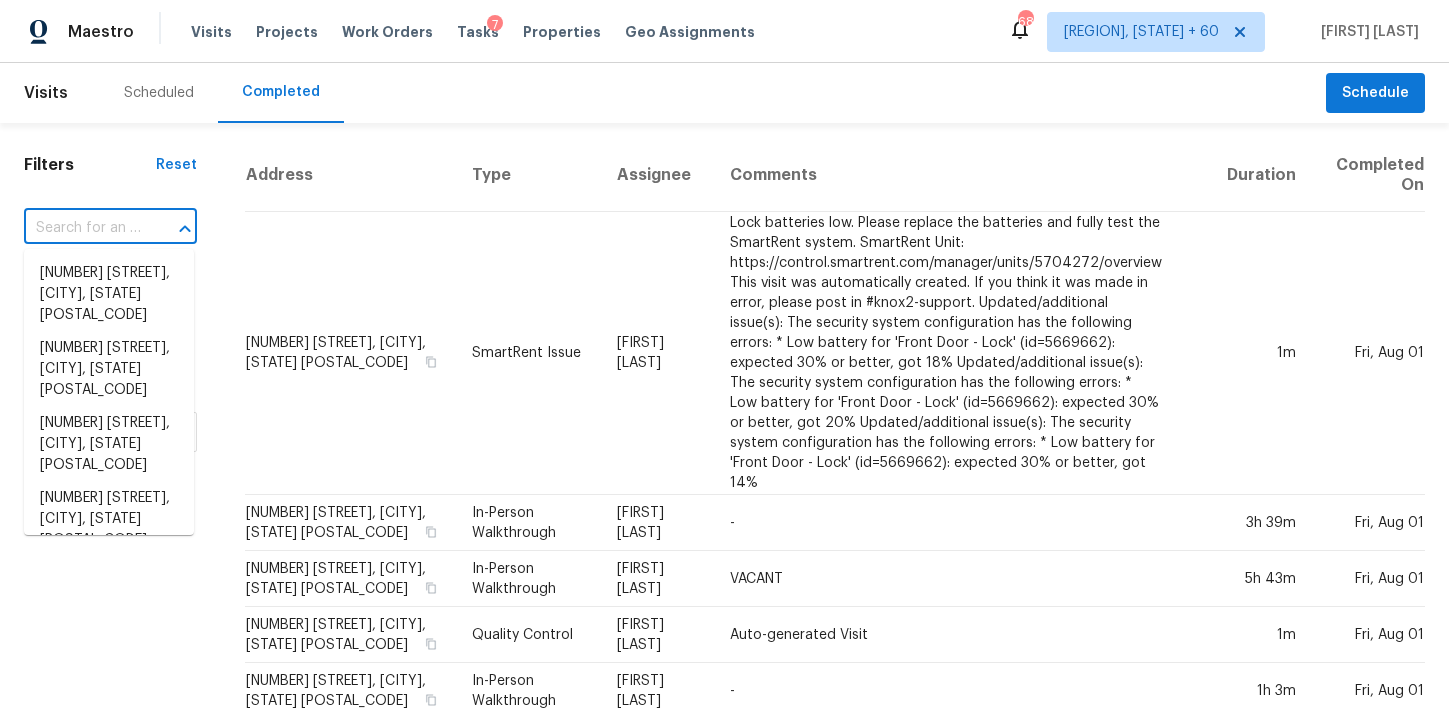 paste on "218 Village Walk, Columbia, SC 29209" 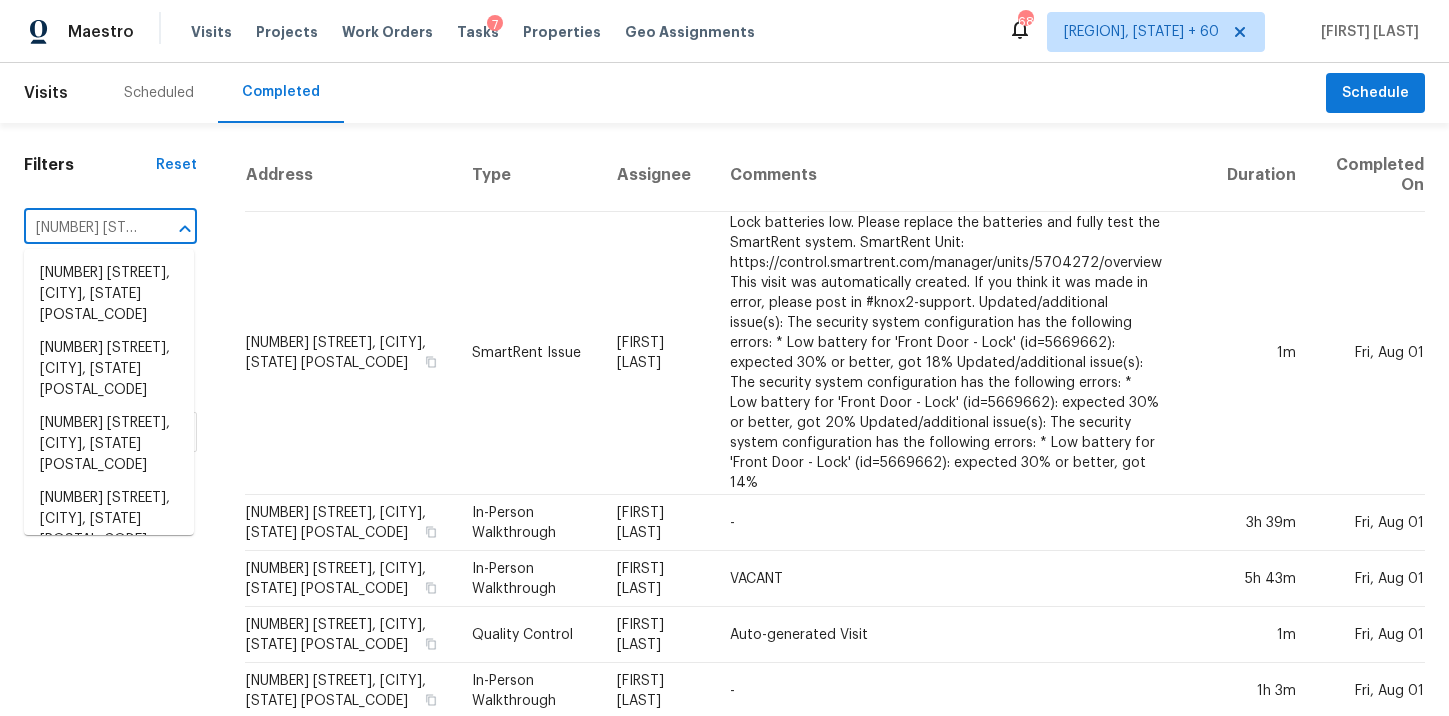 scroll, scrollTop: 0, scrollLeft: 145, axis: horizontal 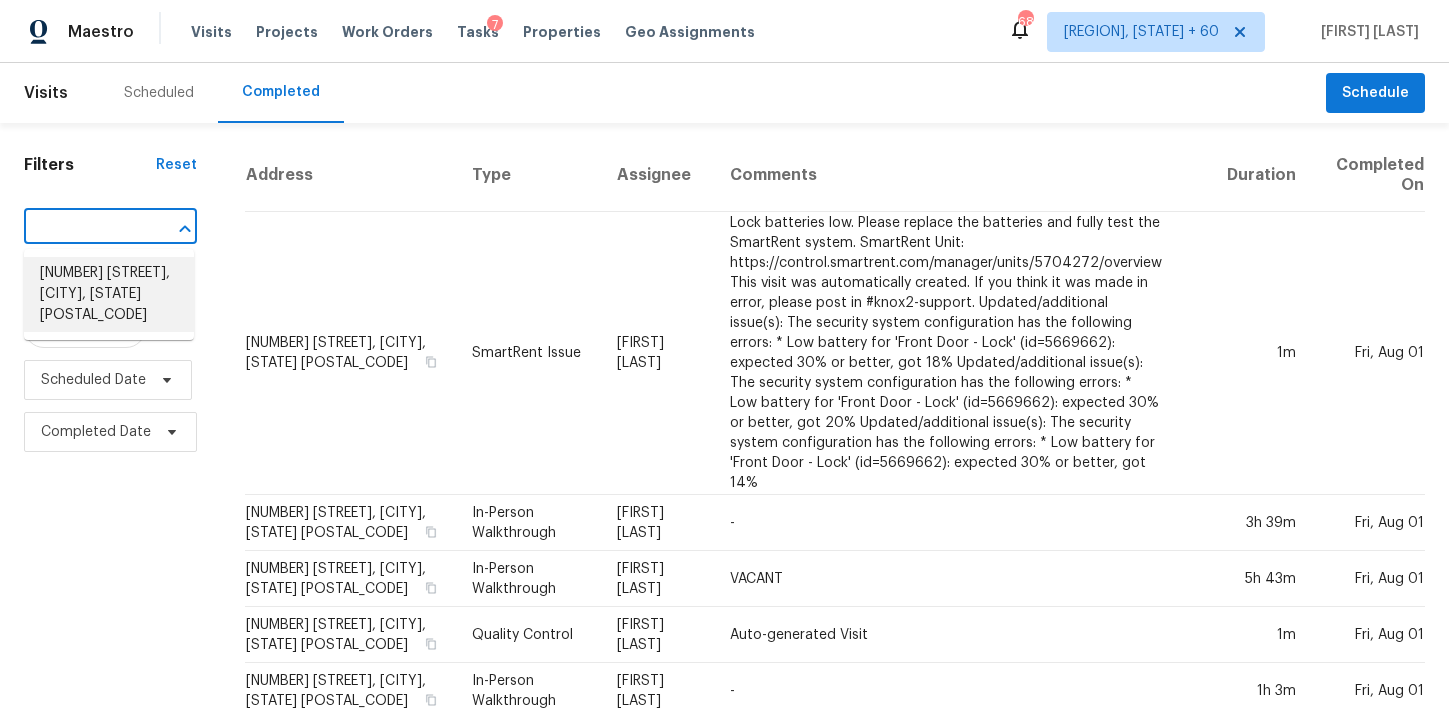 click on "218 Village Walk, Columbia, SC 29209" at bounding box center (109, 294) 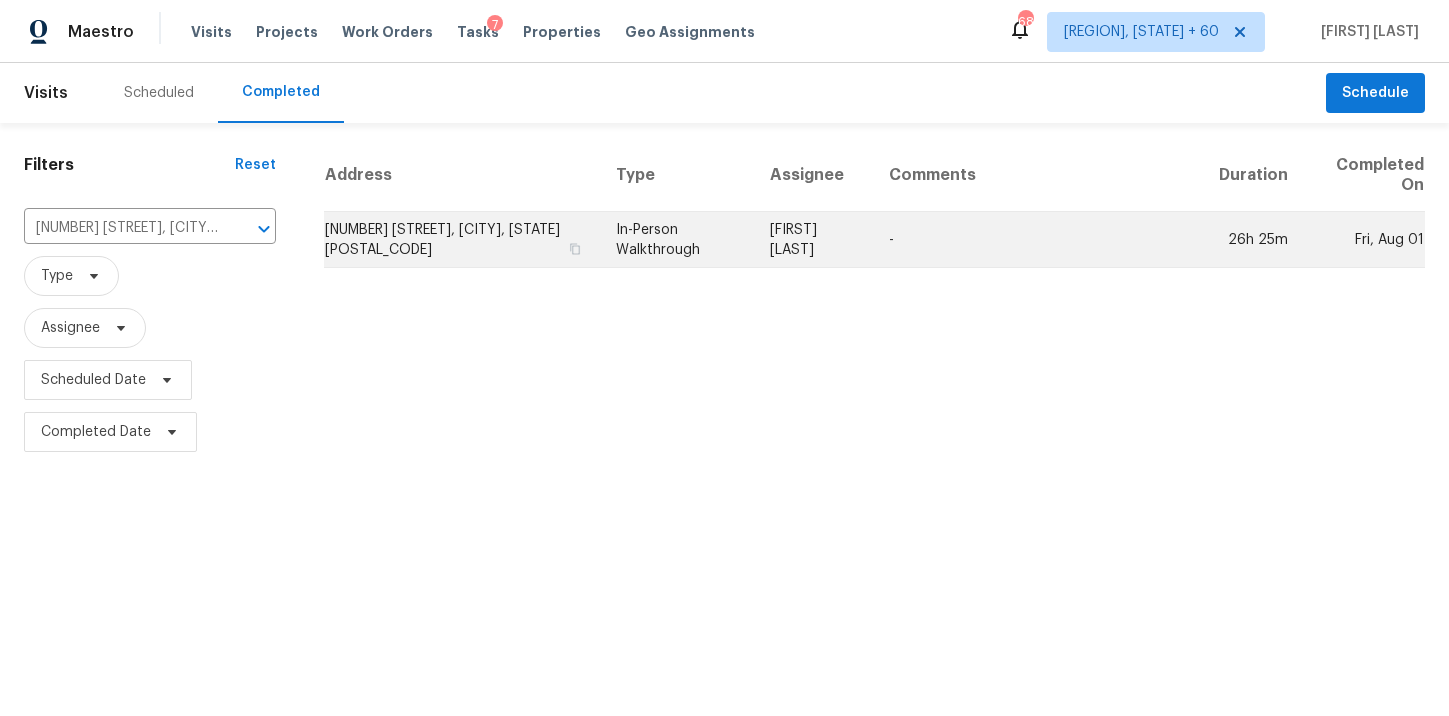 click on "In-Person Walkthrough" at bounding box center (677, 240) 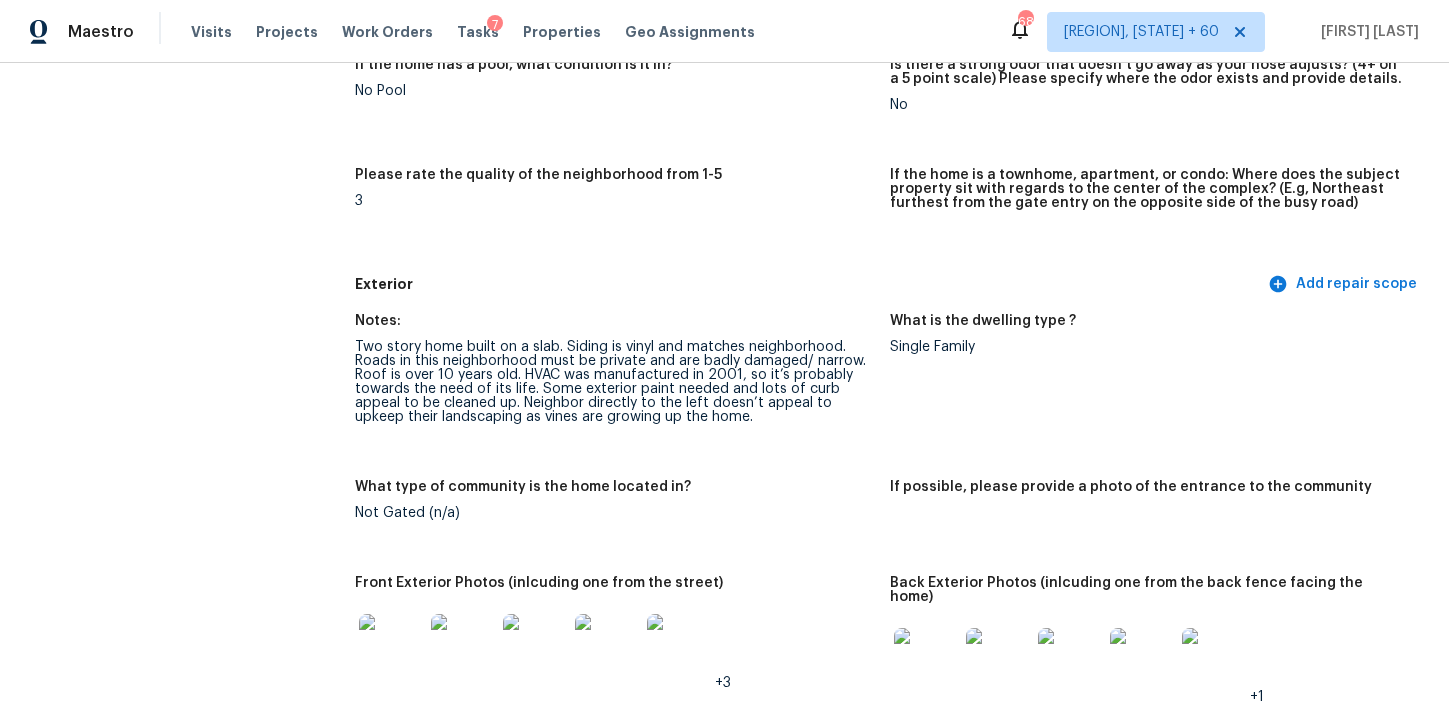 scroll, scrollTop: 0, scrollLeft: 0, axis: both 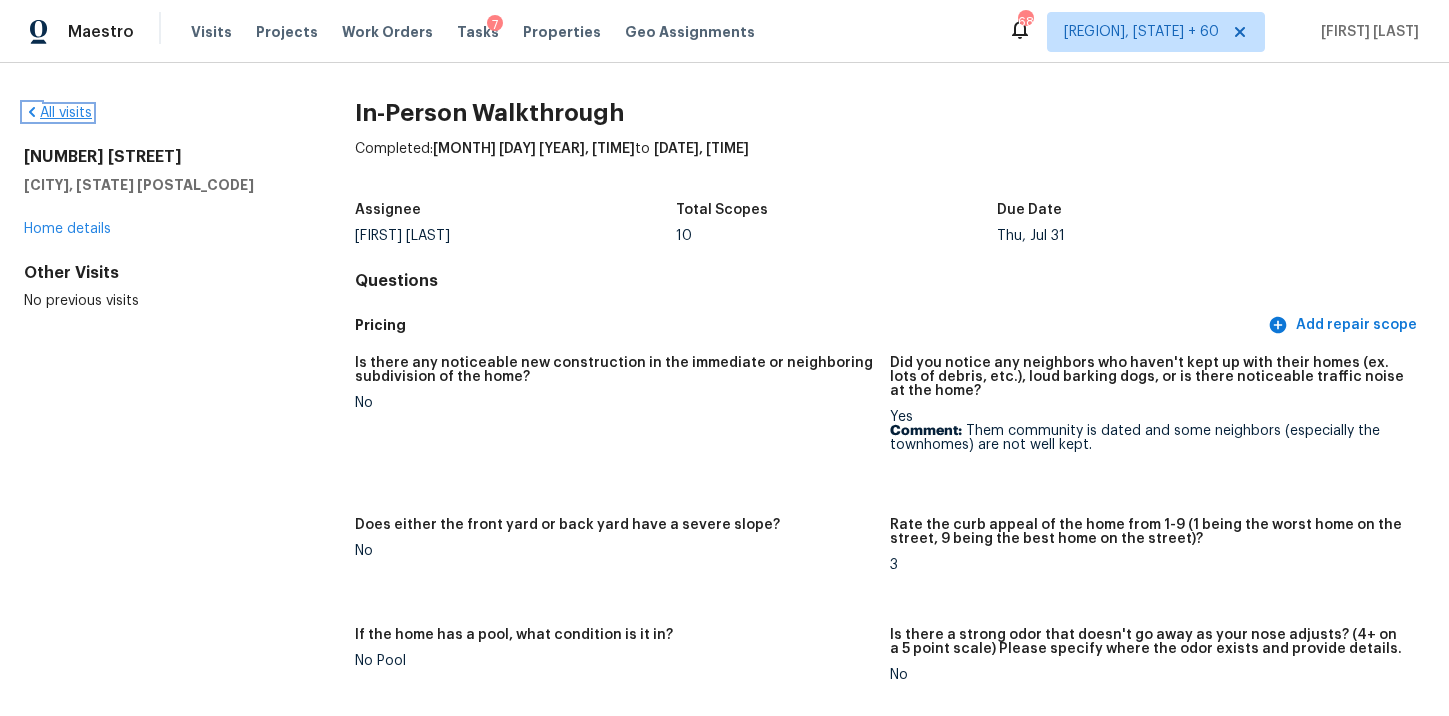 click on "All visits" at bounding box center (58, 113) 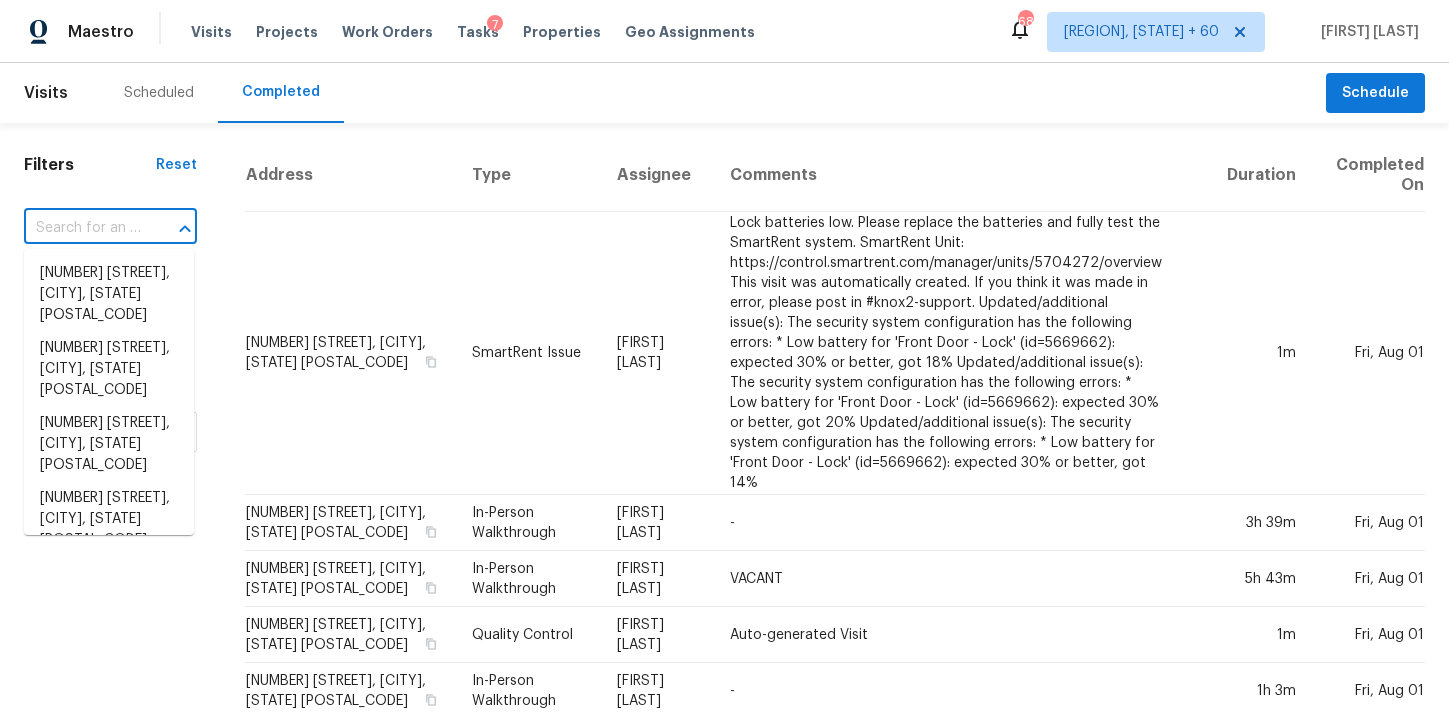 click at bounding box center (82, 228) 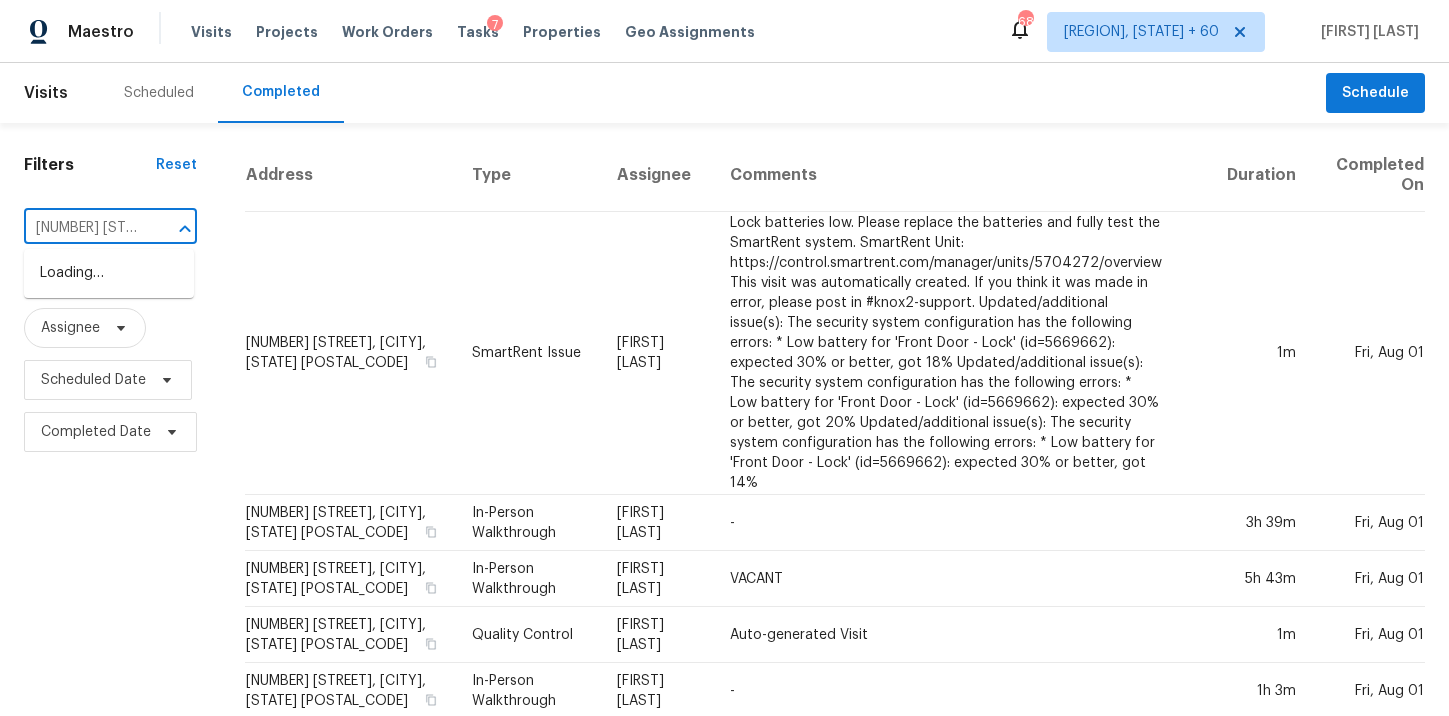type on "94 Grand Oak Dr, Jefferson, GA 30549" 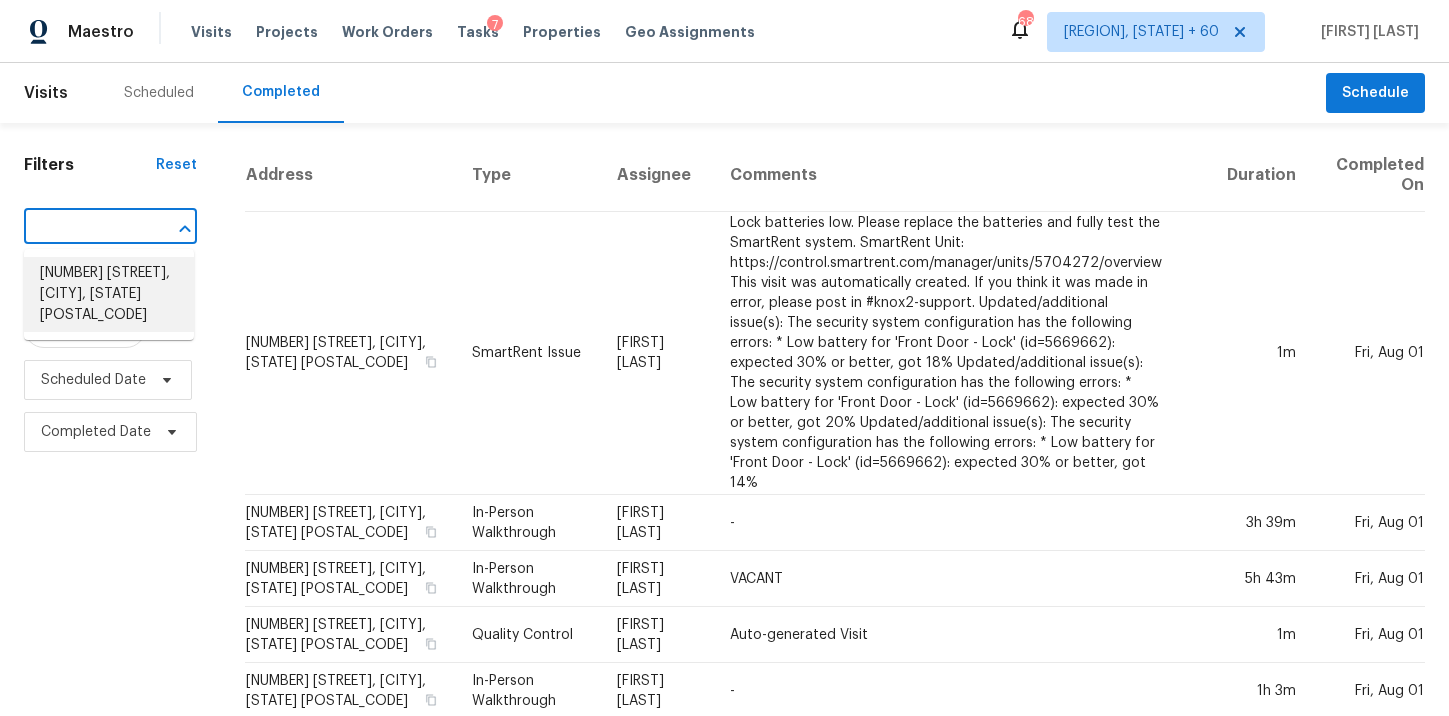 click on "94 Grand Oak Dr, Jefferson, GA 30549" at bounding box center [109, 294] 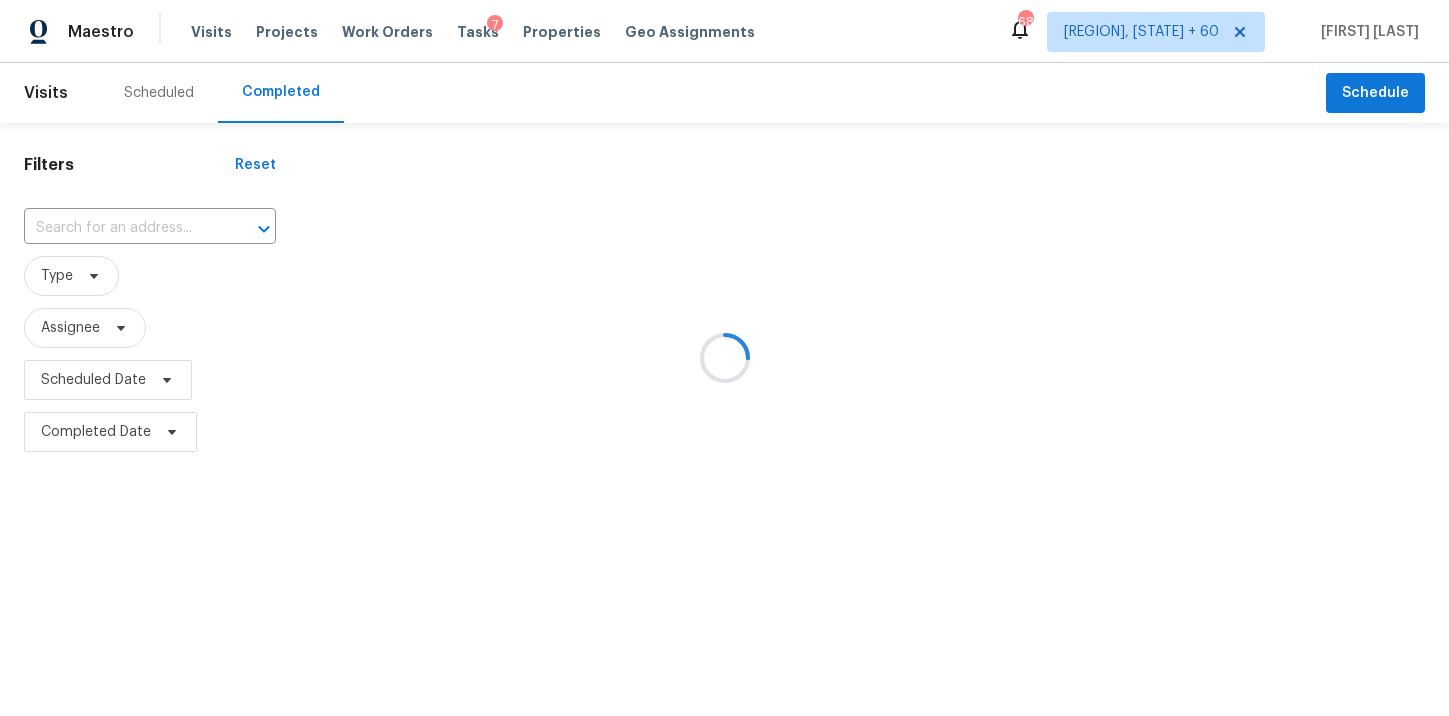 type on "94 Grand Oak Dr, Jefferson, GA 30549" 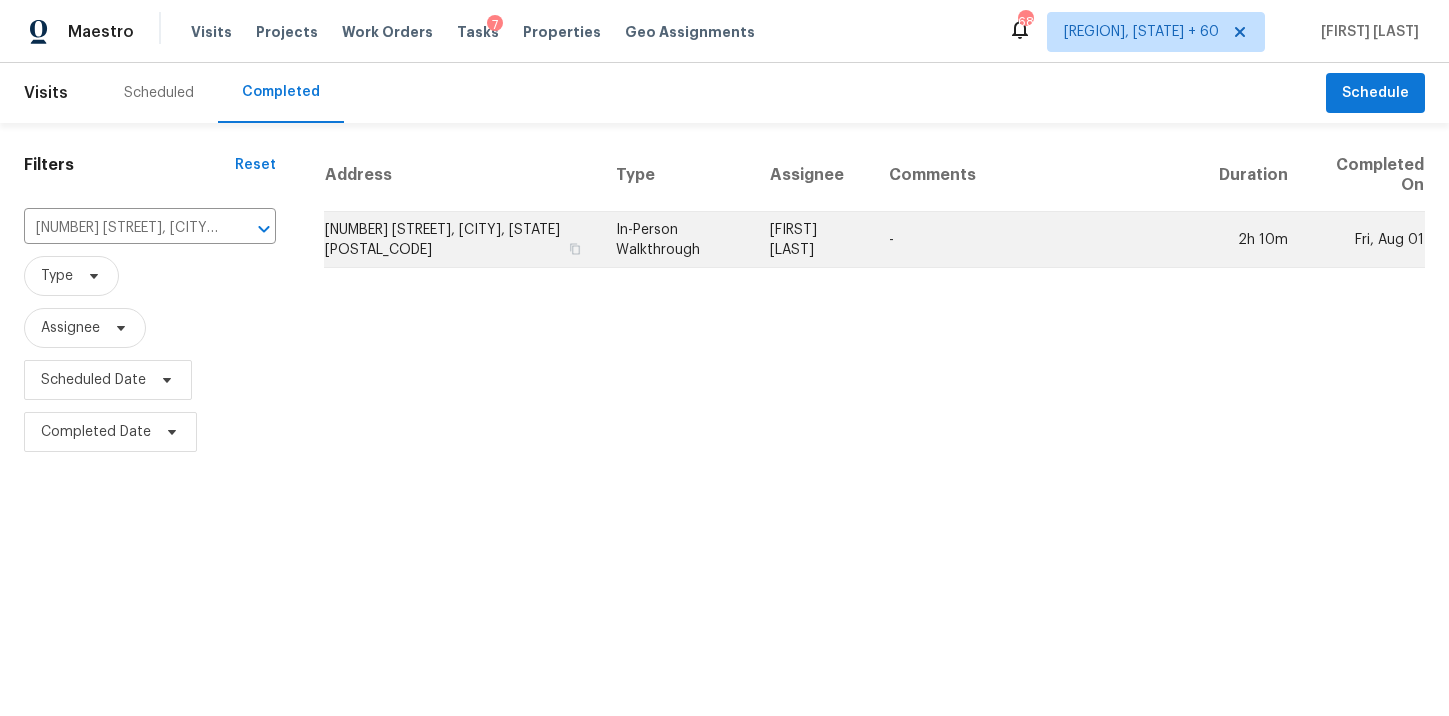 click on "In-Person Walkthrough" at bounding box center (677, 240) 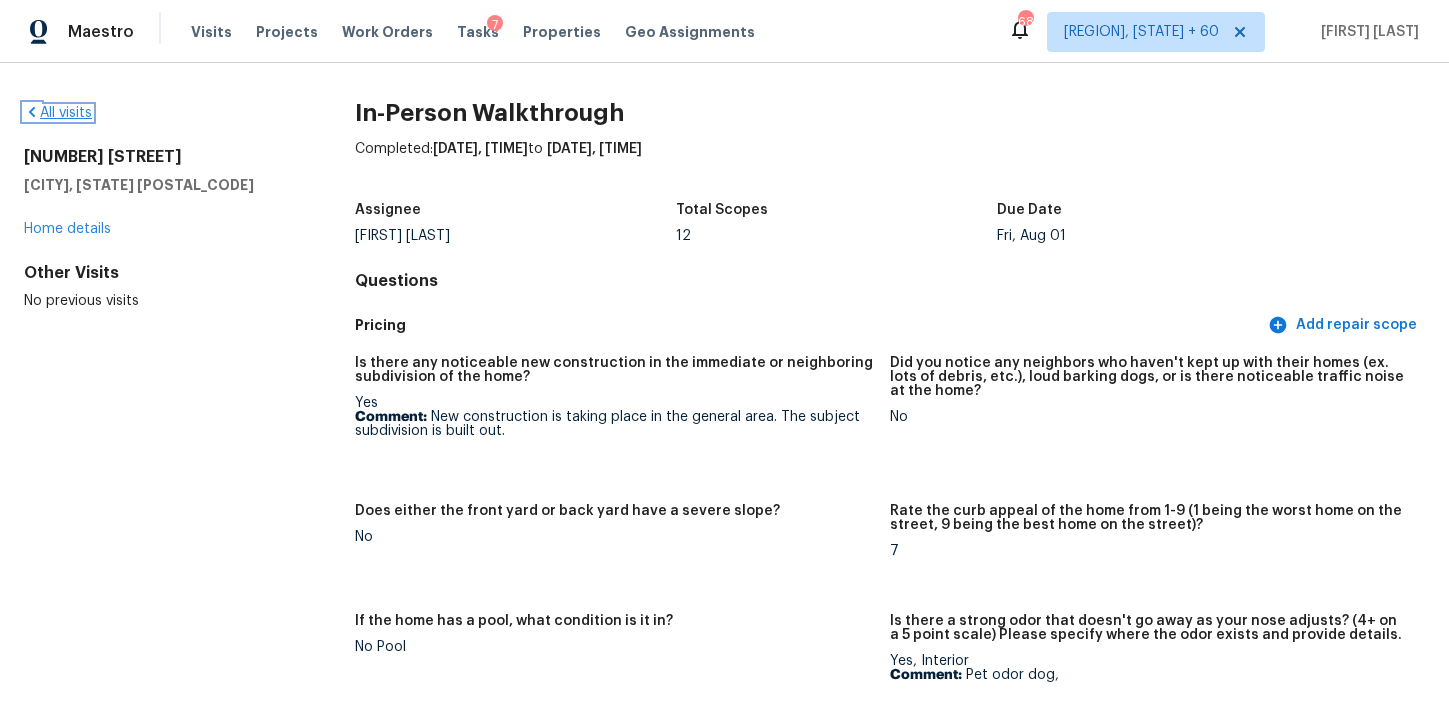 click on "All visits" at bounding box center [58, 113] 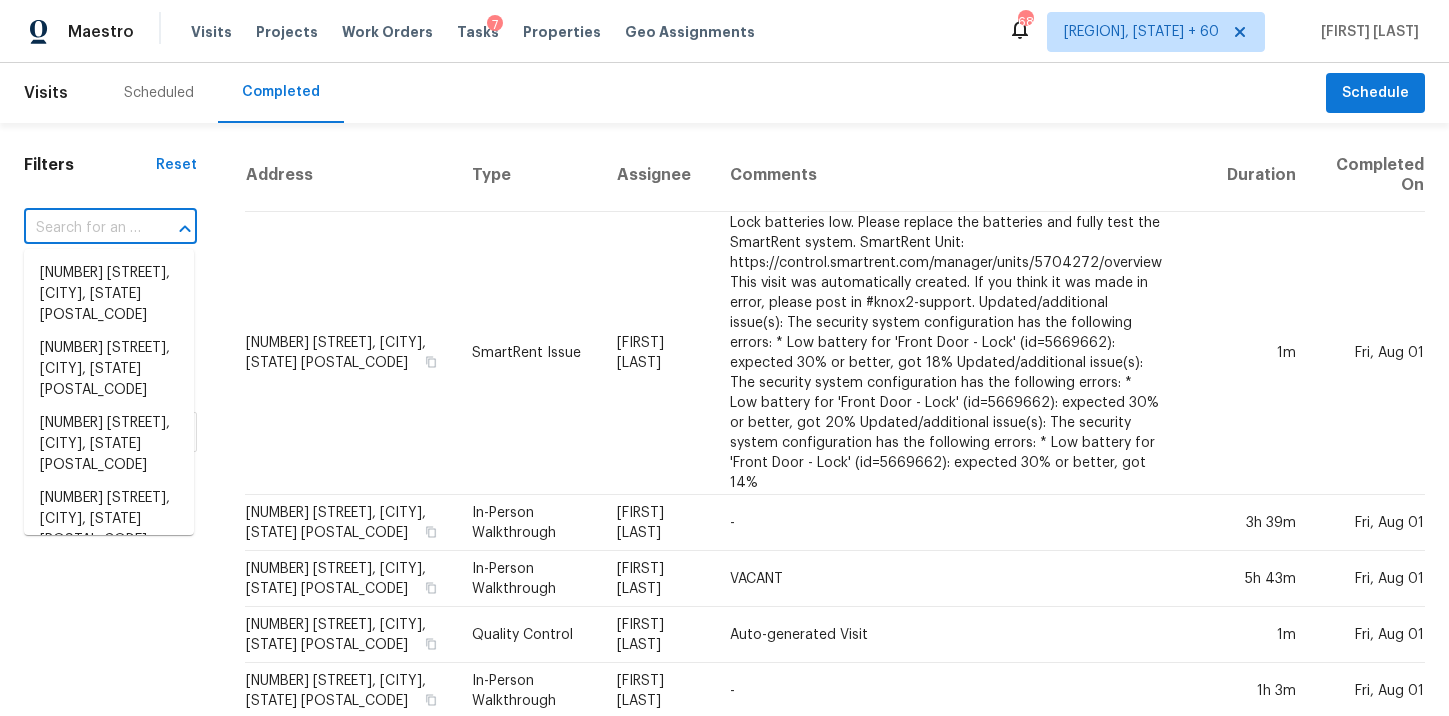 click at bounding box center [82, 228] 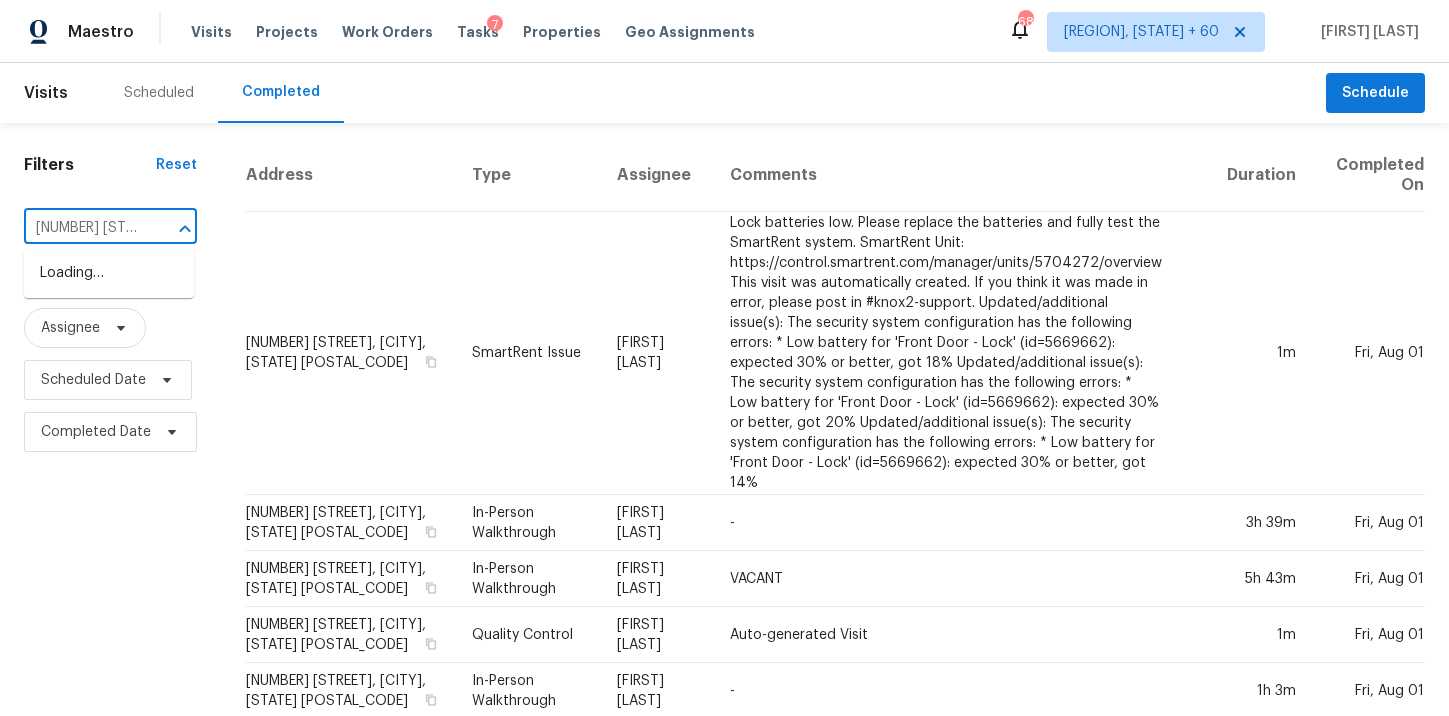 scroll, scrollTop: 0, scrollLeft: 195, axis: horizontal 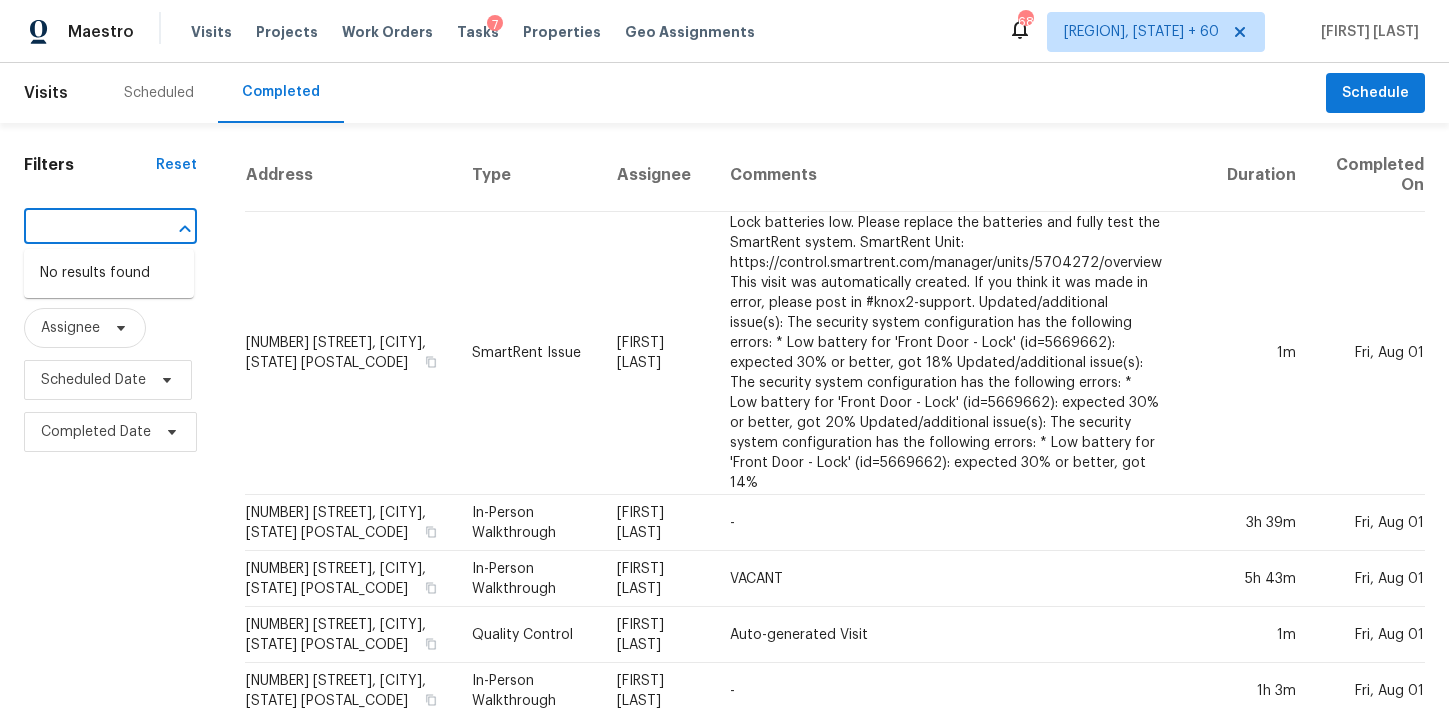 type on "9264 Thomason Trl Lot 40, Antioch, TN 37013" 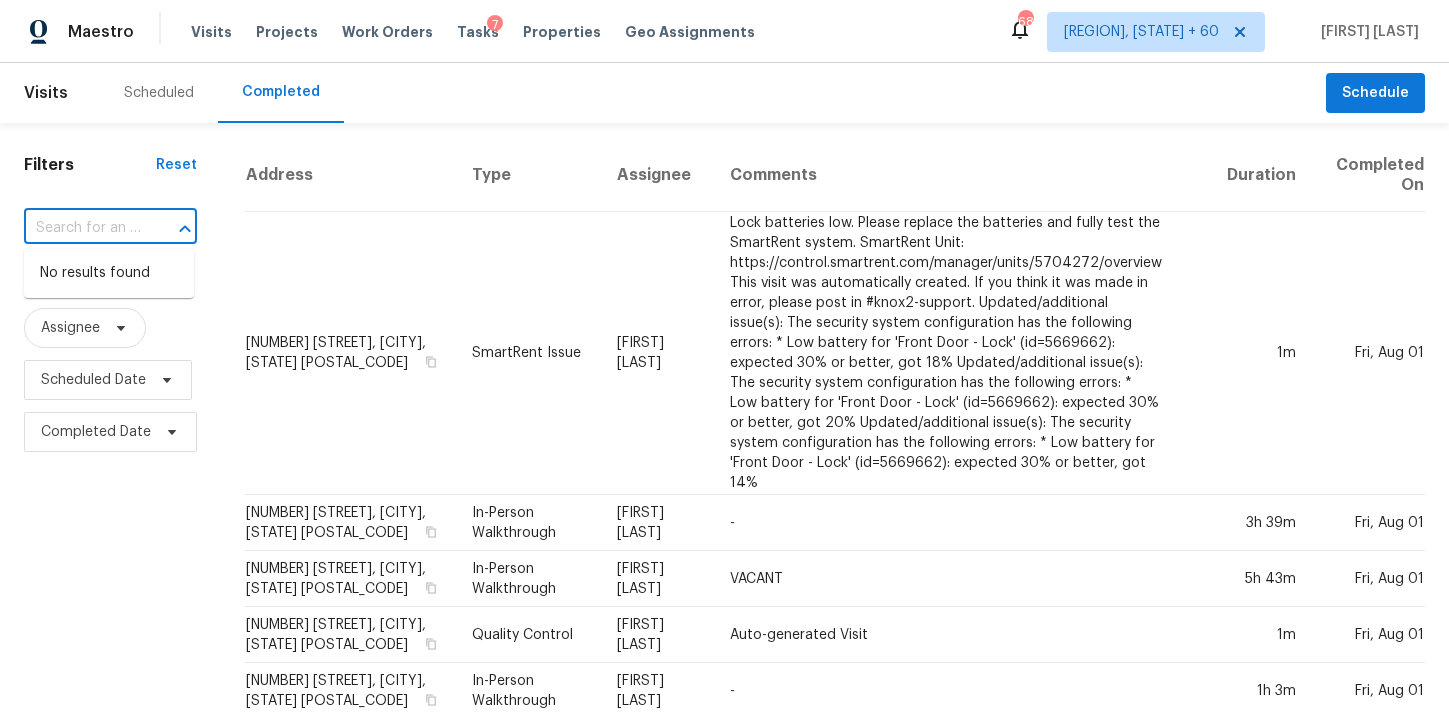 scroll, scrollTop: 0, scrollLeft: 0, axis: both 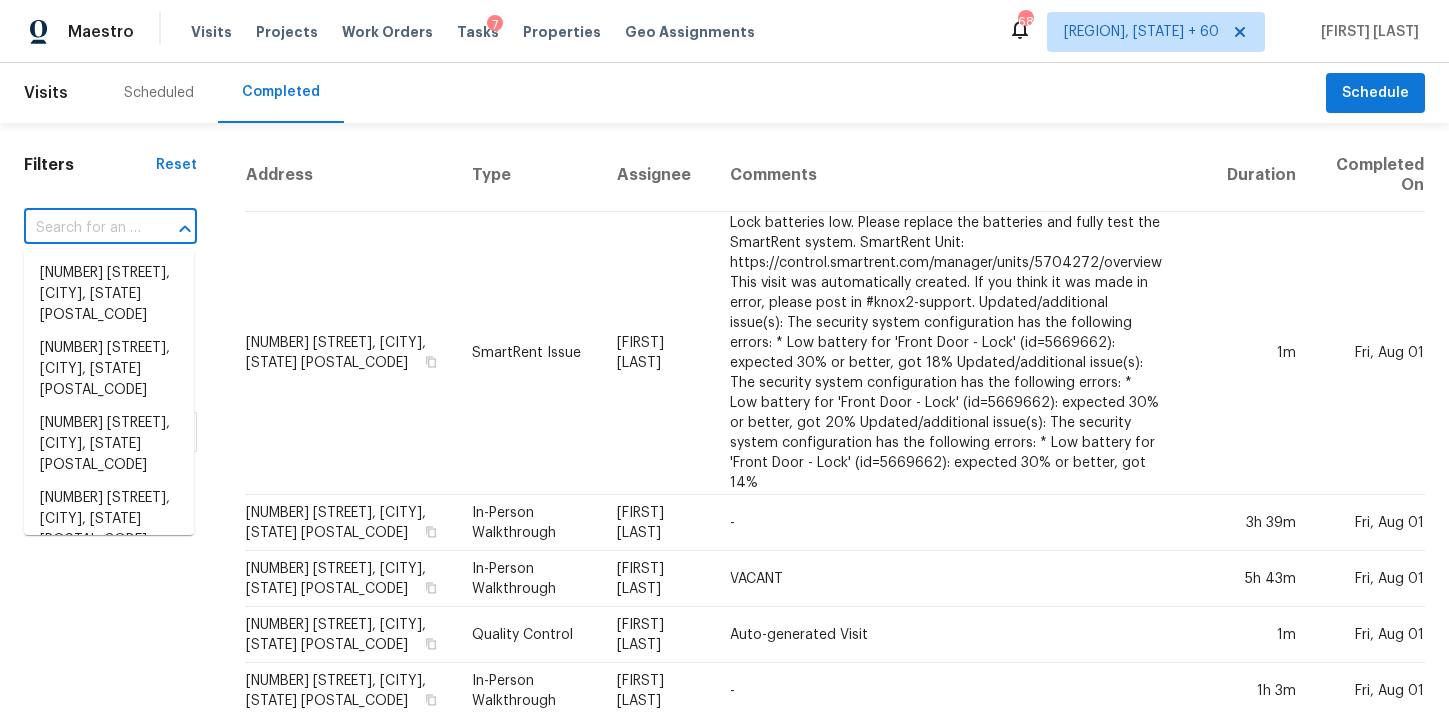 click at bounding box center [82, 228] 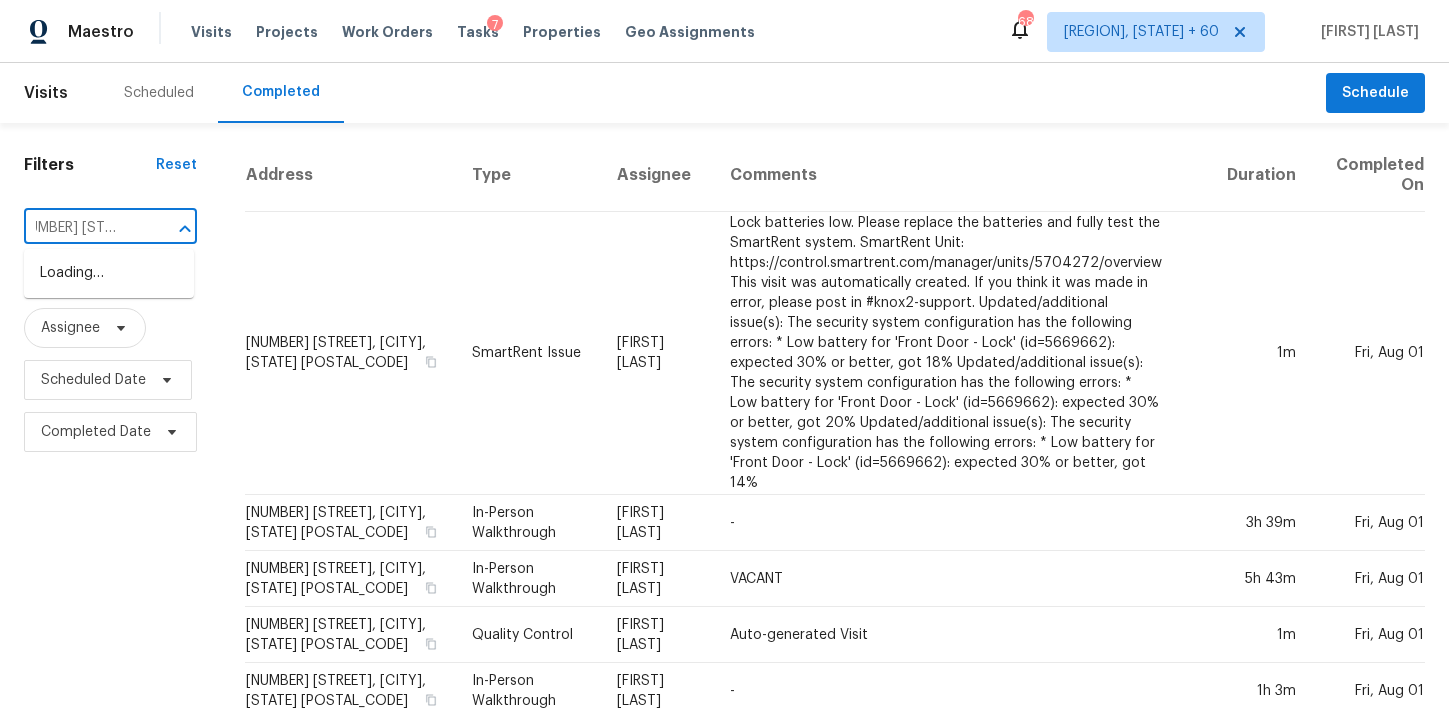 type on "[NUMBER] [STREET]" 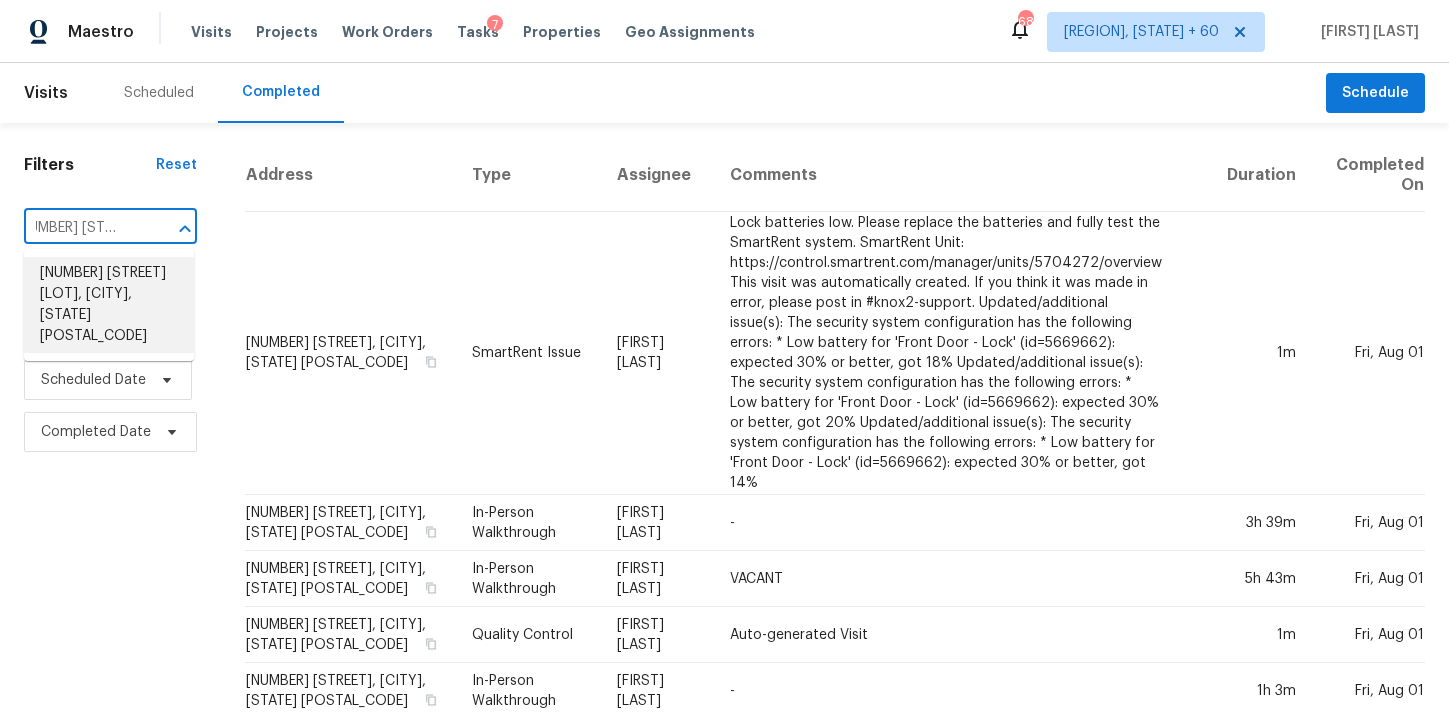 click on "9264 Thomason Trl Lot 40, Antioch, TN 37013" at bounding box center (109, 305) 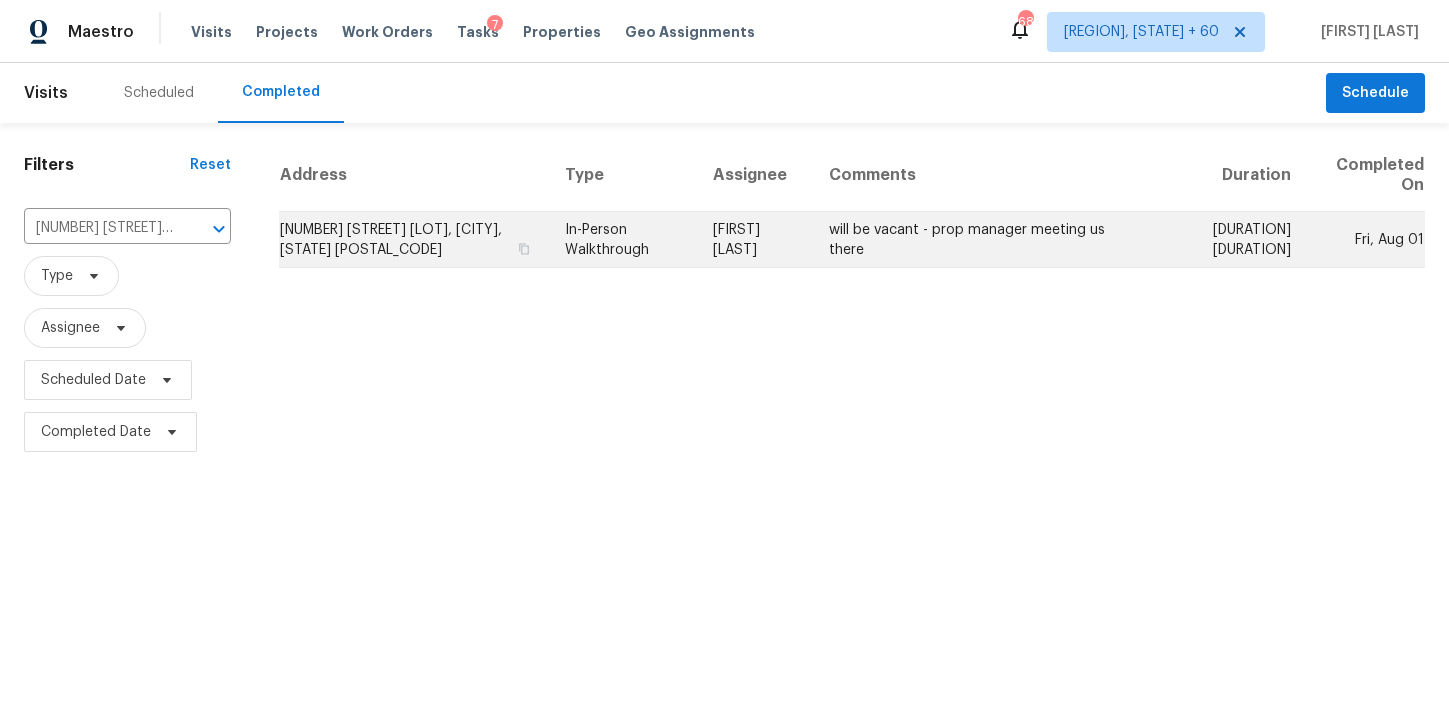 click on "In-Person Walkthrough" at bounding box center [623, 240] 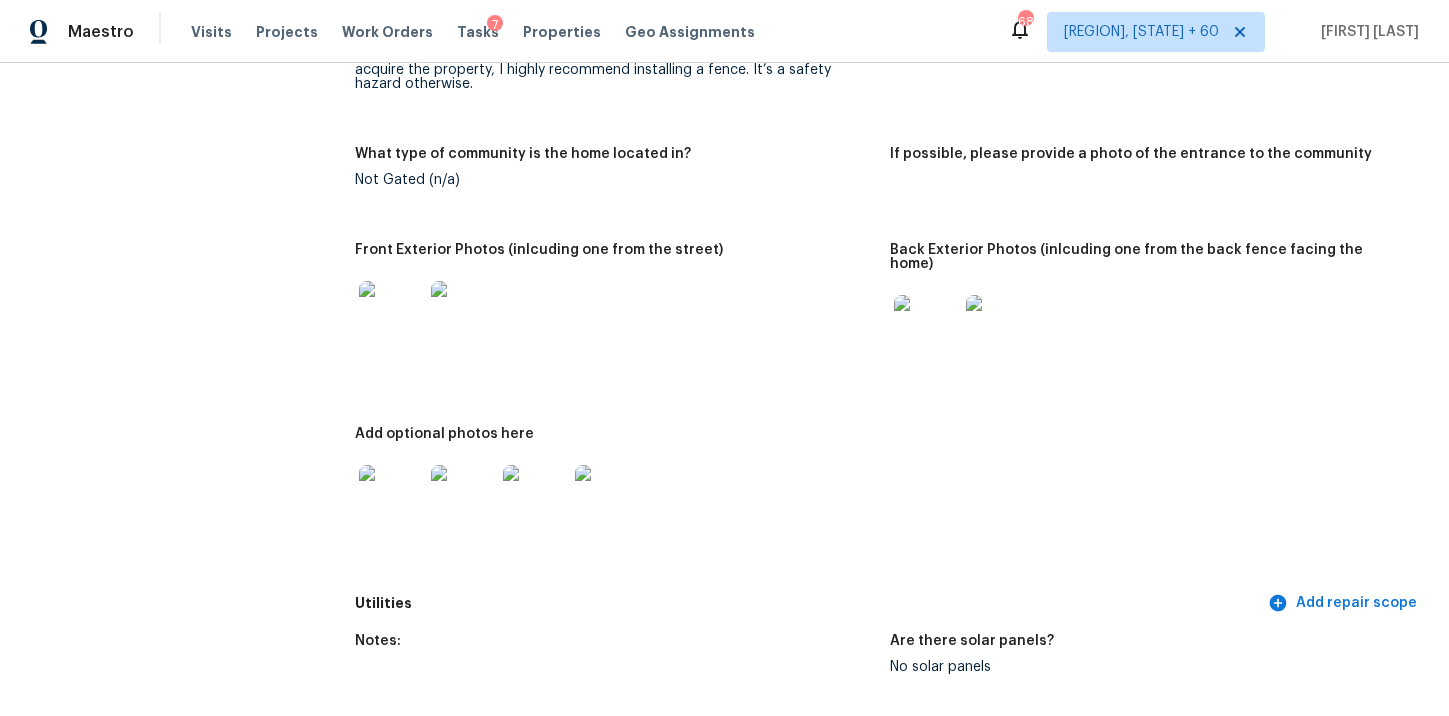 scroll, scrollTop: 0, scrollLeft: 0, axis: both 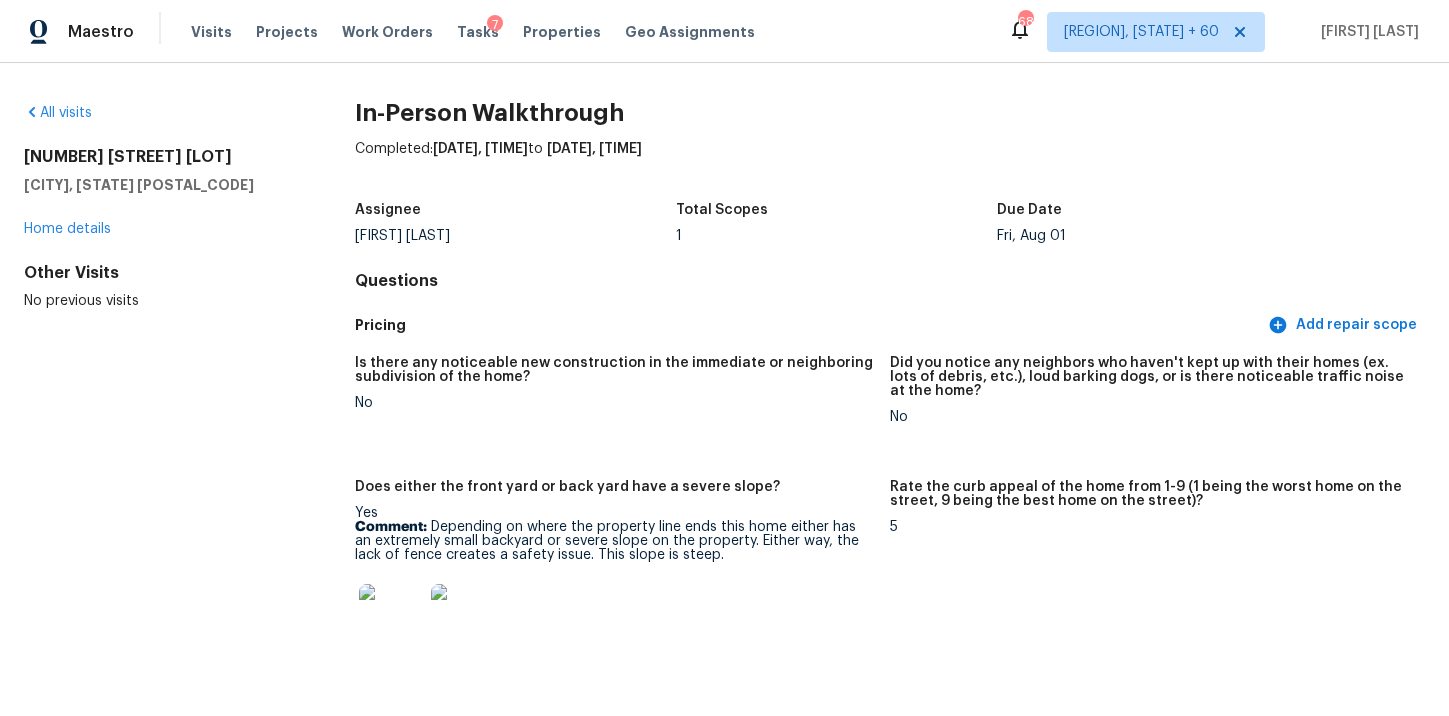 click on "All visits" at bounding box center (157, 113) 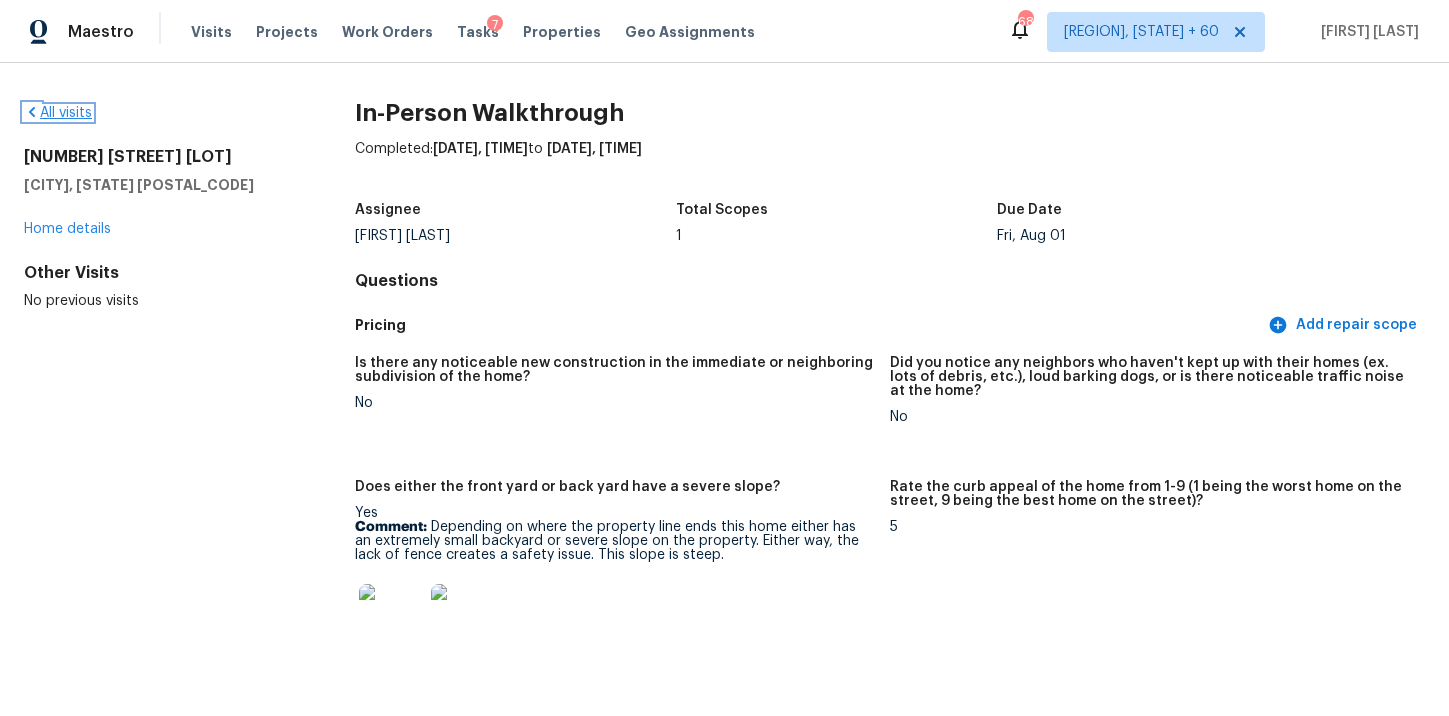 click on "All visits" at bounding box center [58, 113] 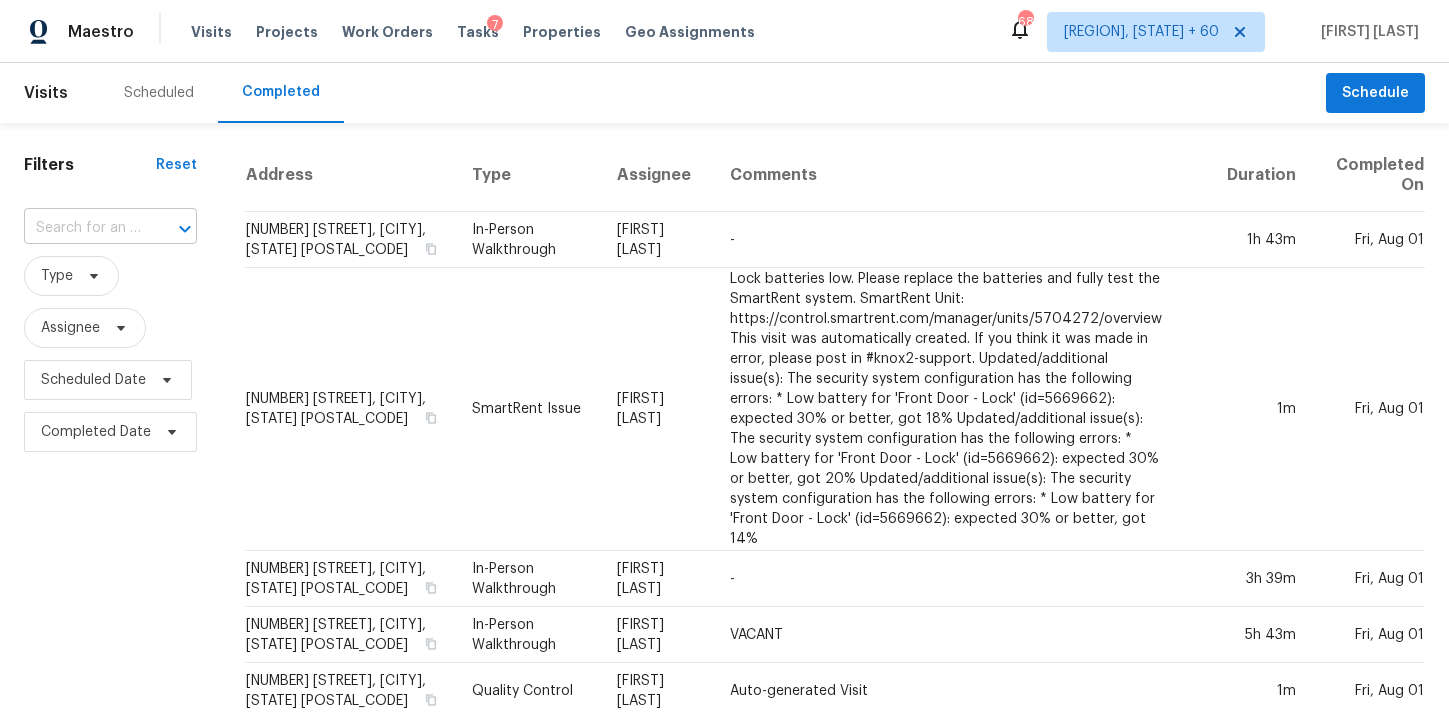 click at bounding box center (82, 228) 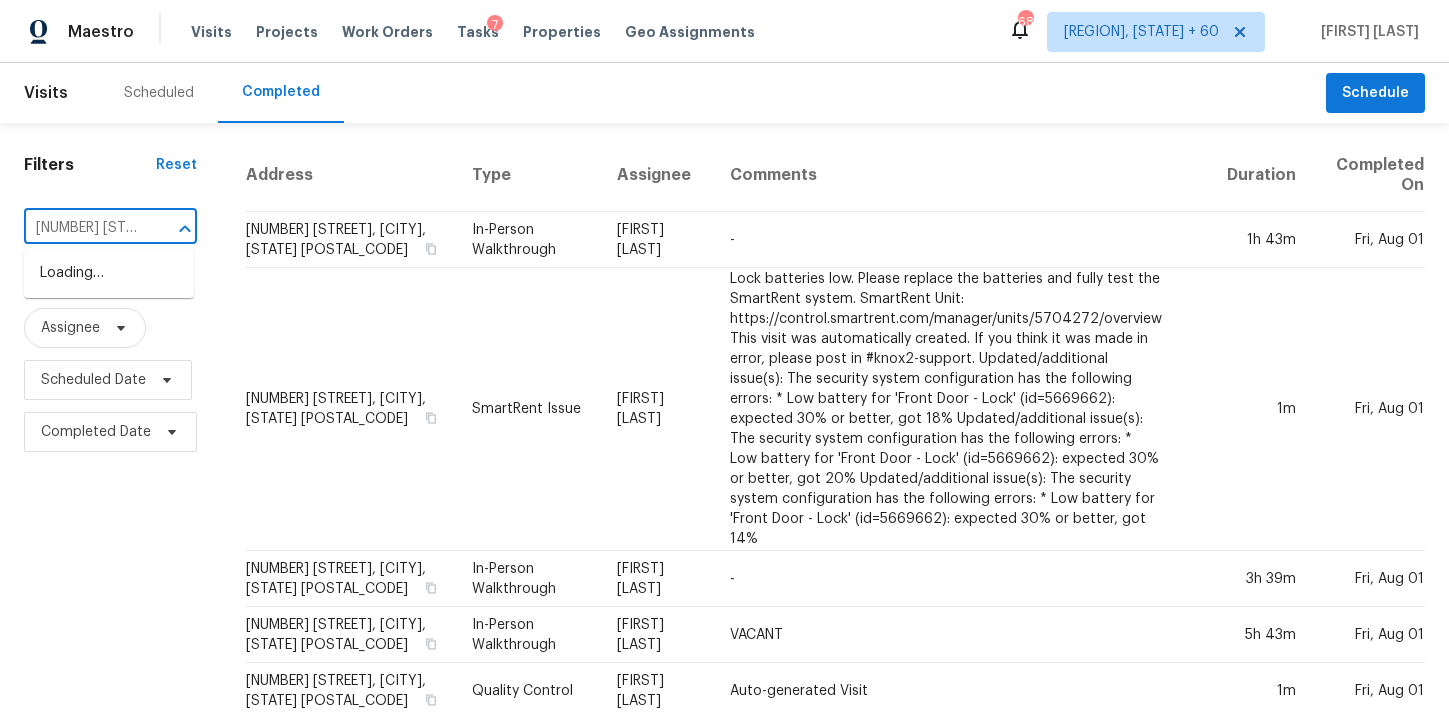 scroll, scrollTop: 0, scrollLeft: 157, axis: horizontal 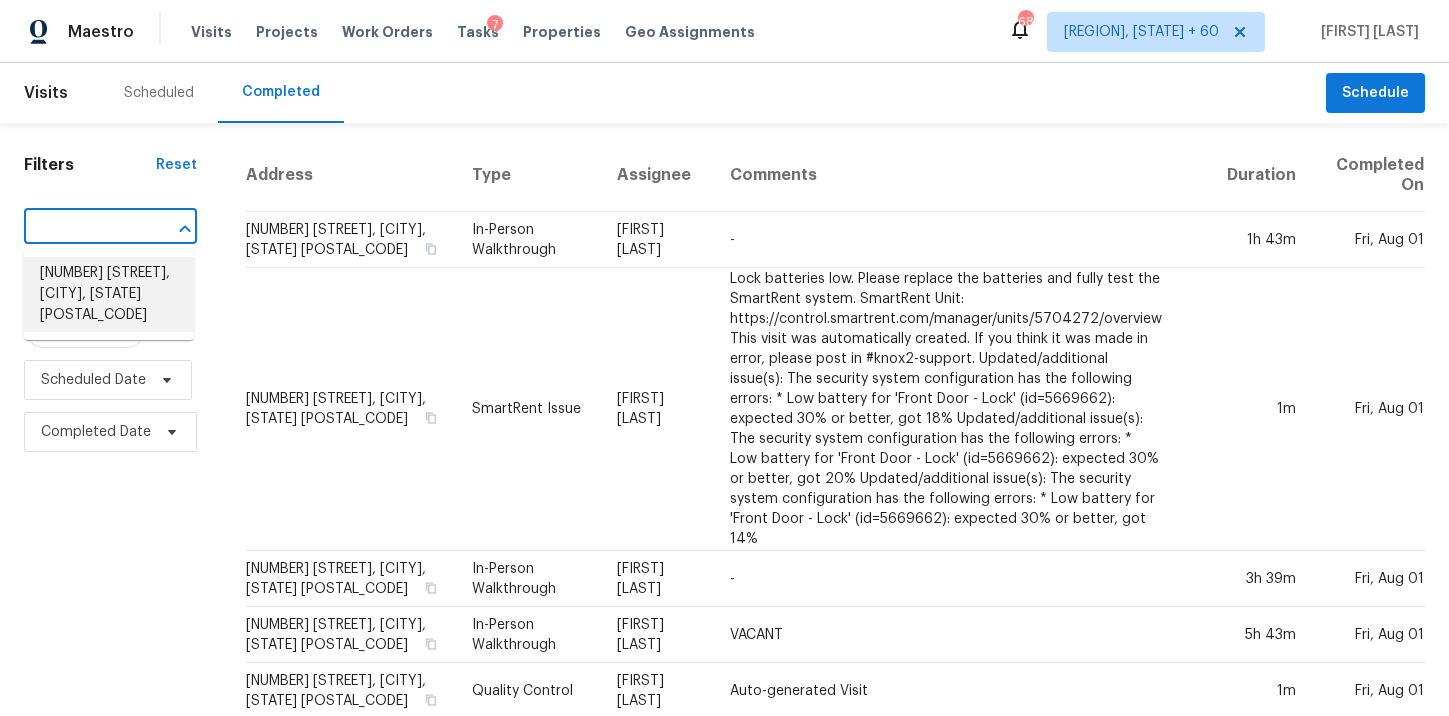 click on "5580 Soft Shell Dr, Lancaster, SC 29720" at bounding box center [109, 294] 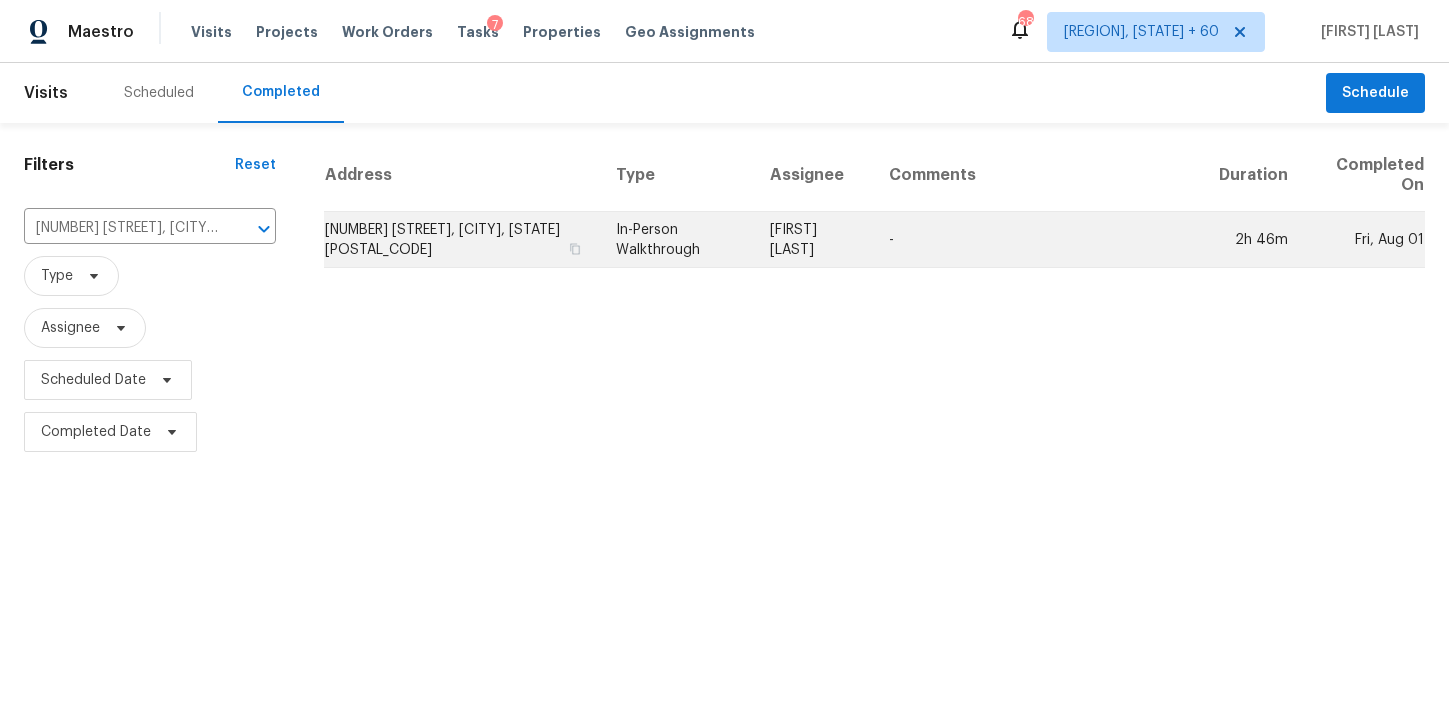 click on "In-Person Walkthrough" at bounding box center [677, 240] 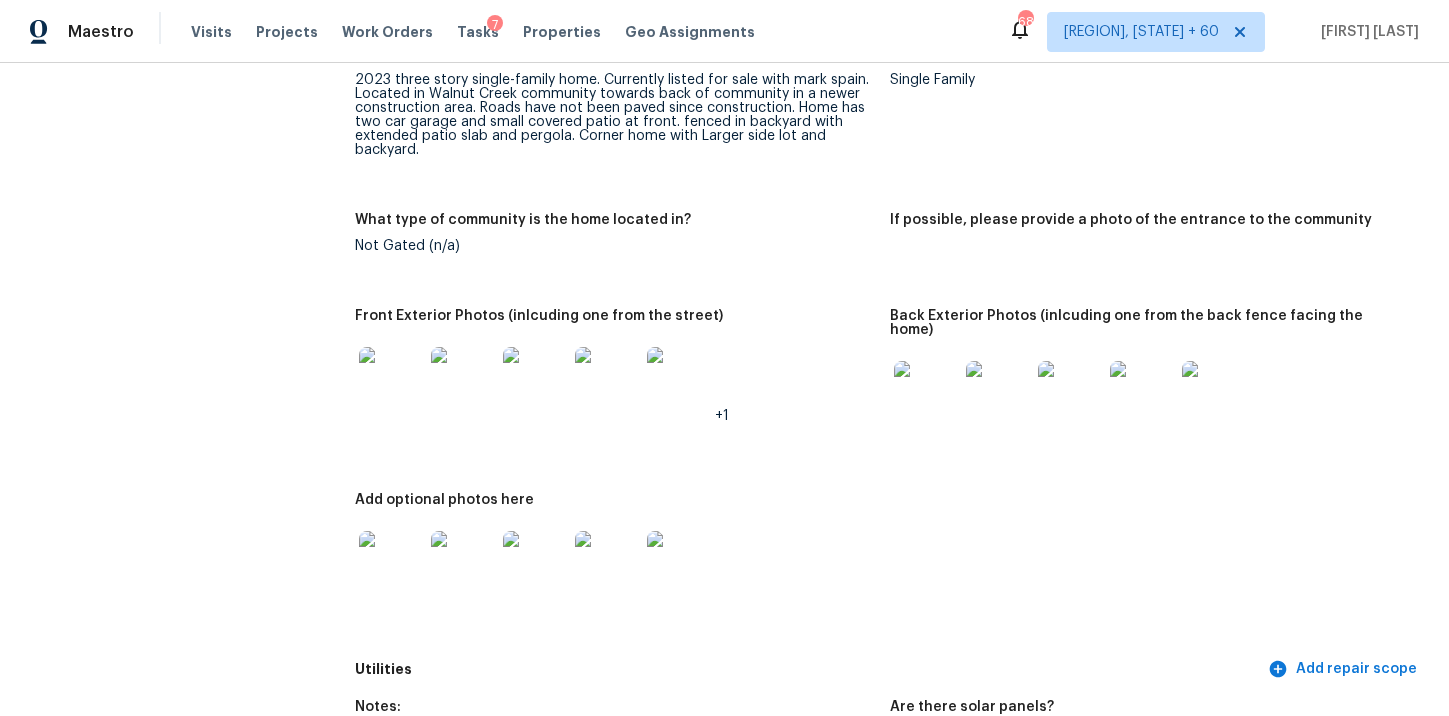 scroll, scrollTop: 801, scrollLeft: 0, axis: vertical 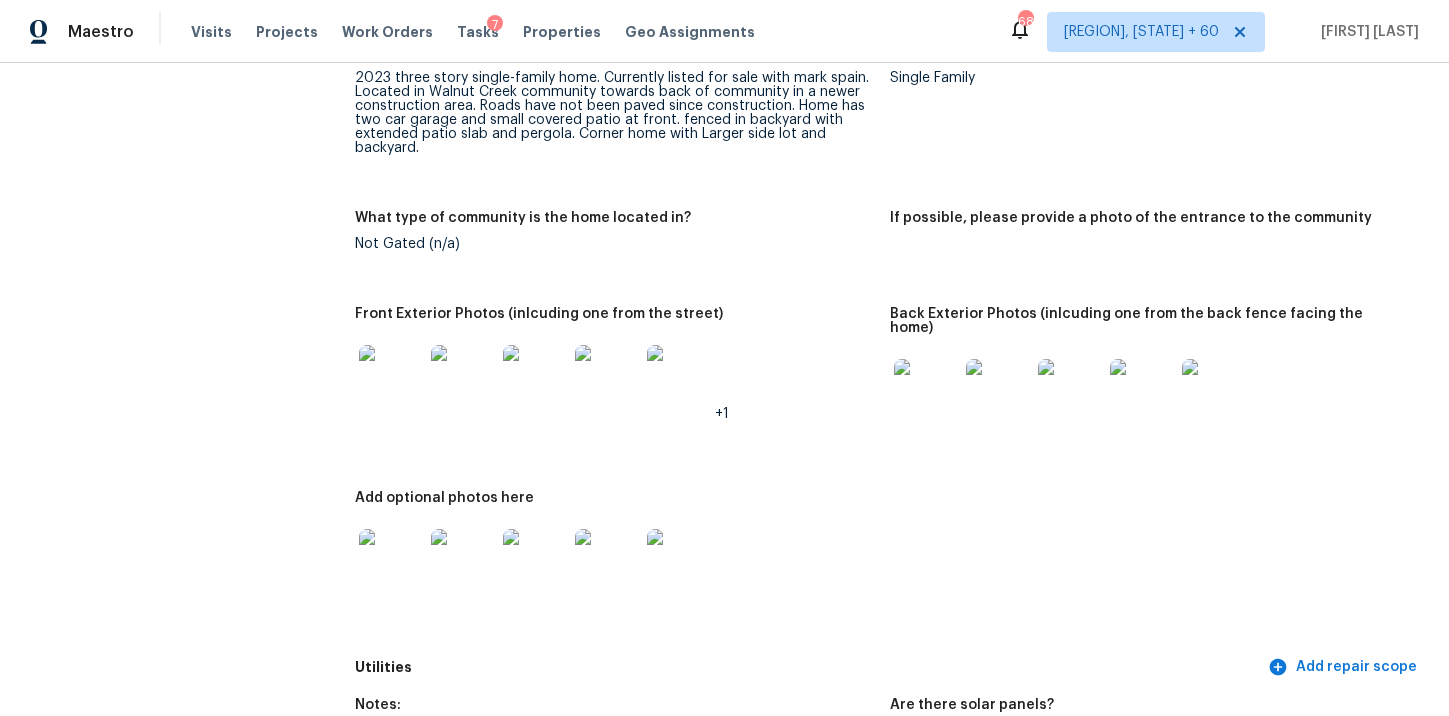 click at bounding box center [463, 377] 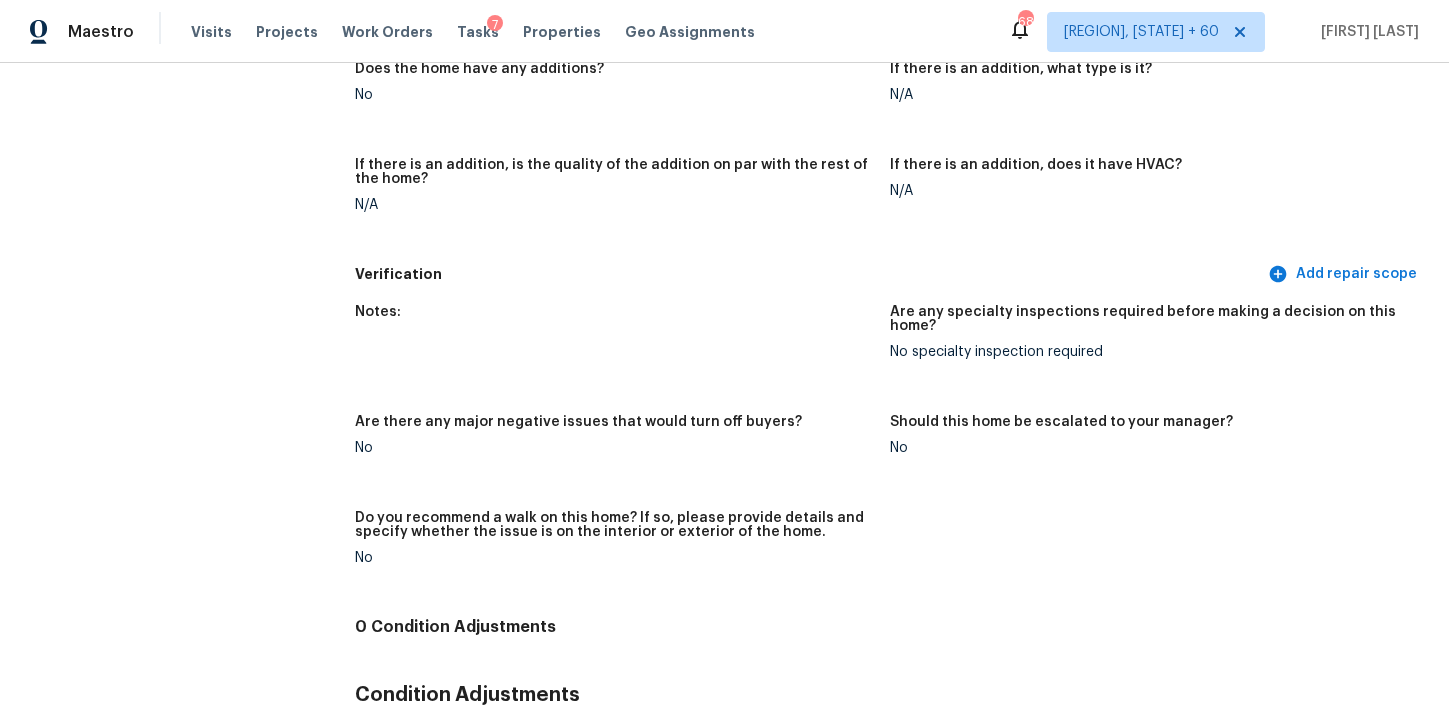 scroll, scrollTop: 4302, scrollLeft: 0, axis: vertical 